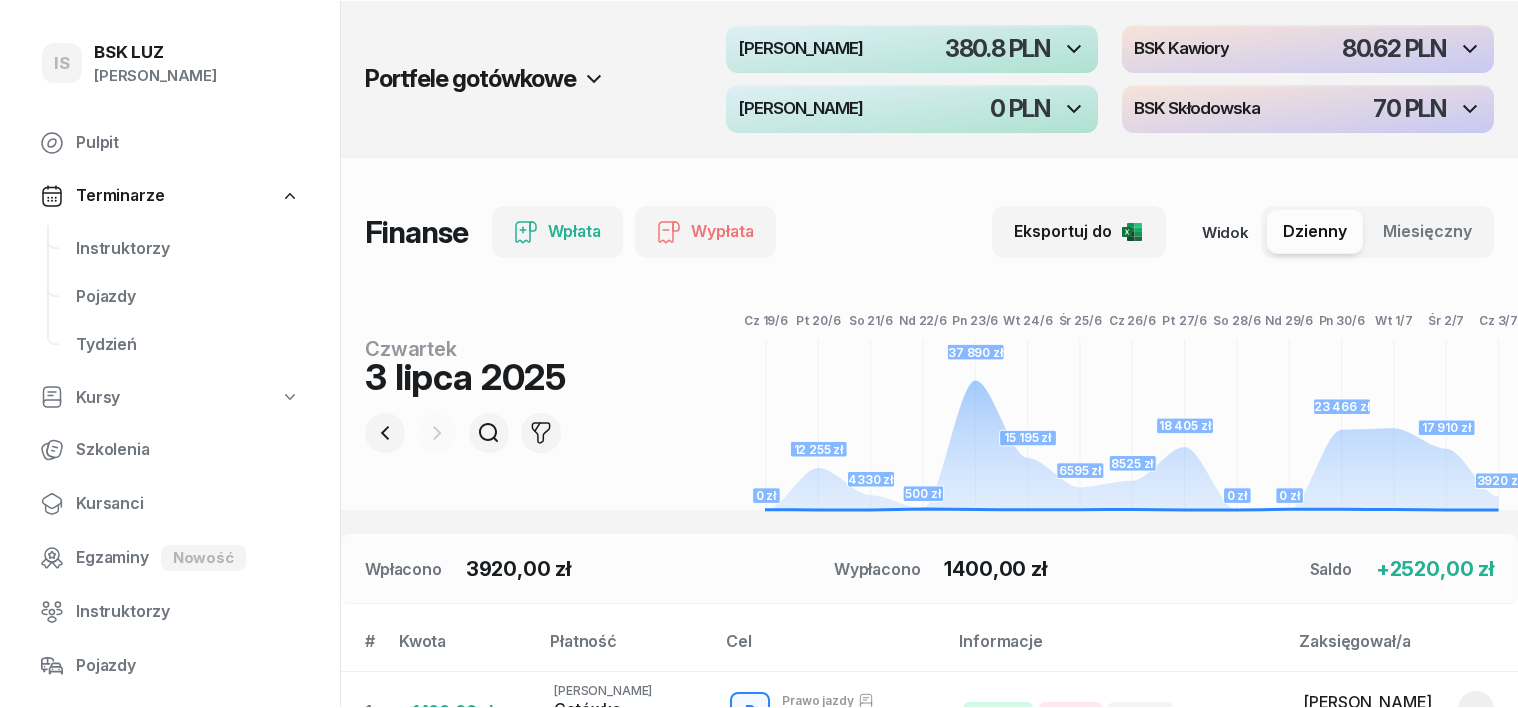 scroll, scrollTop: 0, scrollLeft: 0, axis: both 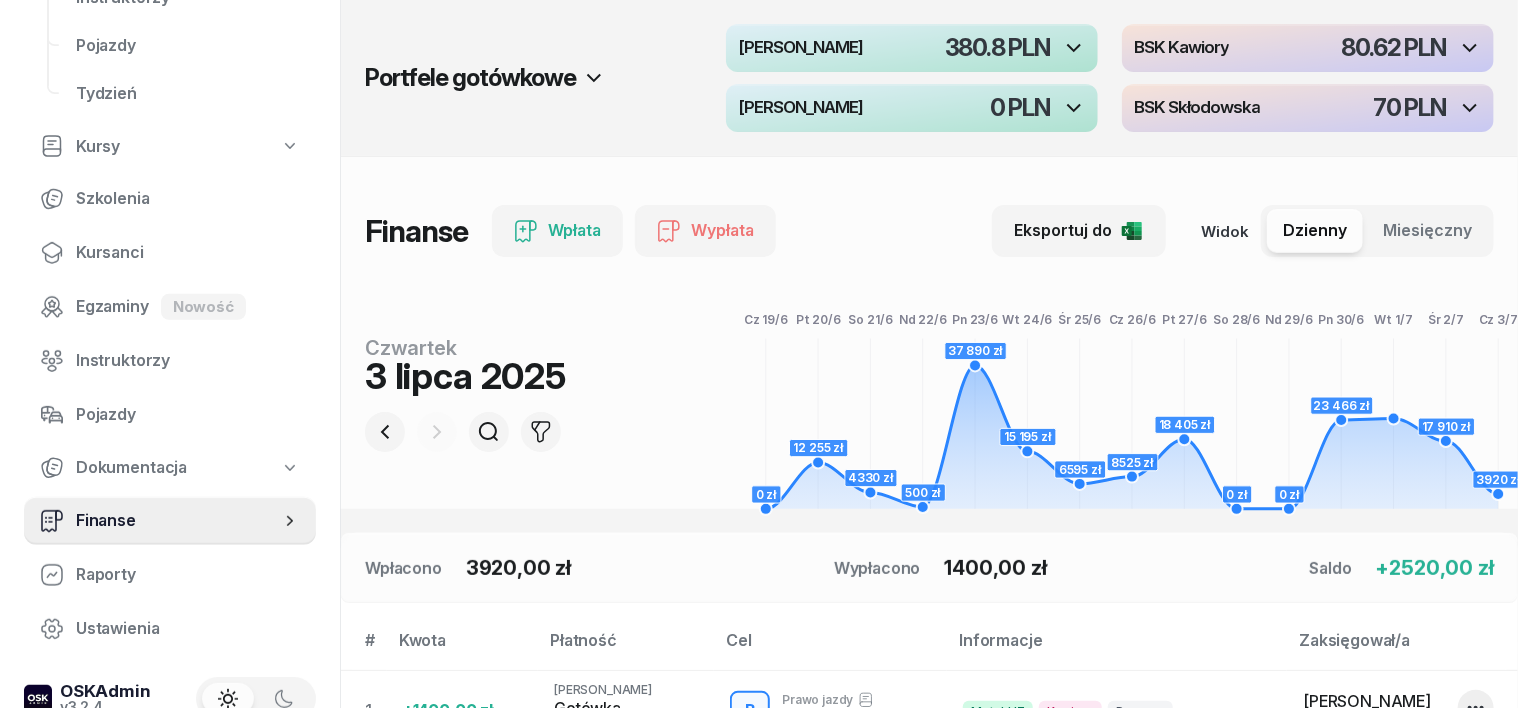 click on "Finanse" at bounding box center [178, 521] 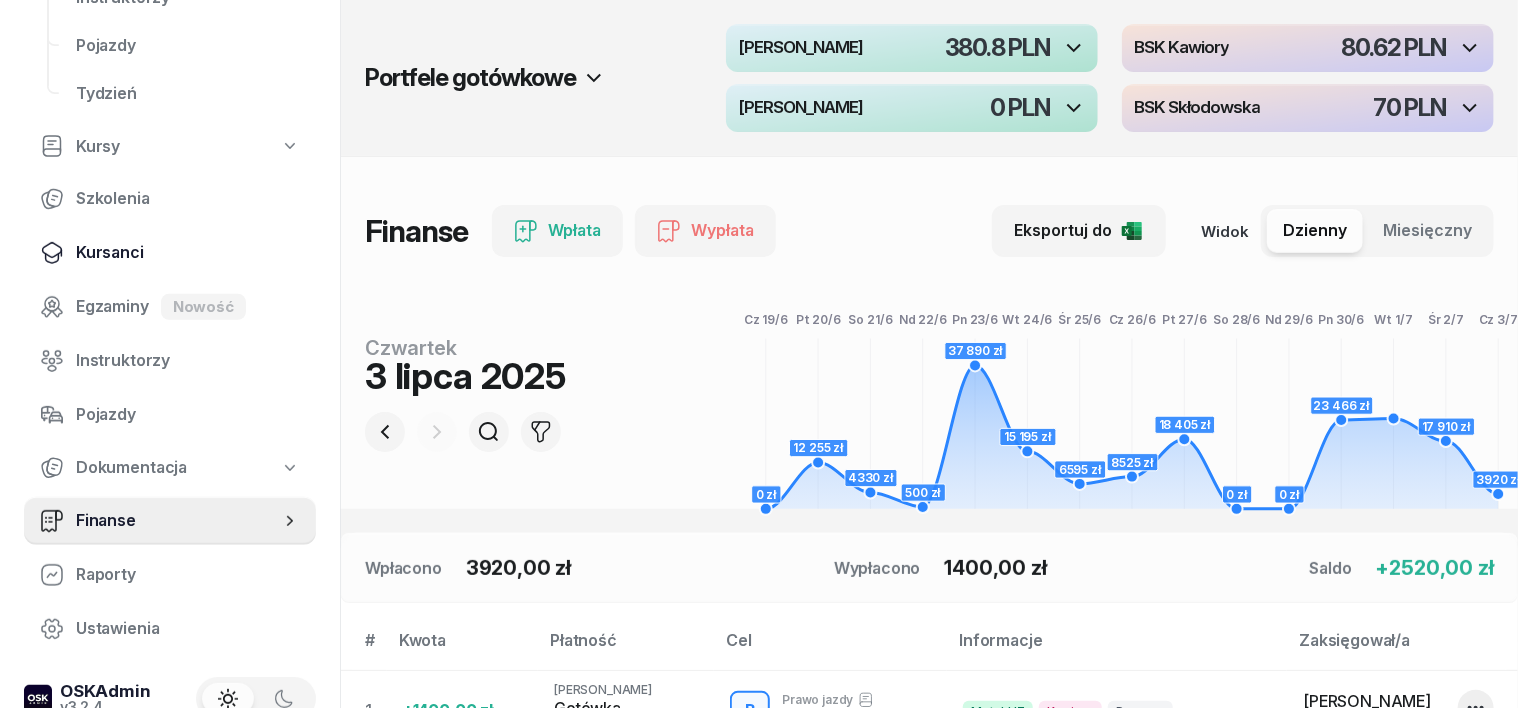 click on "Kursanci" at bounding box center (188, 253) 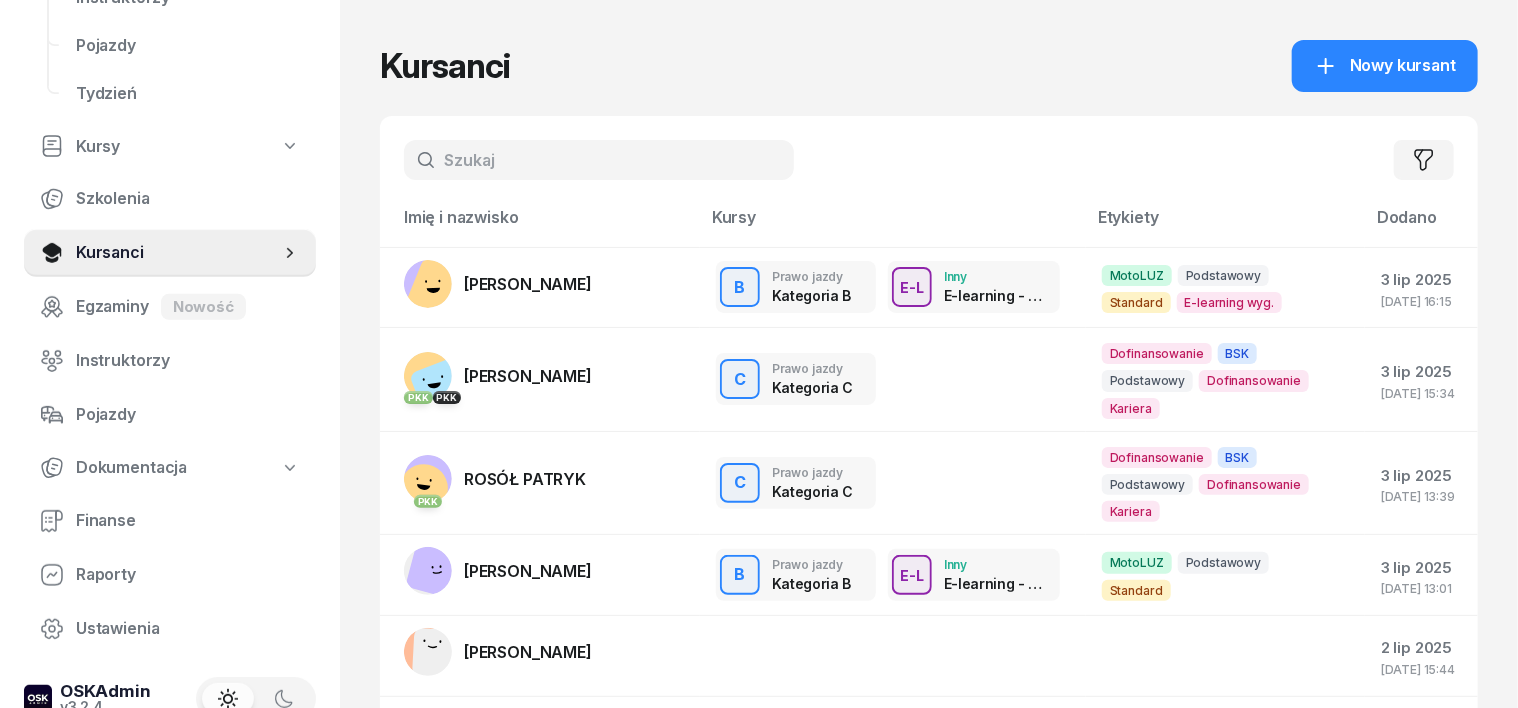 click at bounding box center (599, 160) 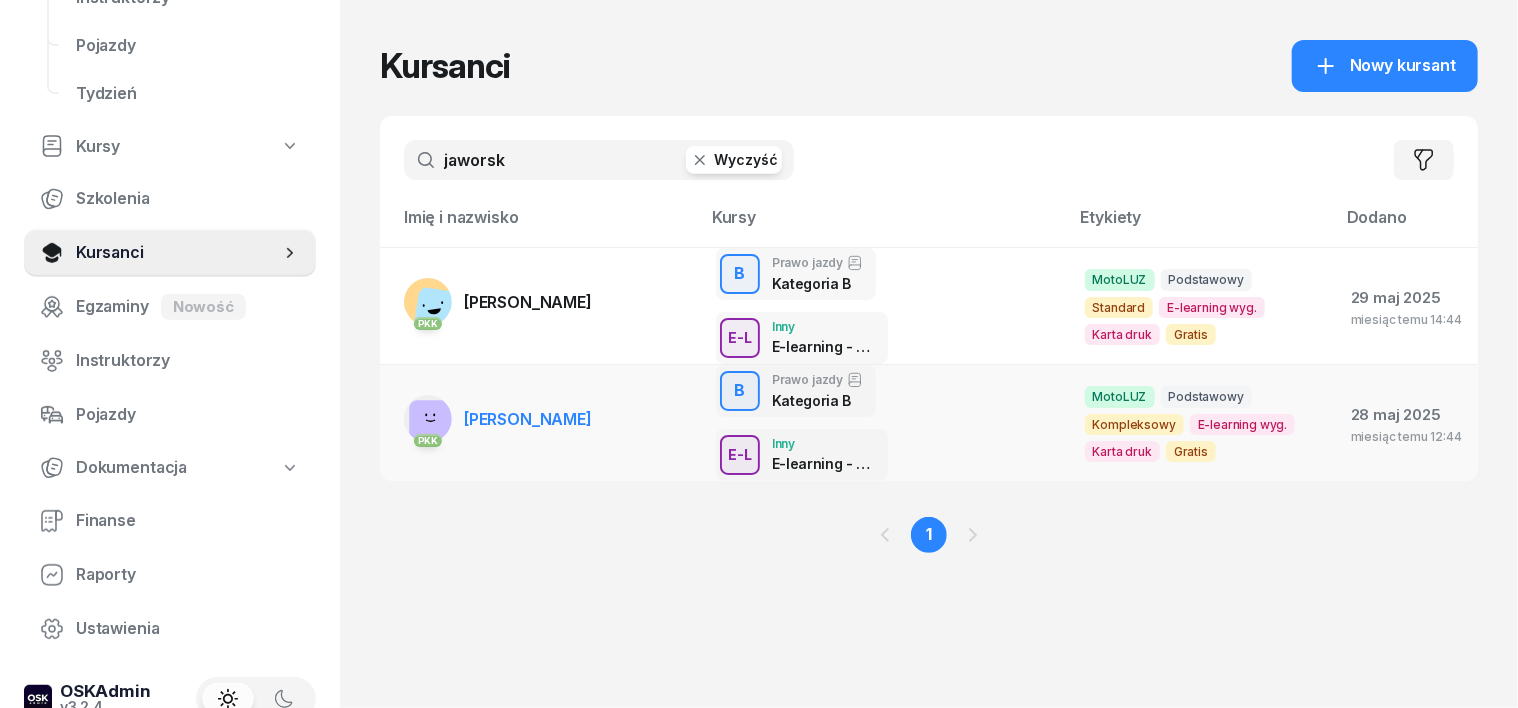 type on "jaworsk" 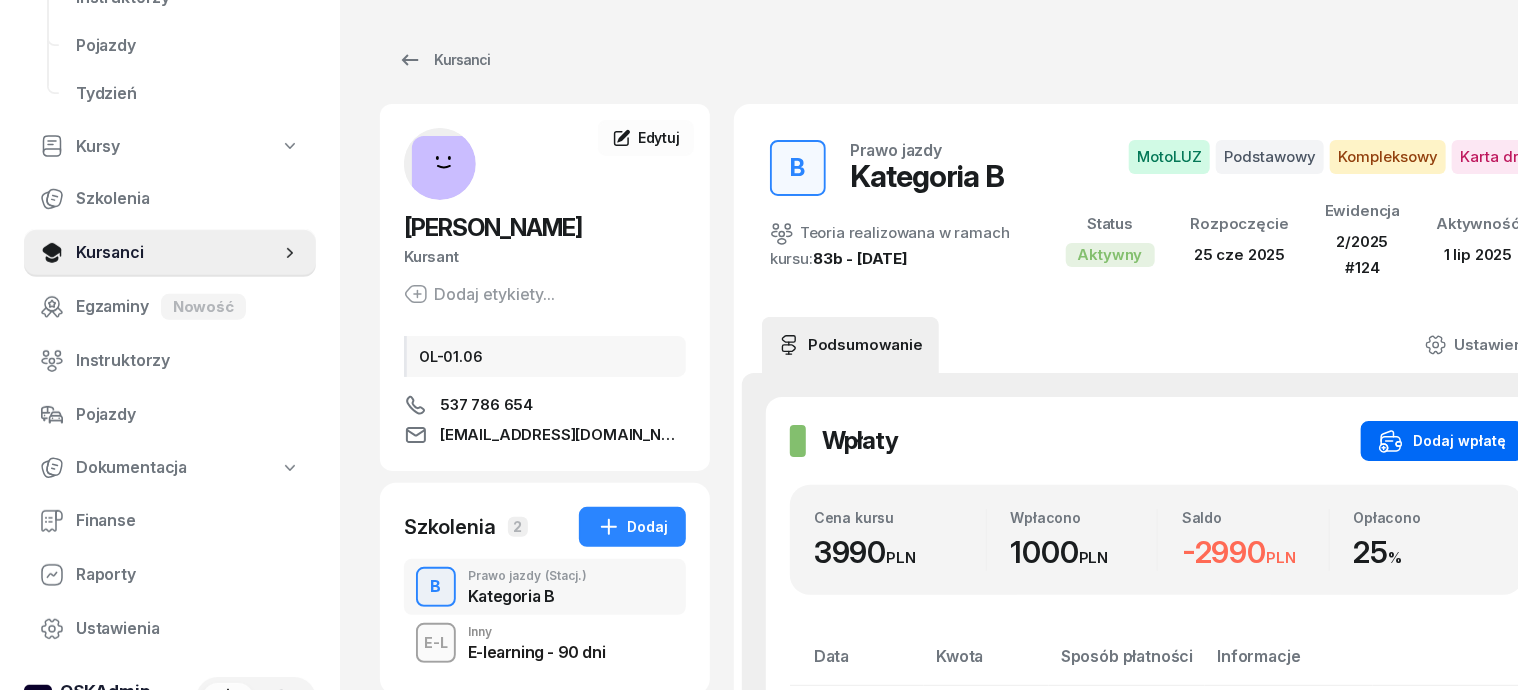 click on "Dodaj wpłatę" at bounding box center (1442, 441) 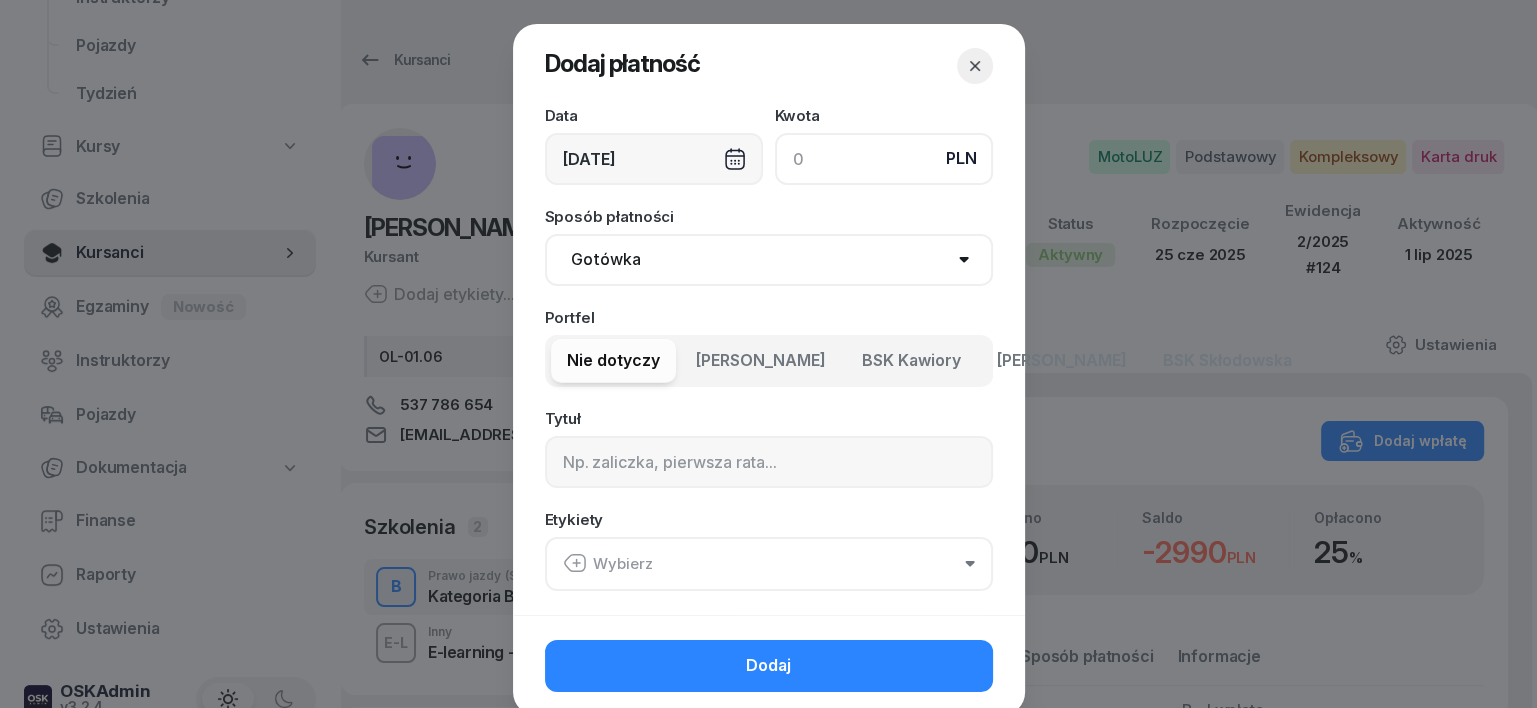 click 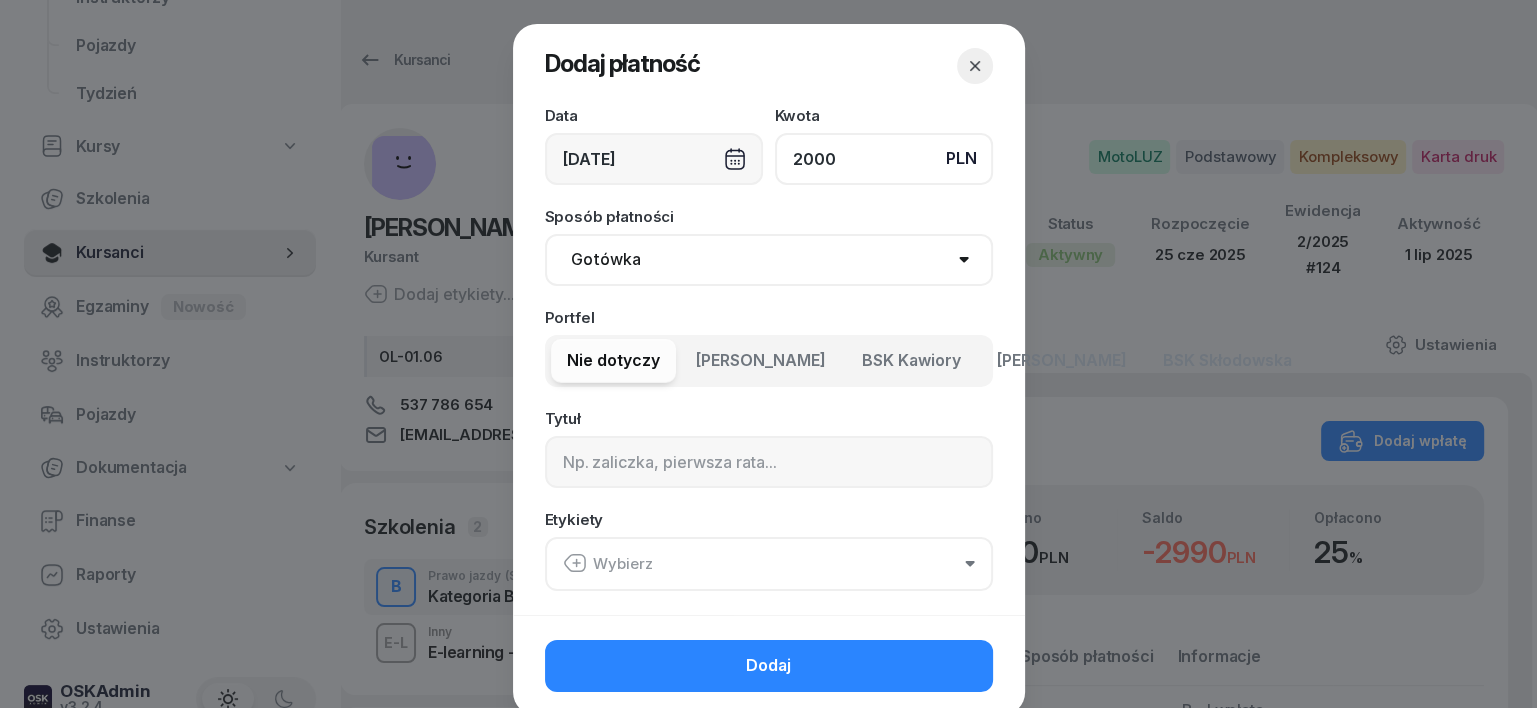type on "2000" 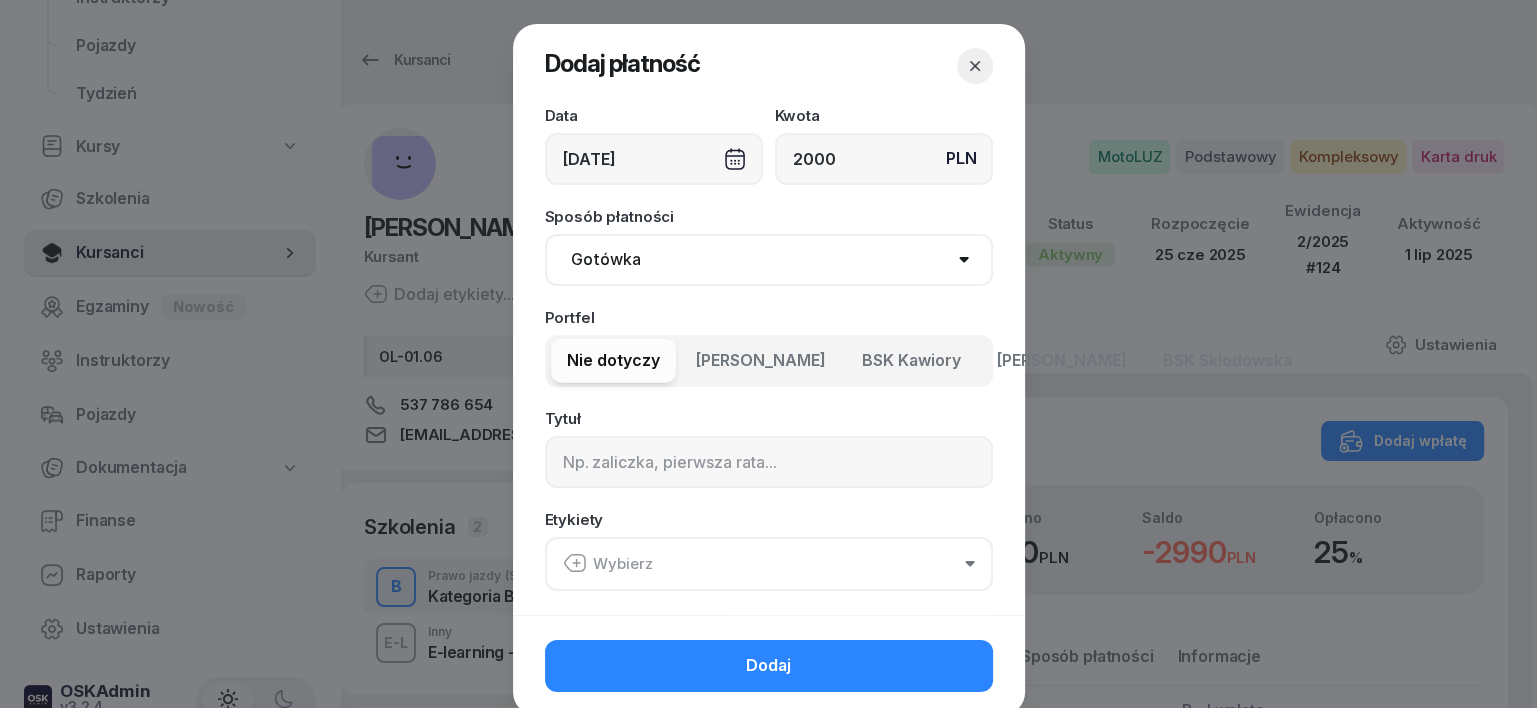 click on "Gotówka Karta Przelew Płatności online BLIK" at bounding box center [769, 260] 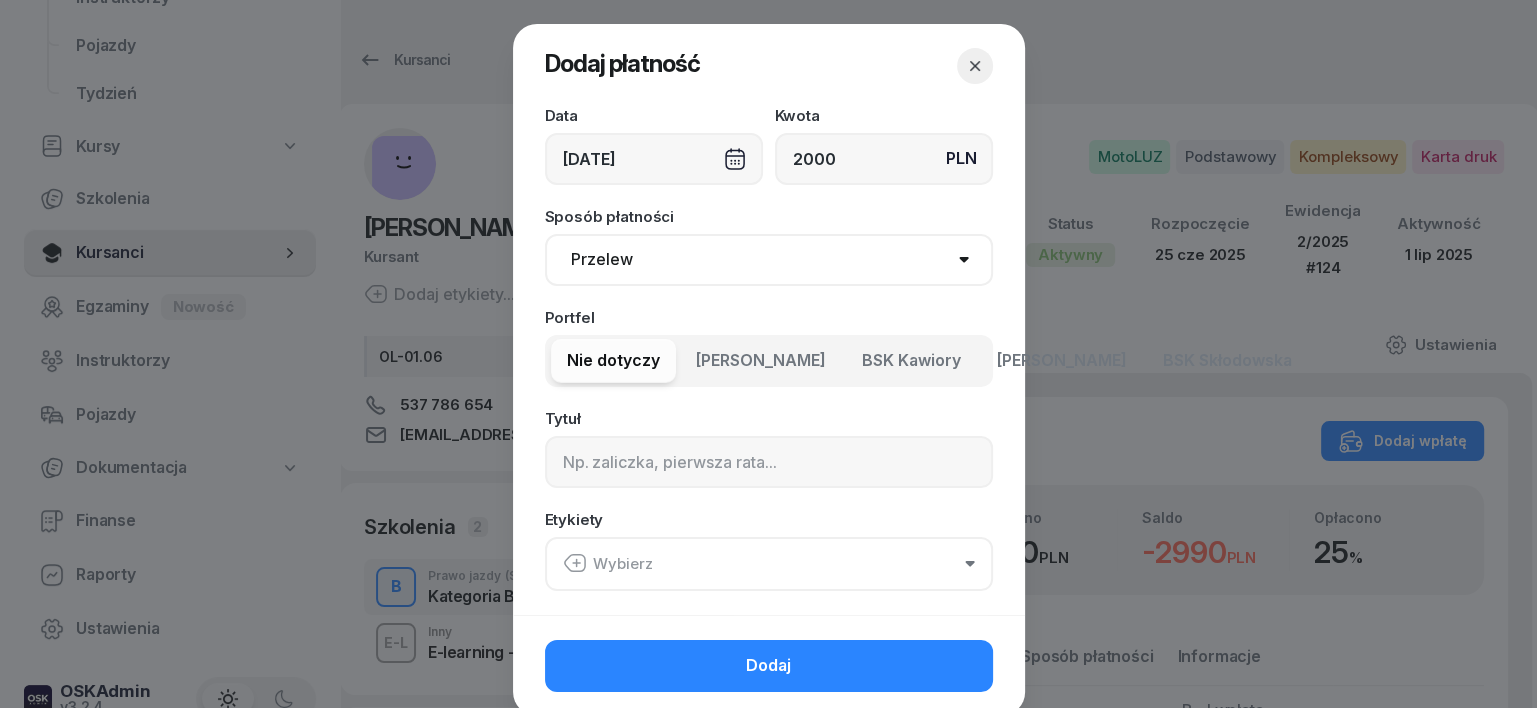 click on "Gotówka Karta Przelew Płatności online BLIK" at bounding box center (769, 260) 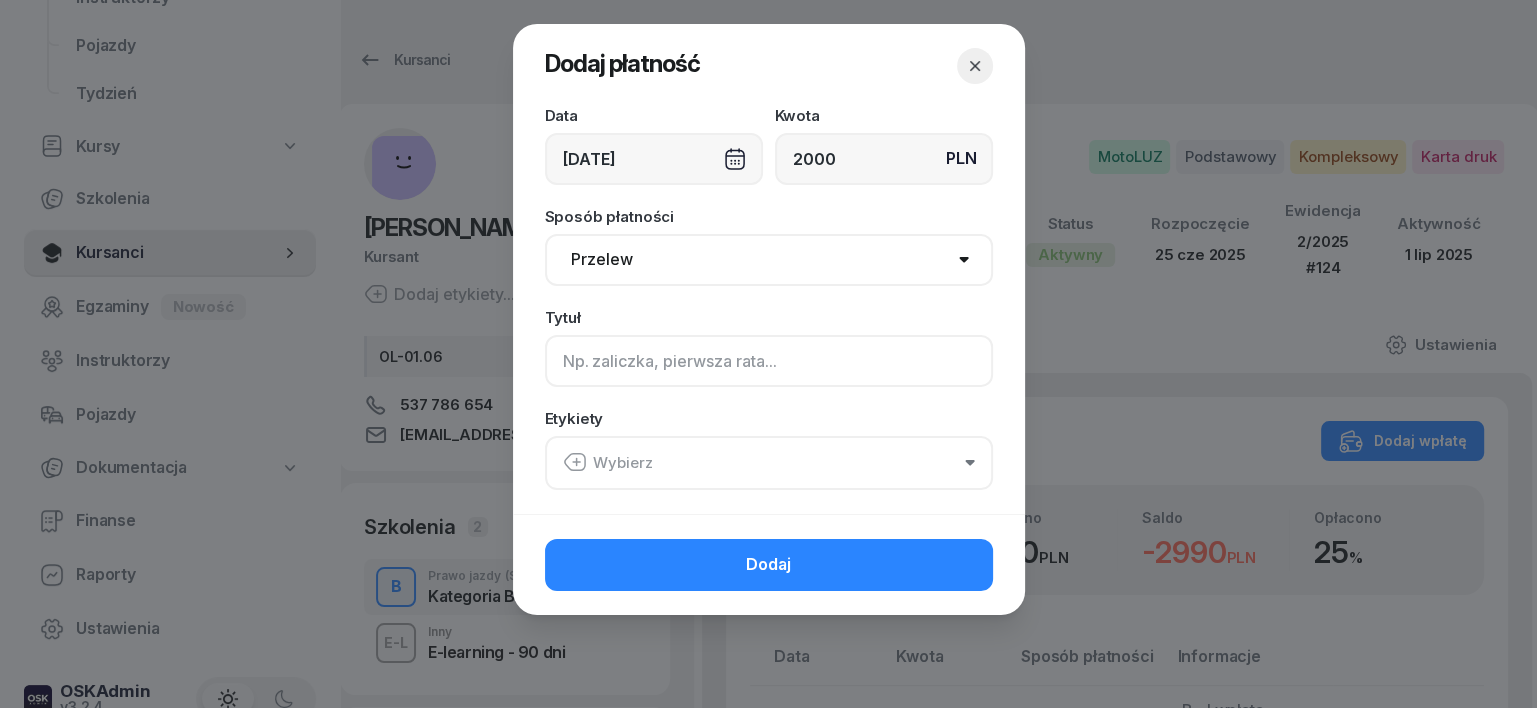 click 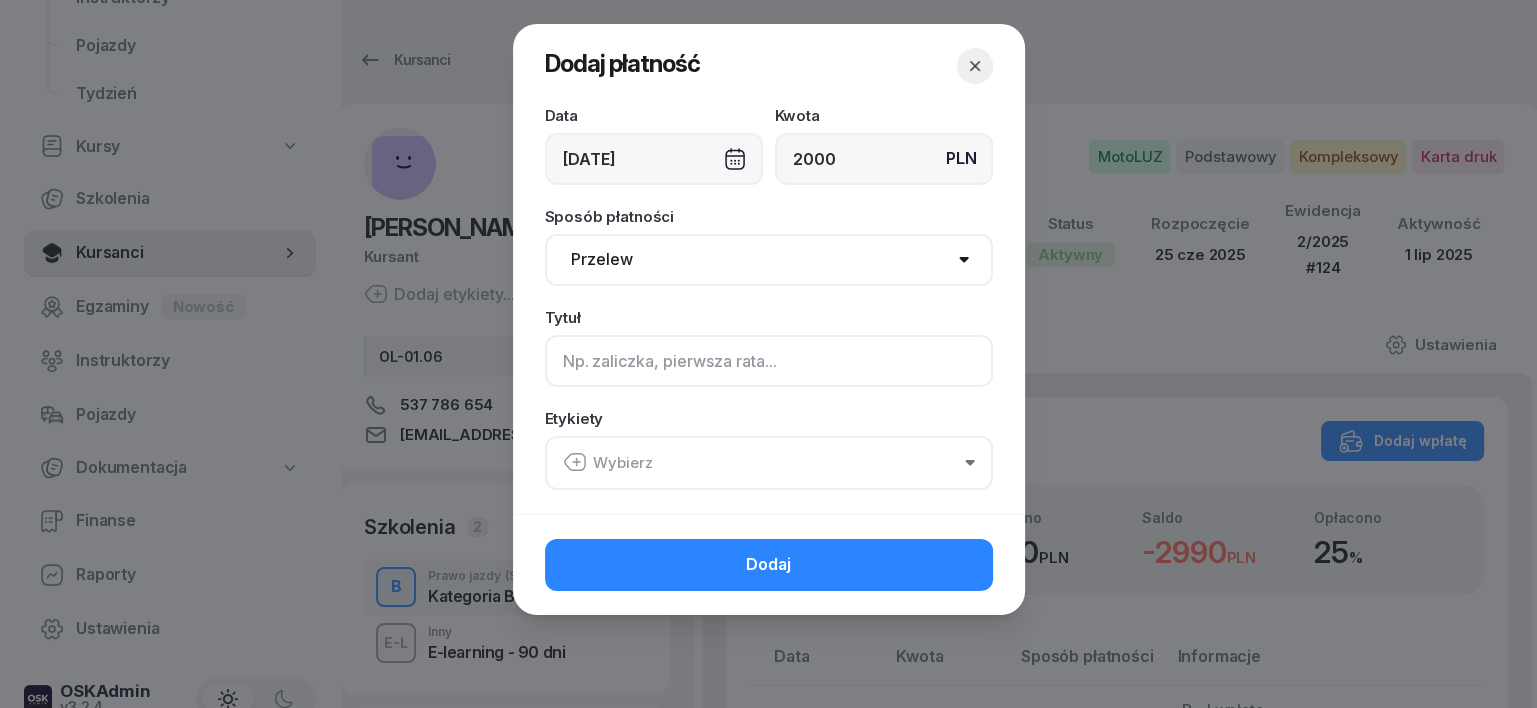 drag, startPoint x: 554, startPoint y: 364, endPoint x: 564, endPoint y: 360, distance: 10.770329 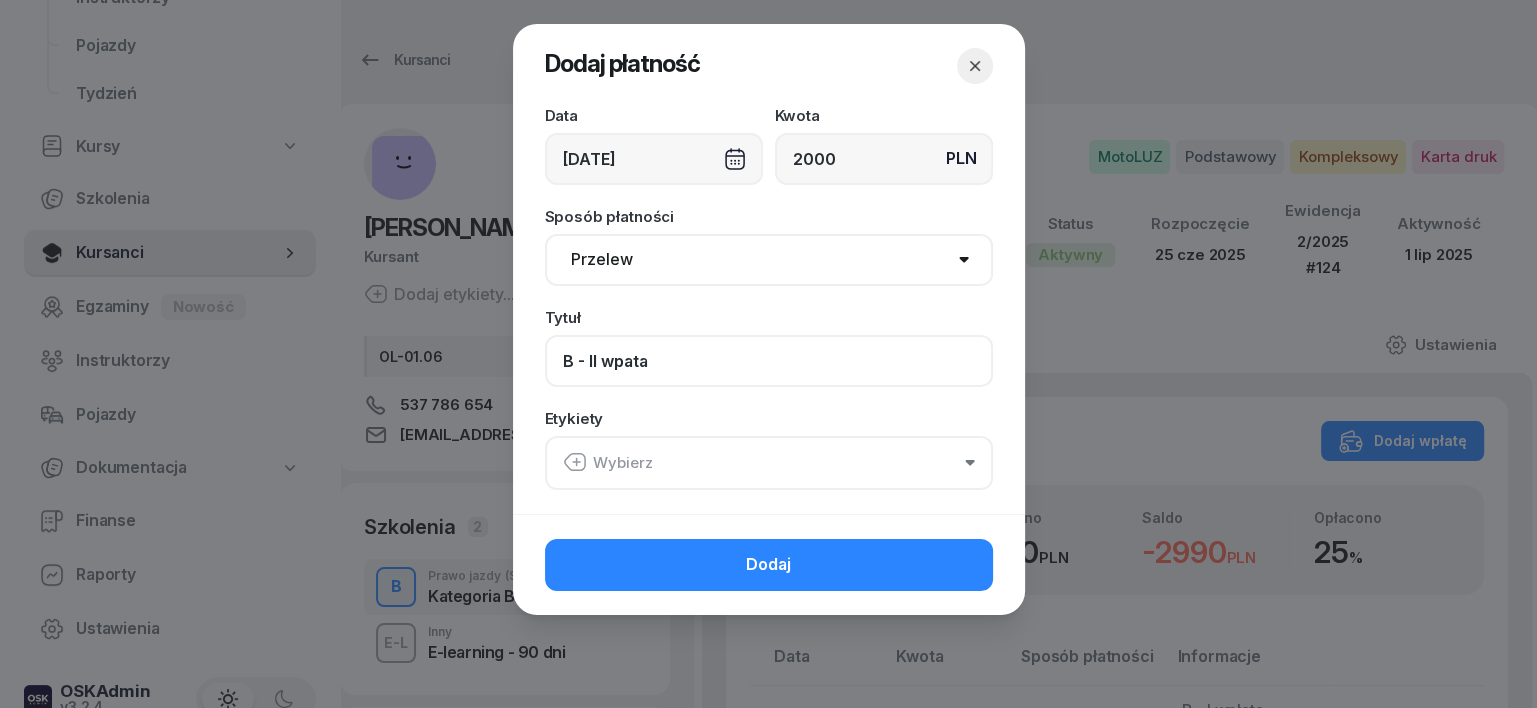 type on "B - II wpata" 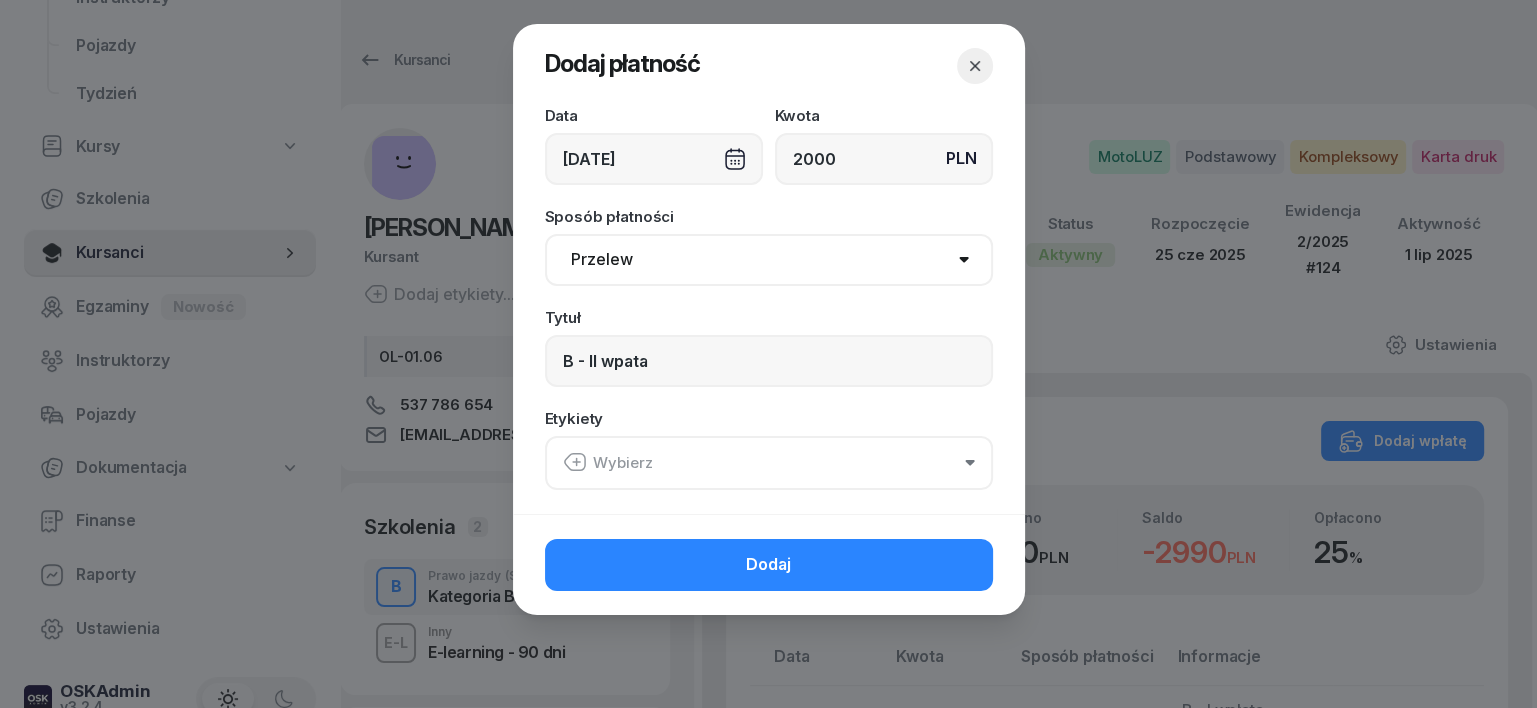 click 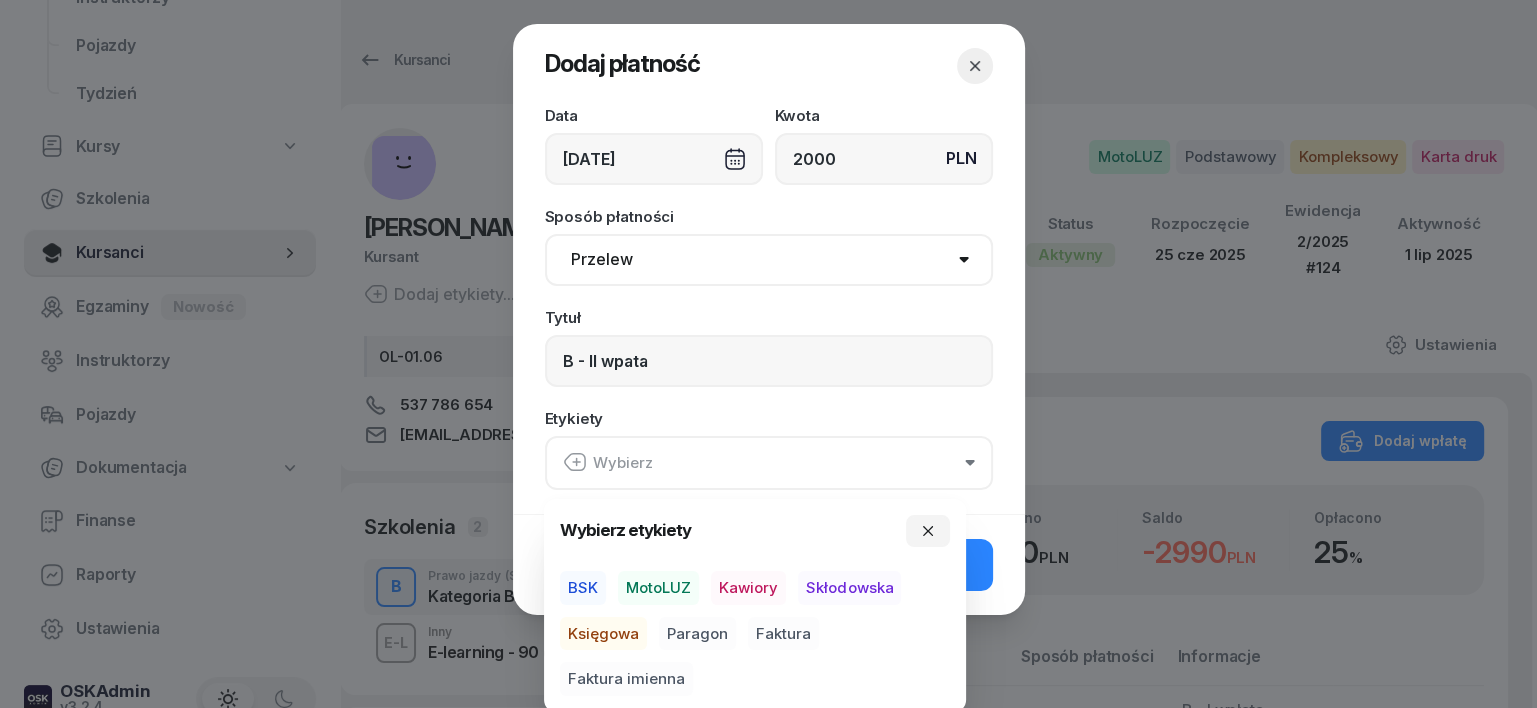 drag, startPoint x: 672, startPoint y: 579, endPoint x: 646, endPoint y: 599, distance: 32.80244 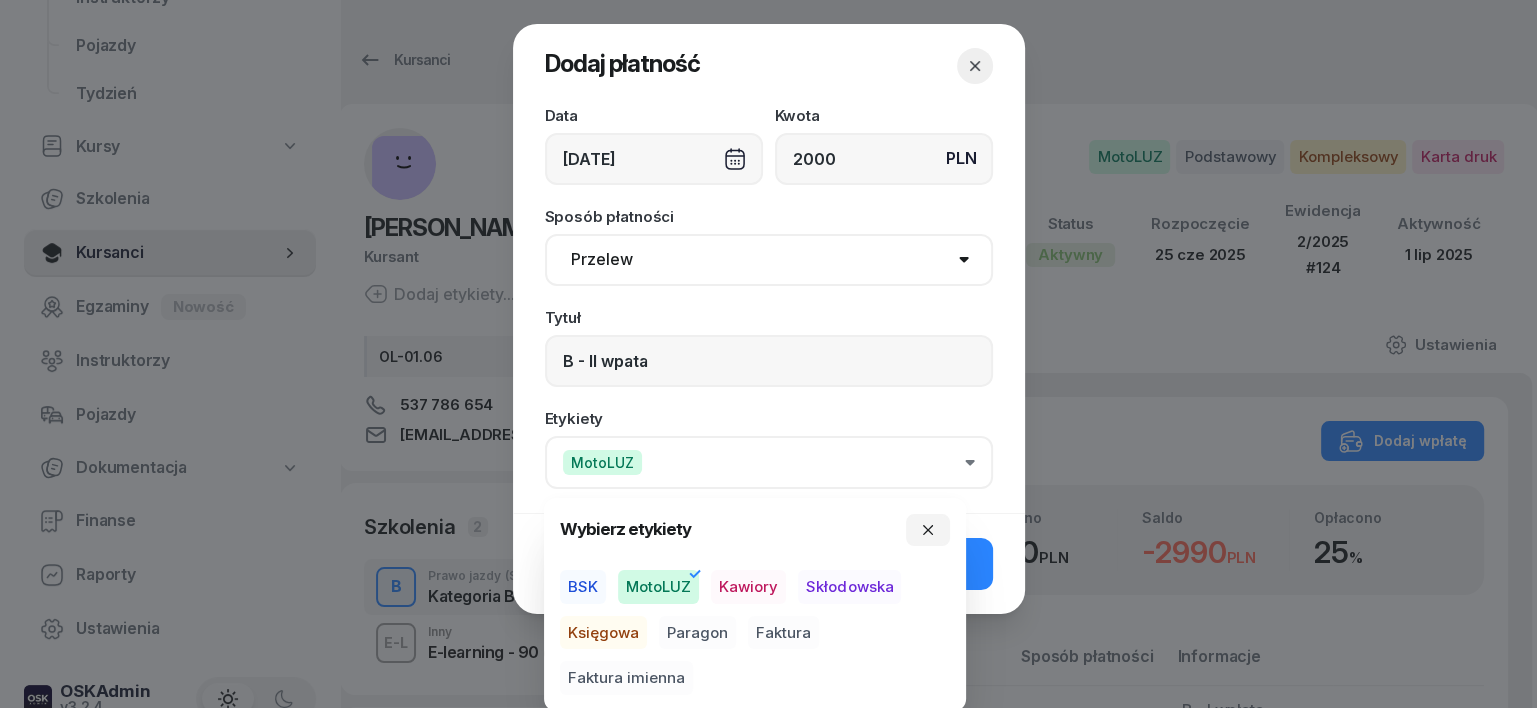 click on "Księgowa" at bounding box center (603, 633) 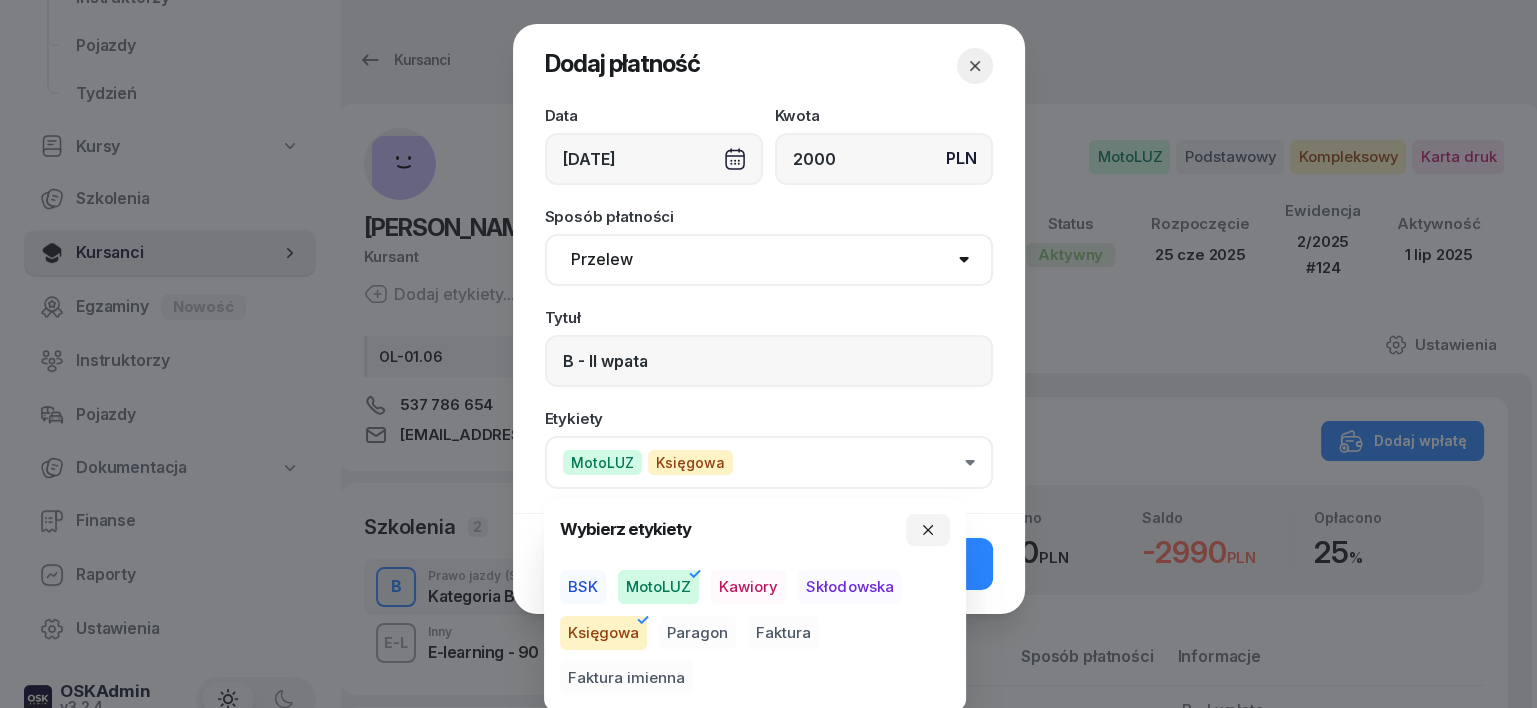 drag, startPoint x: 713, startPoint y: 638, endPoint x: 773, endPoint y: 625, distance: 61.39218 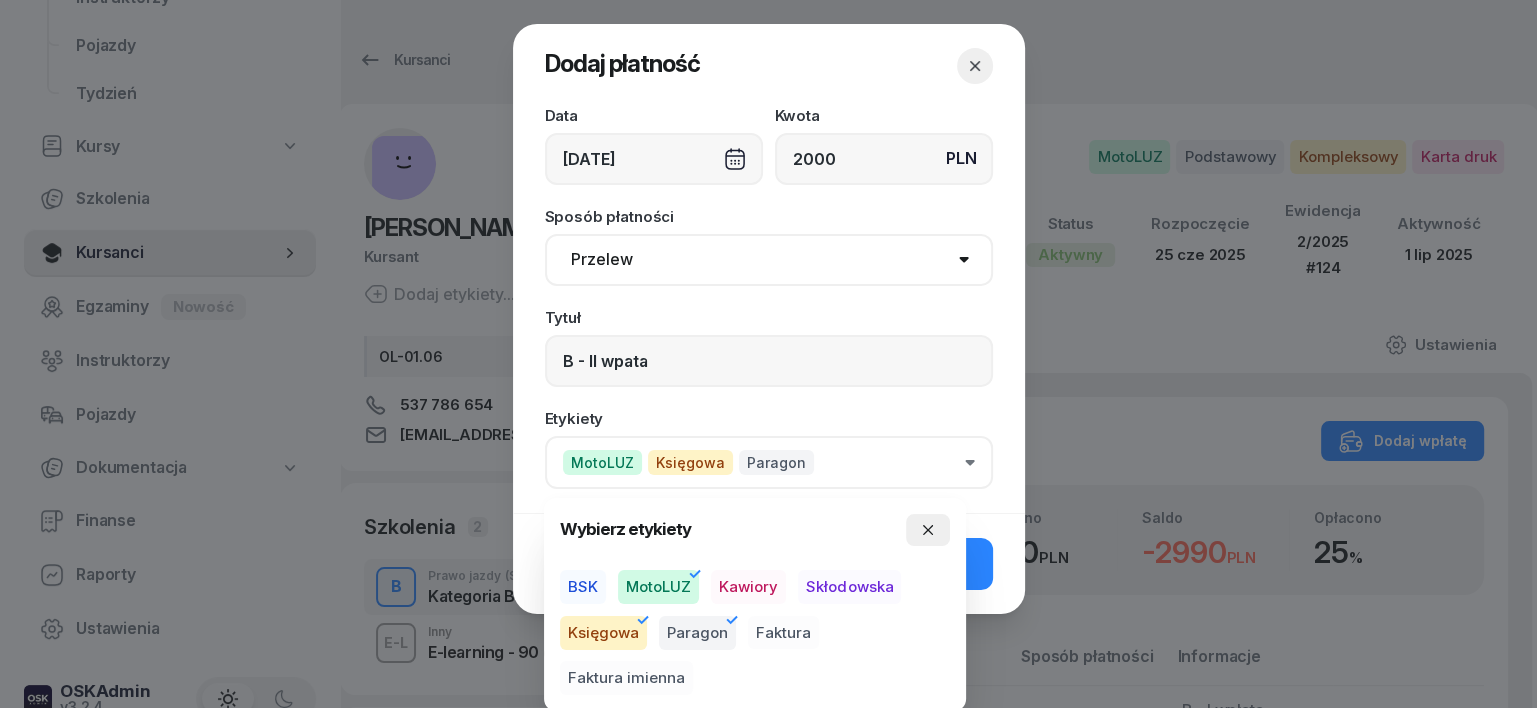 click at bounding box center (928, 530) 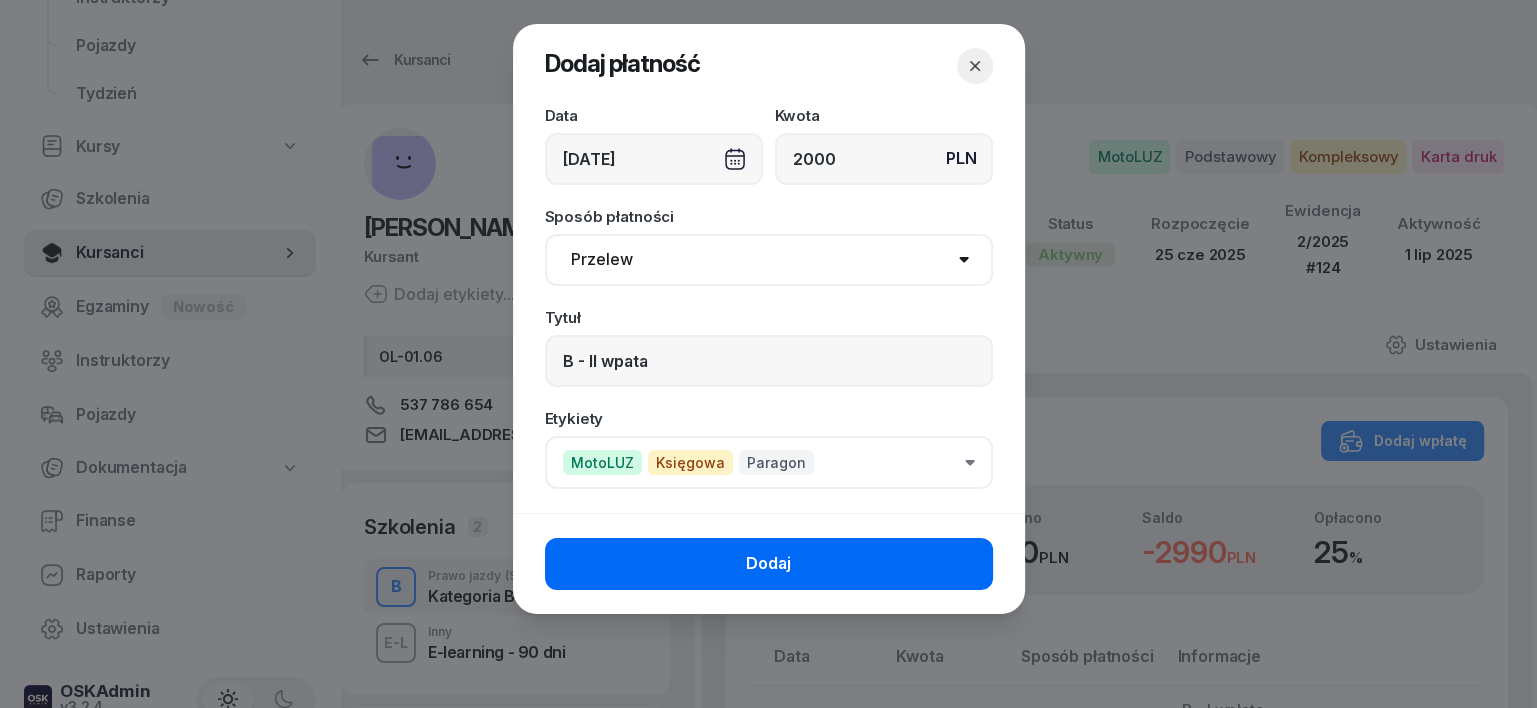 click on "Dodaj" 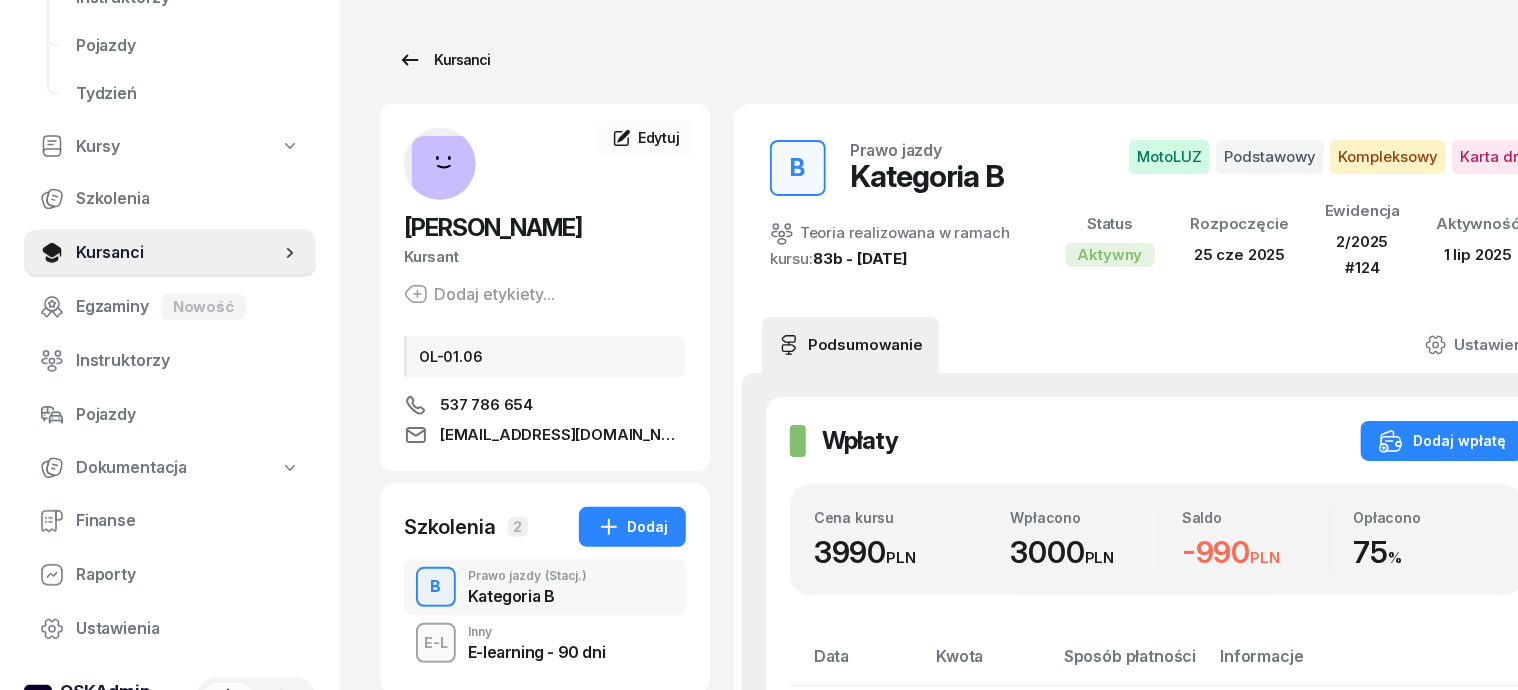 click on "Kursanci" at bounding box center (444, 60) 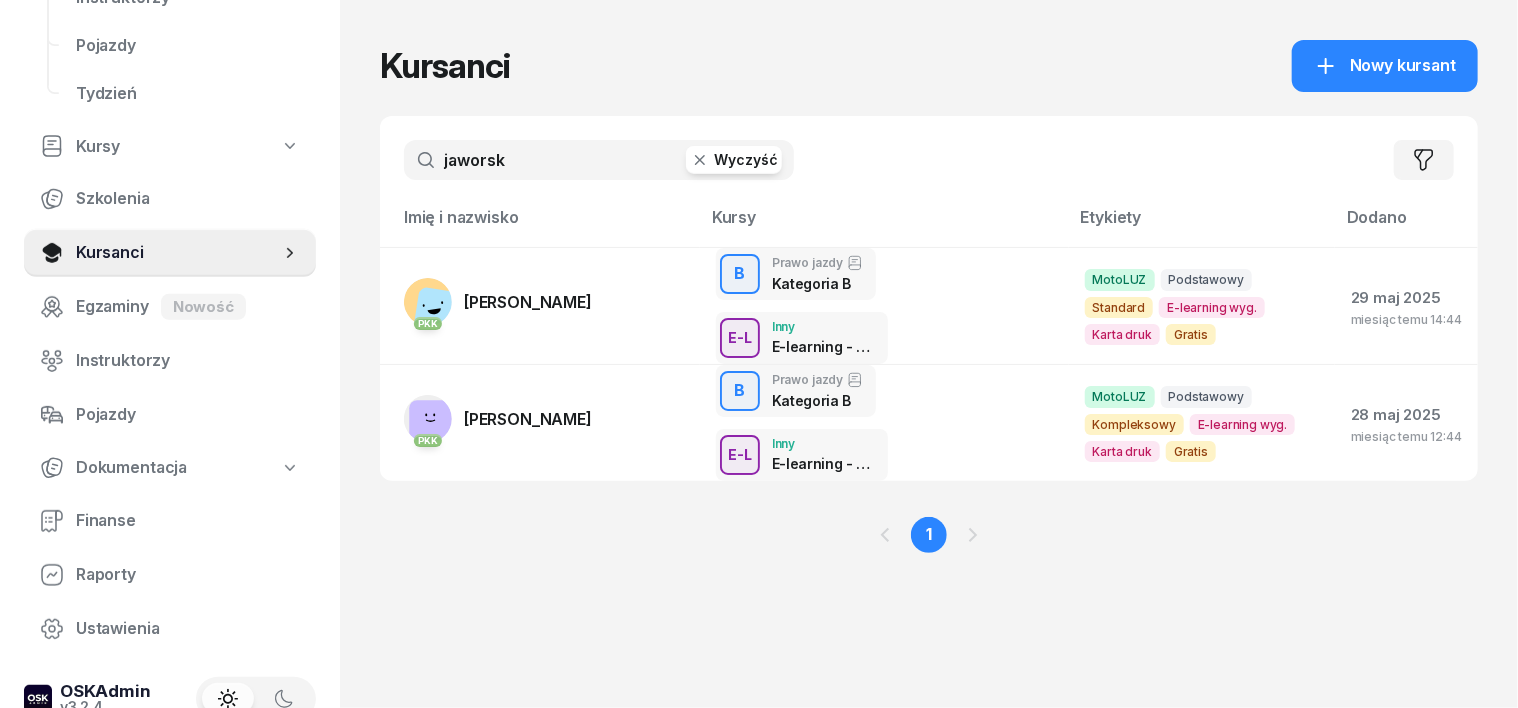 click 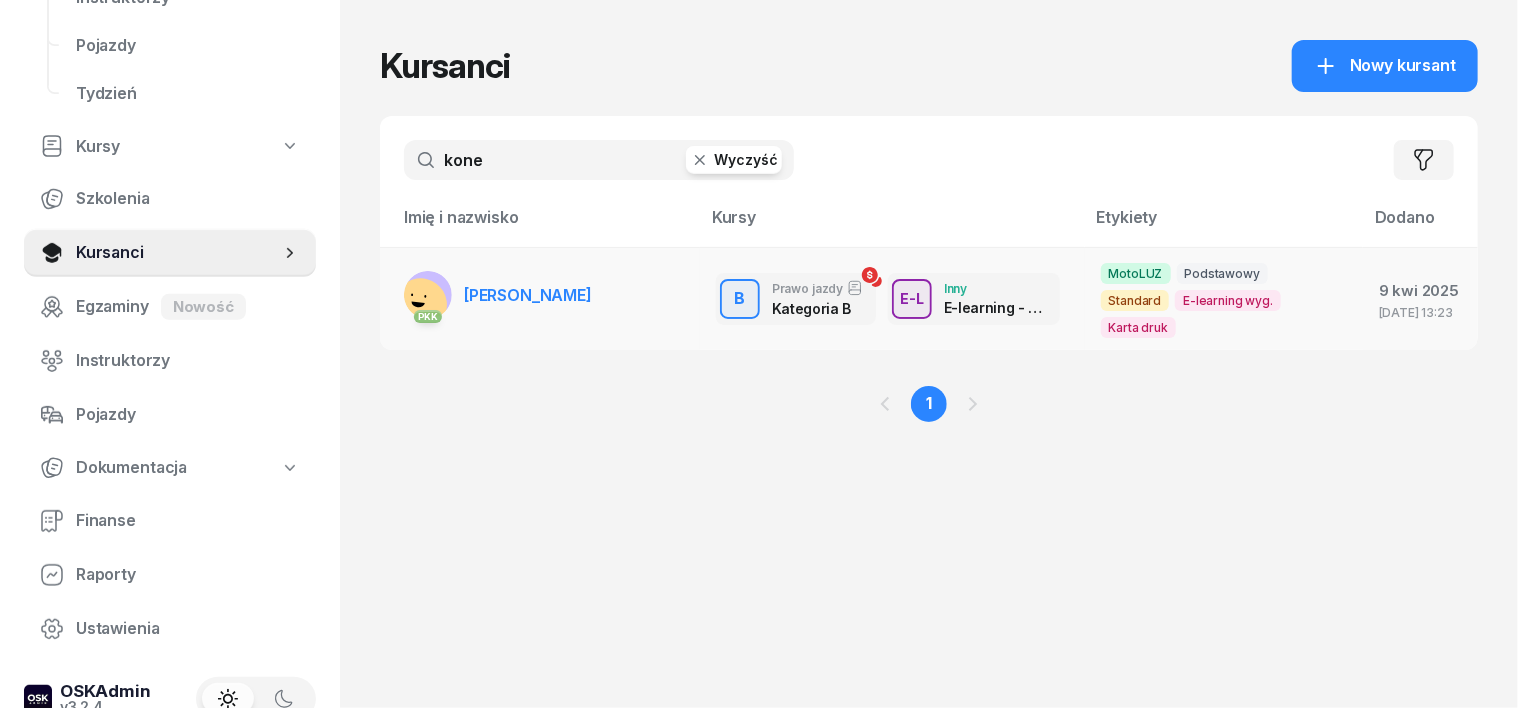 type on "kone" 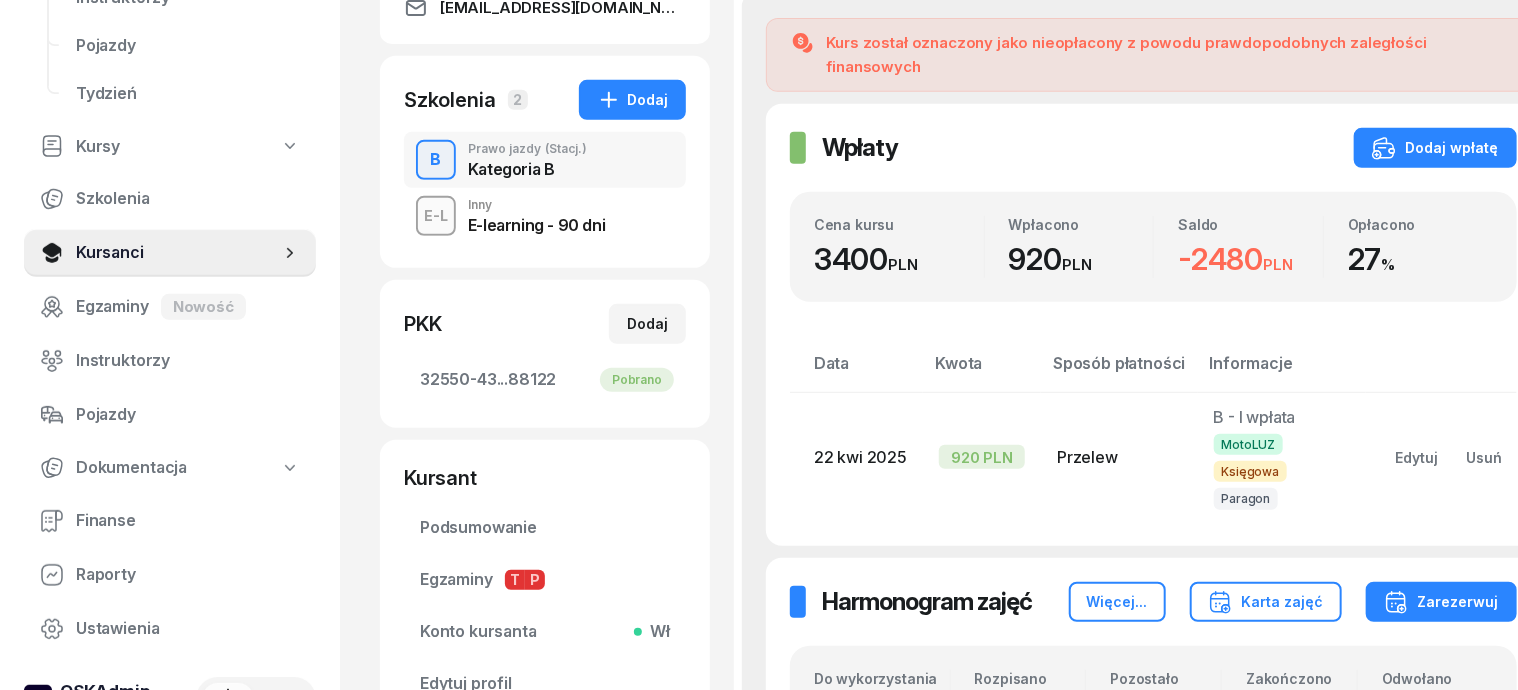 scroll, scrollTop: 250, scrollLeft: 0, axis: vertical 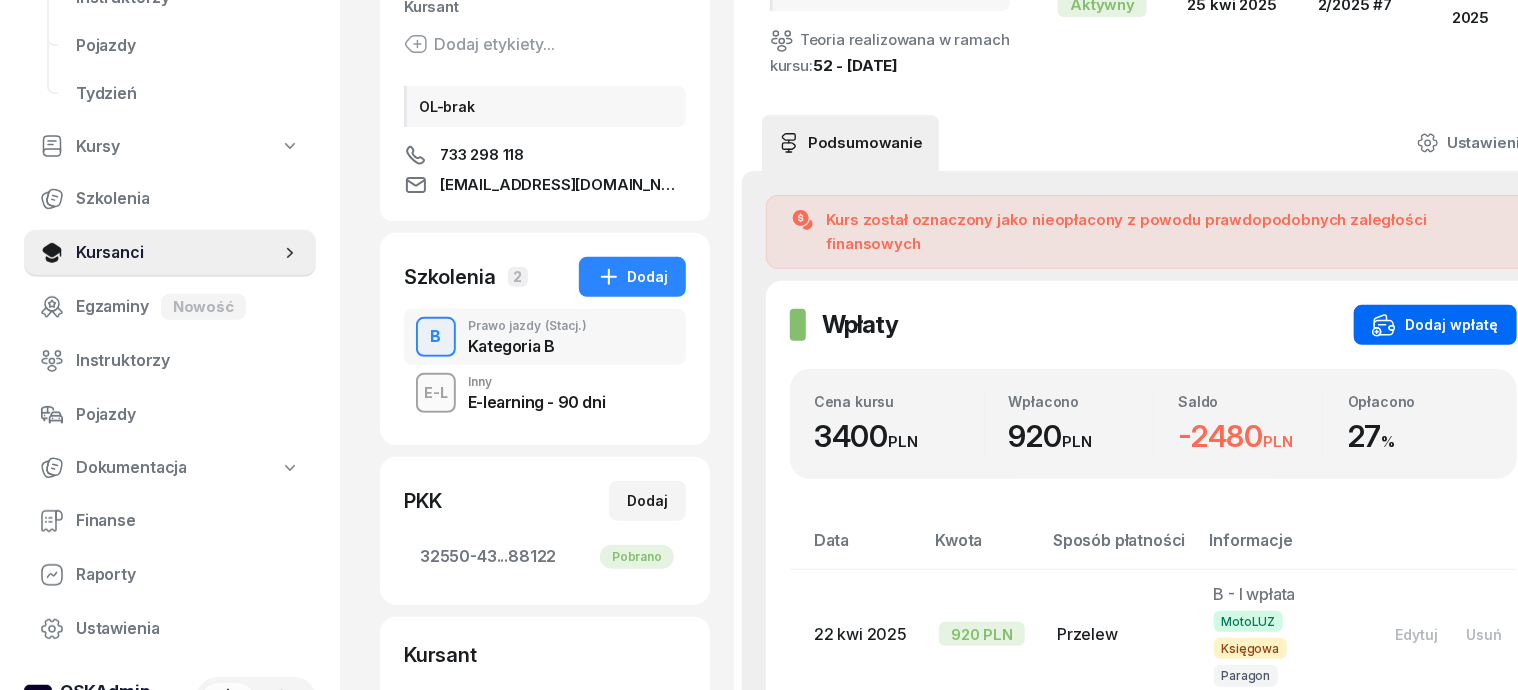 click on "Dodaj wpłatę" at bounding box center [1435, 325] 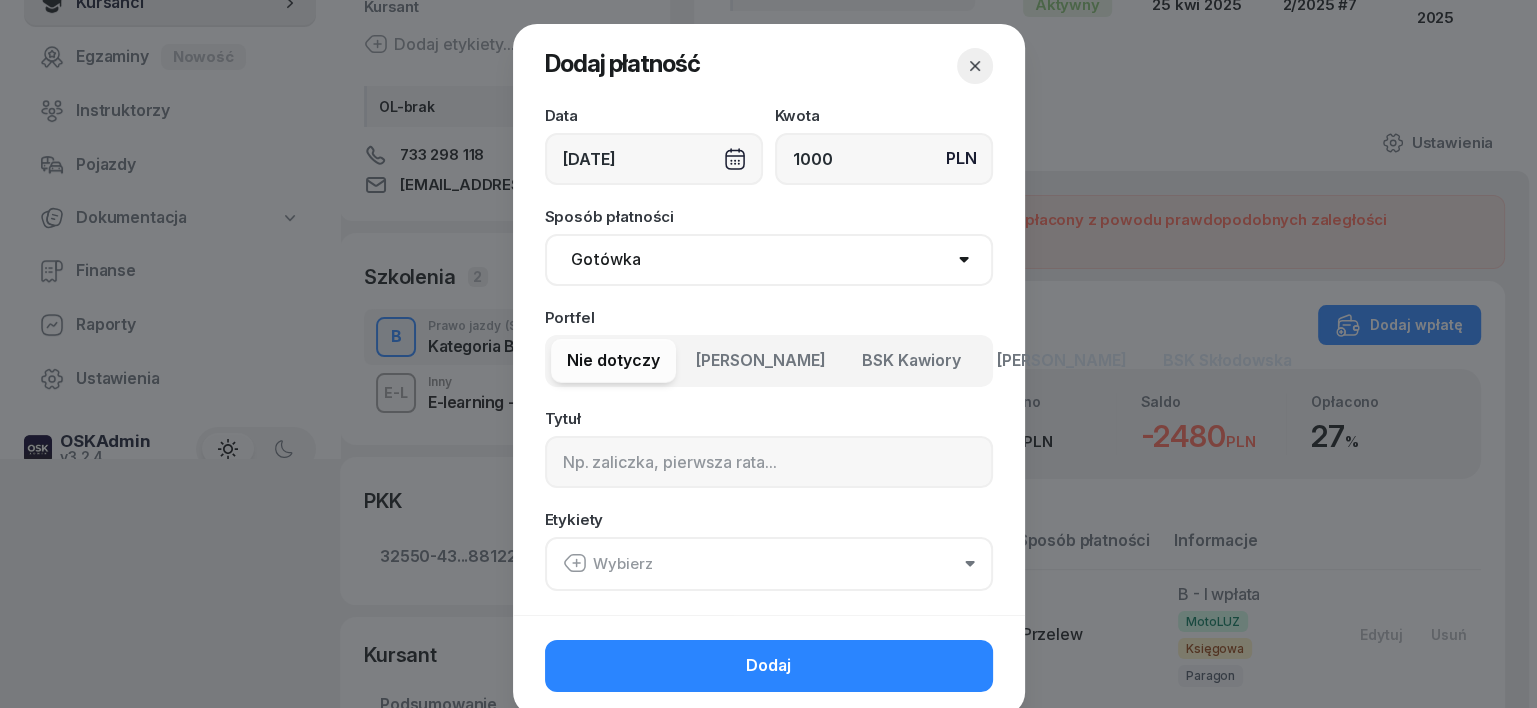 type on "1000" 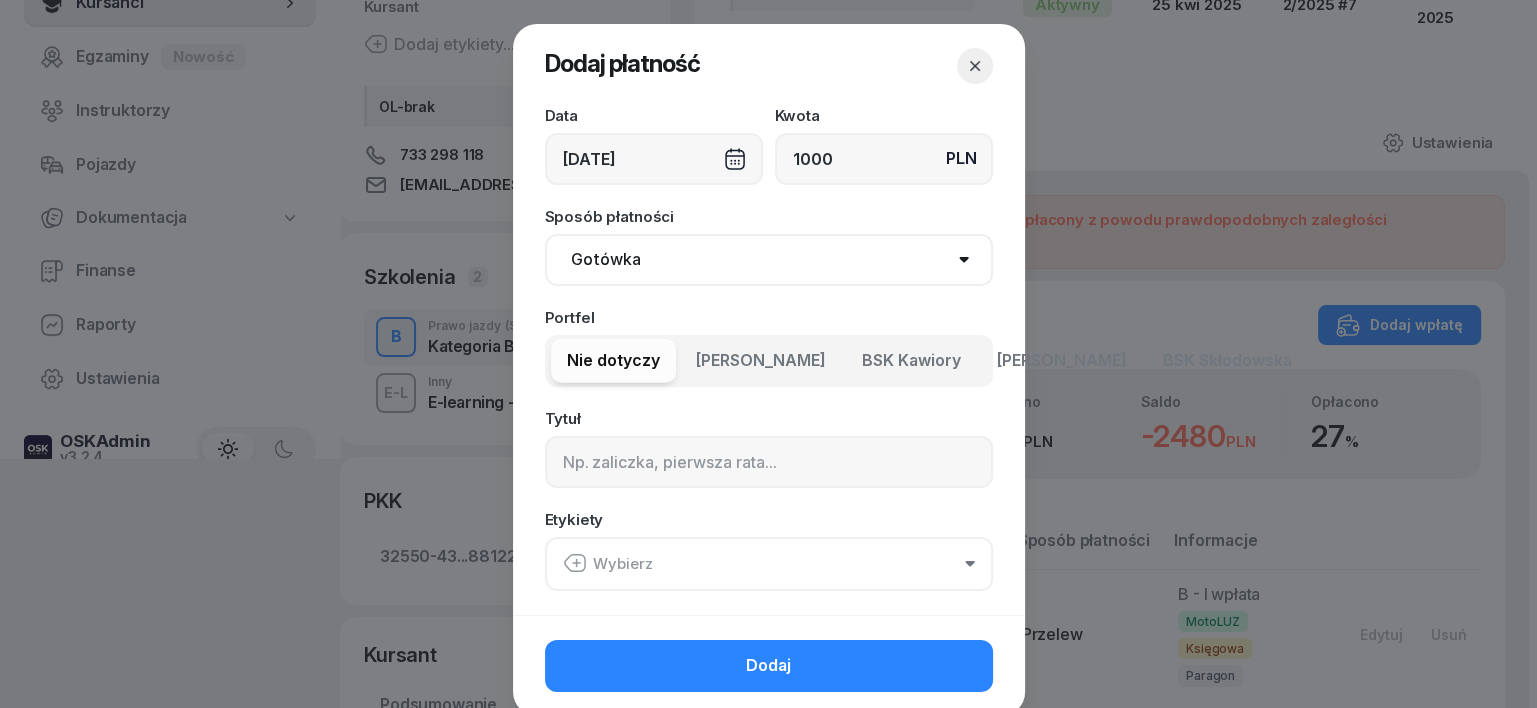 select on "transfer" 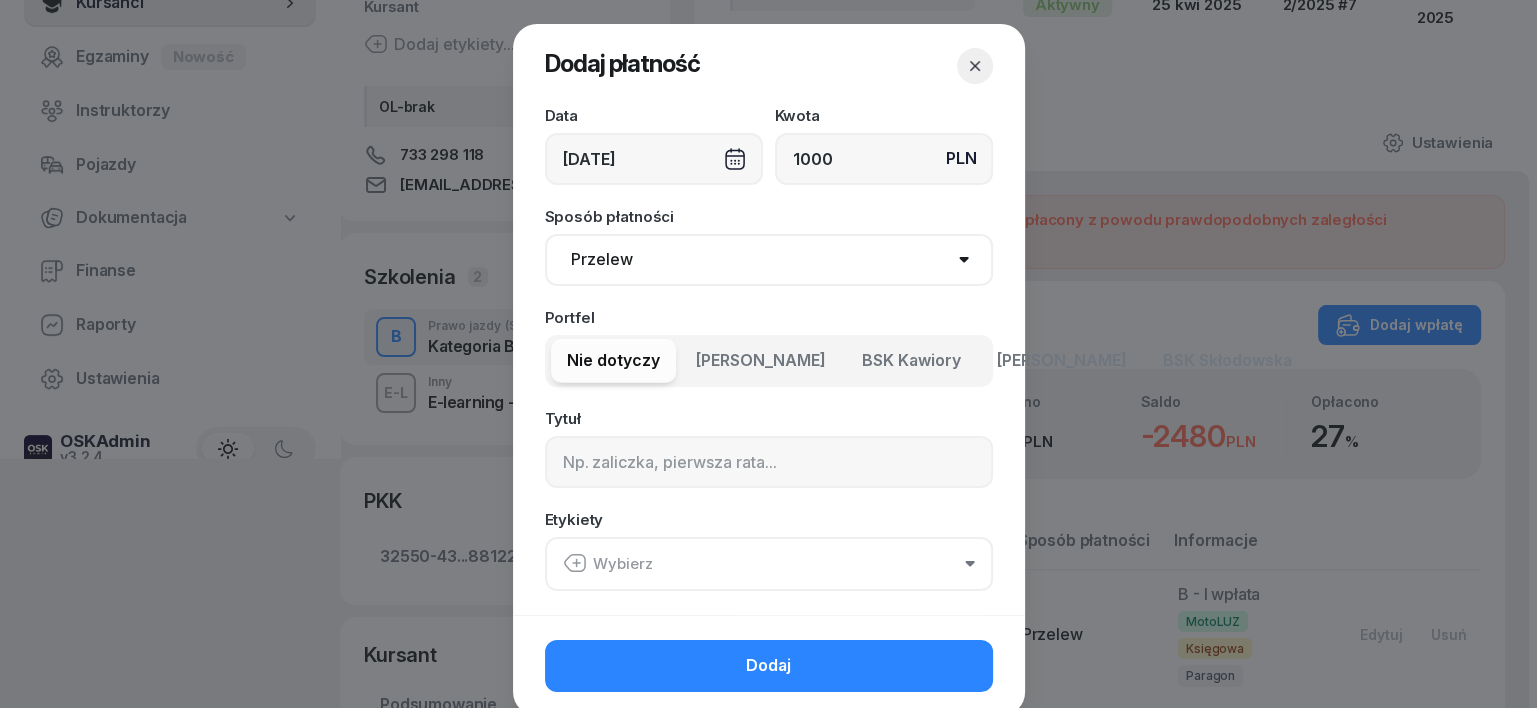 click on "Gotówka Karta Przelew Płatności online BLIK" at bounding box center [769, 260] 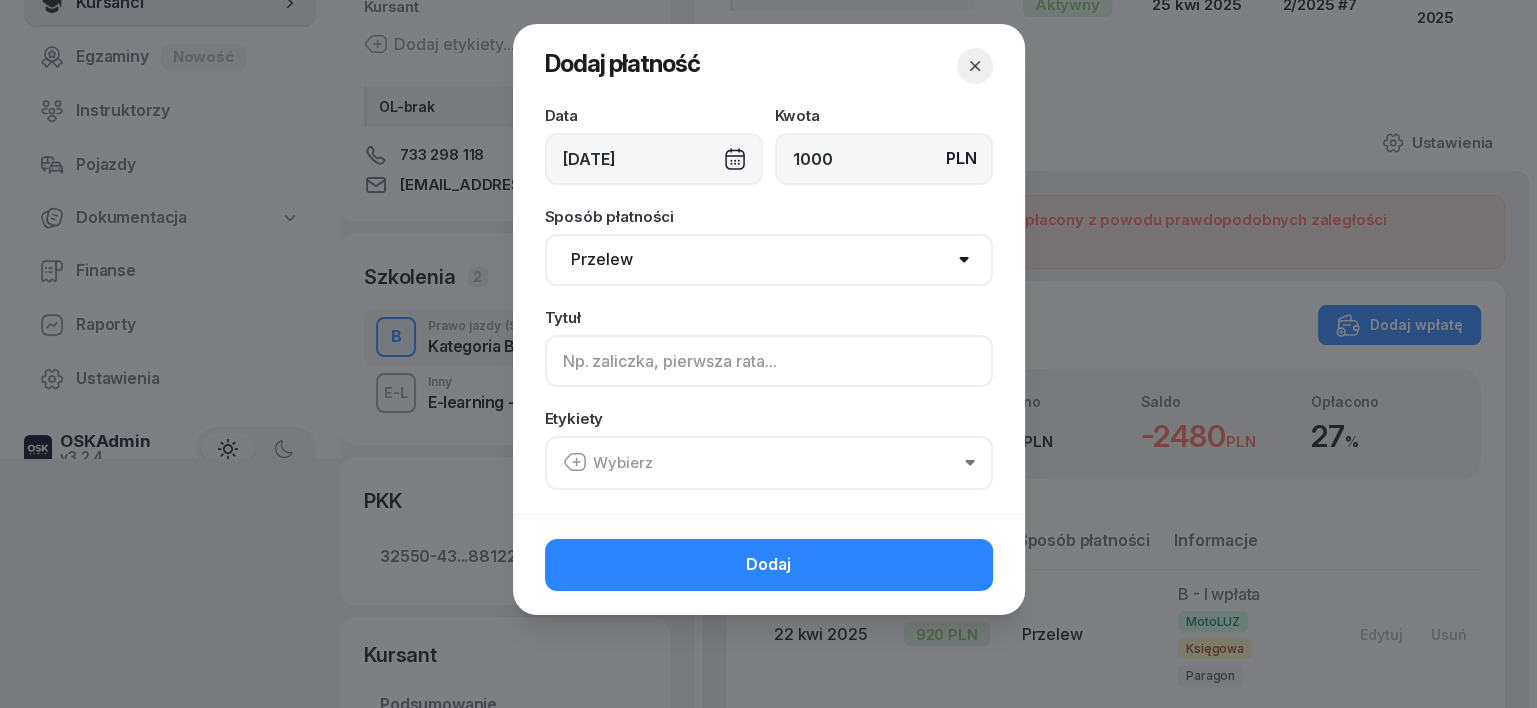 click 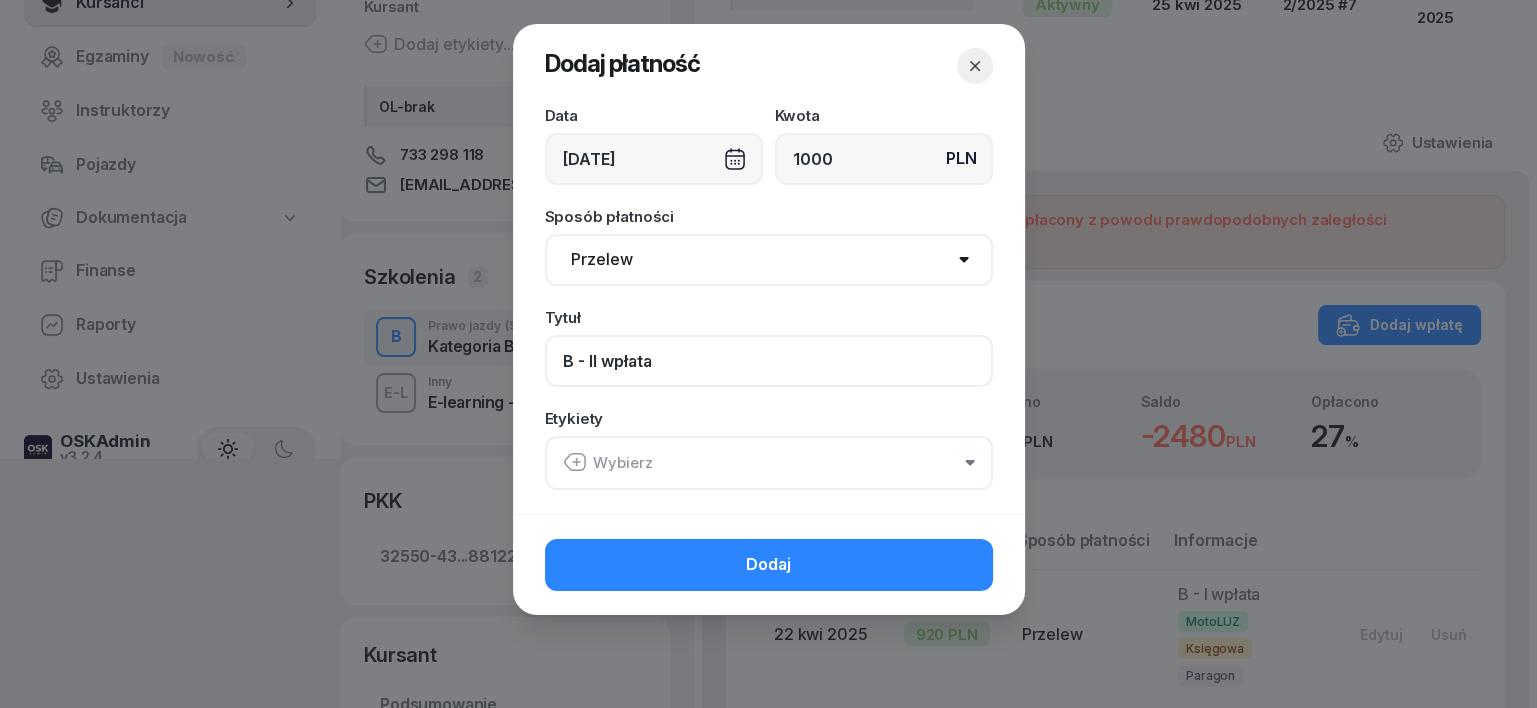 type on "B - II wpłata" 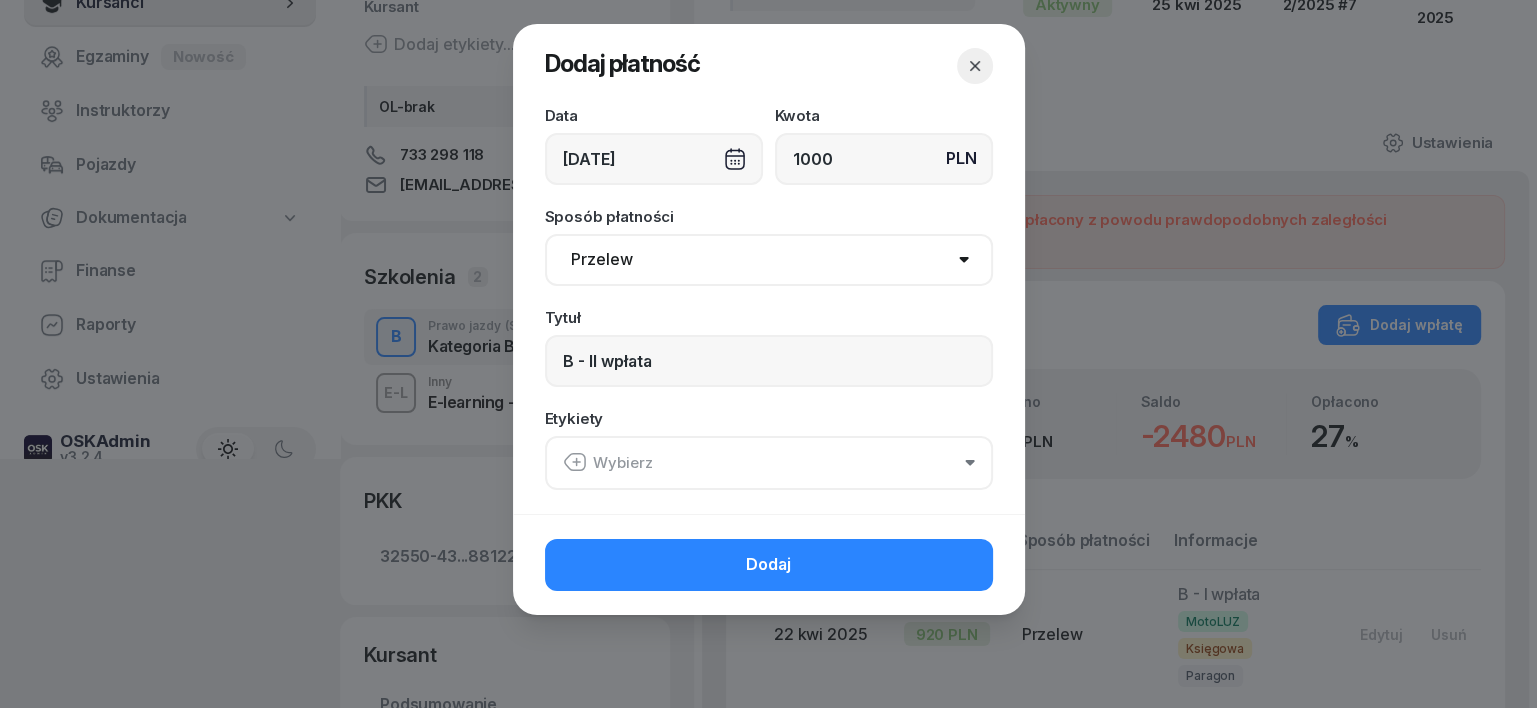click 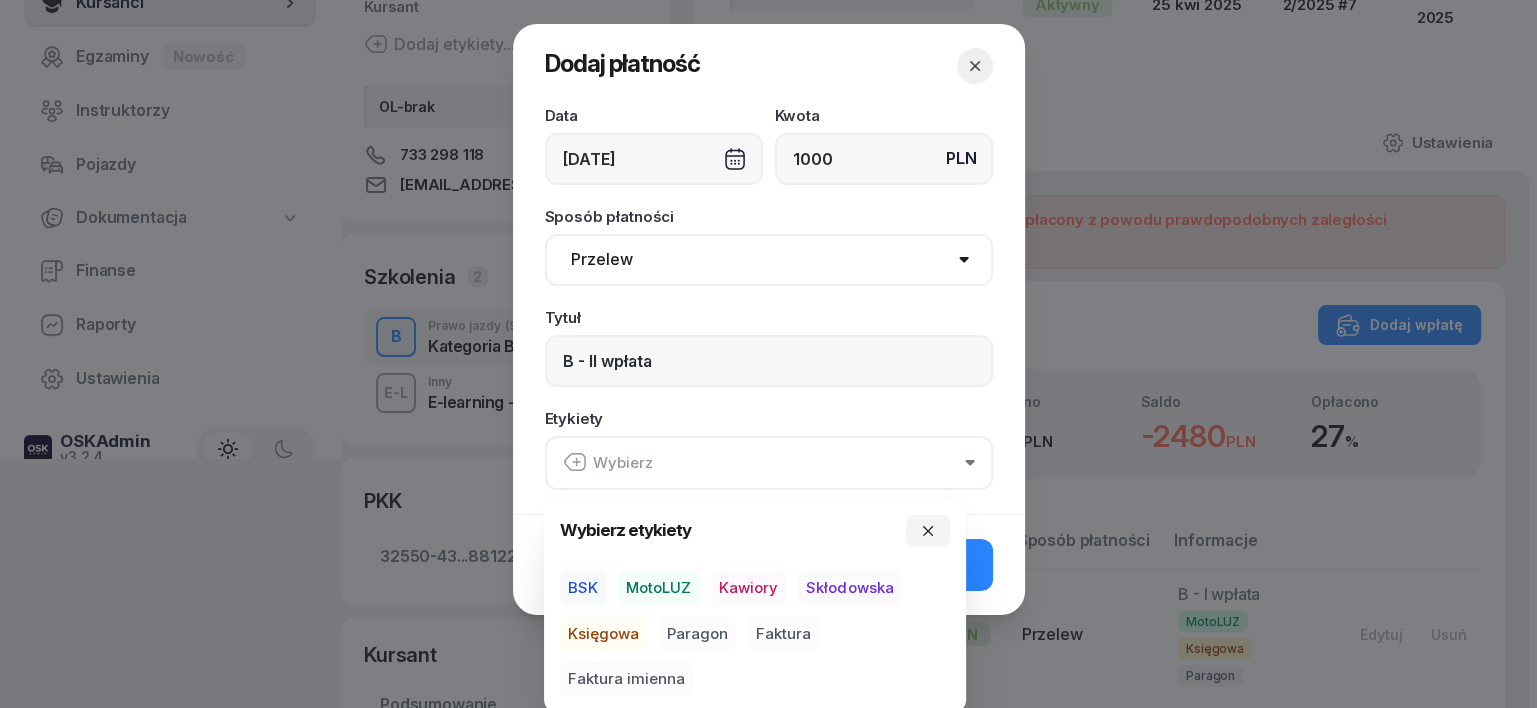 drag, startPoint x: 657, startPoint y: 582, endPoint x: 639, endPoint y: 610, distance: 33.286633 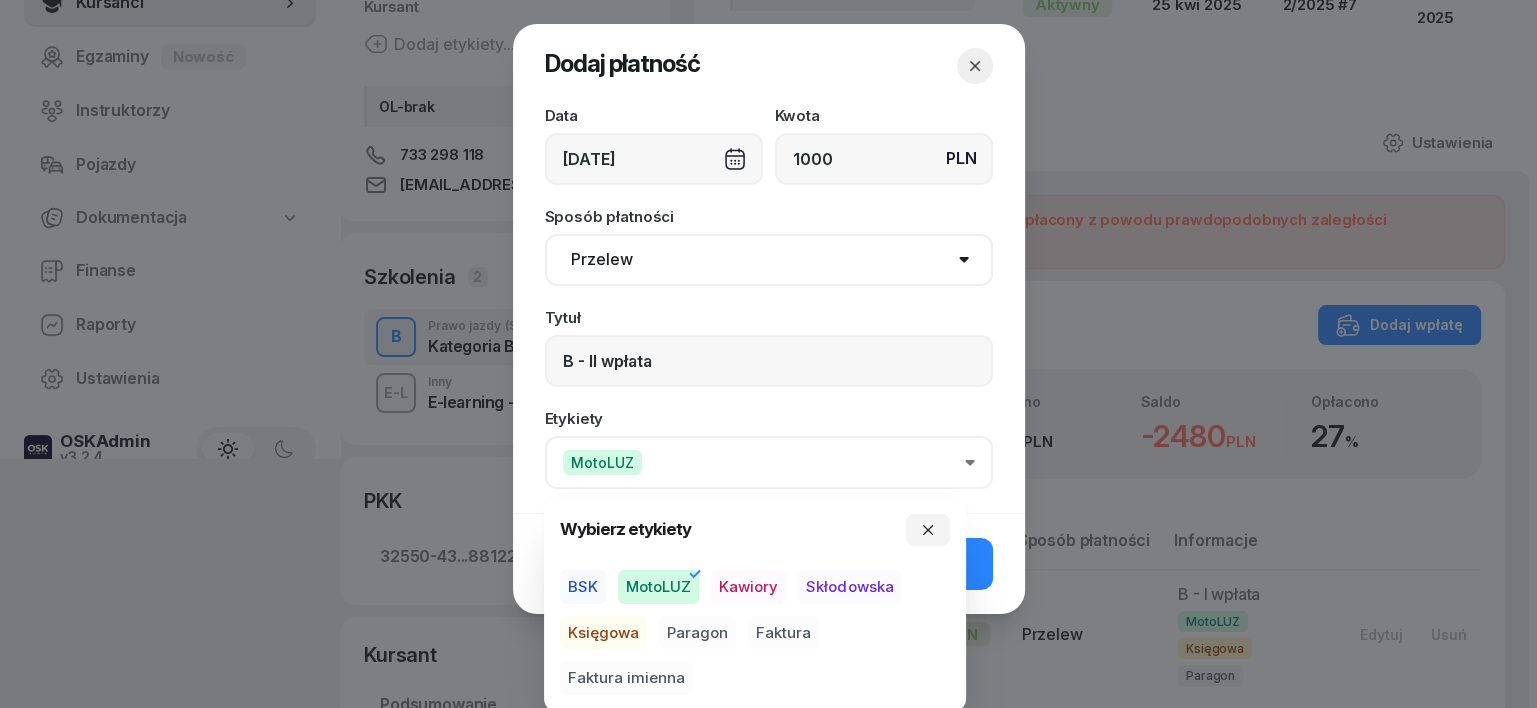 drag, startPoint x: 614, startPoint y: 632, endPoint x: 632, endPoint y: 634, distance: 18.110771 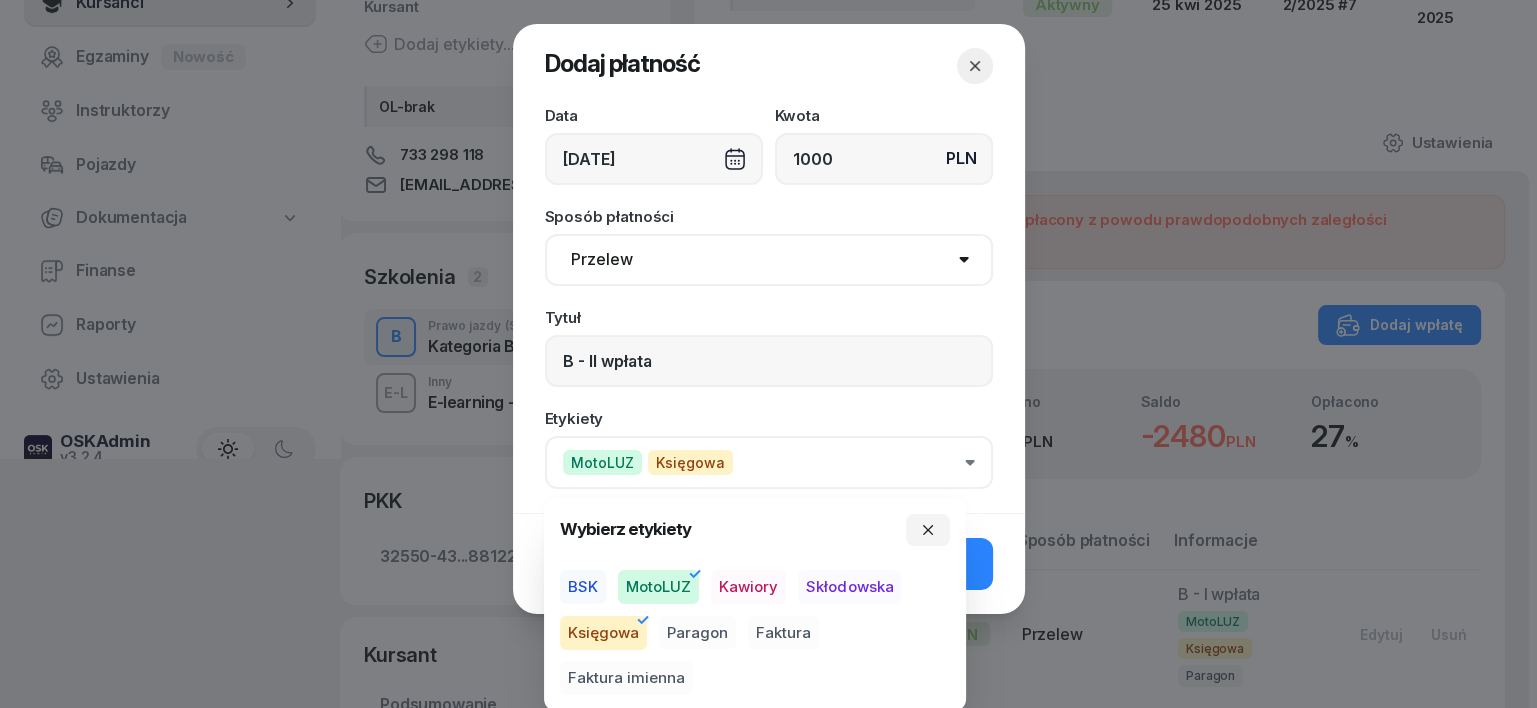click on "Paragon" at bounding box center (697, 633) 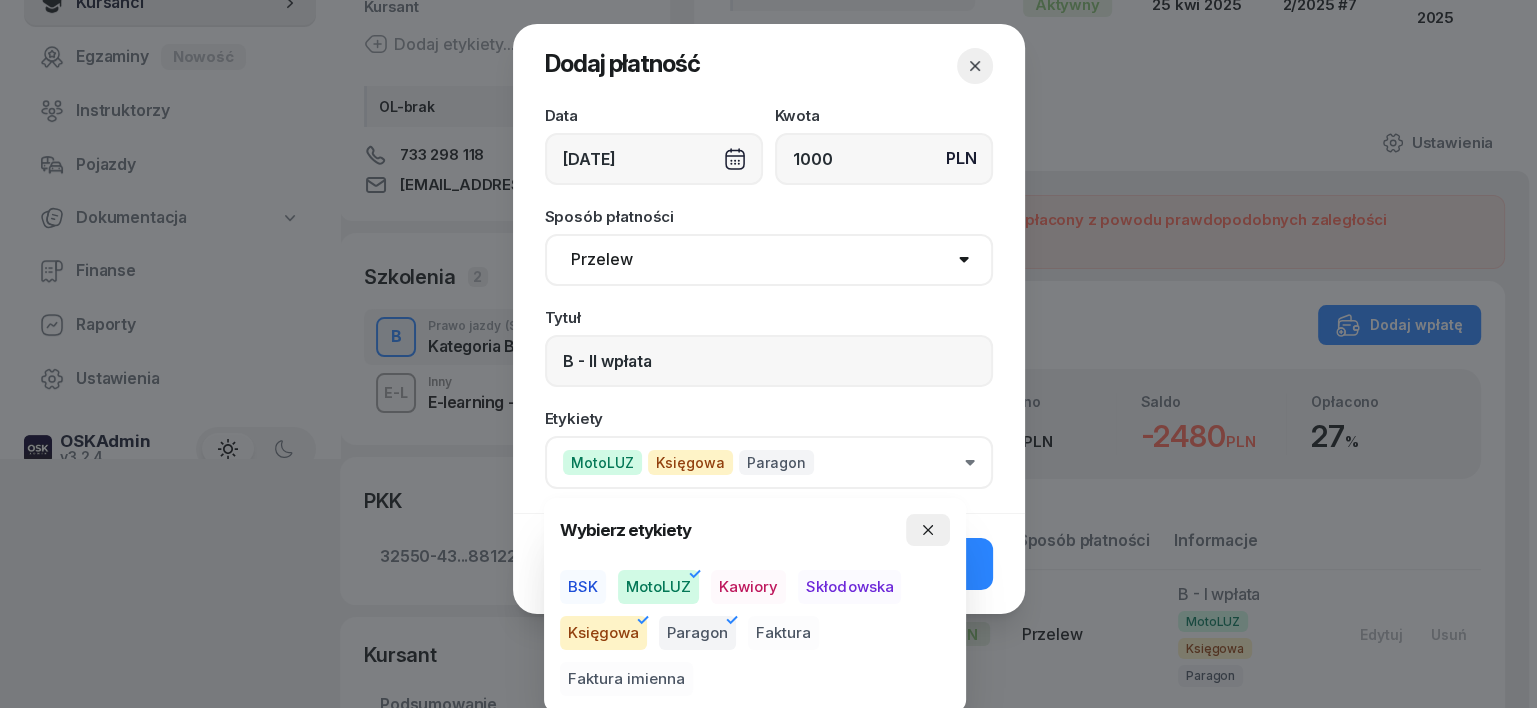 drag, startPoint x: 924, startPoint y: 524, endPoint x: 930, endPoint y: 549, distance: 25.70992 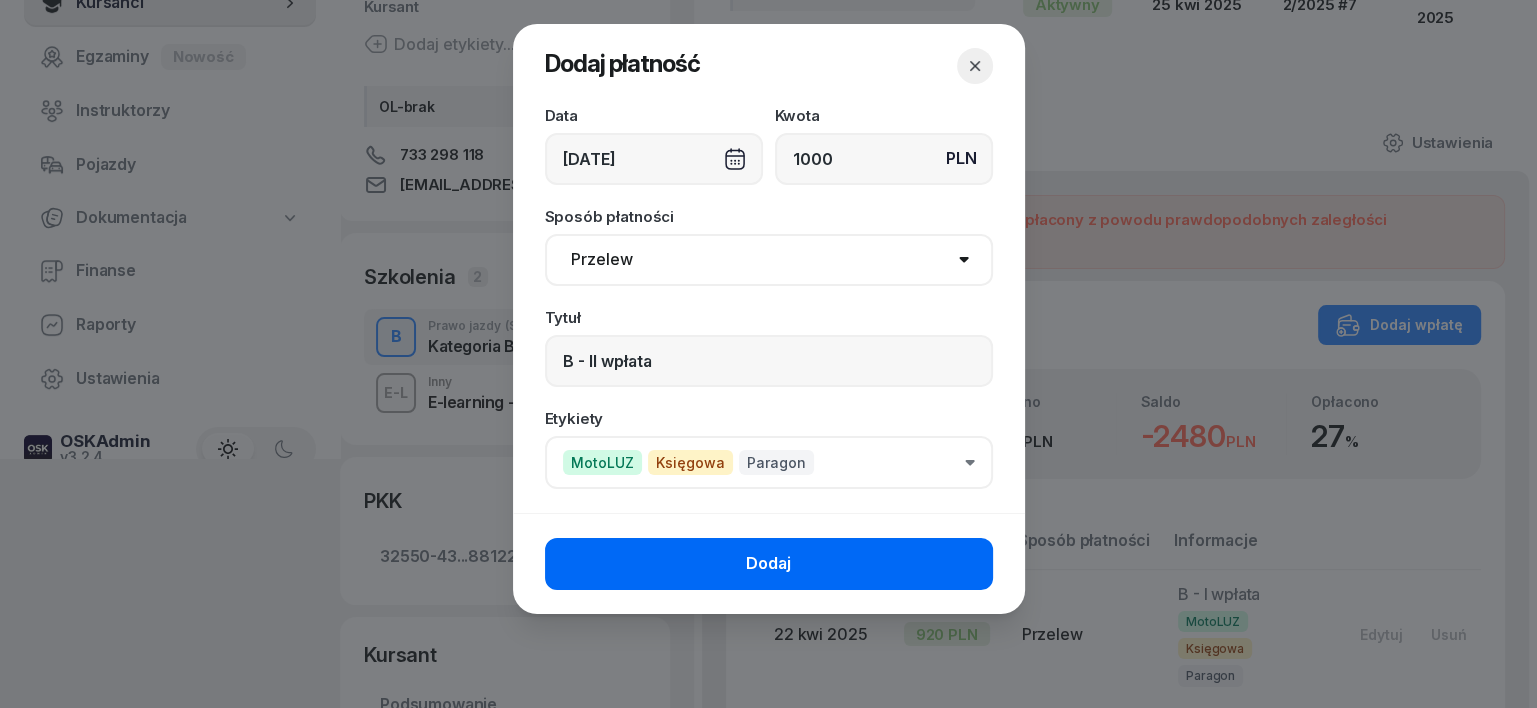 click on "Dodaj" 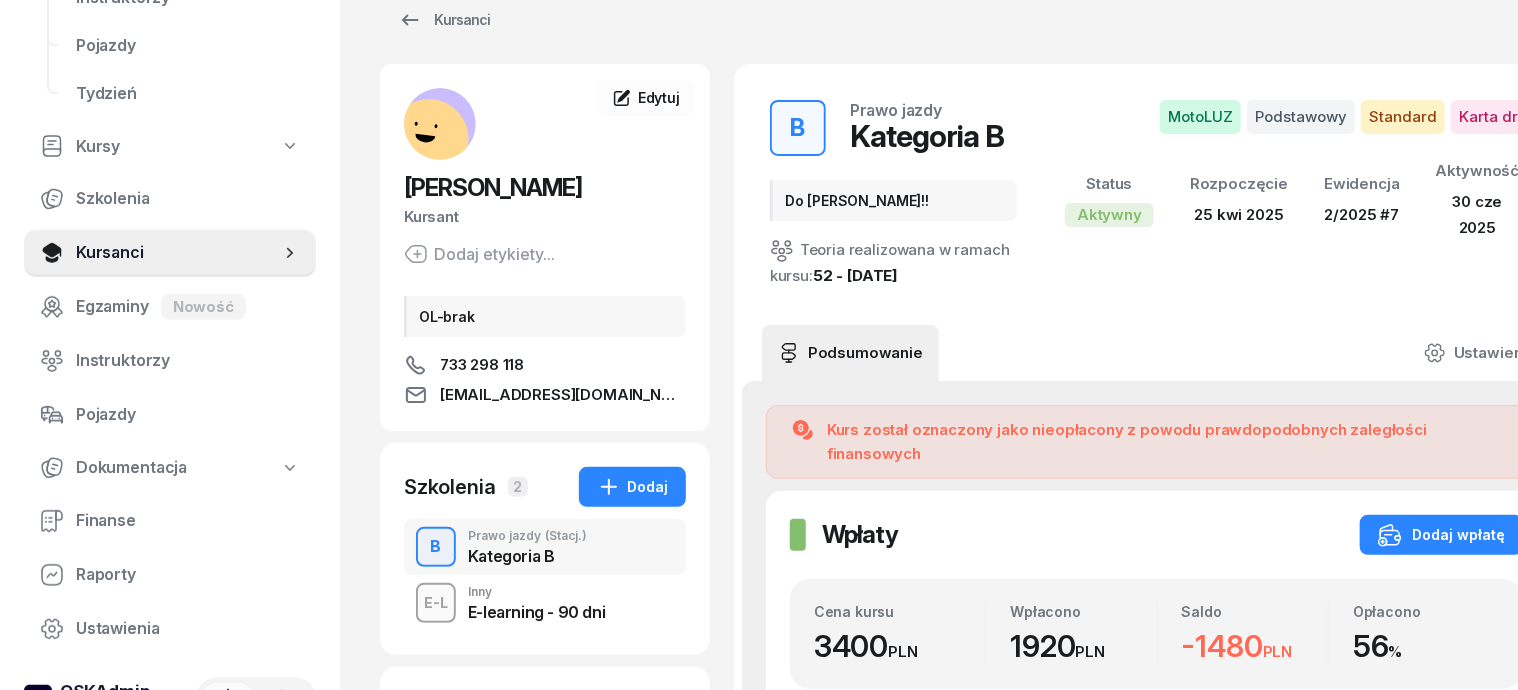 scroll, scrollTop: 0, scrollLeft: 0, axis: both 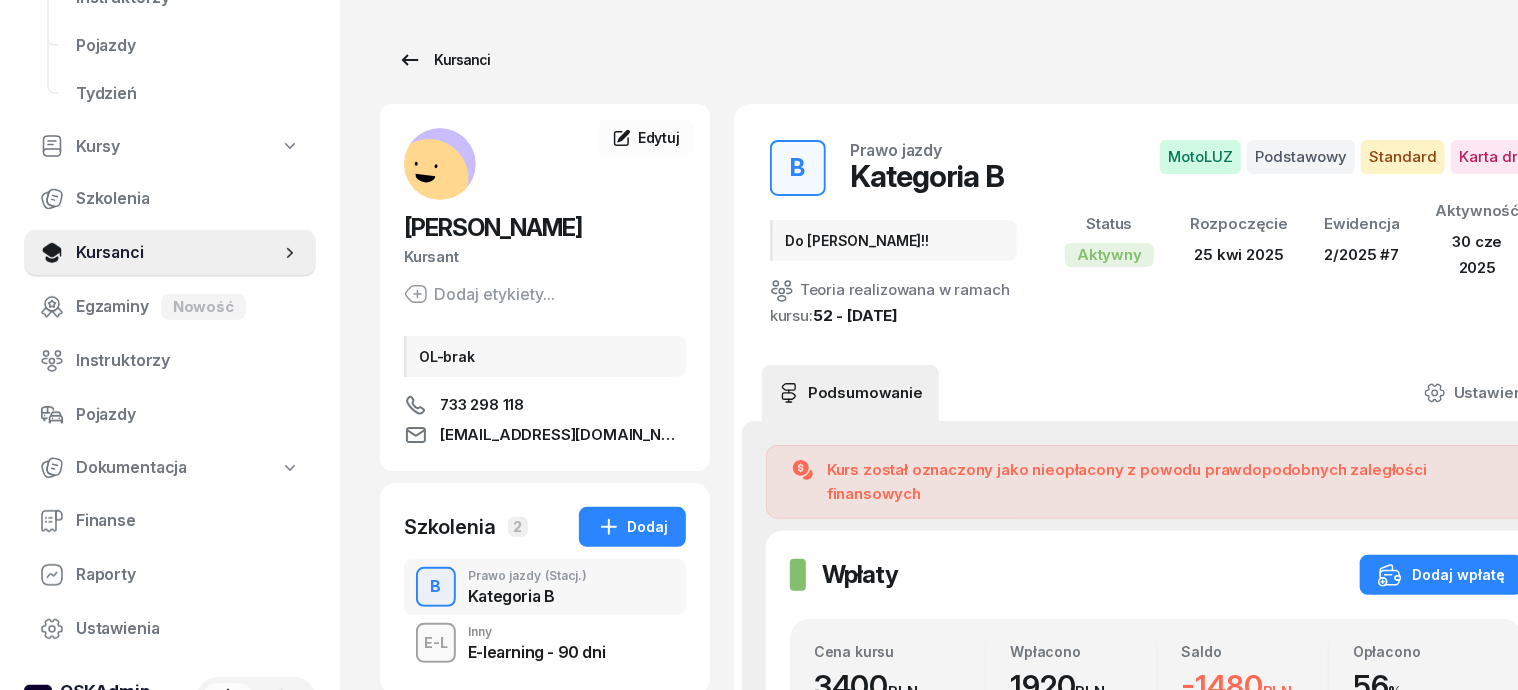 click on "Kursanci" at bounding box center [444, 60] 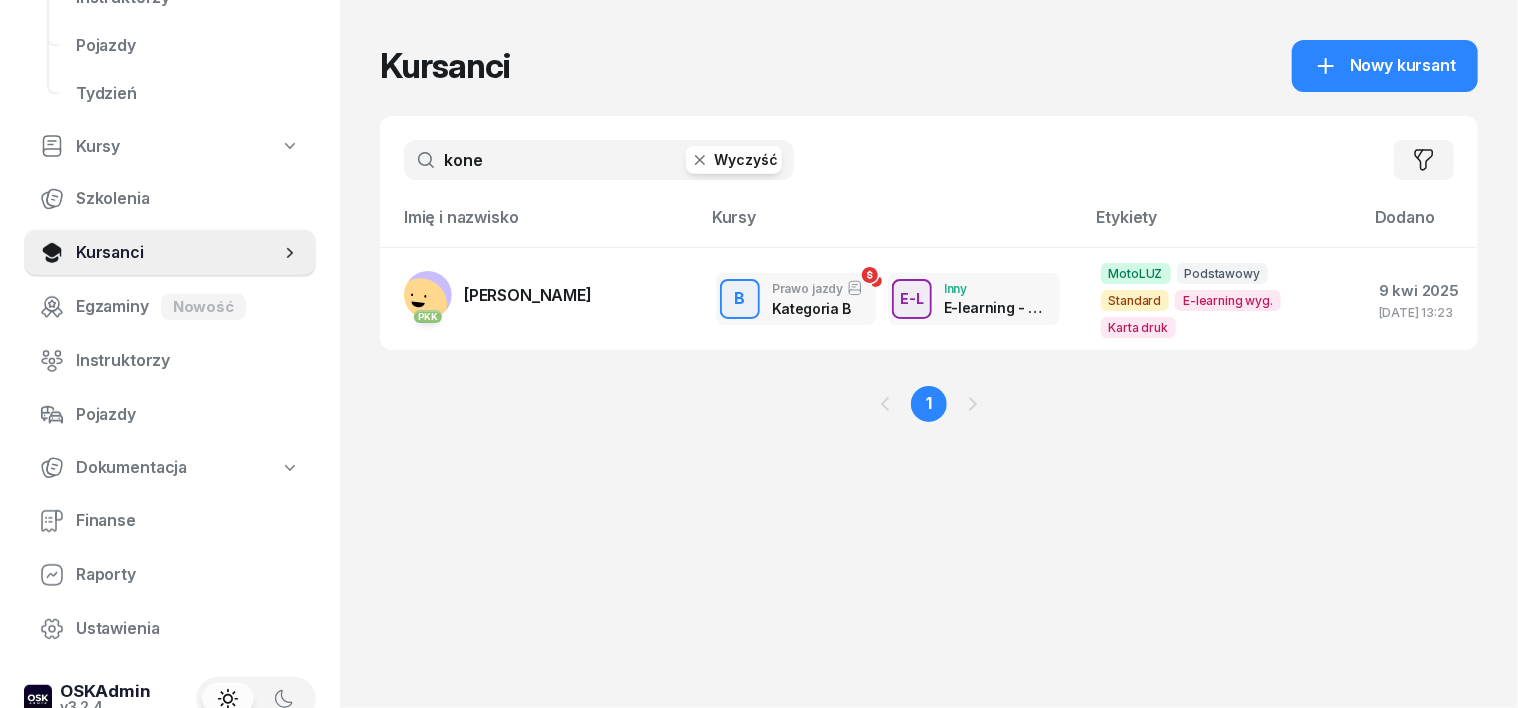 click 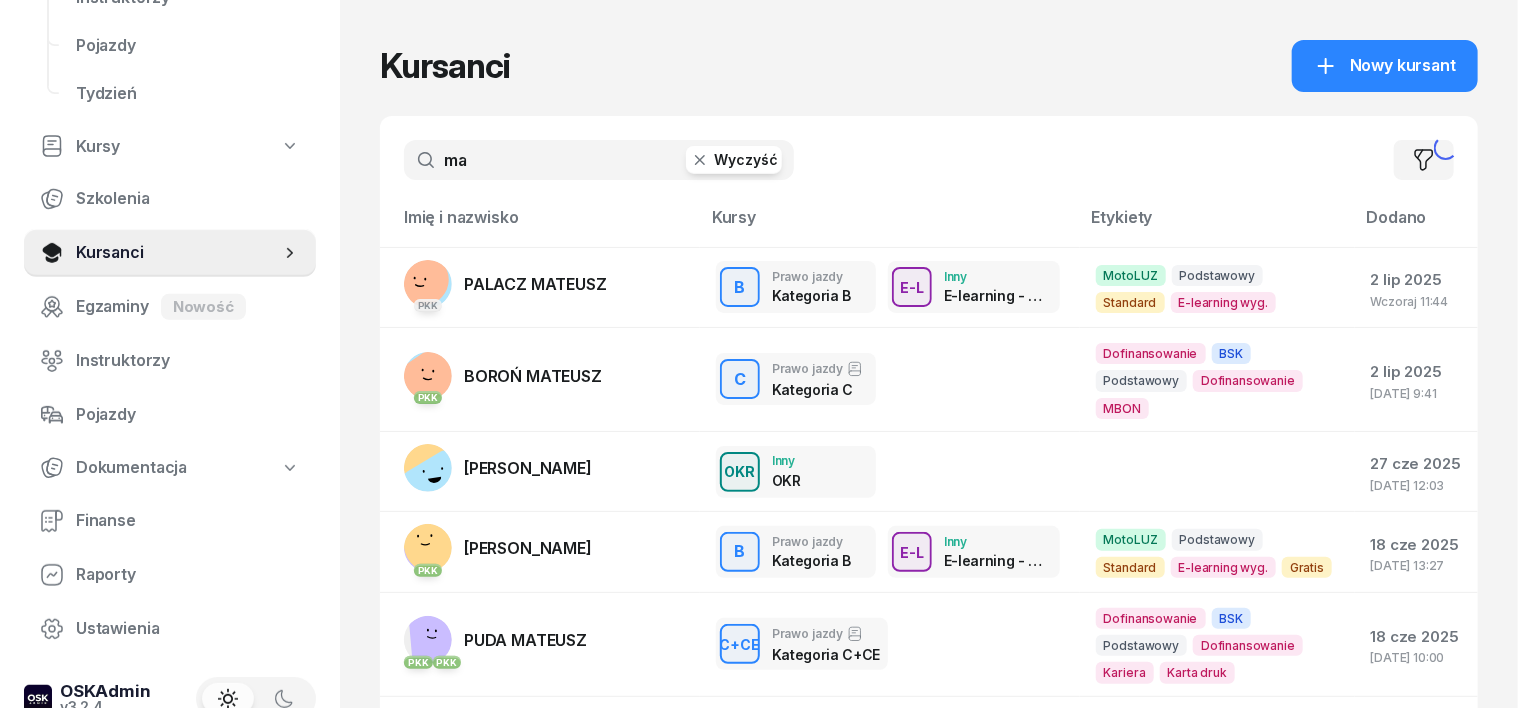type on "m" 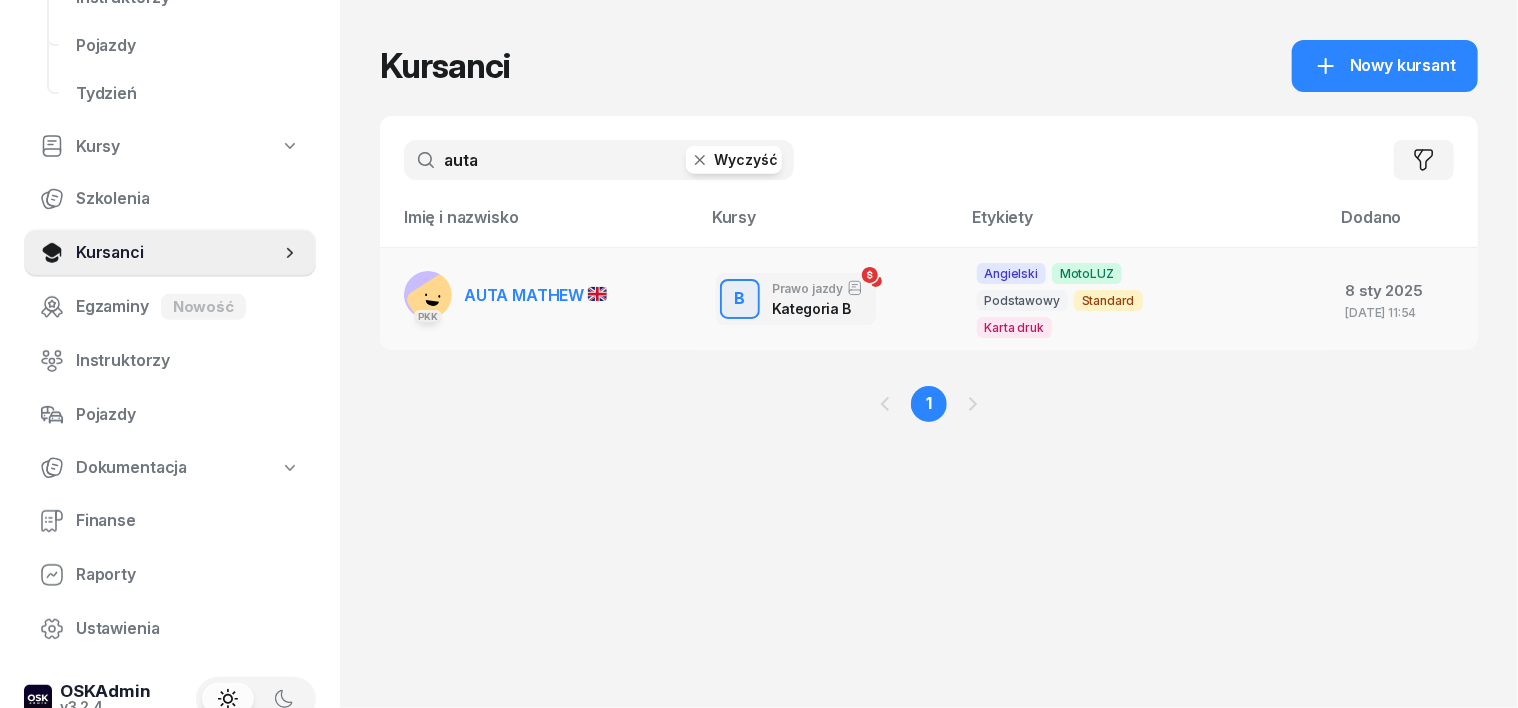 type on "auta" 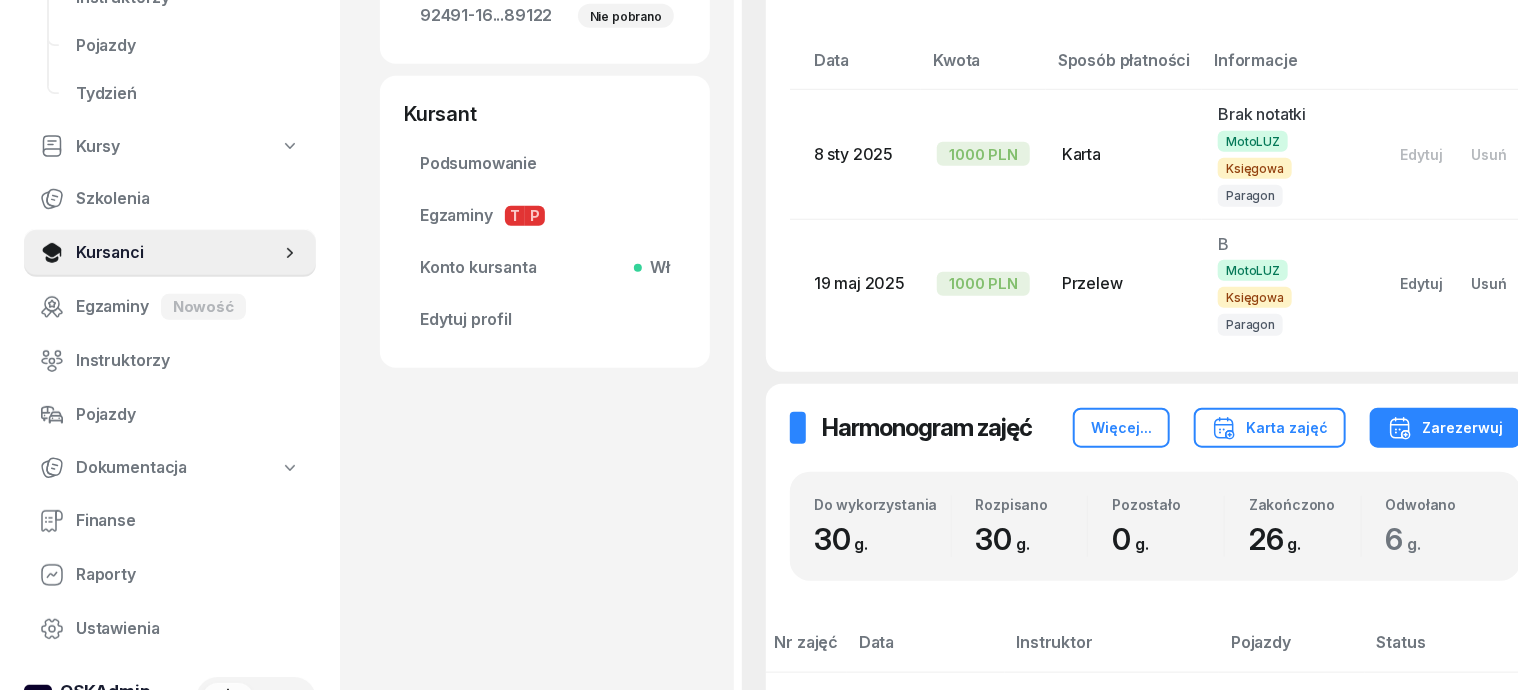 scroll, scrollTop: 375, scrollLeft: 0, axis: vertical 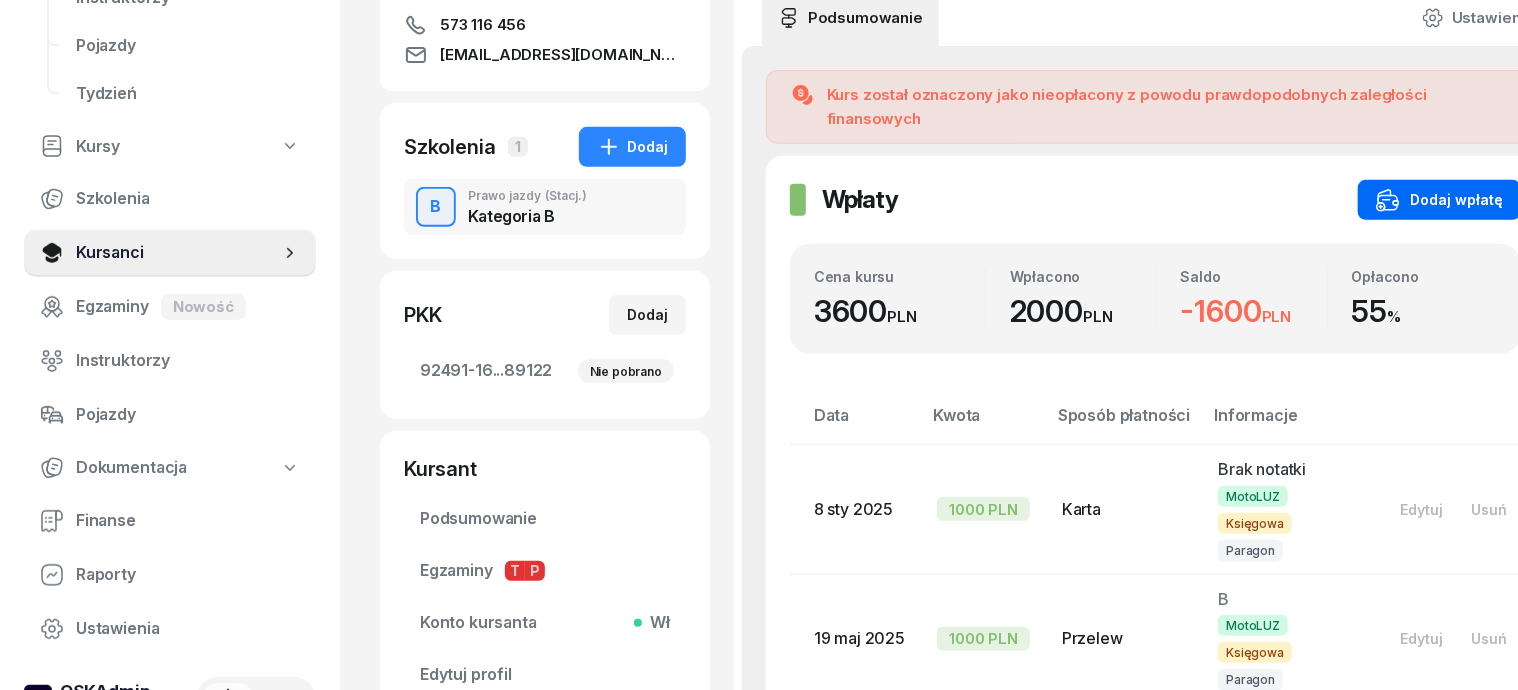 click on "Dodaj wpłatę" at bounding box center (1439, 200) 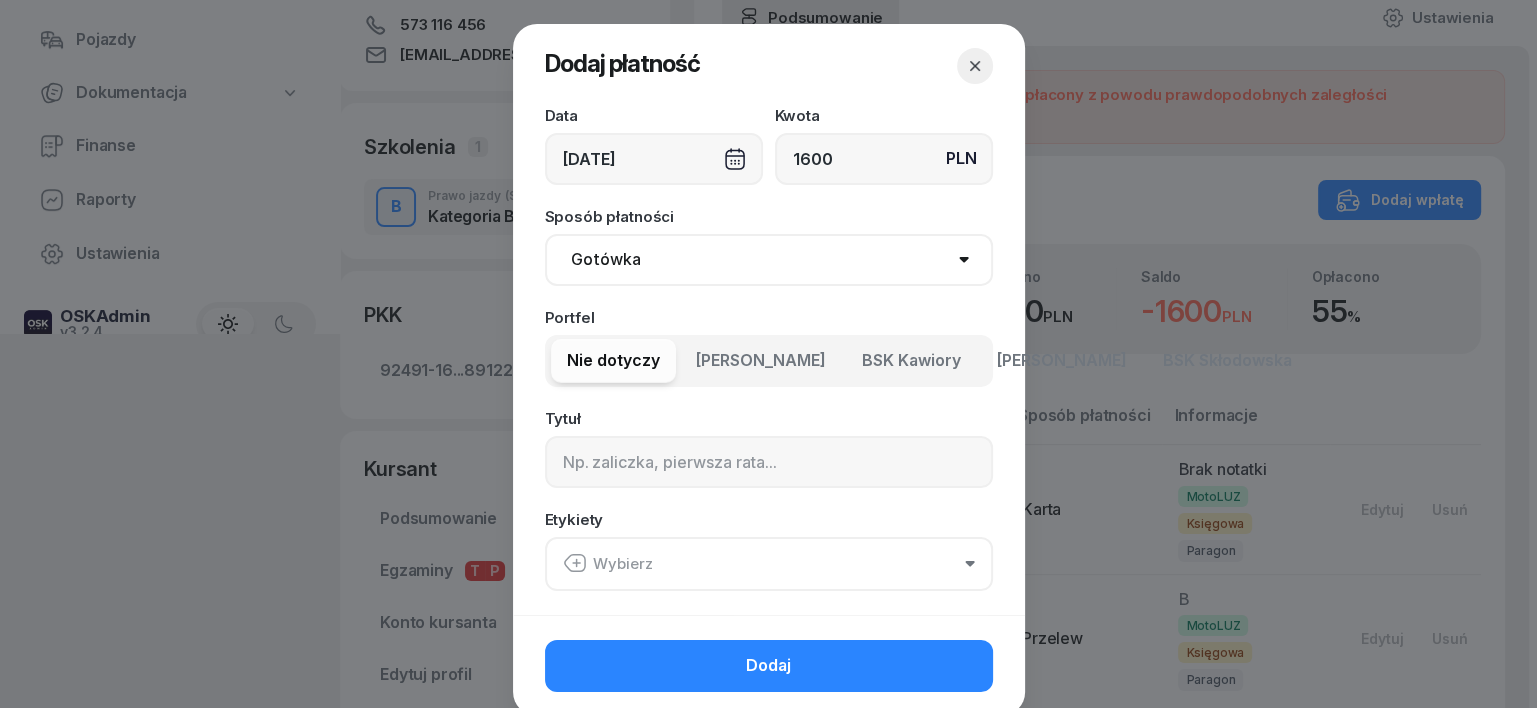 type on "1600" 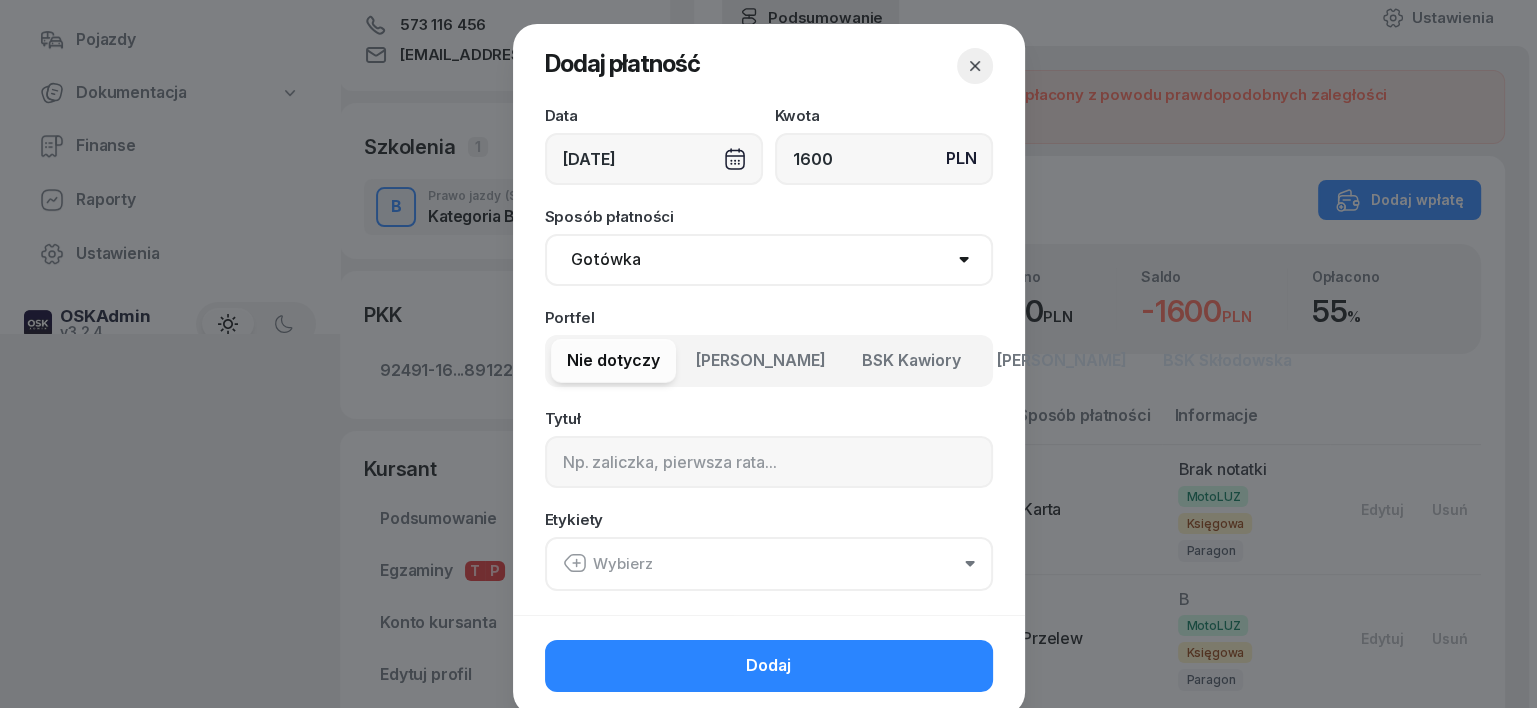 select on "transfer" 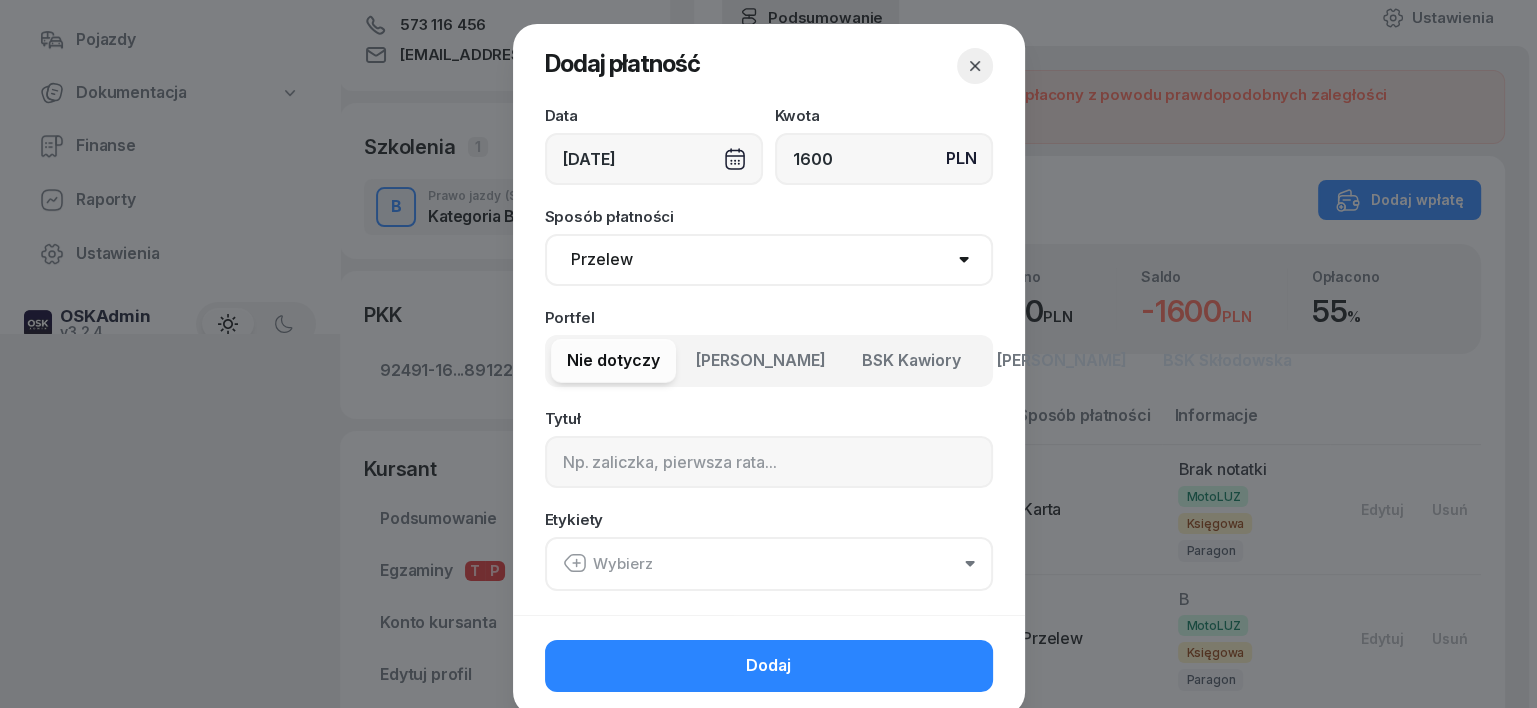 click on "Gotówka Karta Przelew Płatności online BLIK" at bounding box center (769, 260) 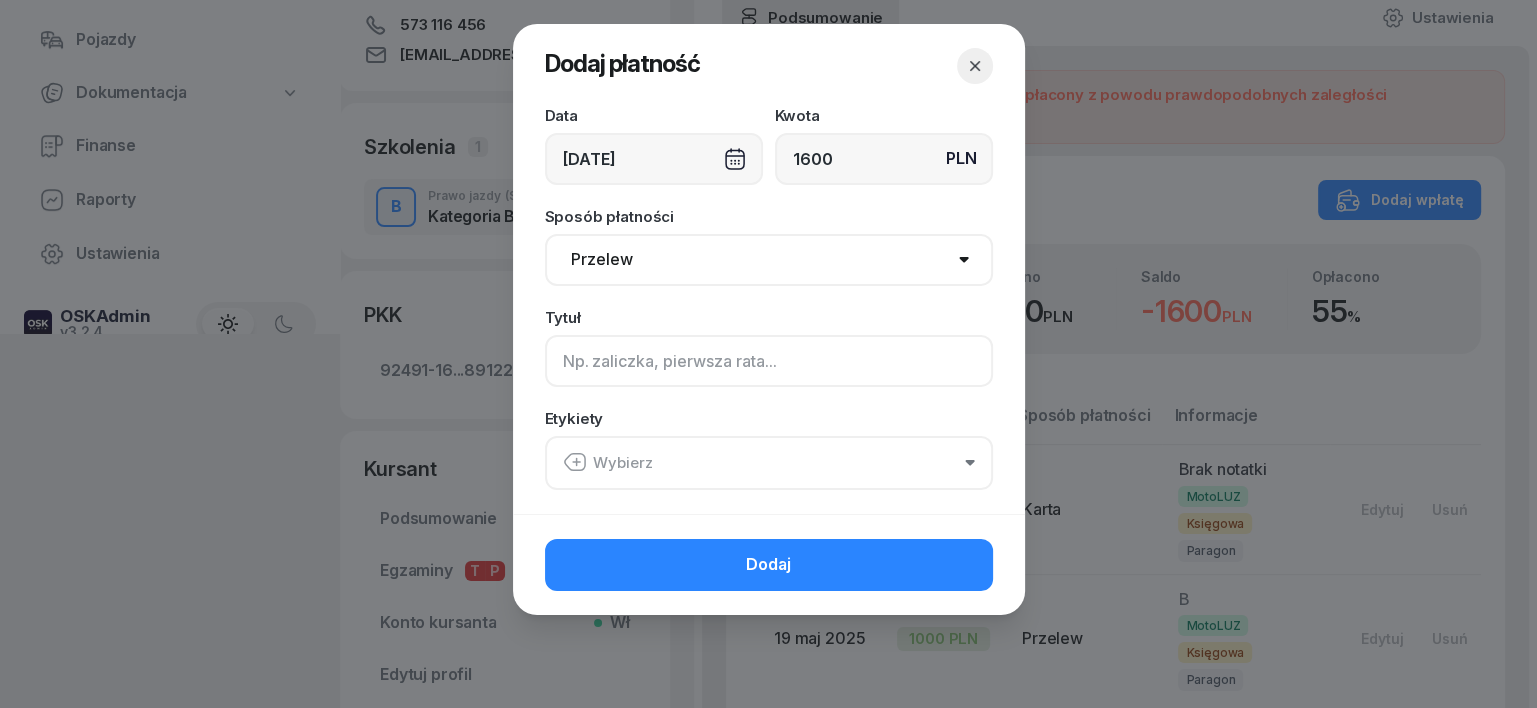 click 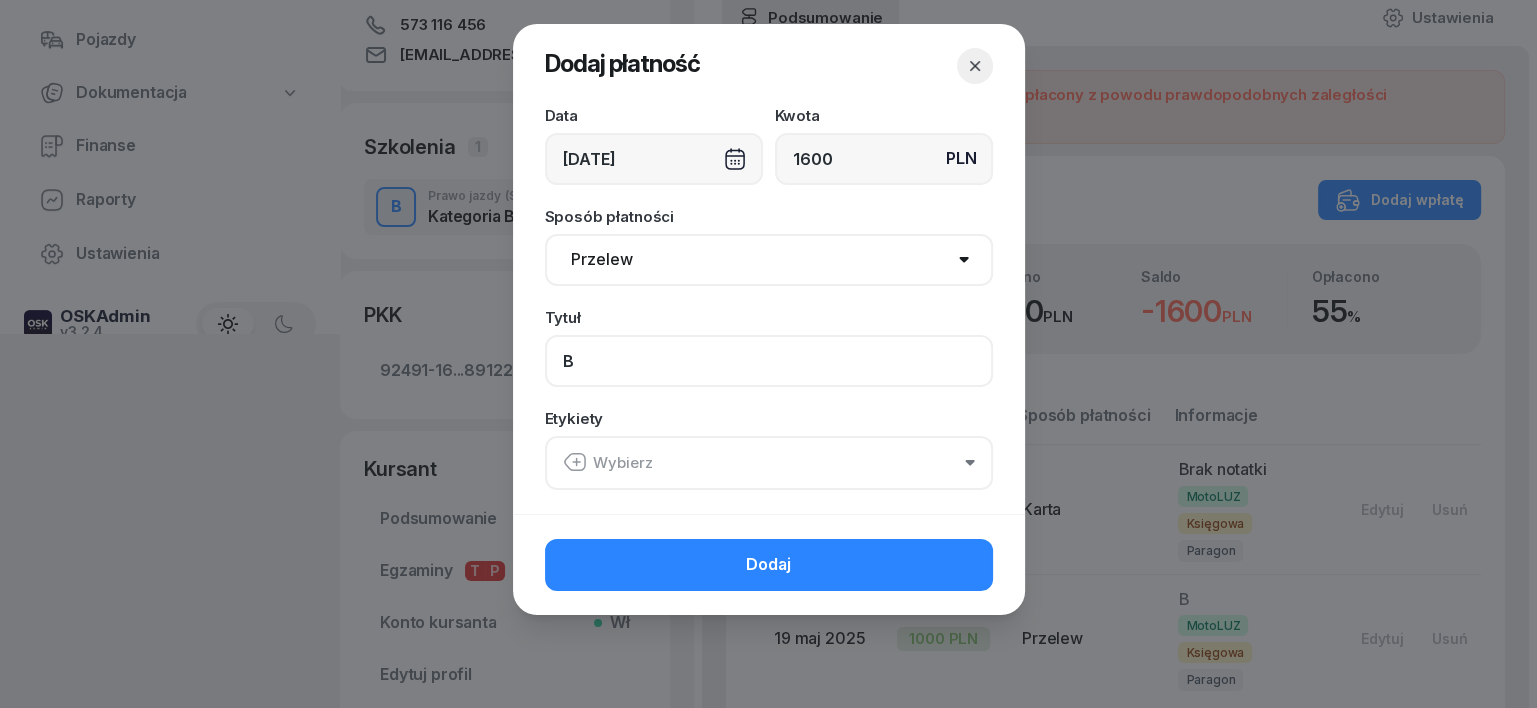 type on "B" 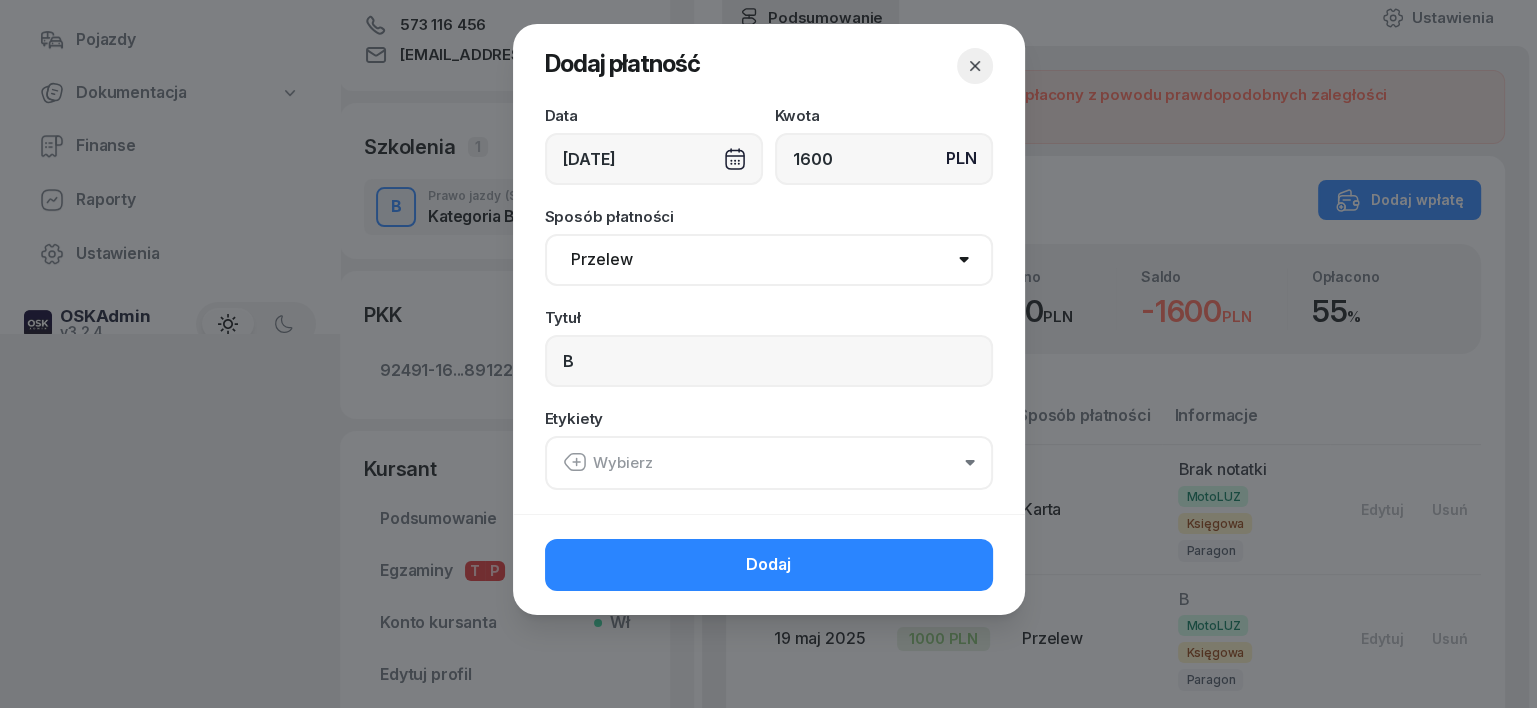 click 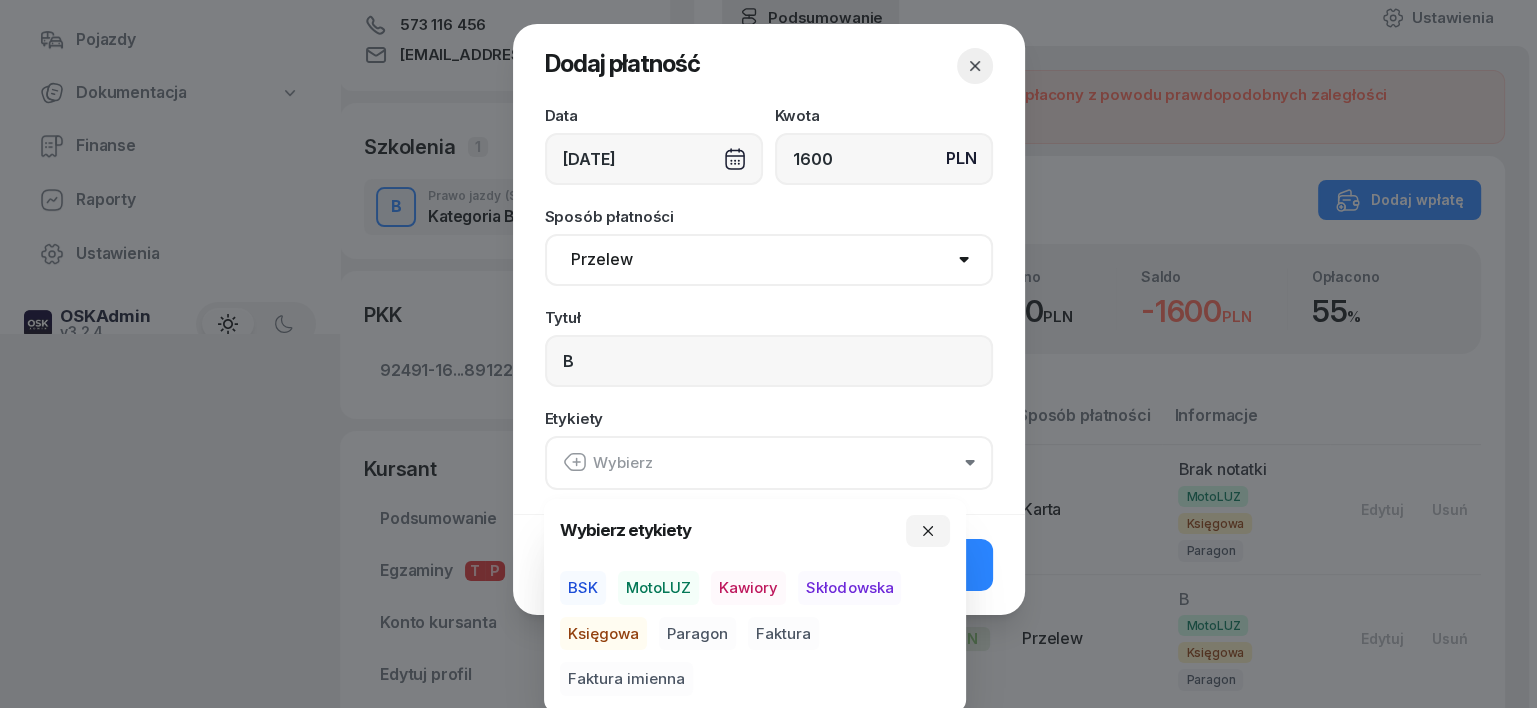 drag, startPoint x: 673, startPoint y: 587, endPoint x: 647, endPoint y: 617, distance: 39.698868 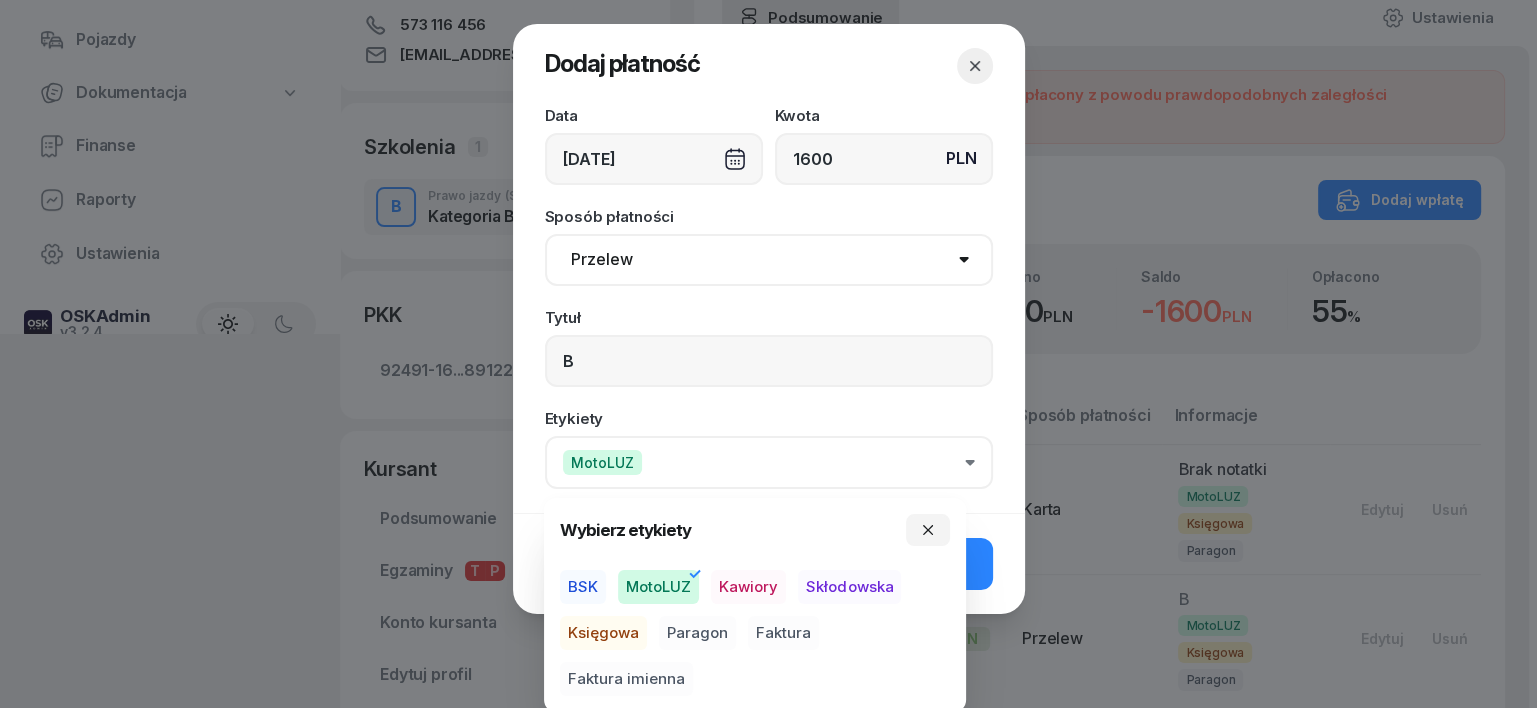 drag, startPoint x: 604, startPoint y: 636, endPoint x: 664, endPoint y: 656, distance: 63.245552 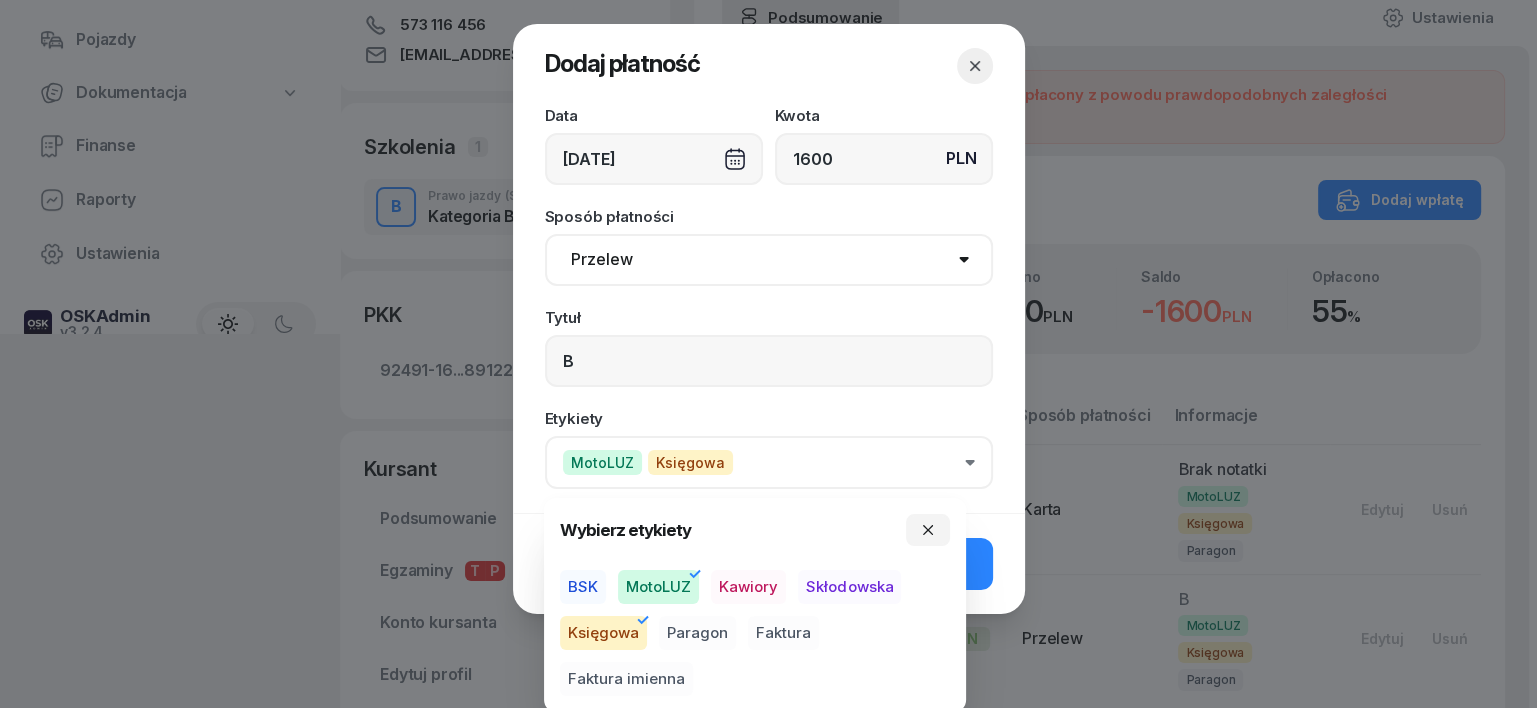 drag, startPoint x: 707, startPoint y: 638, endPoint x: 881, endPoint y: 636, distance: 174.01149 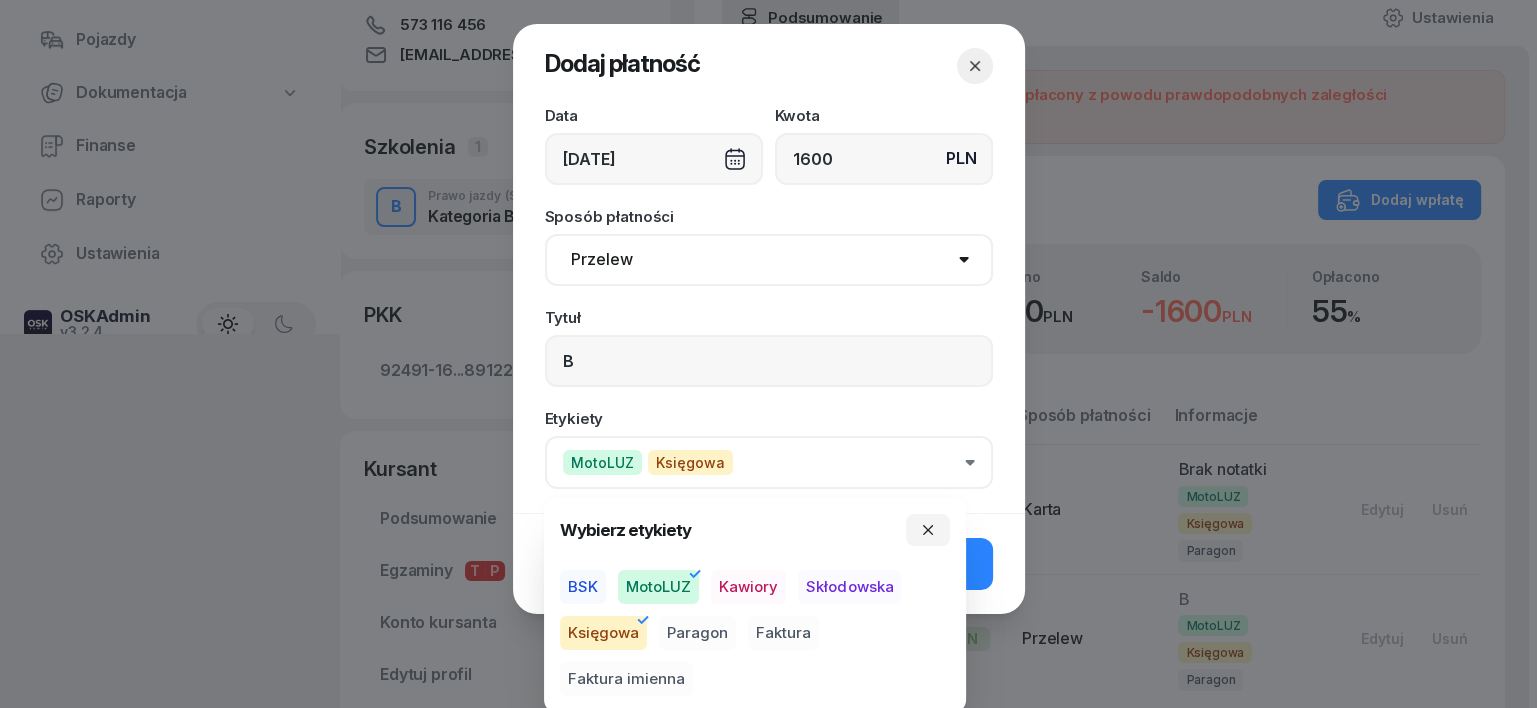 click on "Paragon" at bounding box center (697, 633) 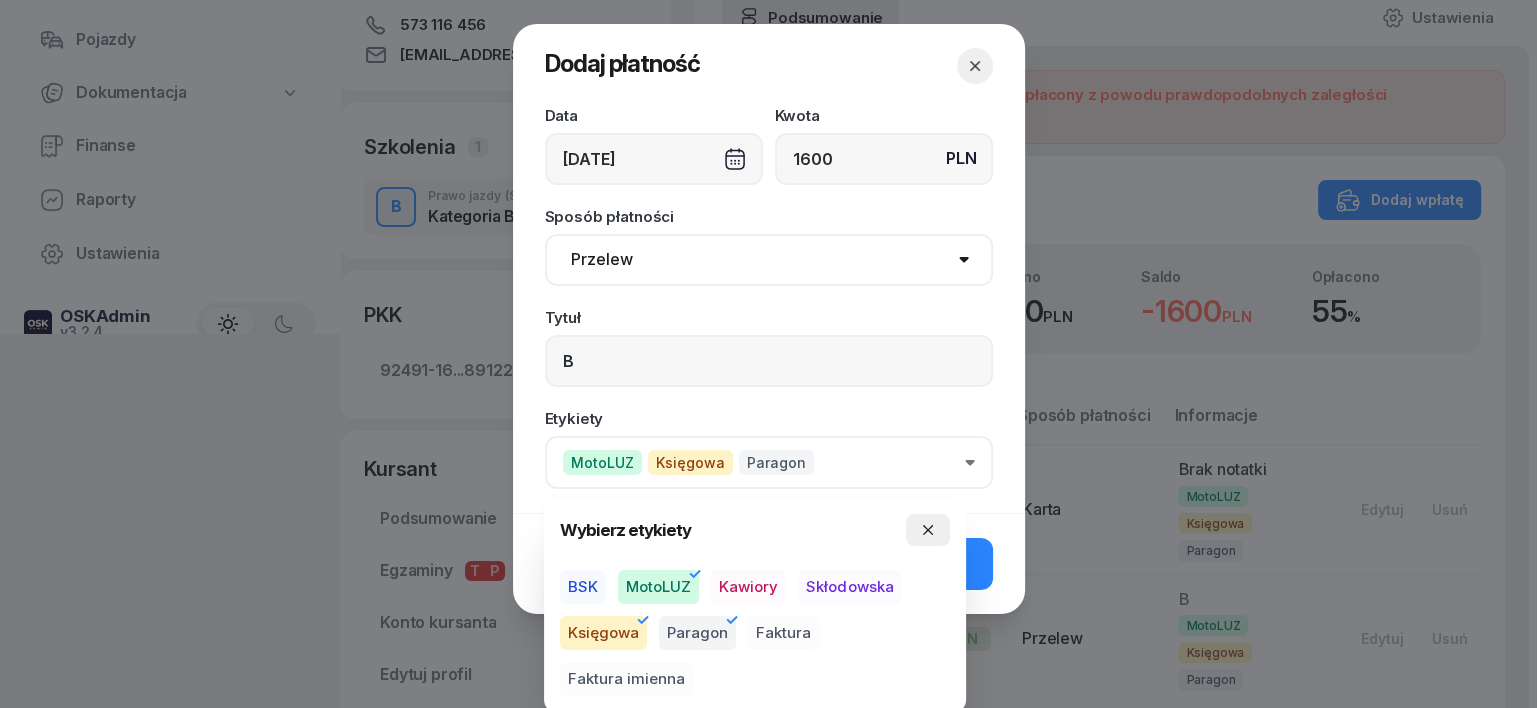 click 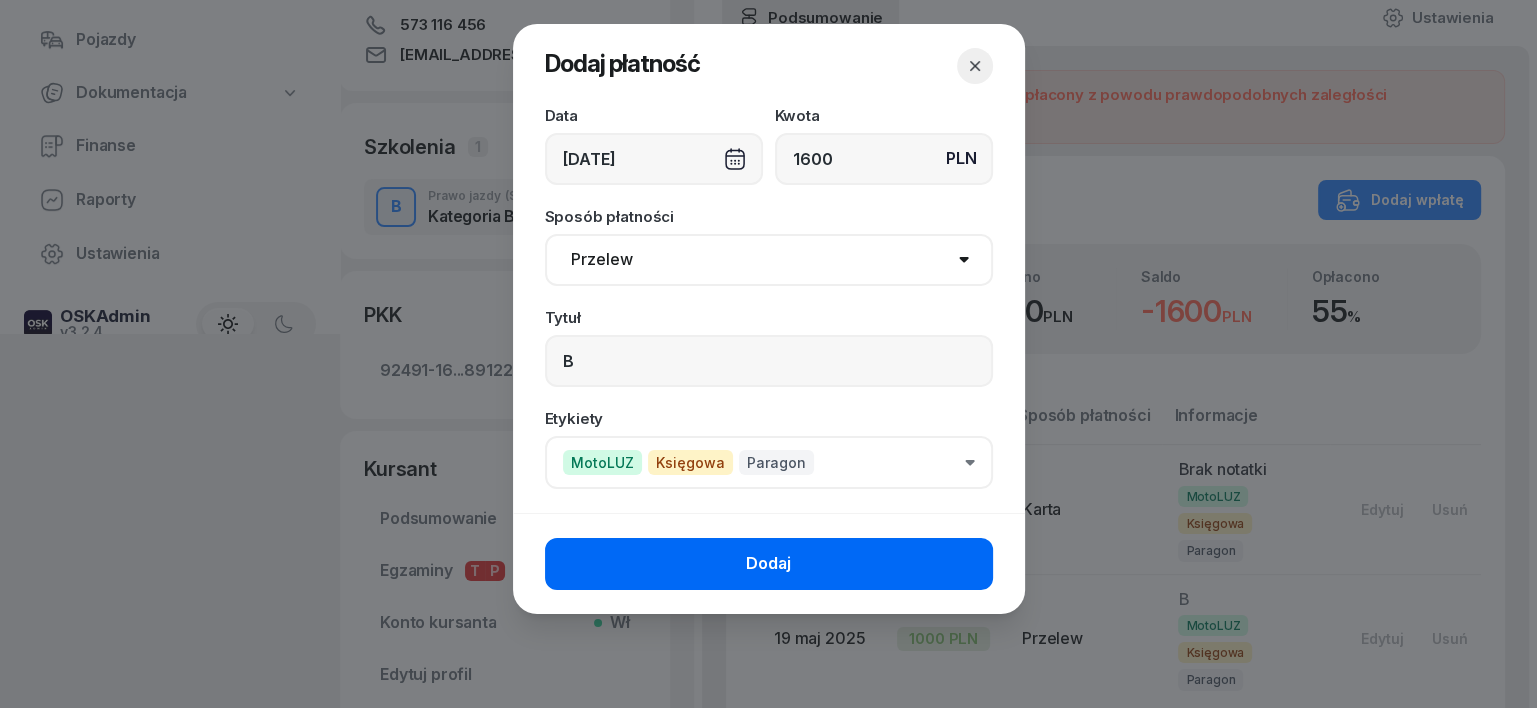 click on "Dodaj" 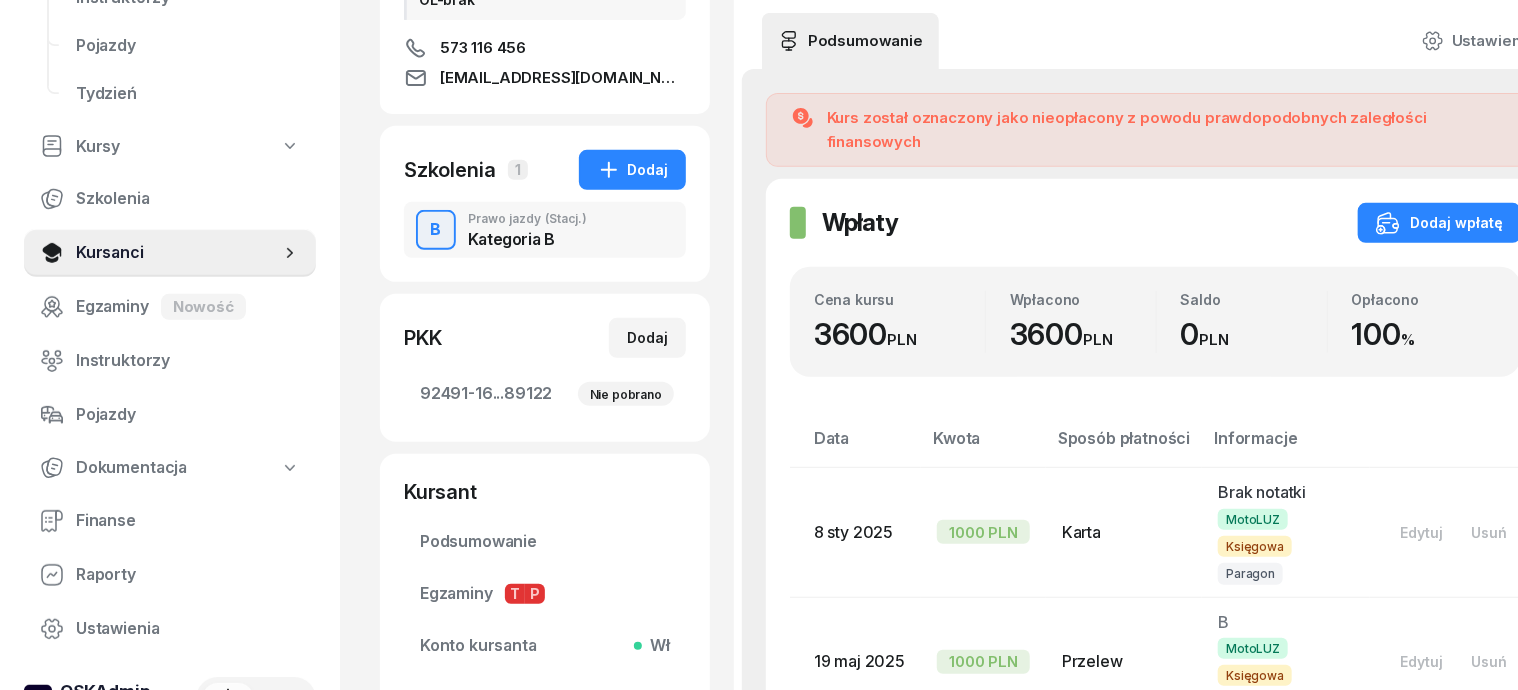 scroll, scrollTop: 0, scrollLeft: 0, axis: both 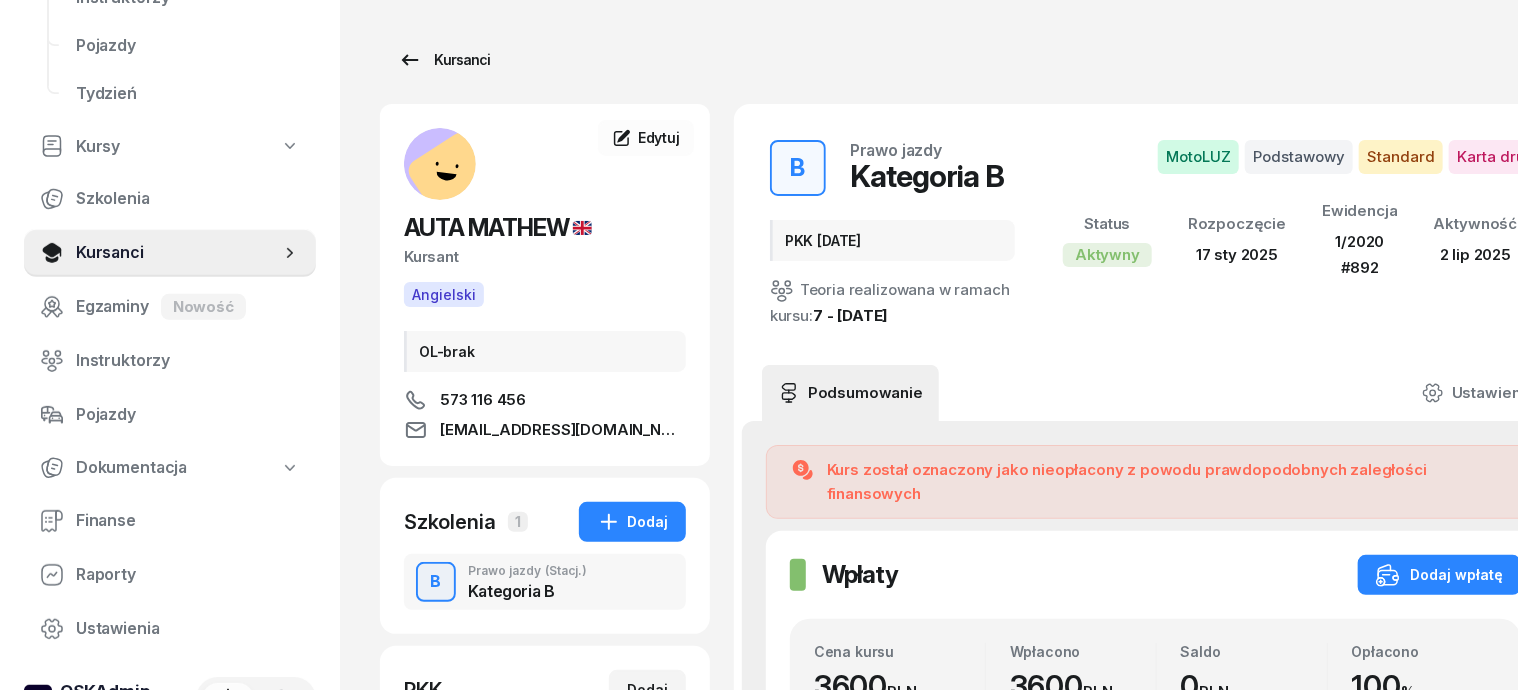 click on "Kursanci" at bounding box center (444, 60) 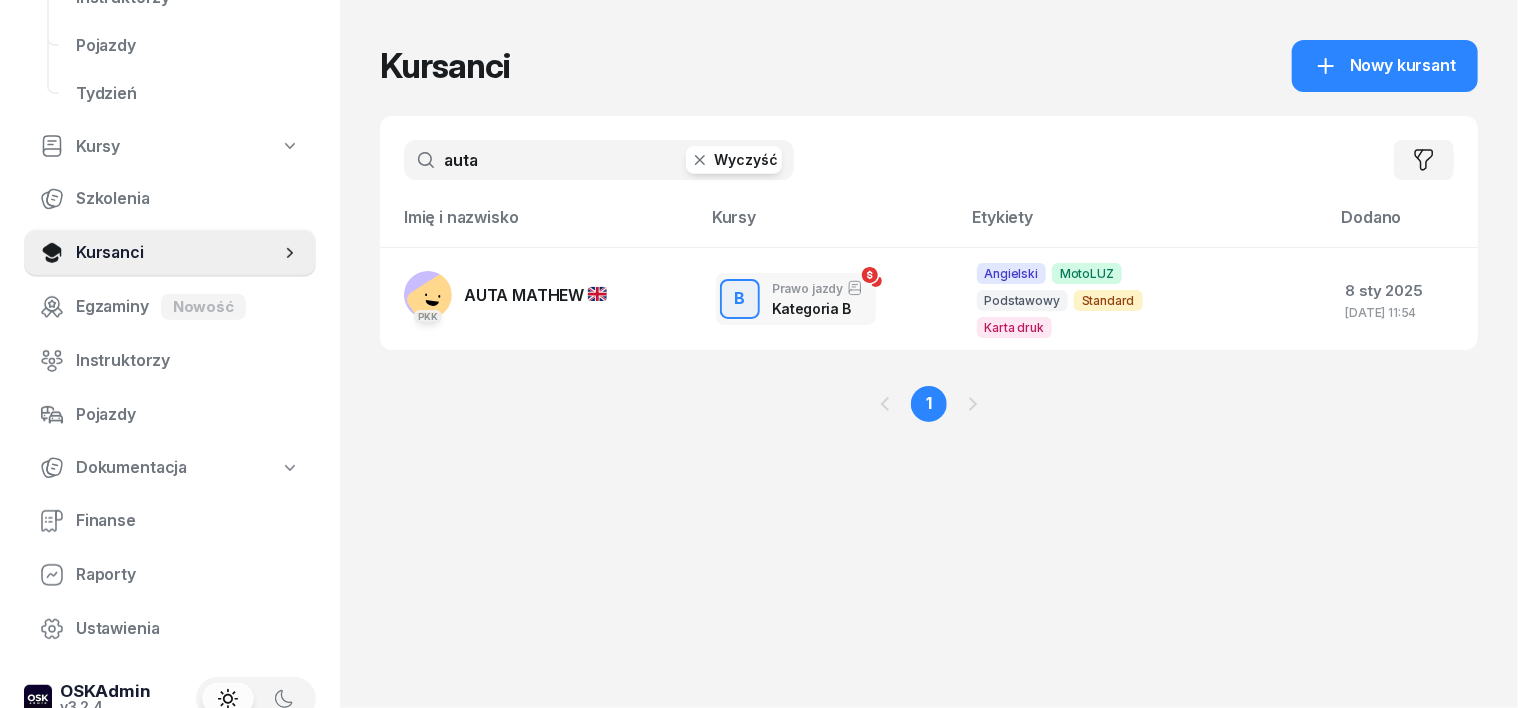 click 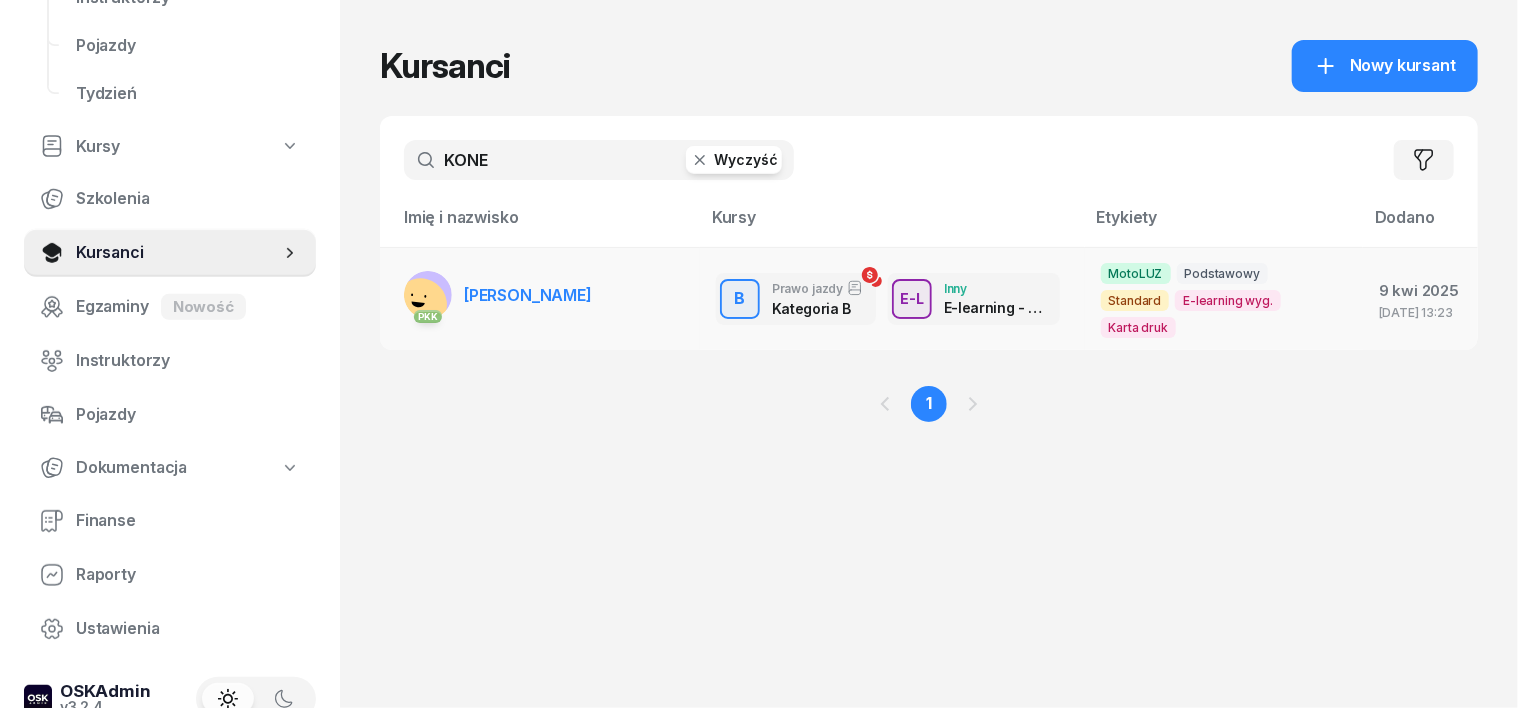 type on "KONE" 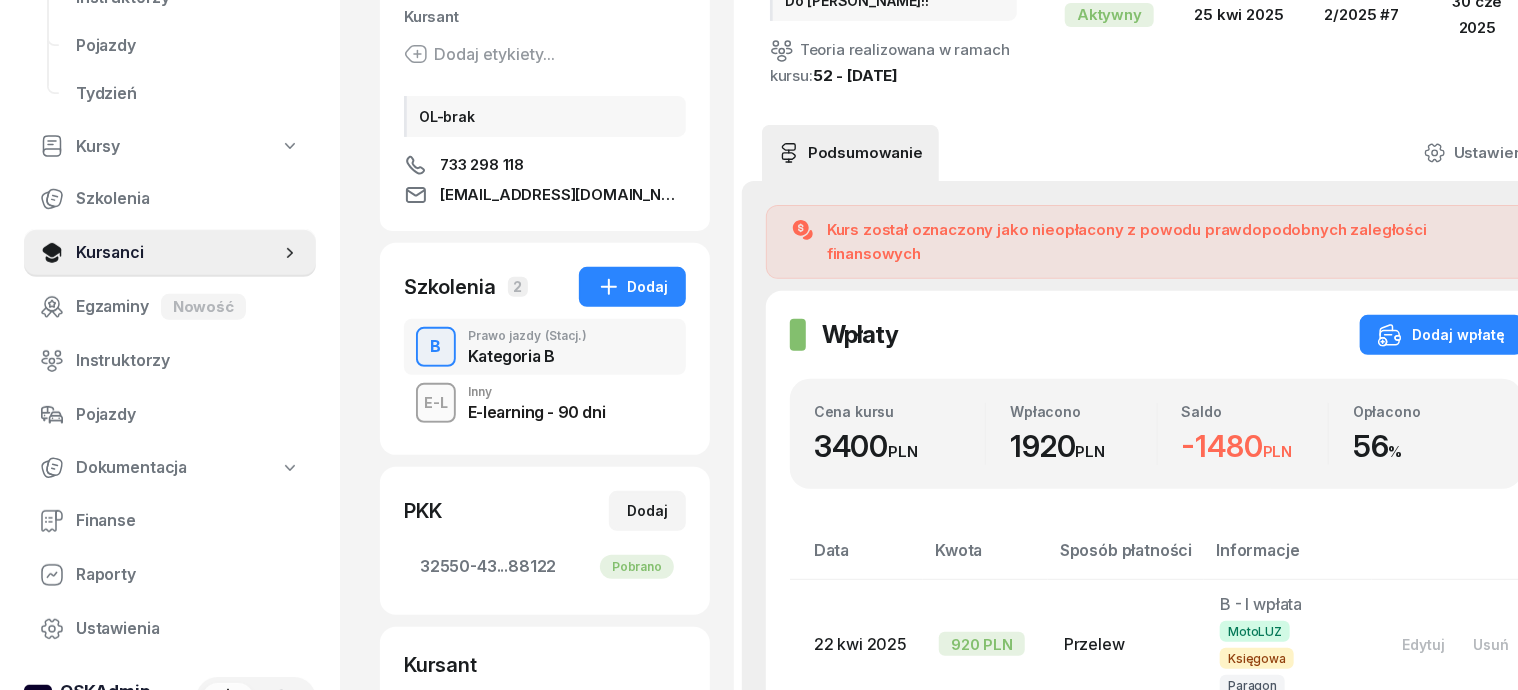scroll, scrollTop: 250, scrollLeft: 0, axis: vertical 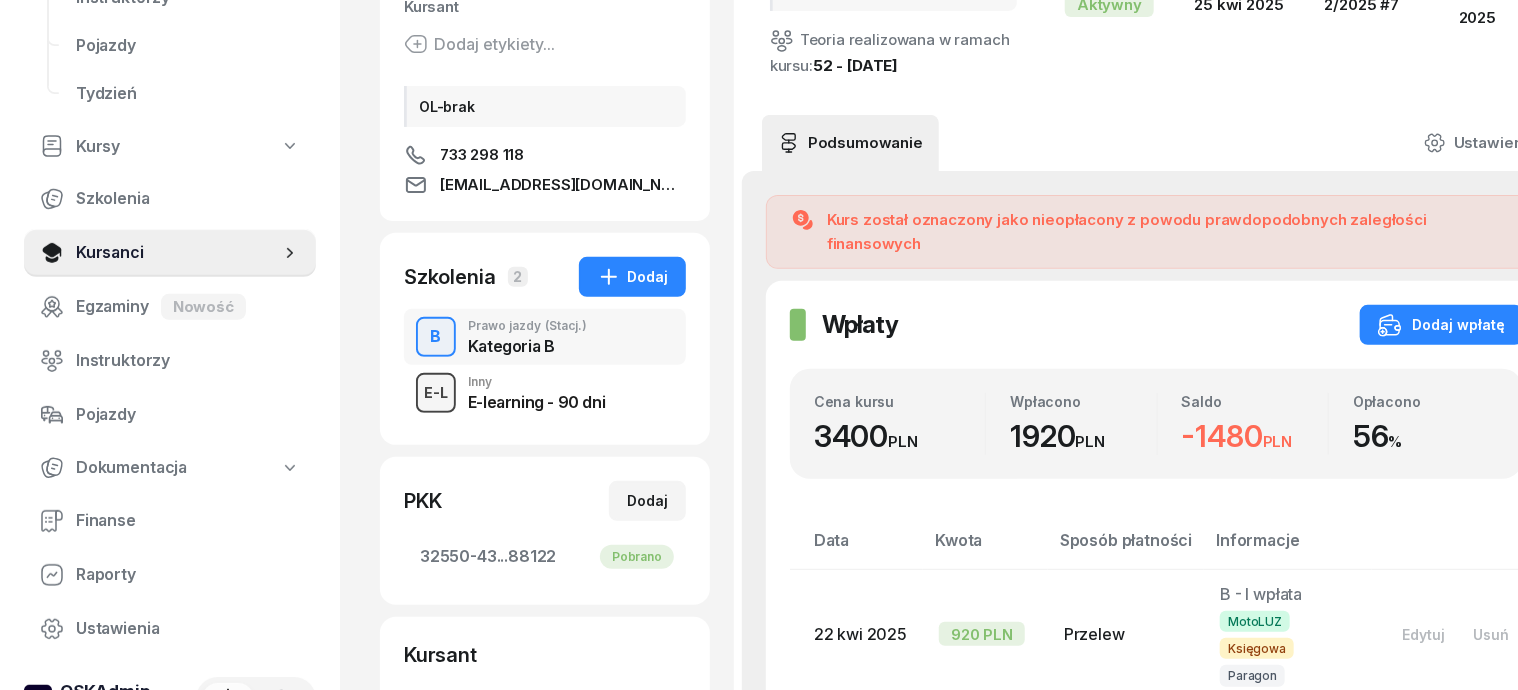 click on "E-L" at bounding box center [436, 392] 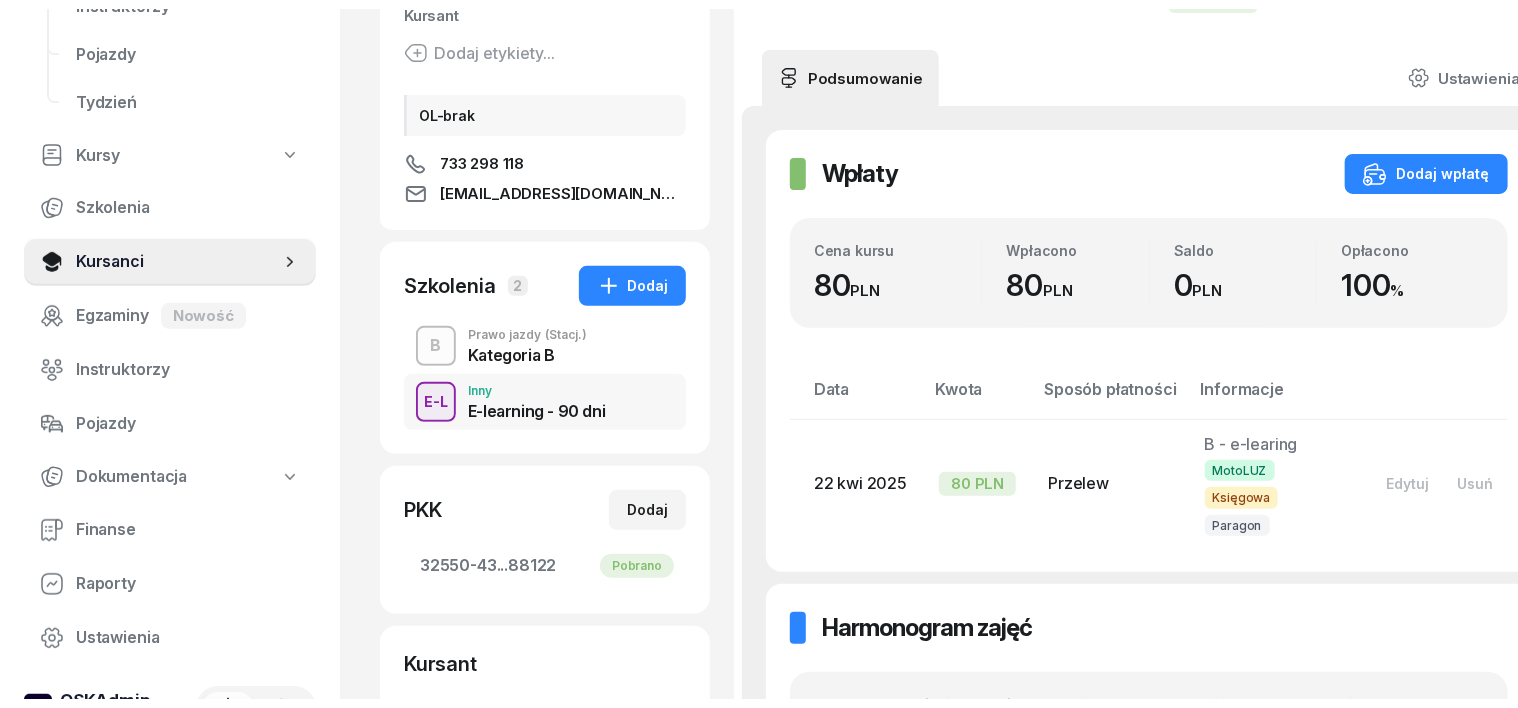scroll, scrollTop: 0, scrollLeft: 0, axis: both 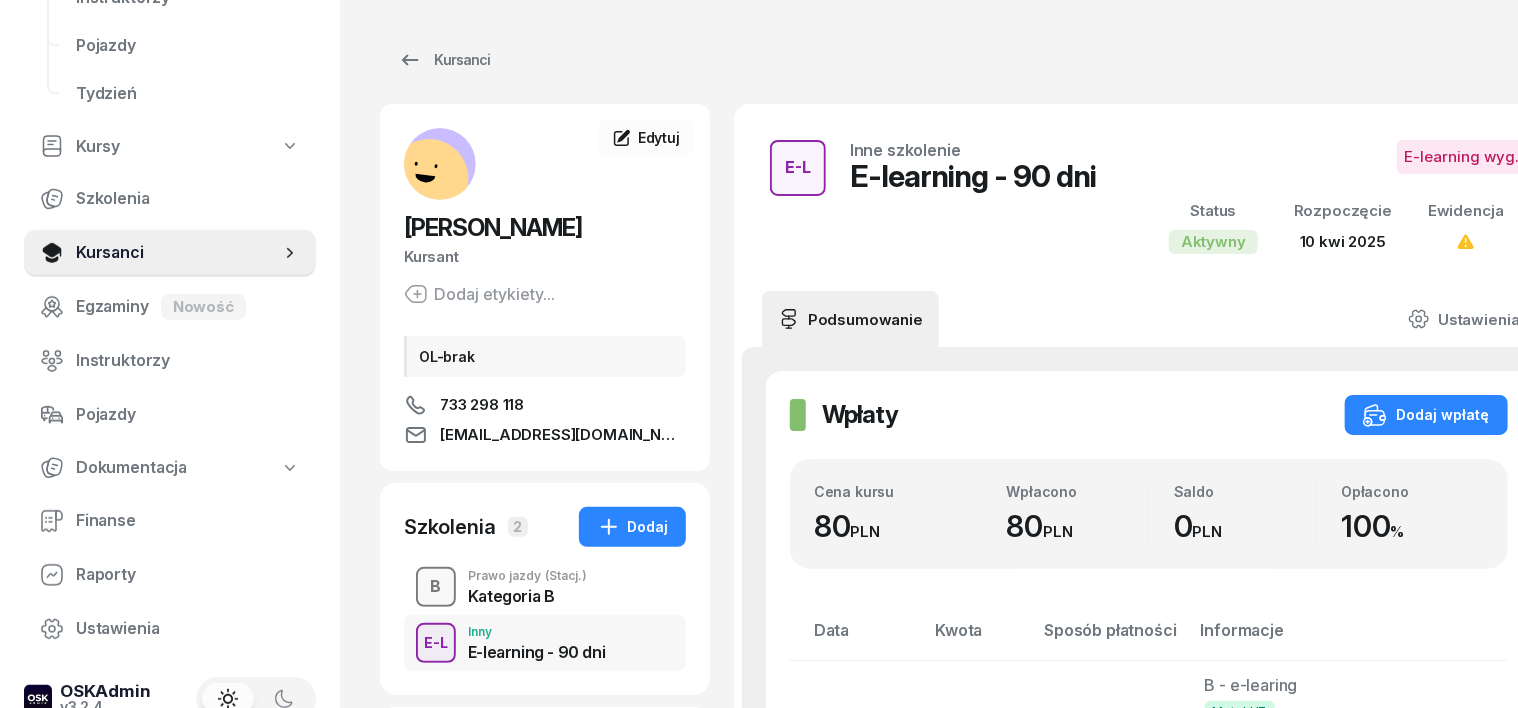 click on "B" at bounding box center [436, 587] 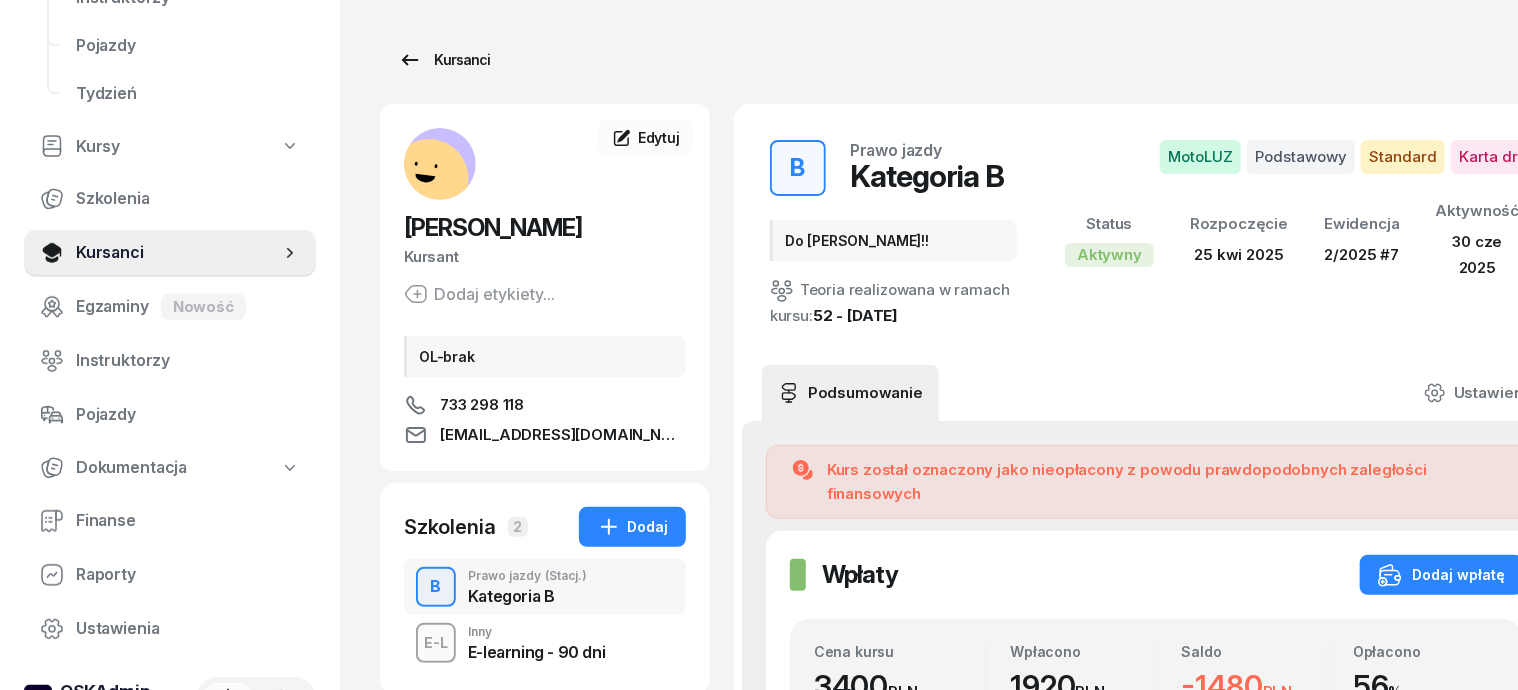 click on "Kursanci" at bounding box center (444, 60) 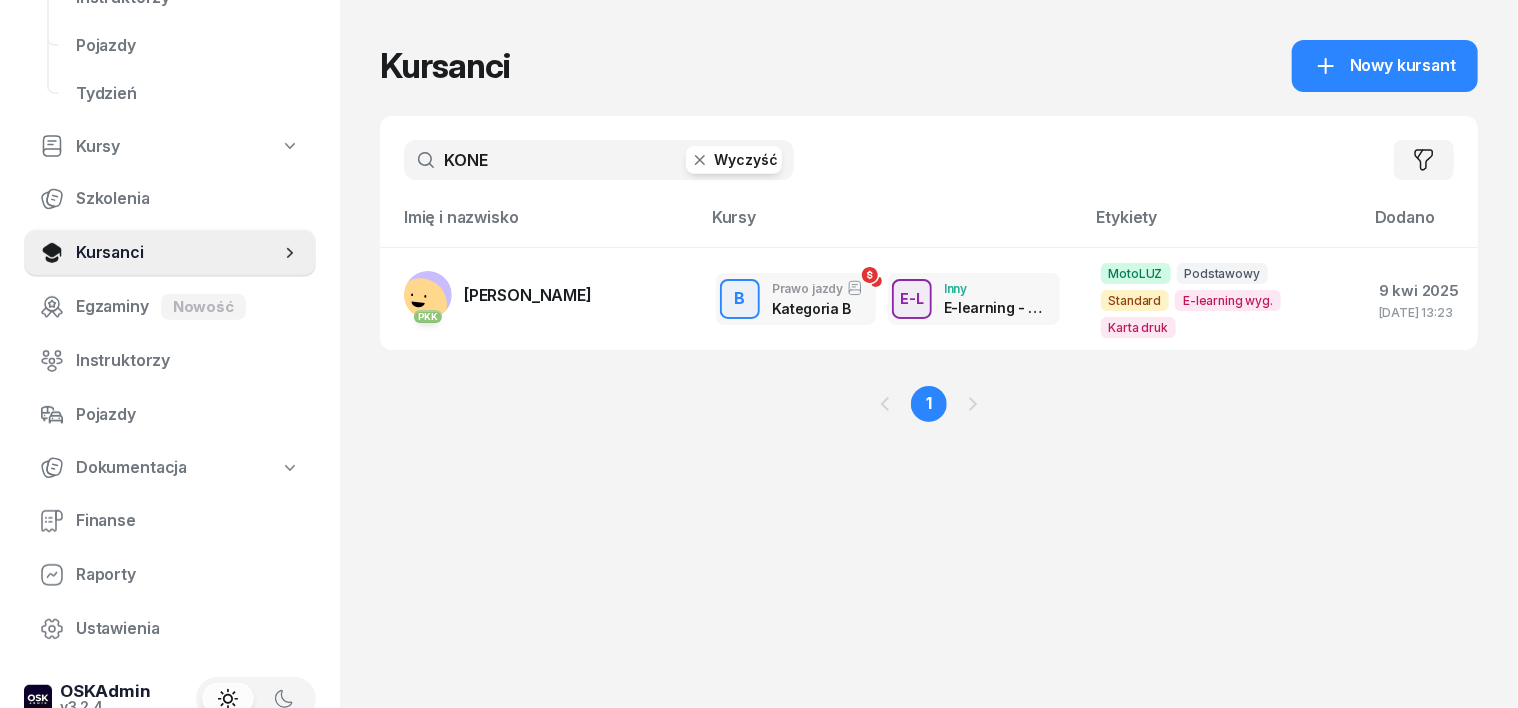 click 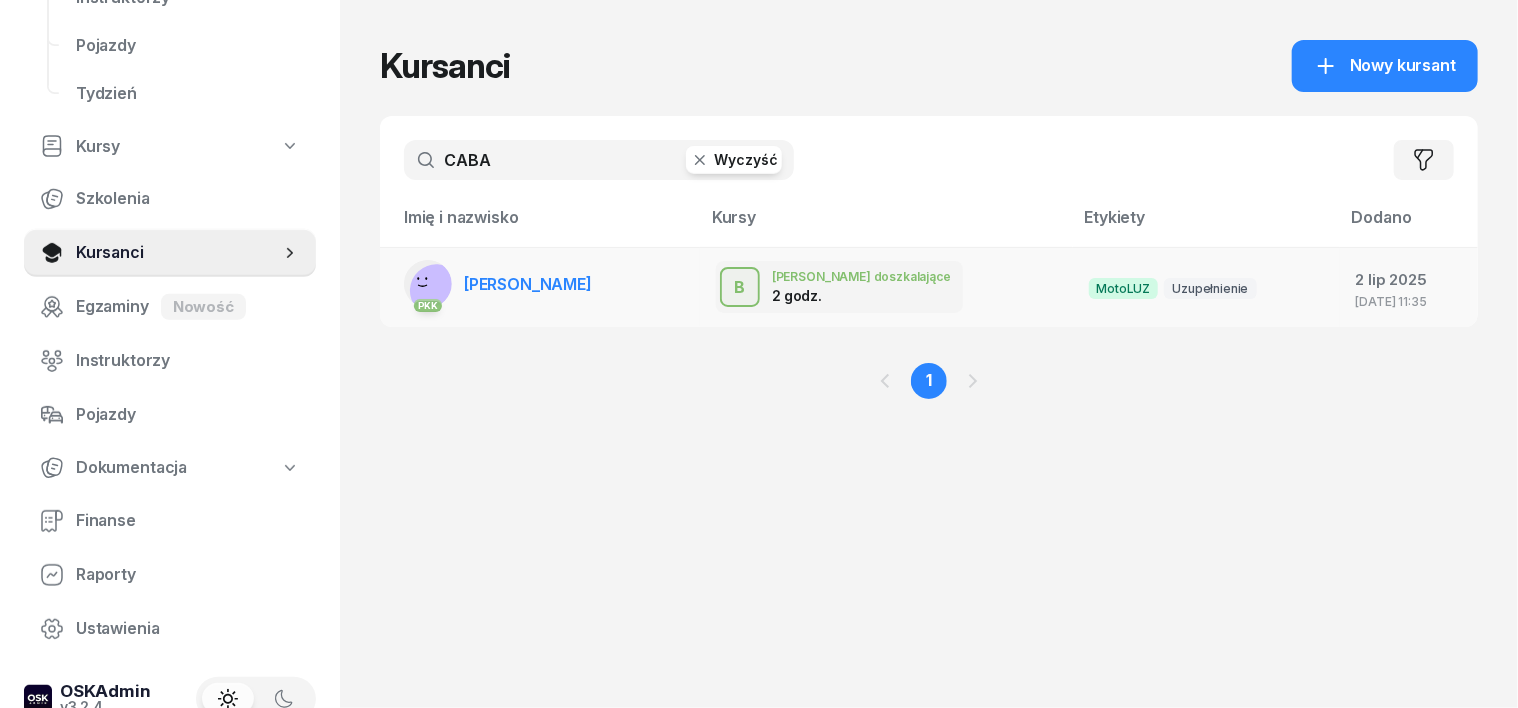 type on "CABA" 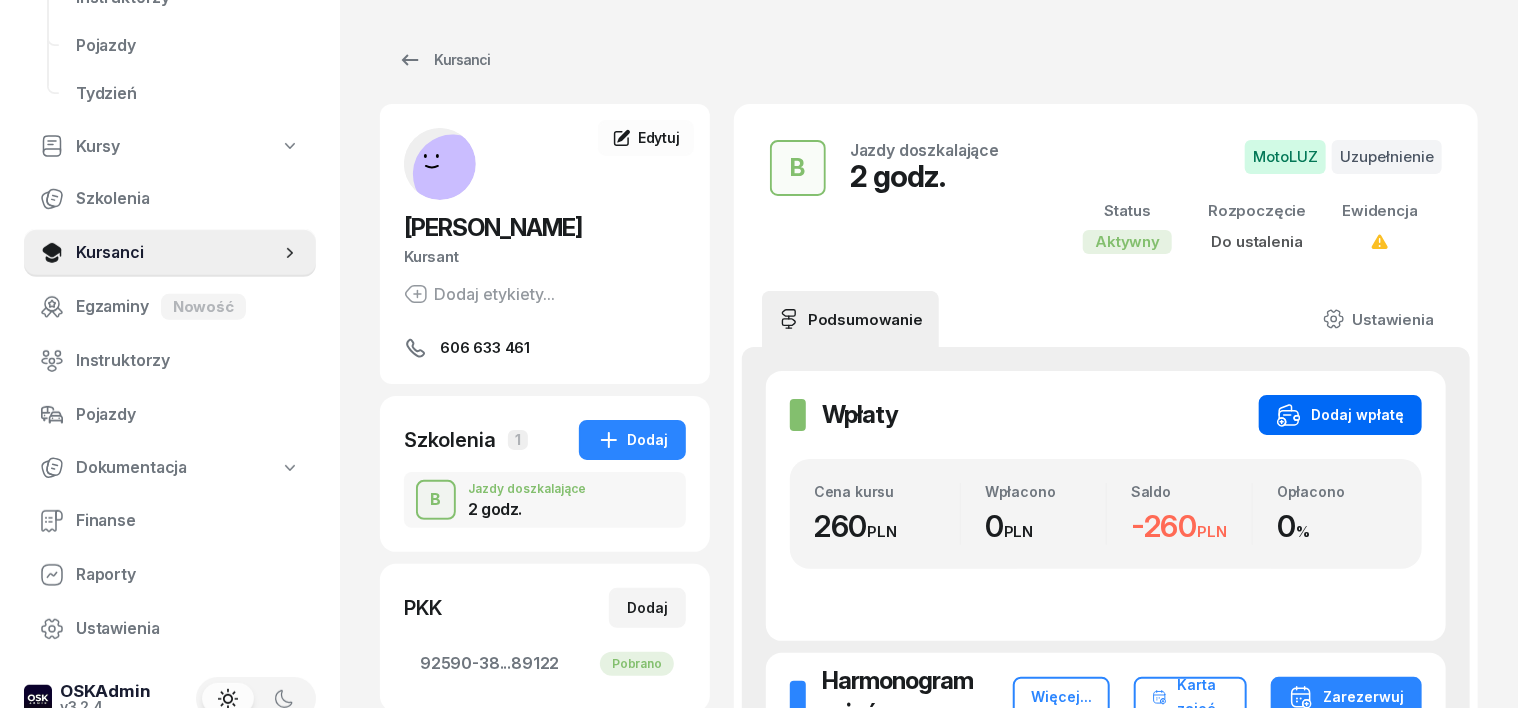 click on "Dodaj wpłatę" at bounding box center (1340, 415) 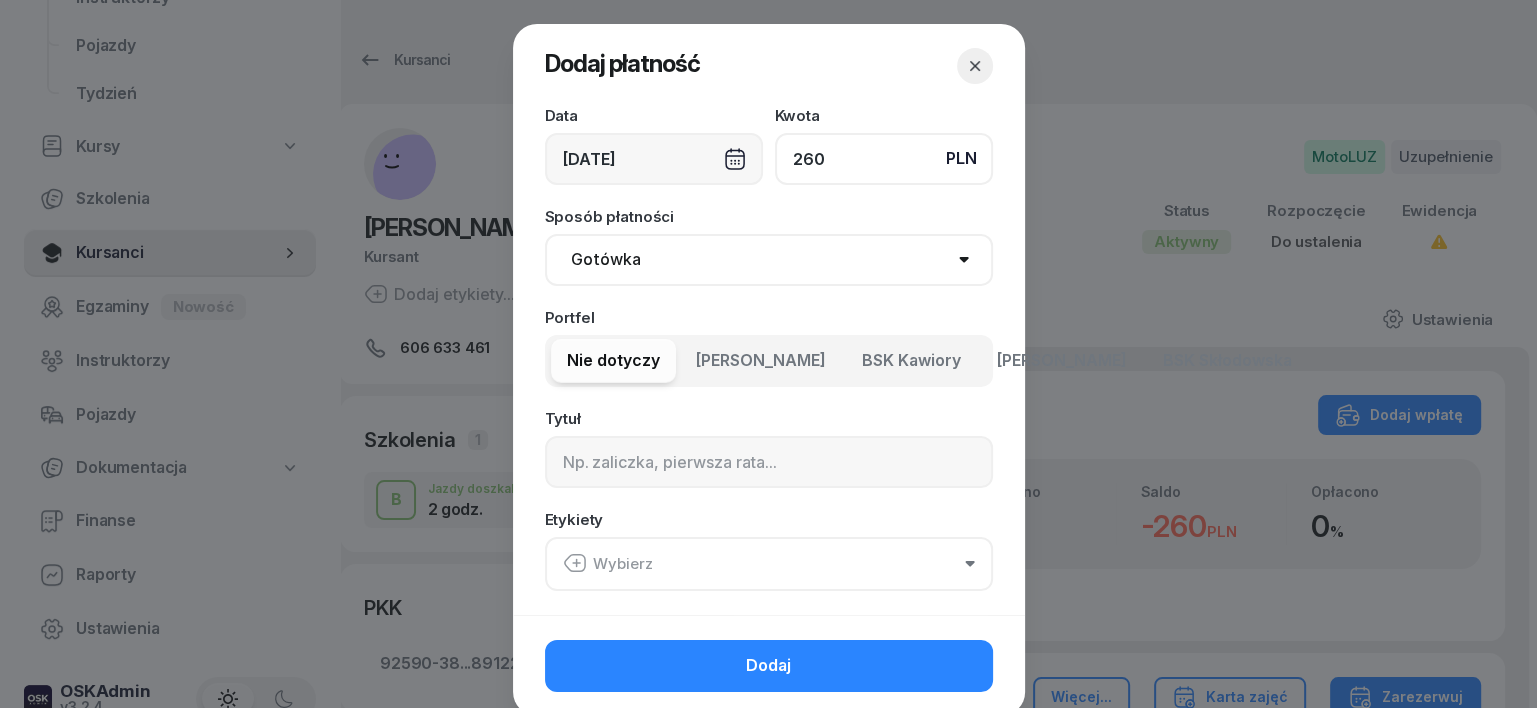 type on "260" 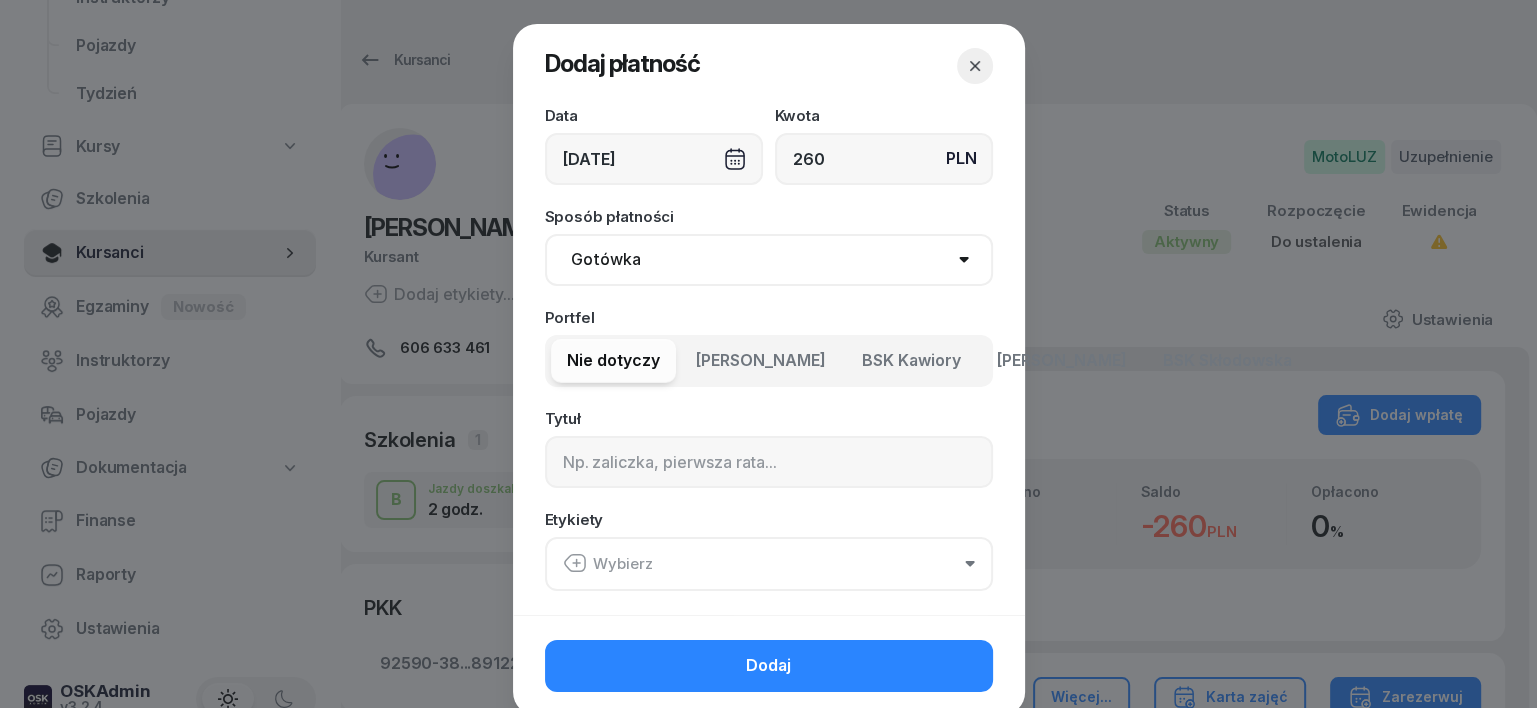 click on "Gotówka Karta Przelew Płatności online BLIK" at bounding box center (769, 260) 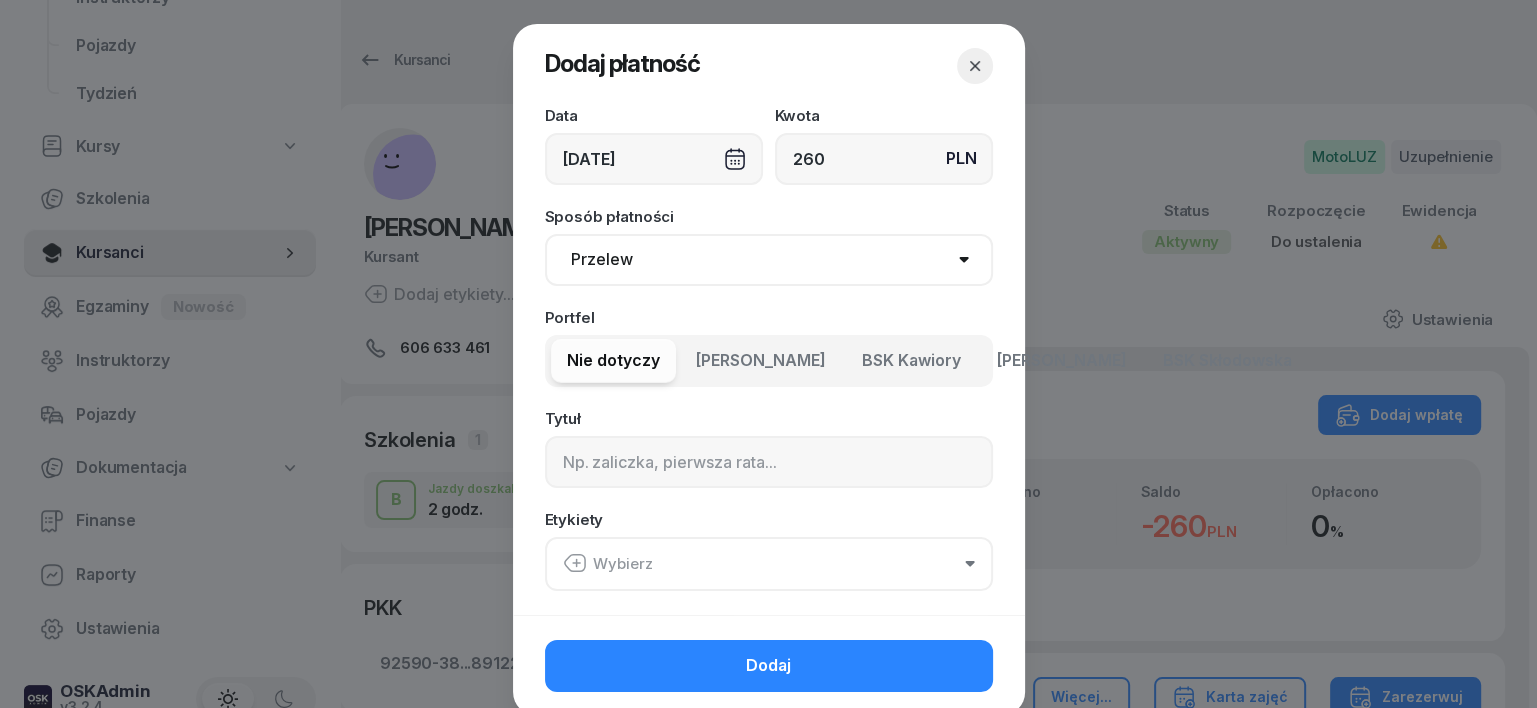 click on "Gotówka Karta Przelew Płatności online BLIK" at bounding box center [769, 260] 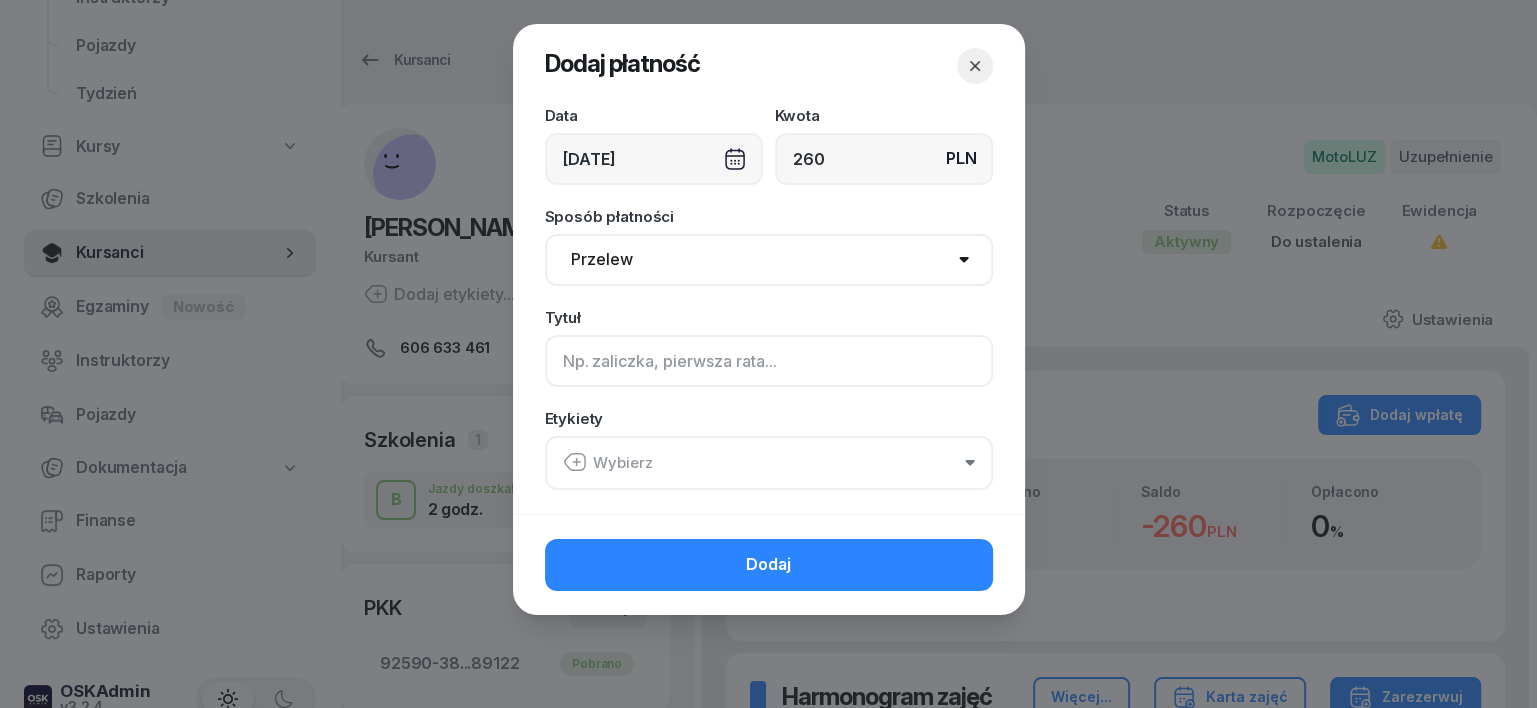 click 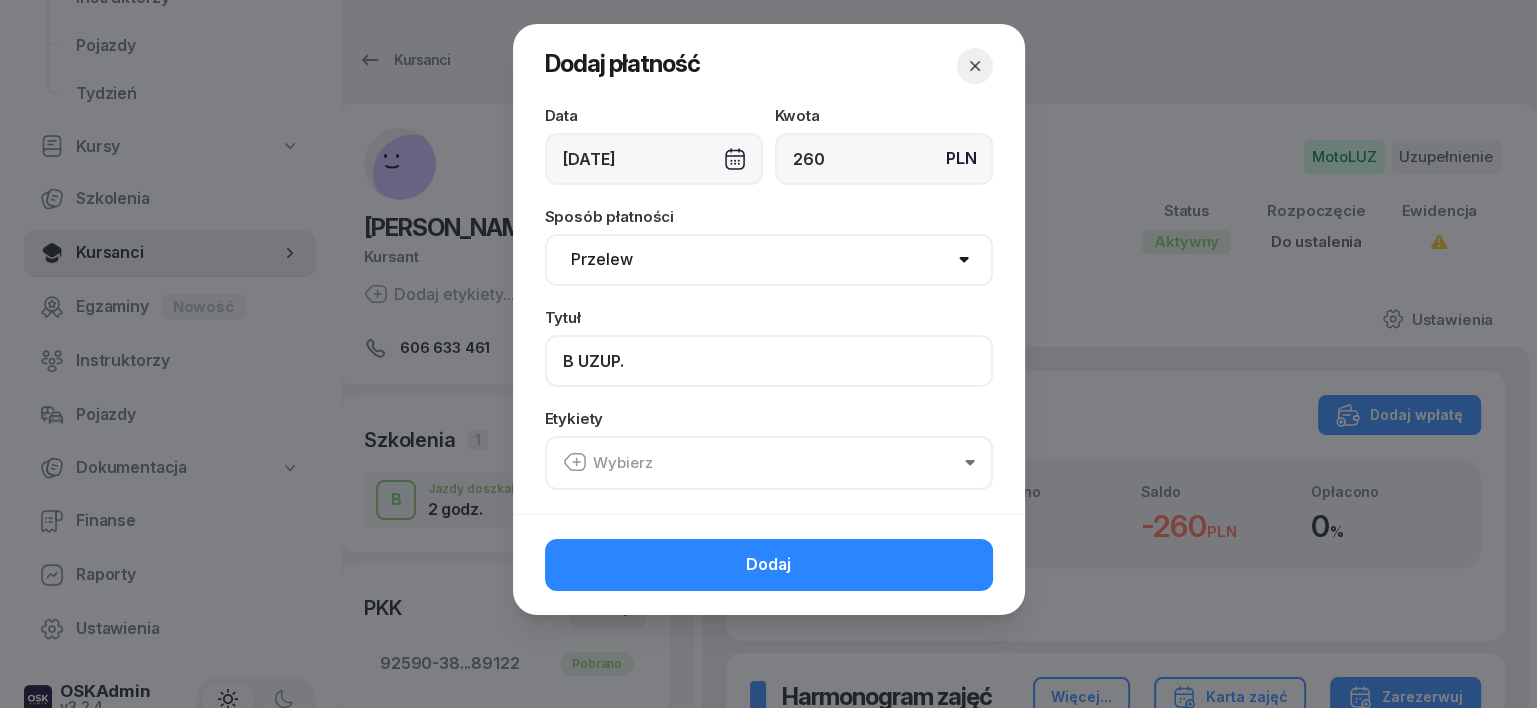 type on "B UZUP." 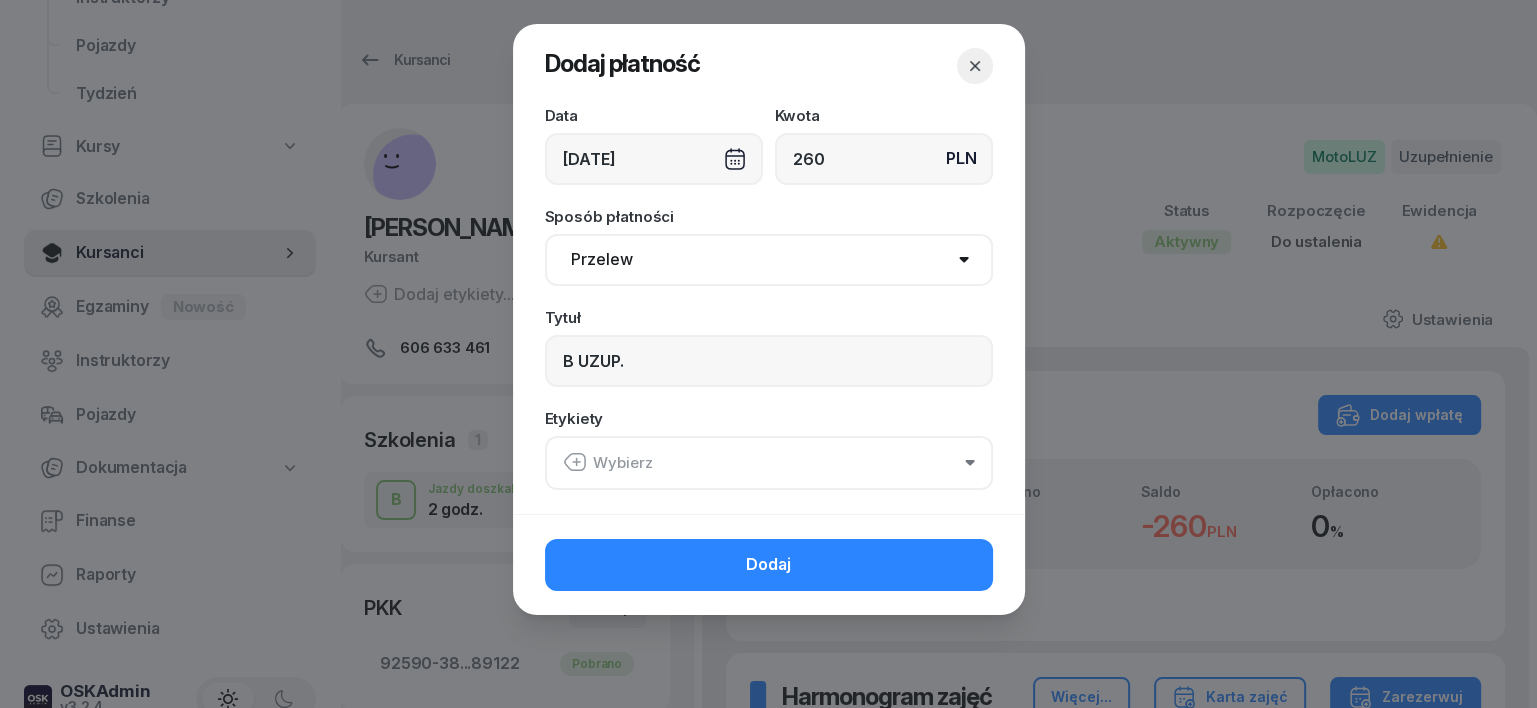 click 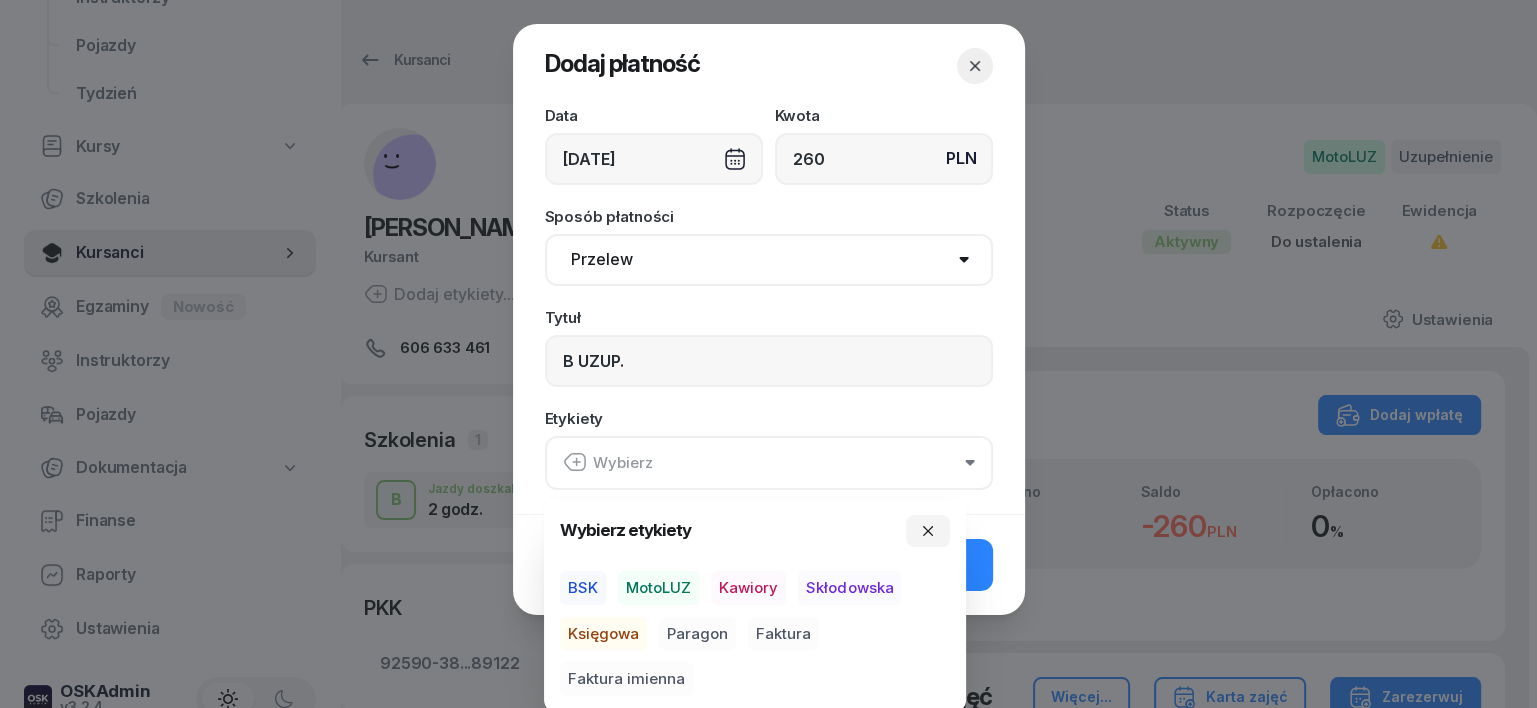 drag, startPoint x: 682, startPoint y: 589, endPoint x: 650, endPoint y: 612, distance: 39.40812 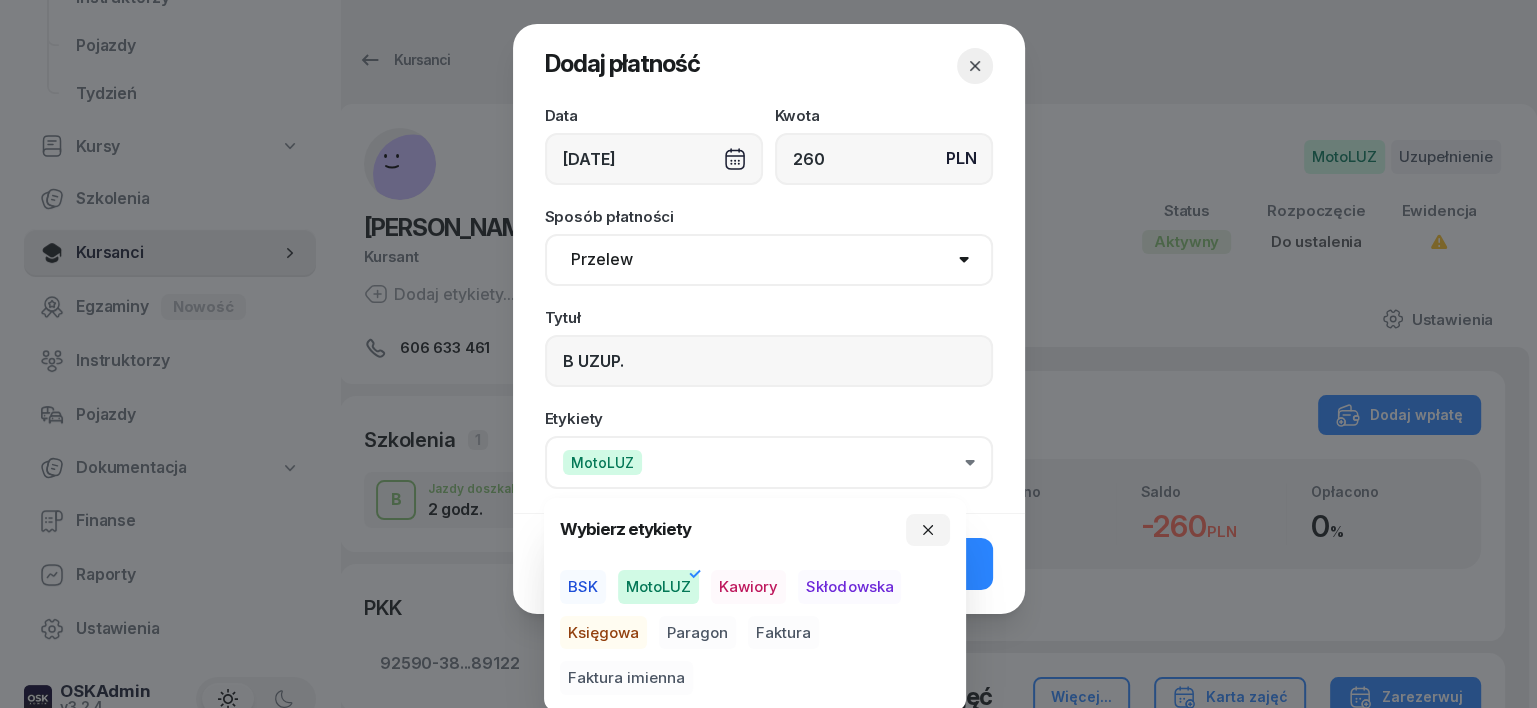 click on "Księgowa" at bounding box center (603, 633) 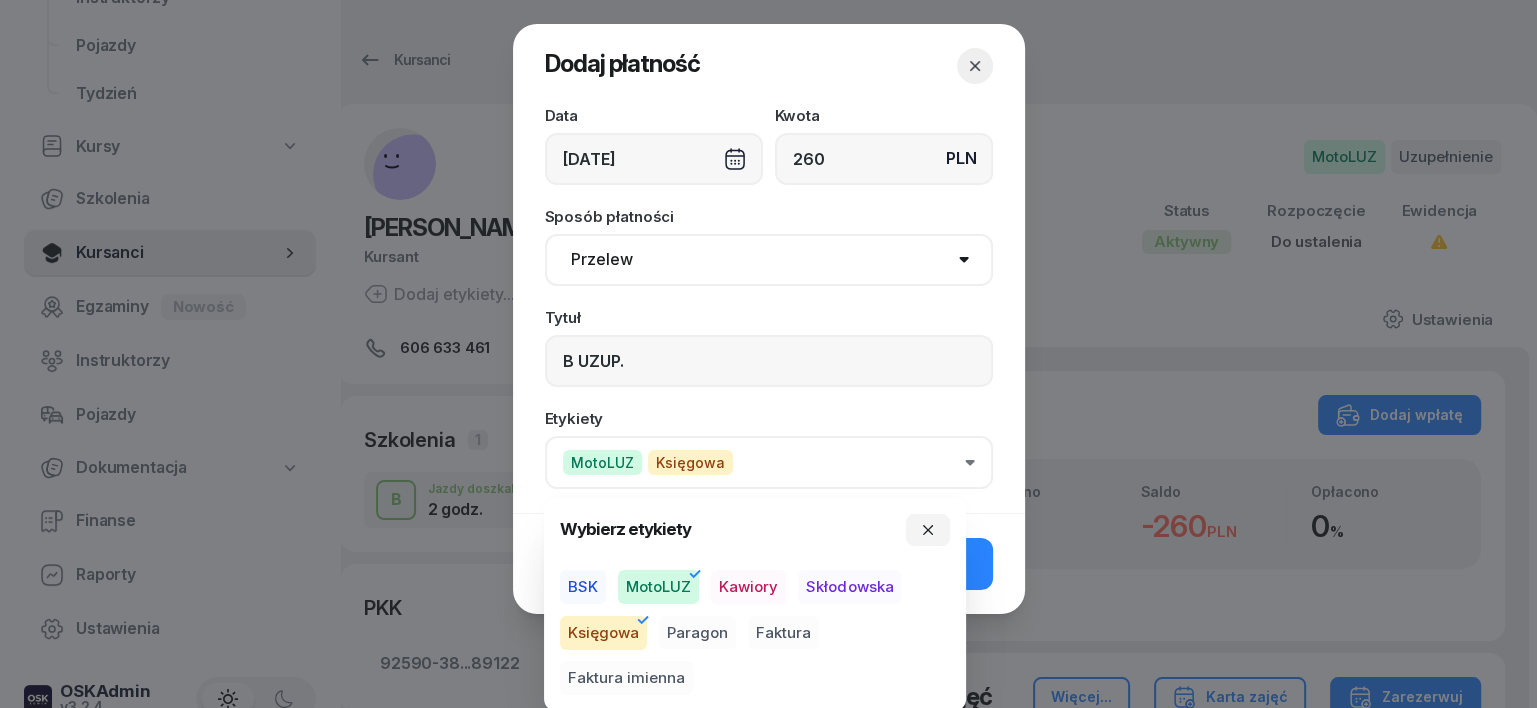 click on "Paragon" at bounding box center (697, 633) 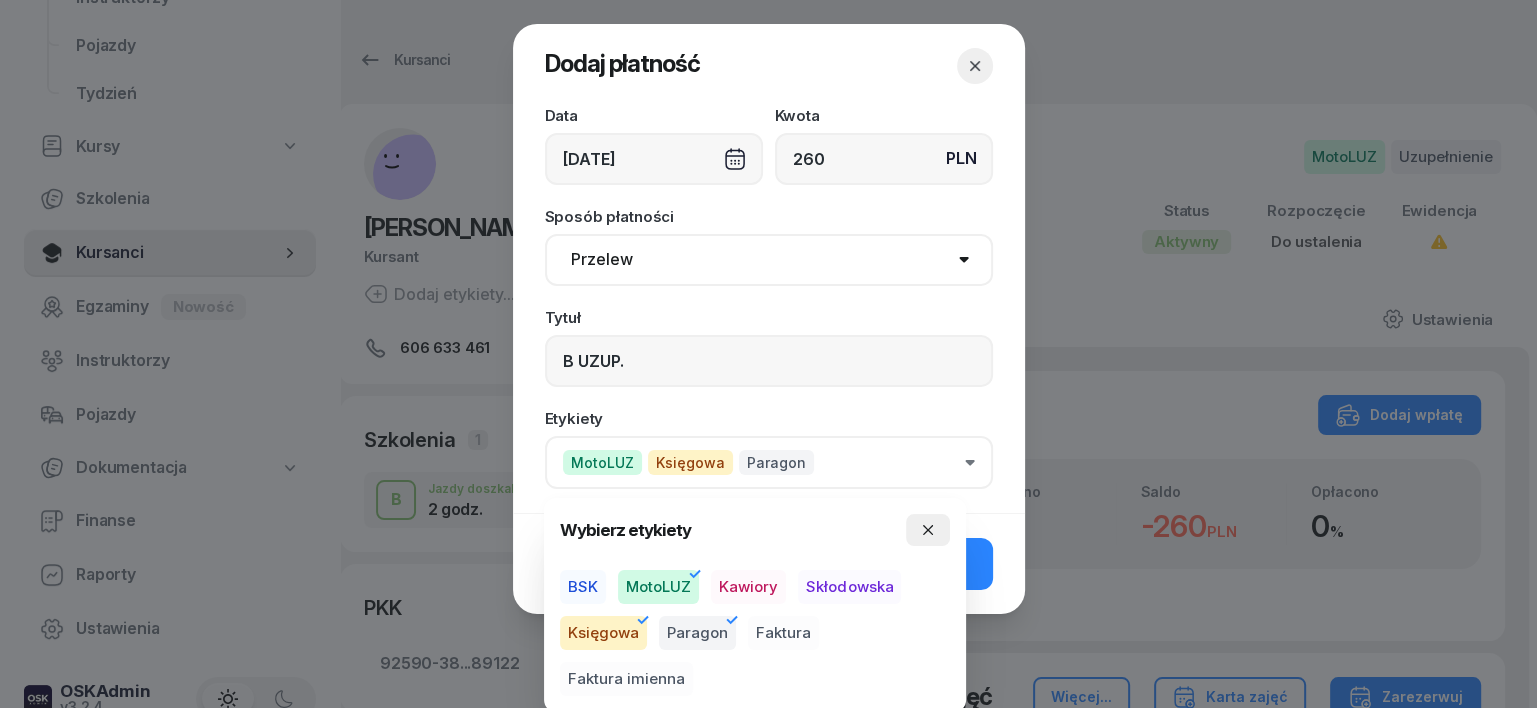 click 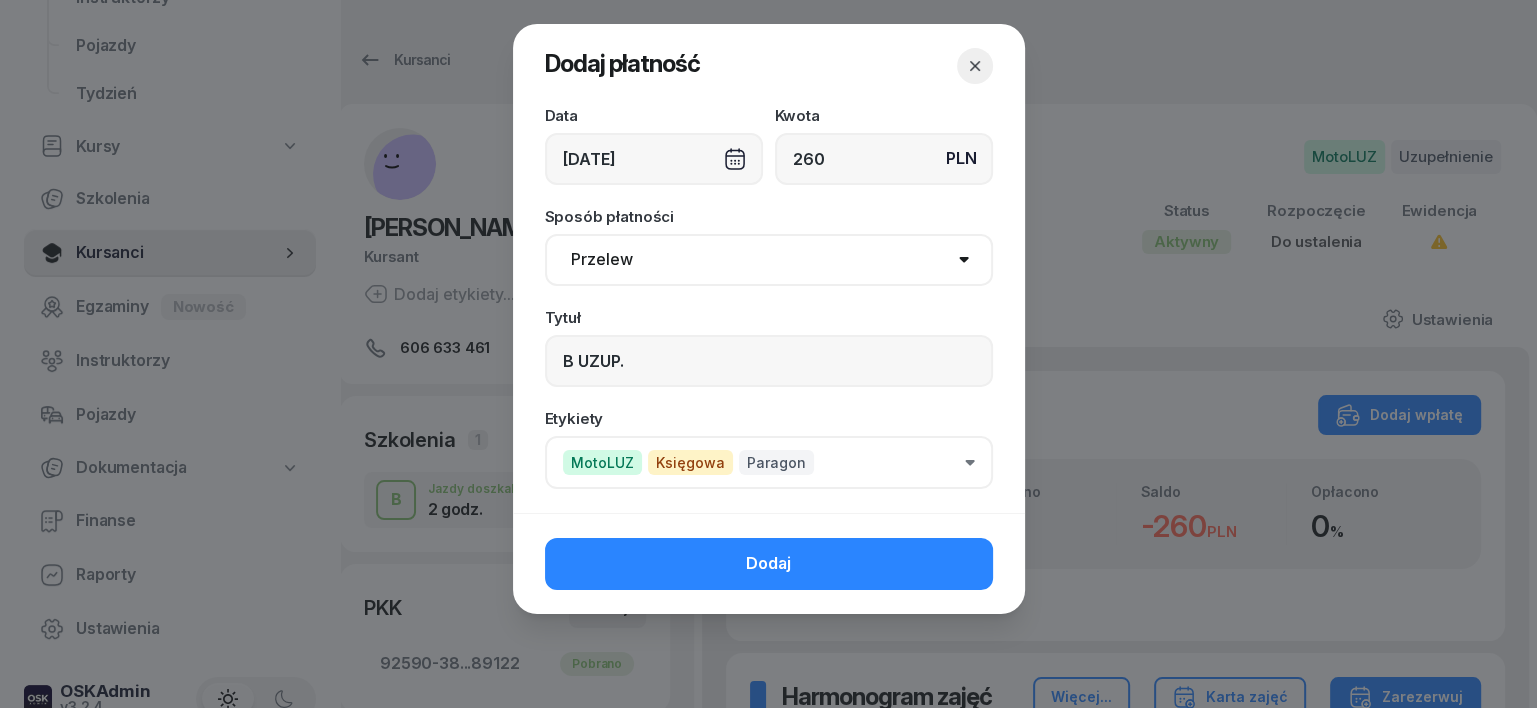 click on "Dodaj" 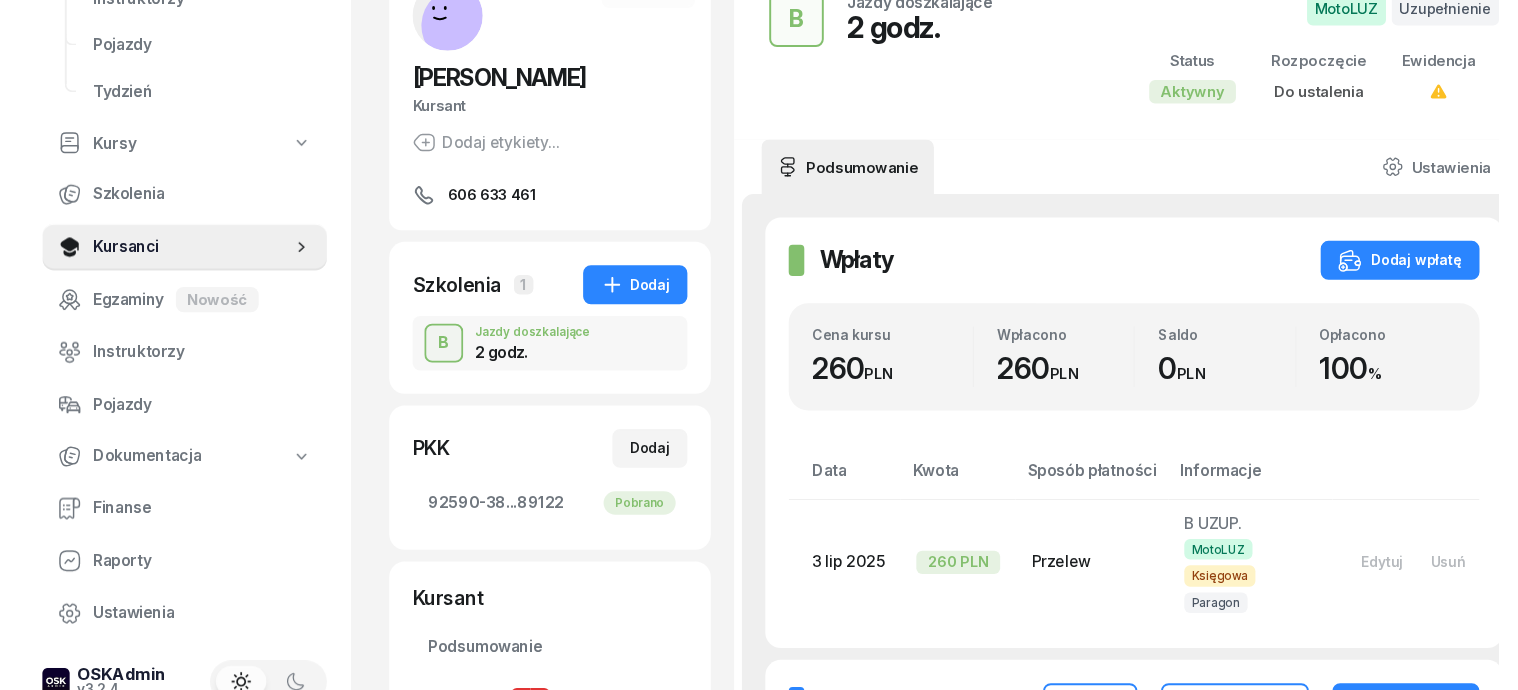 scroll, scrollTop: 0, scrollLeft: 0, axis: both 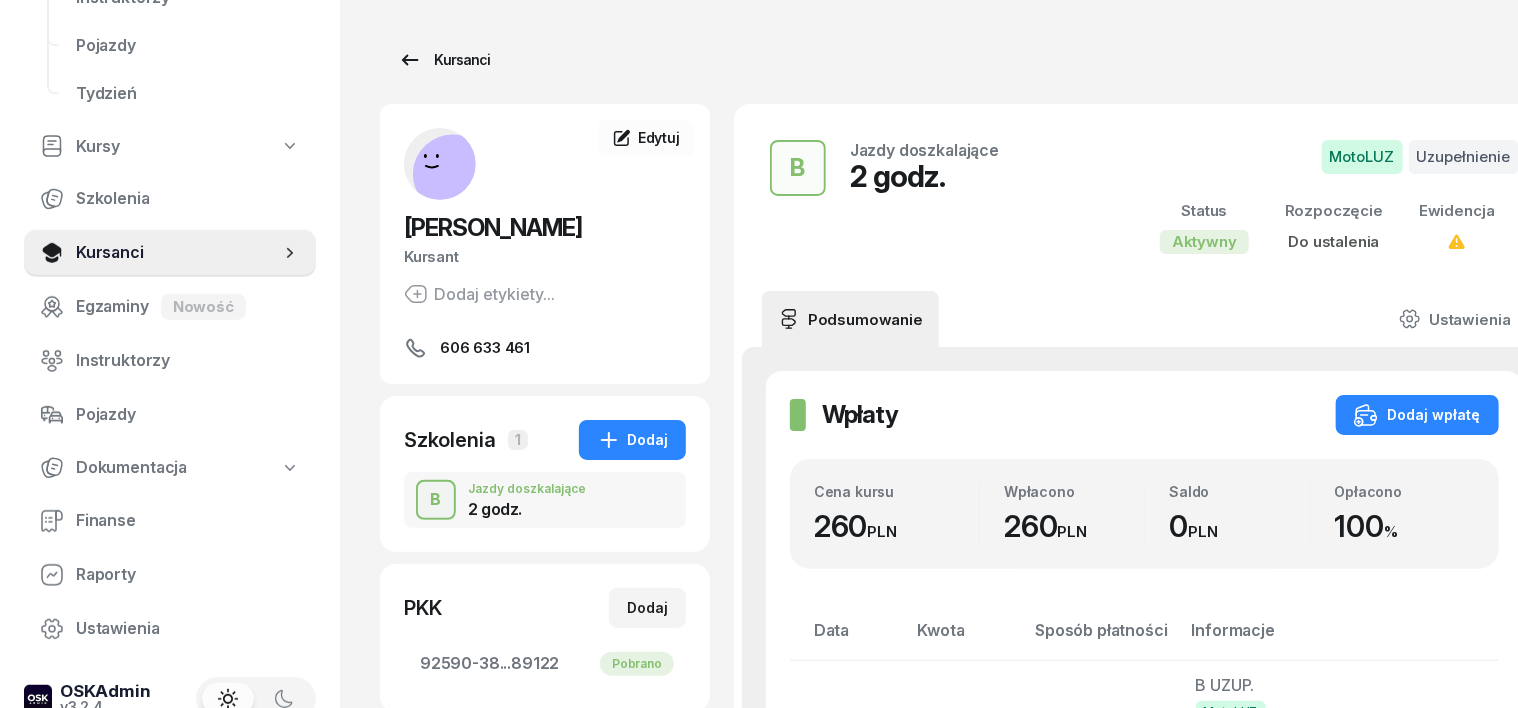 click on "Kursanci" at bounding box center [444, 60] 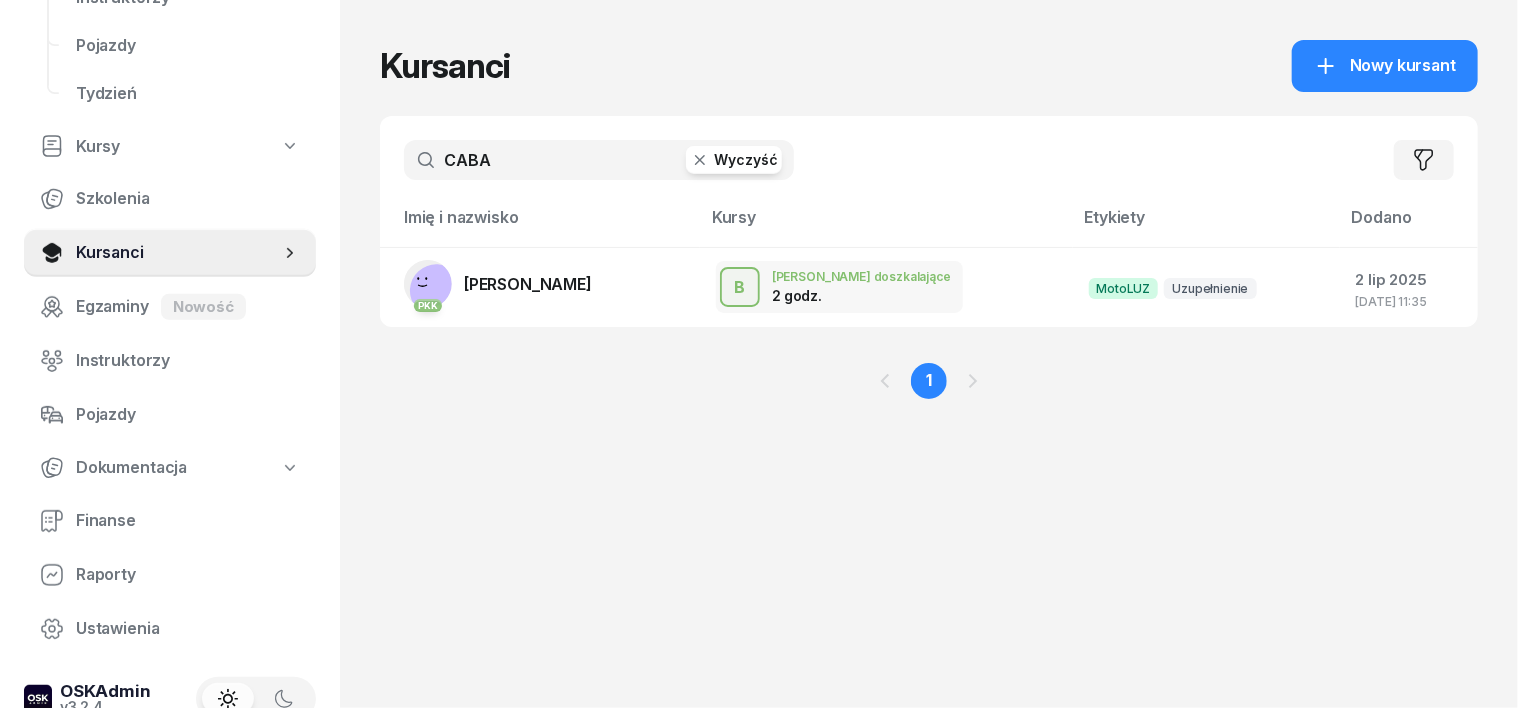 drag, startPoint x: 667, startPoint y: 152, endPoint x: 659, endPoint y: 161, distance: 12.0415945 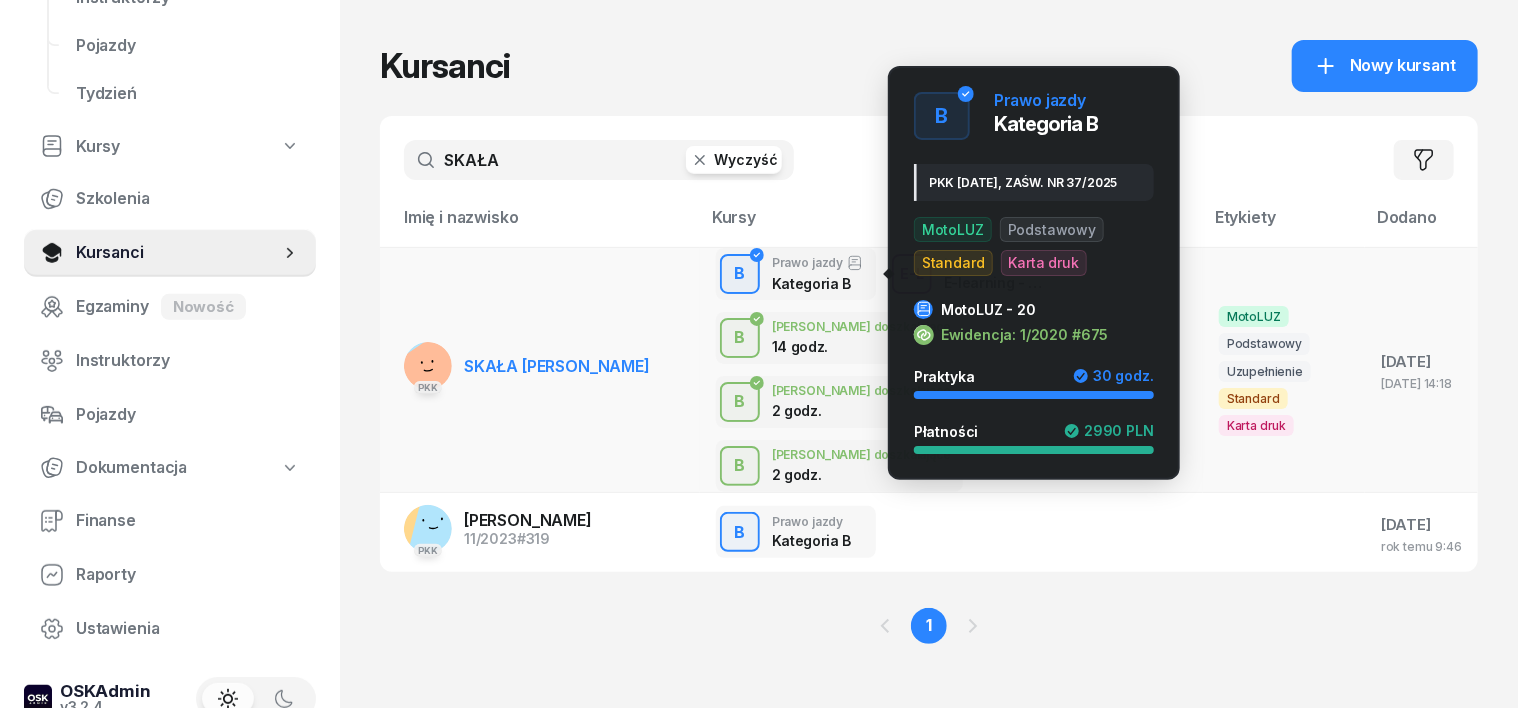 type on "SKAŁA" 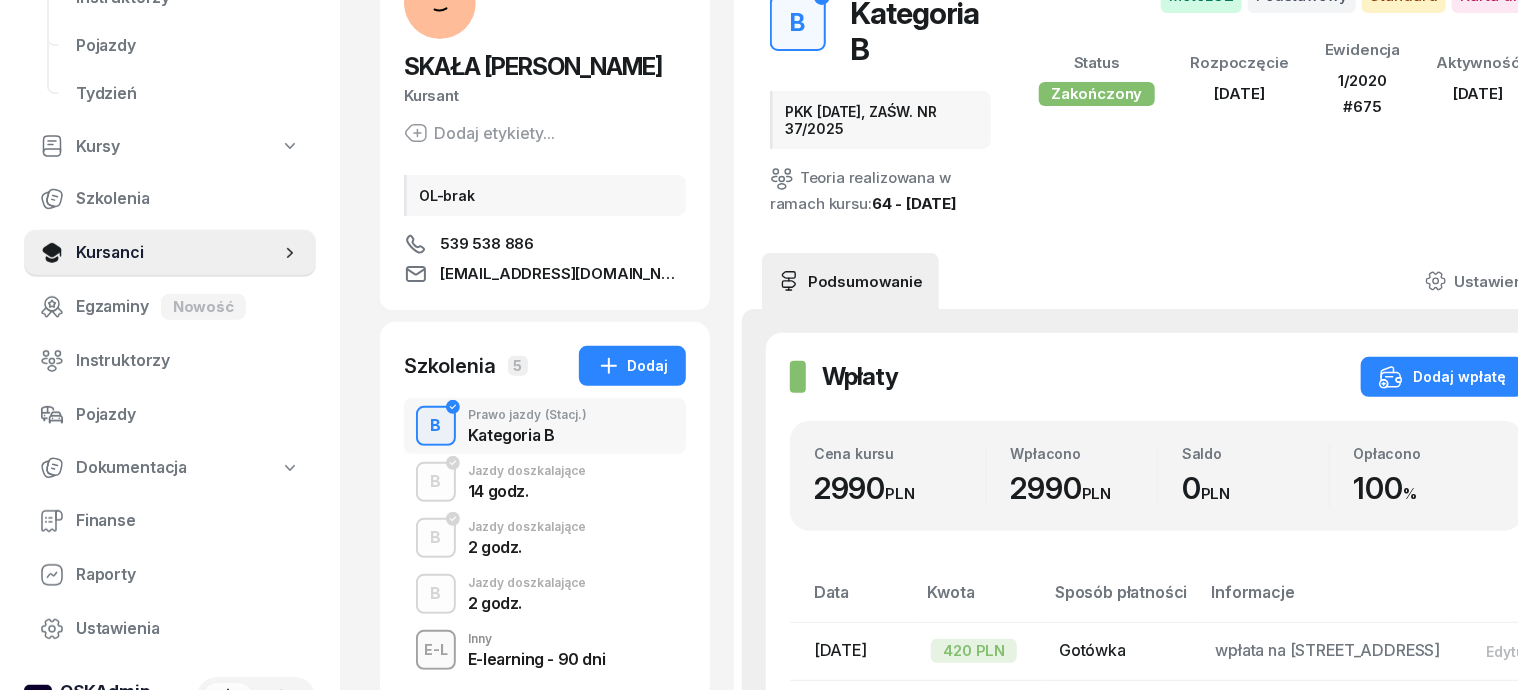 scroll, scrollTop: 375, scrollLeft: 0, axis: vertical 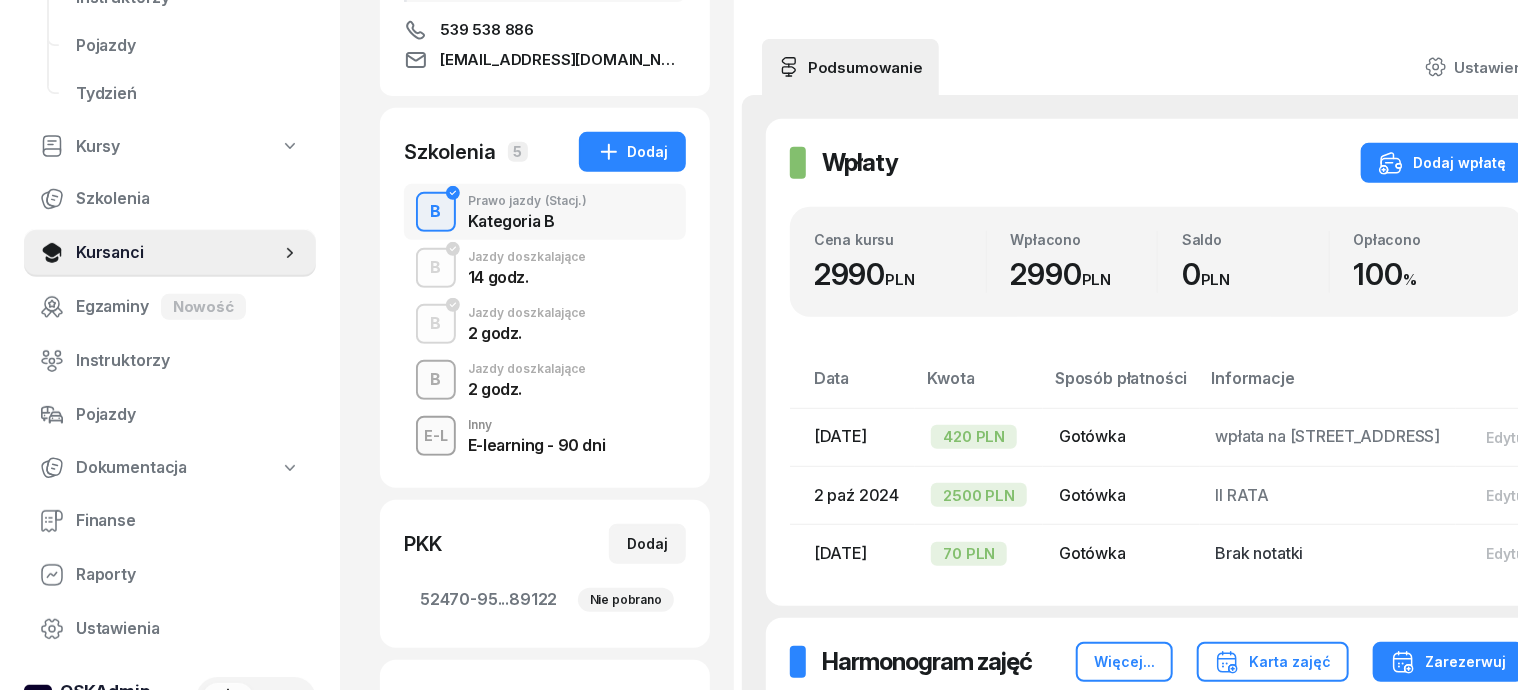 click on "B" at bounding box center (436, 380) 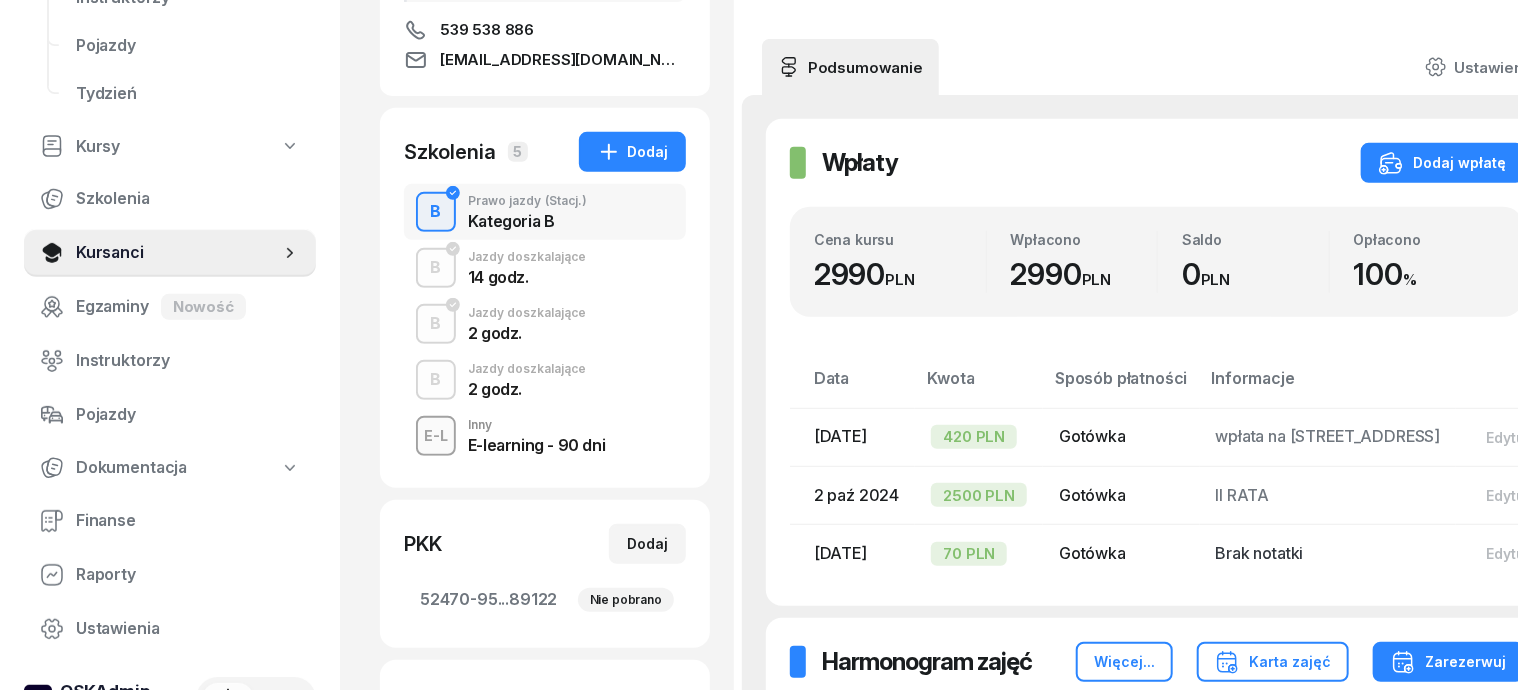 scroll, scrollTop: 0, scrollLeft: 0, axis: both 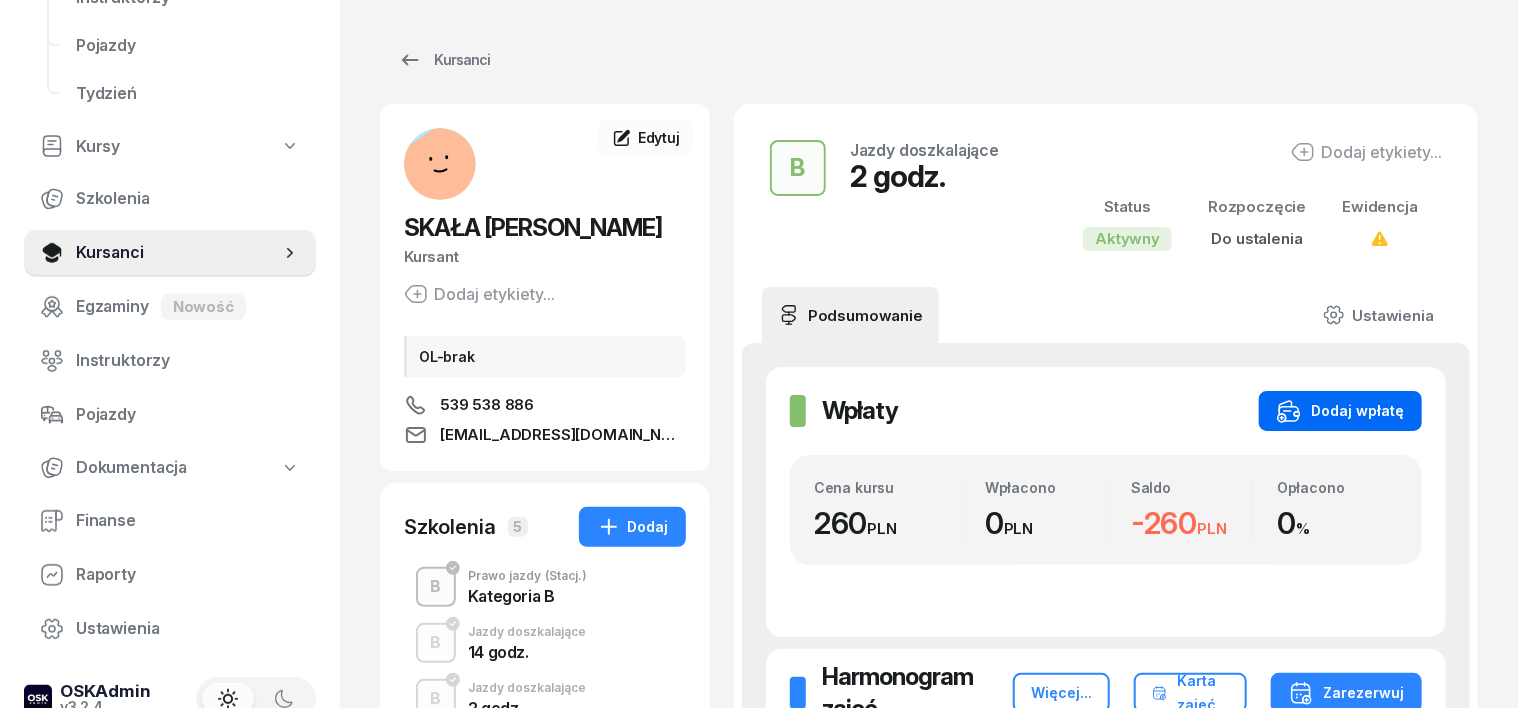 click on "Dodaj wpłatę" at bounding box center [1340, 411] 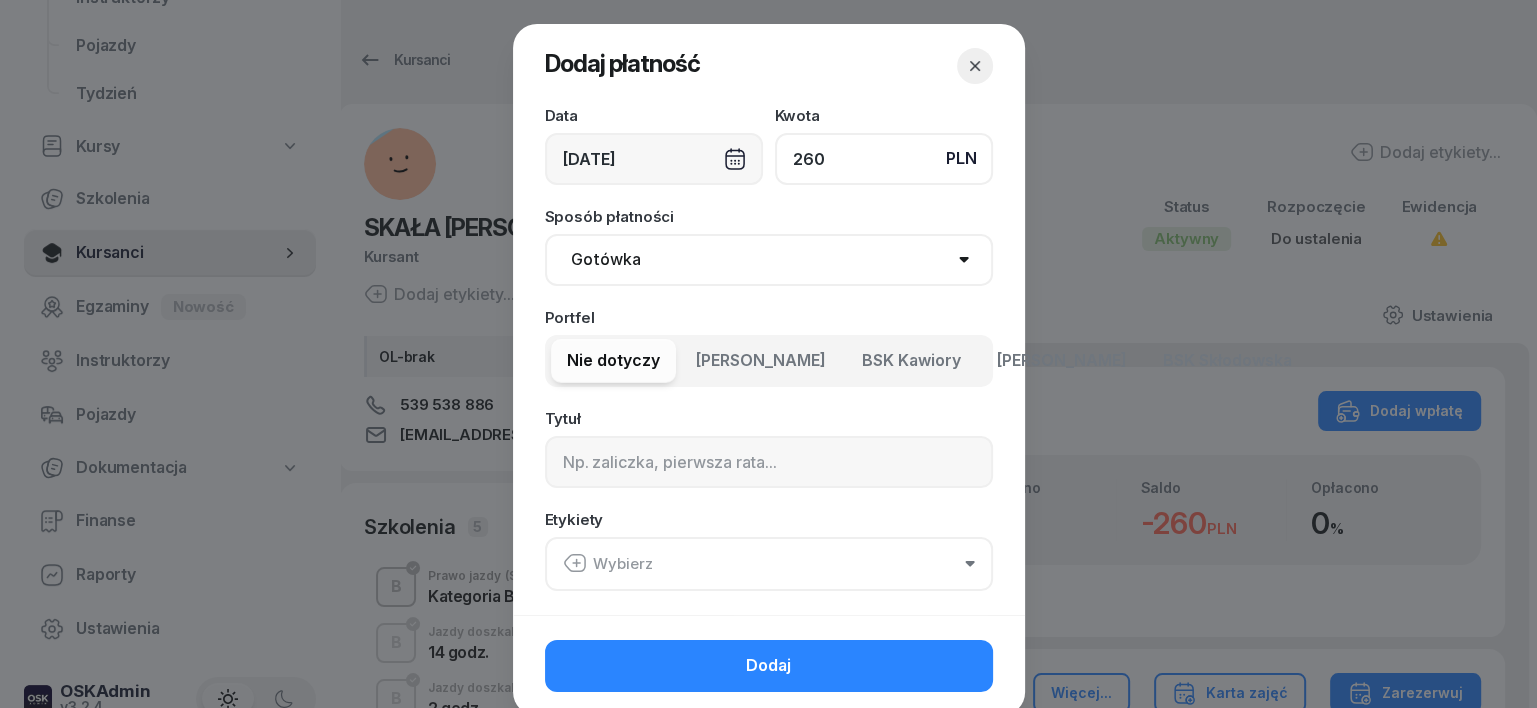 type on "260" 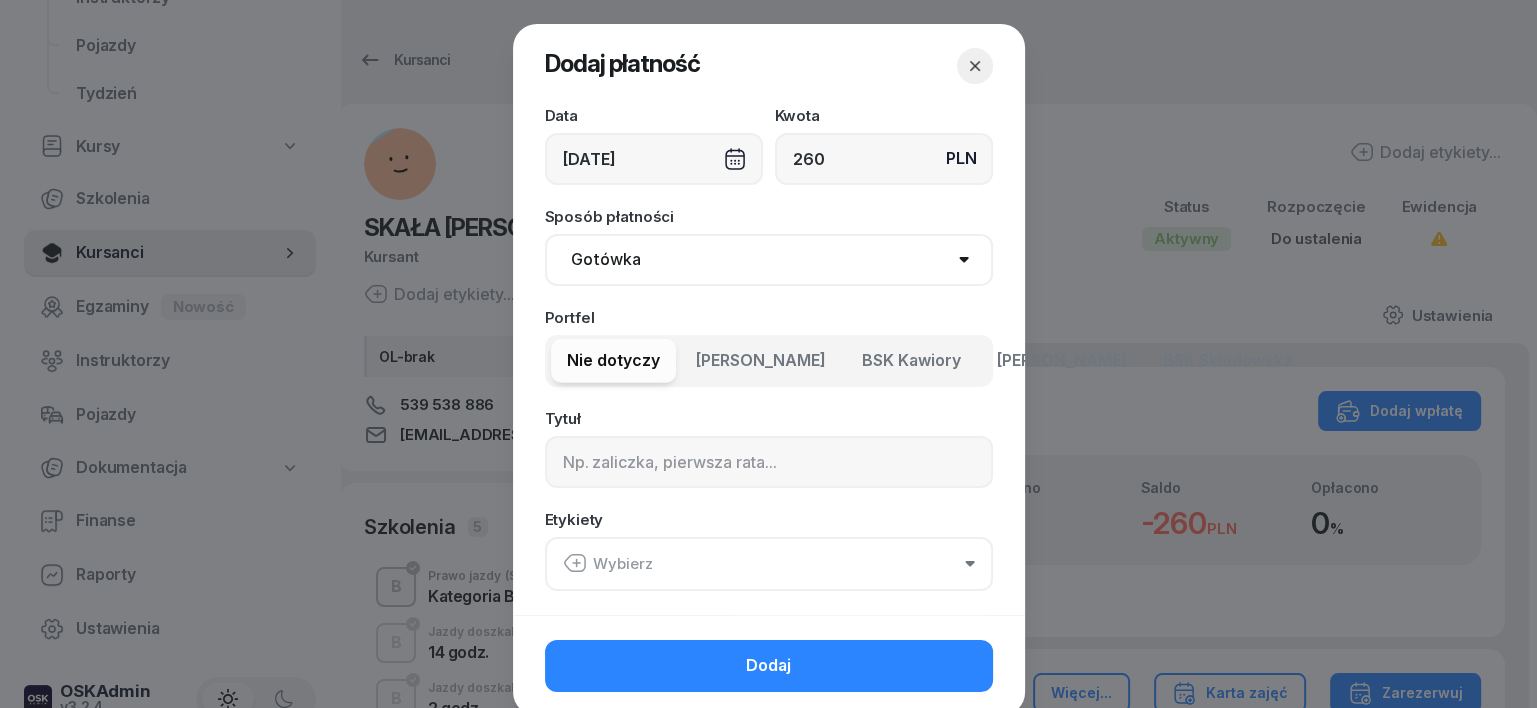 drag, startPoint x: 605, startPoint y: 264, endPoint x: 604, endPoint y: 283, distance: 19.026299 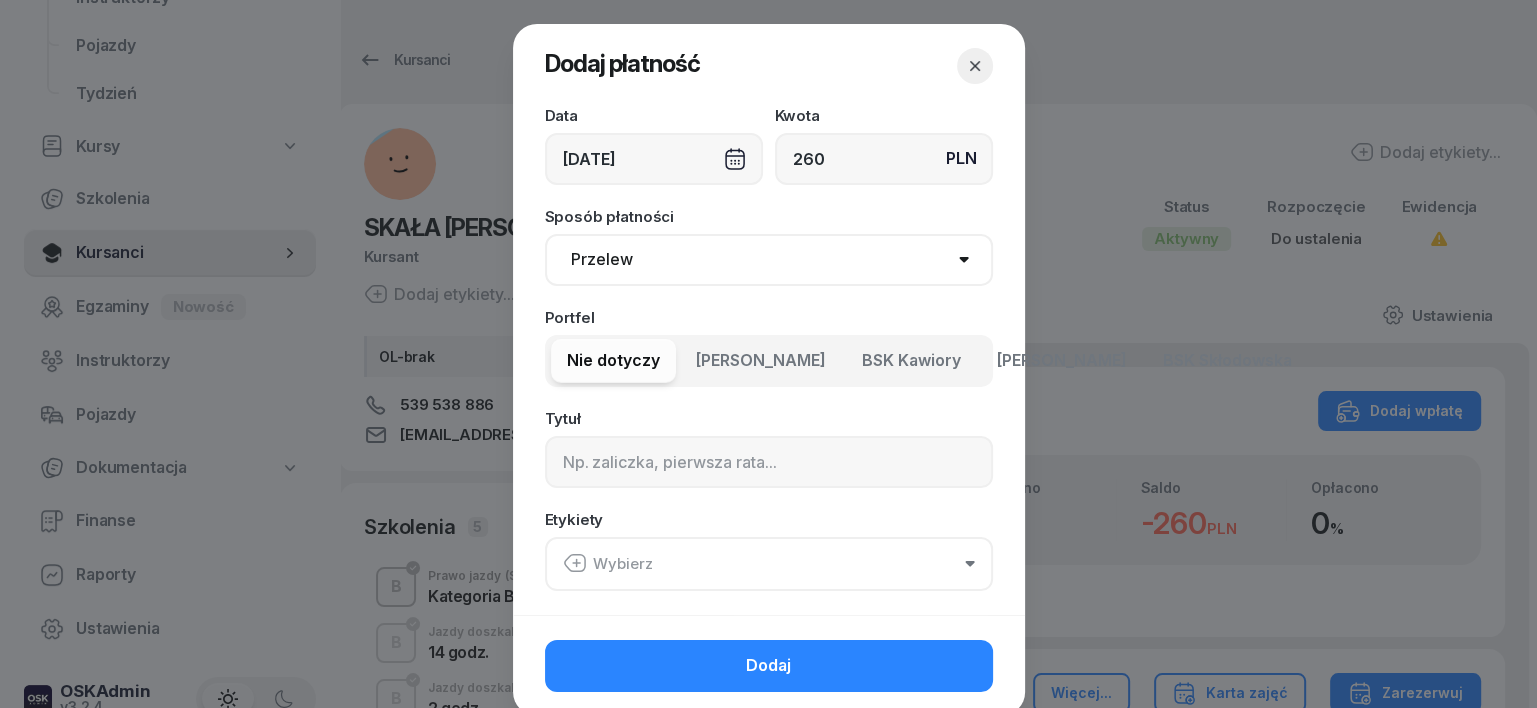 click on "Gotówka Karta Przelew Płatności online BLIK" at bounding box center [769, 260] 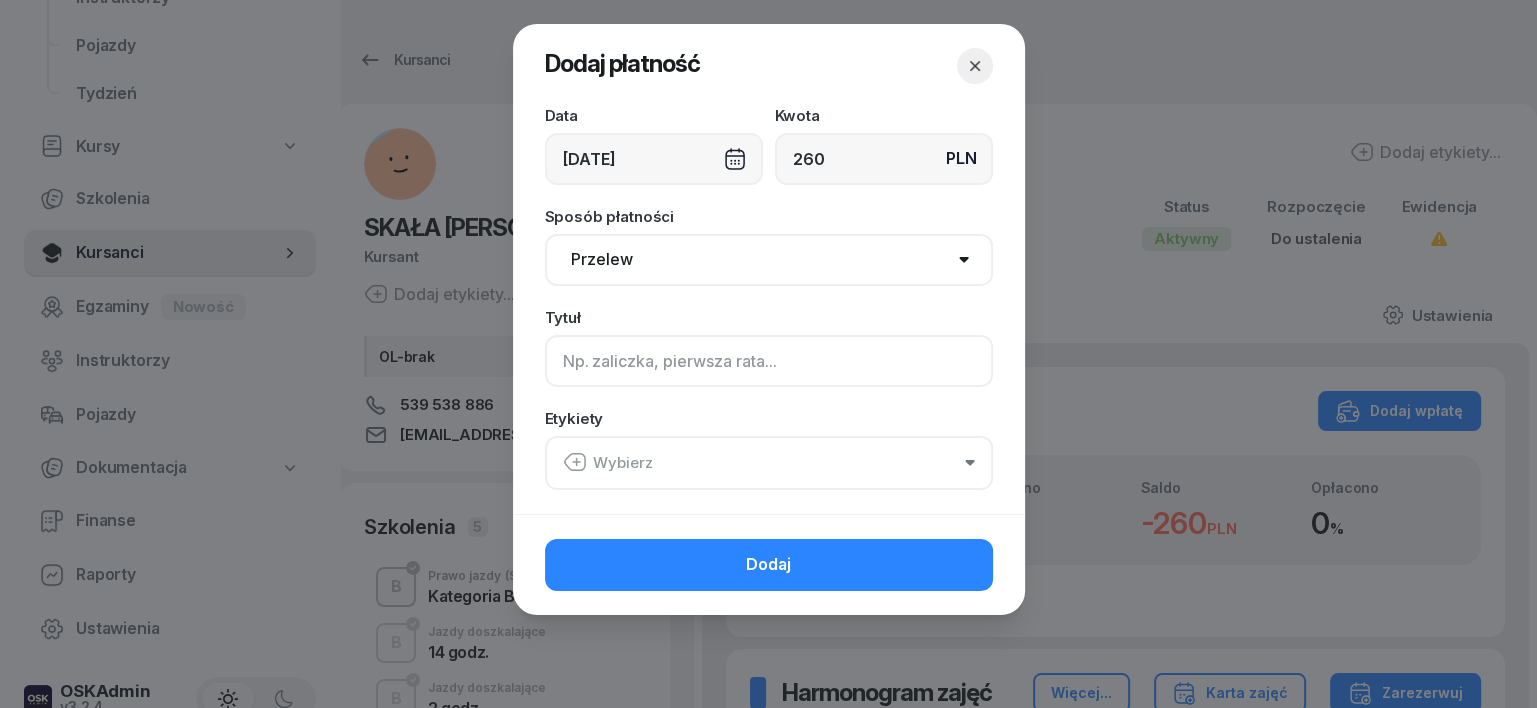 click 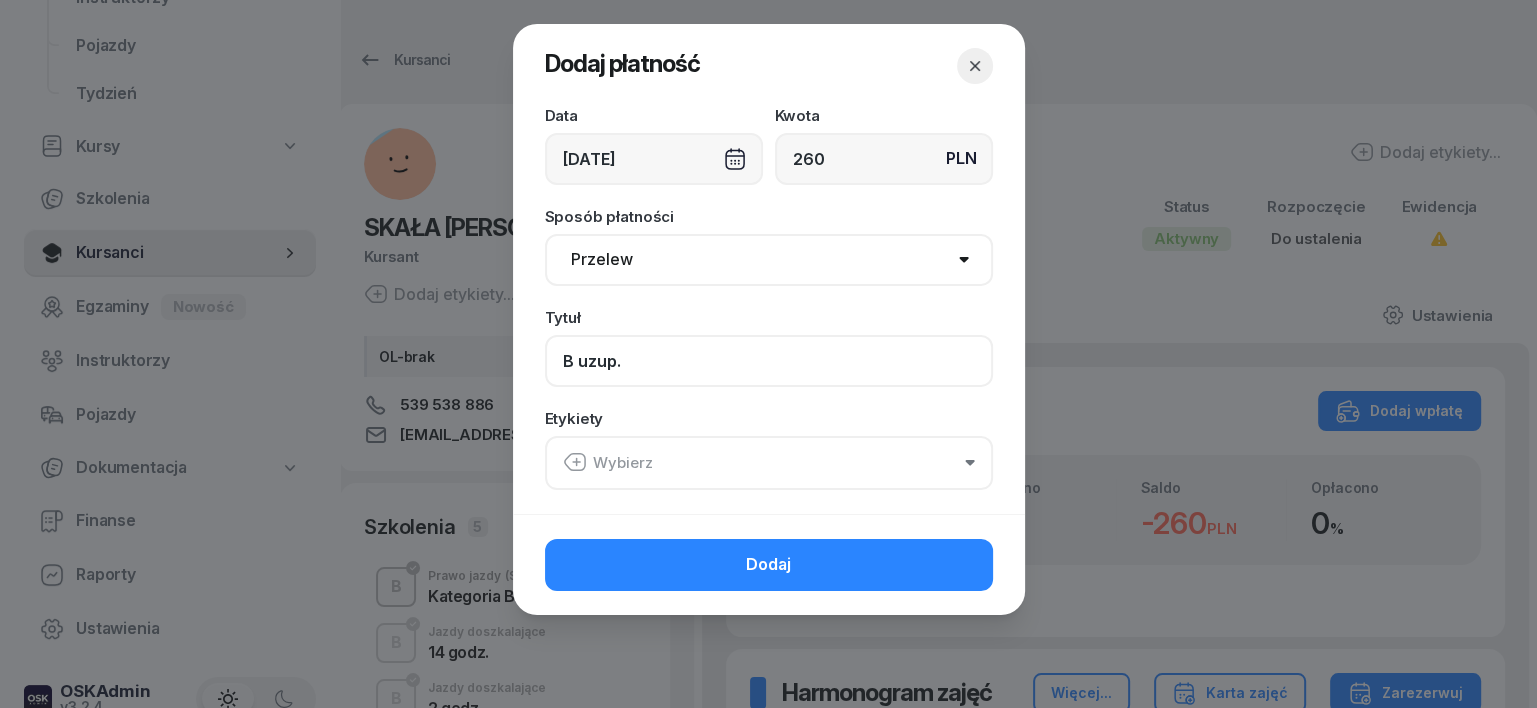 type on "B uzup." 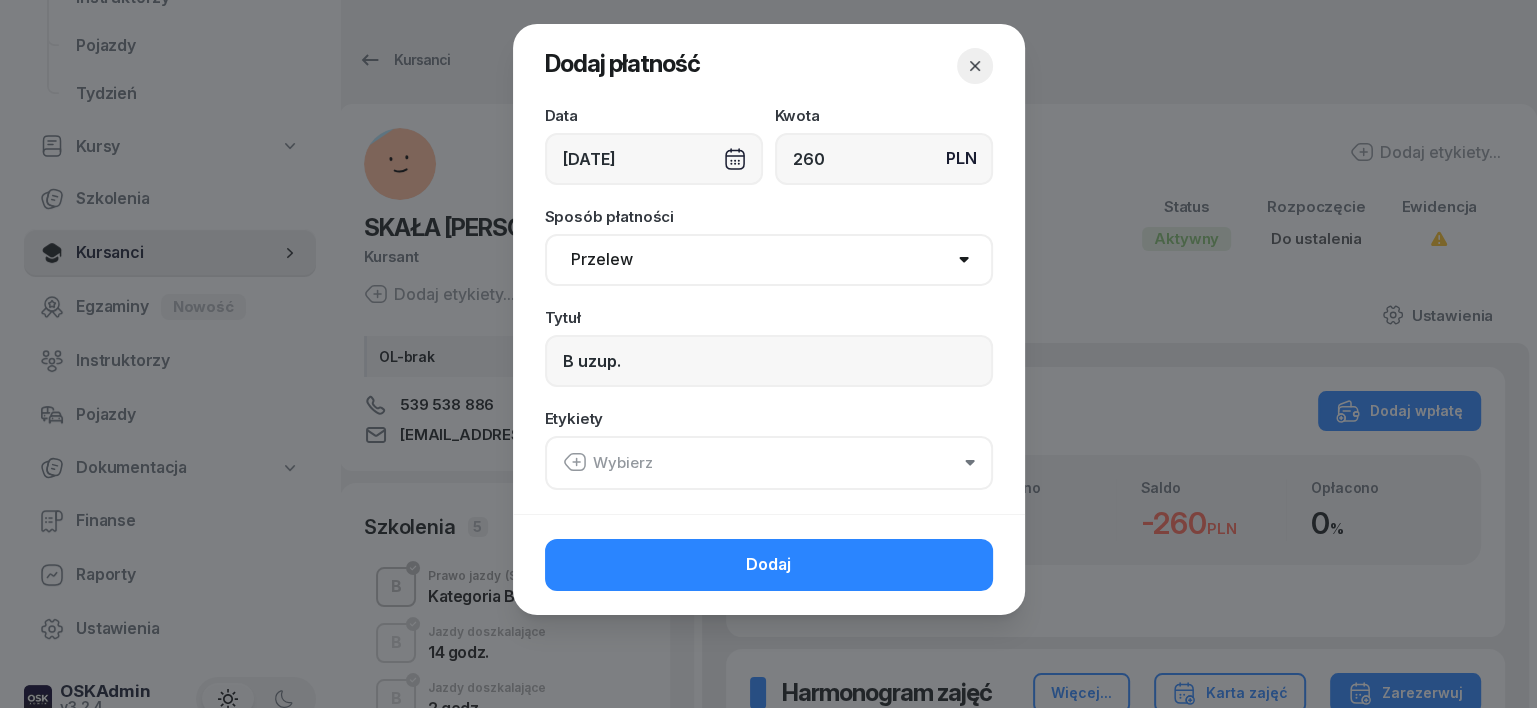 click on "Wybierz" at bounding box center [608, 463] 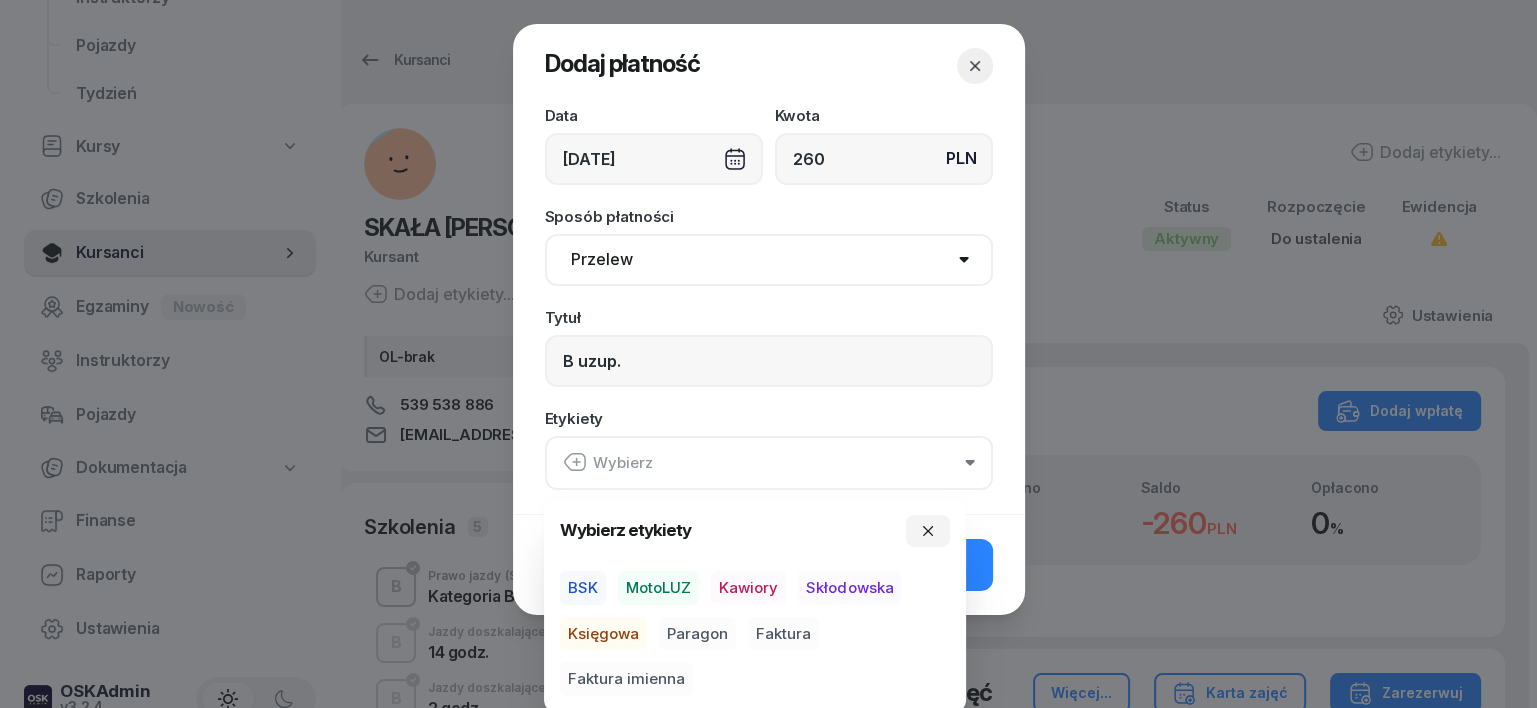 drag, startPoint x: 667, startPoint y: 591, endPoint x: 657, endPoint y: 598, distance: 12.206555 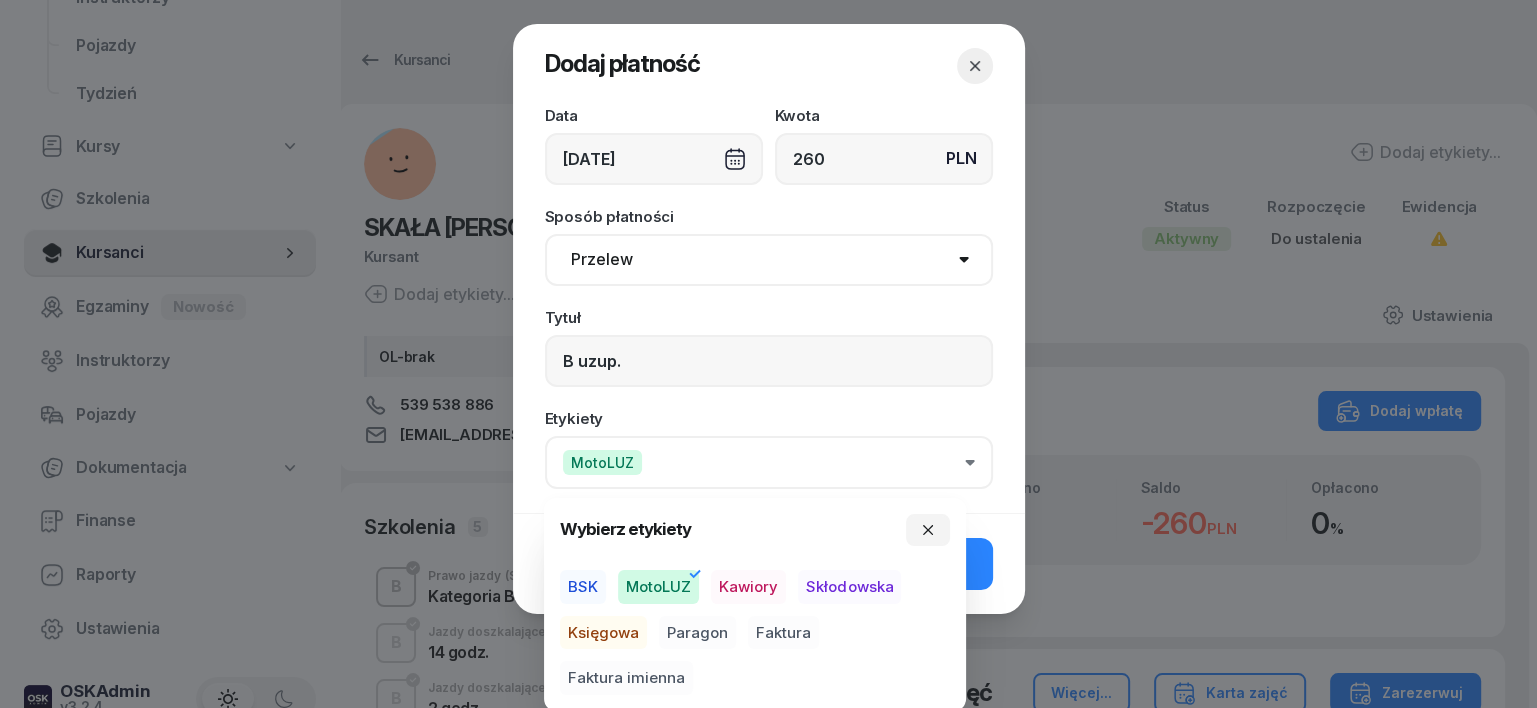 drag, startPoint x: 625, startPoint y: 626, endPoint x: 670, endPoint y: 646, distance: 49.24429 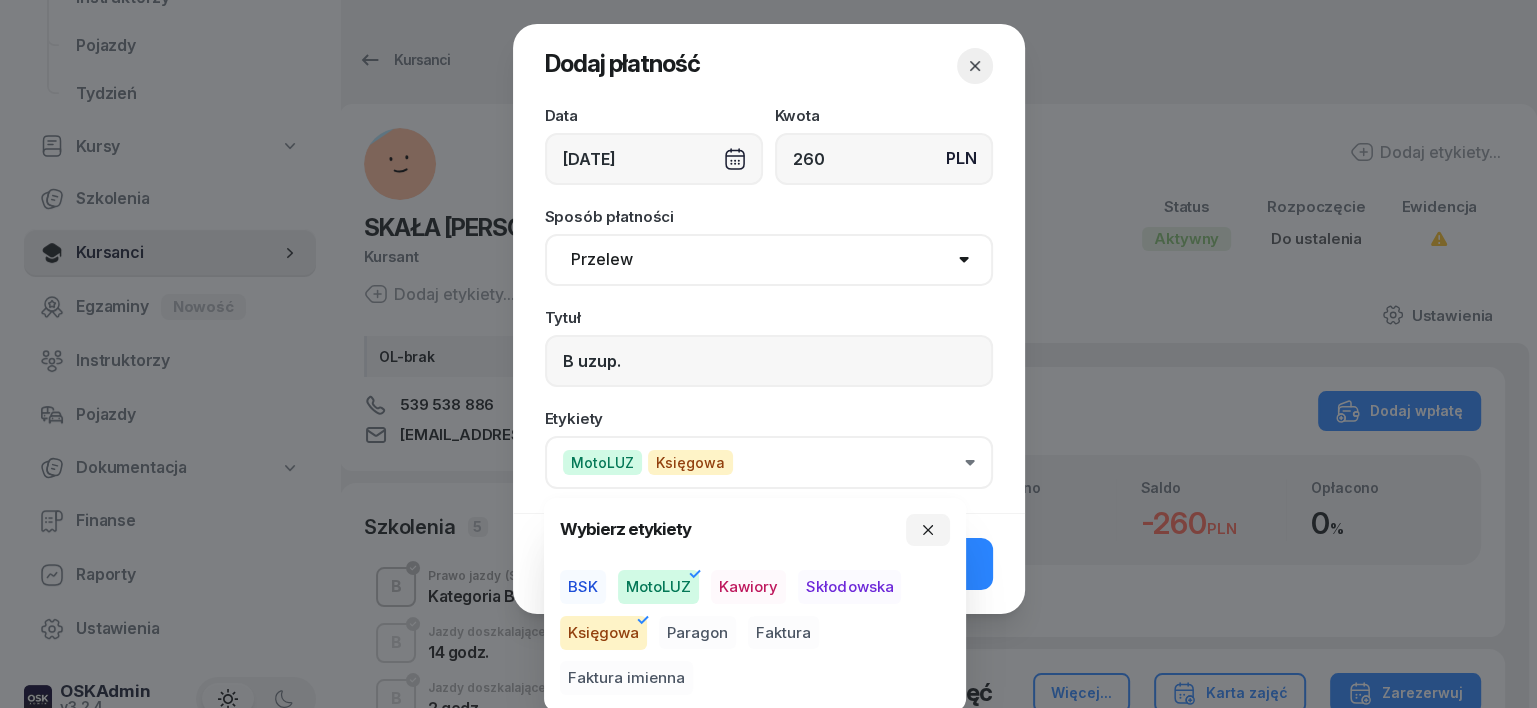 drag, startPoint x: 691, startPoint y: 636, endPoint x: 771, endPoint y: 616, distance: 82.46211 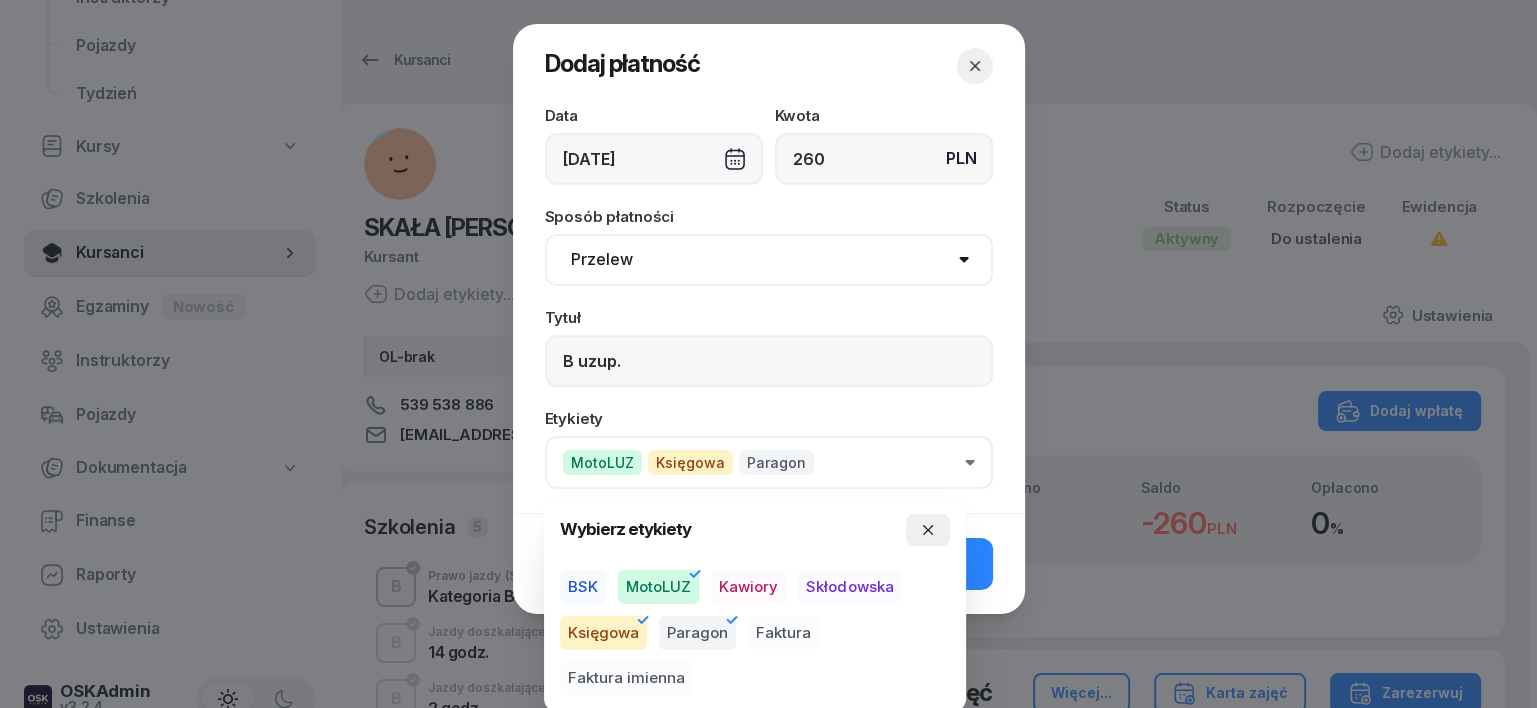 click 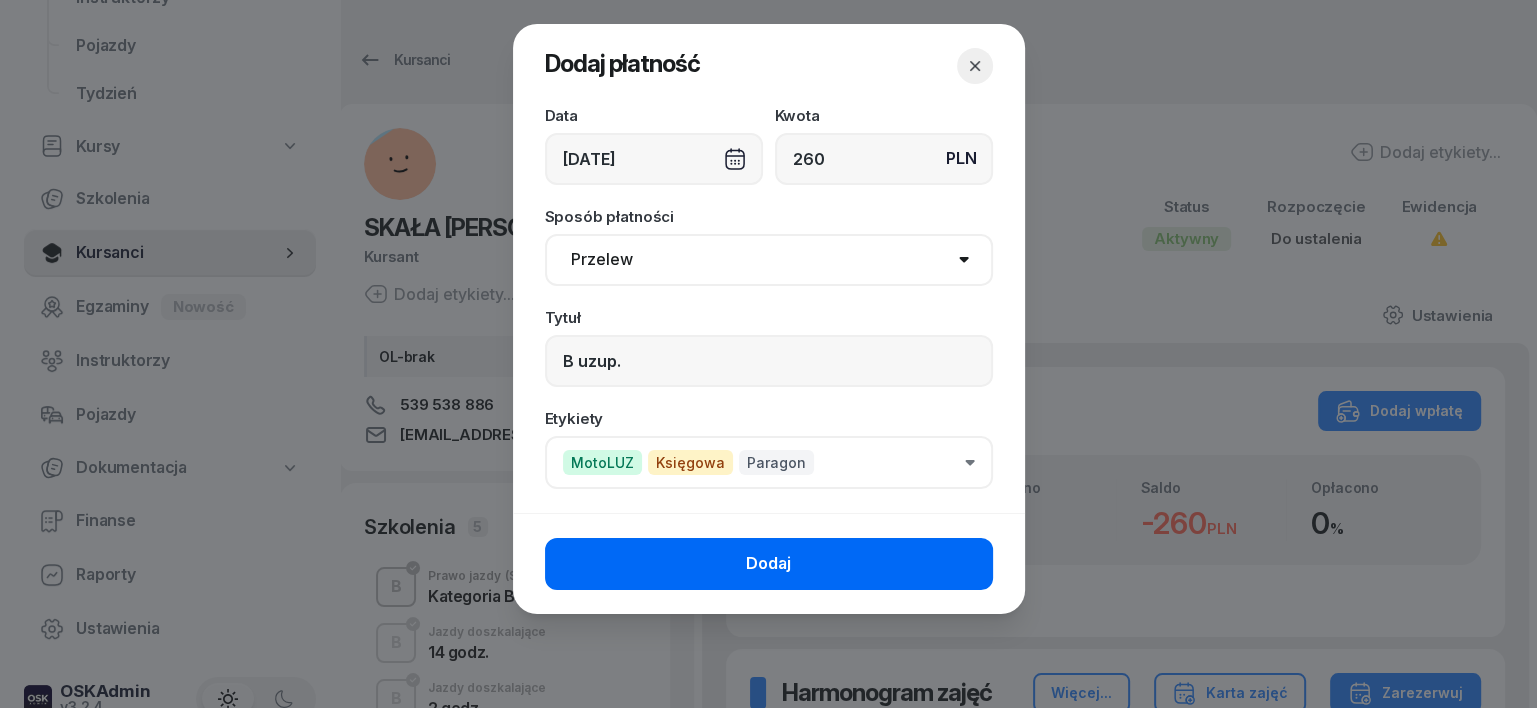 click on "Dodaj" 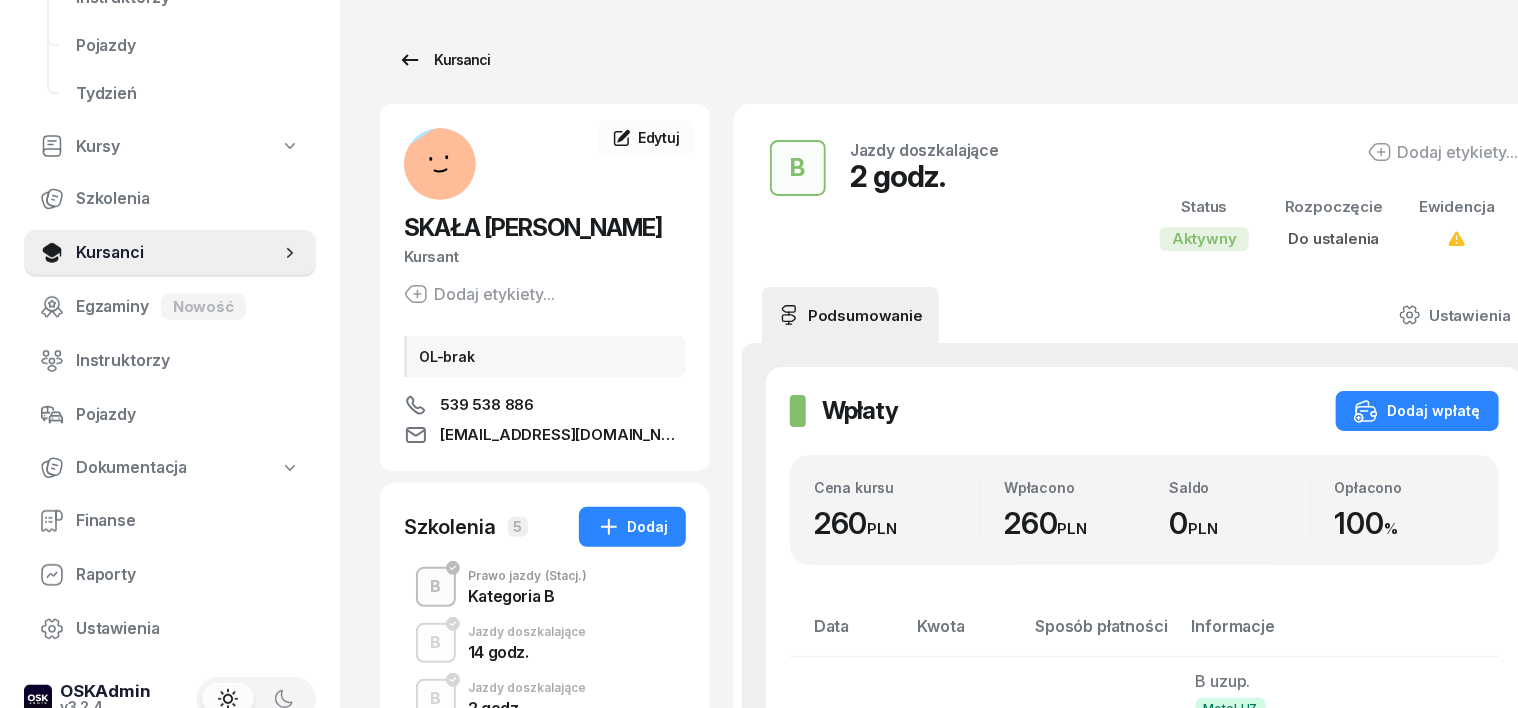 click on "Kursanci" at bounding box center (444, 60) 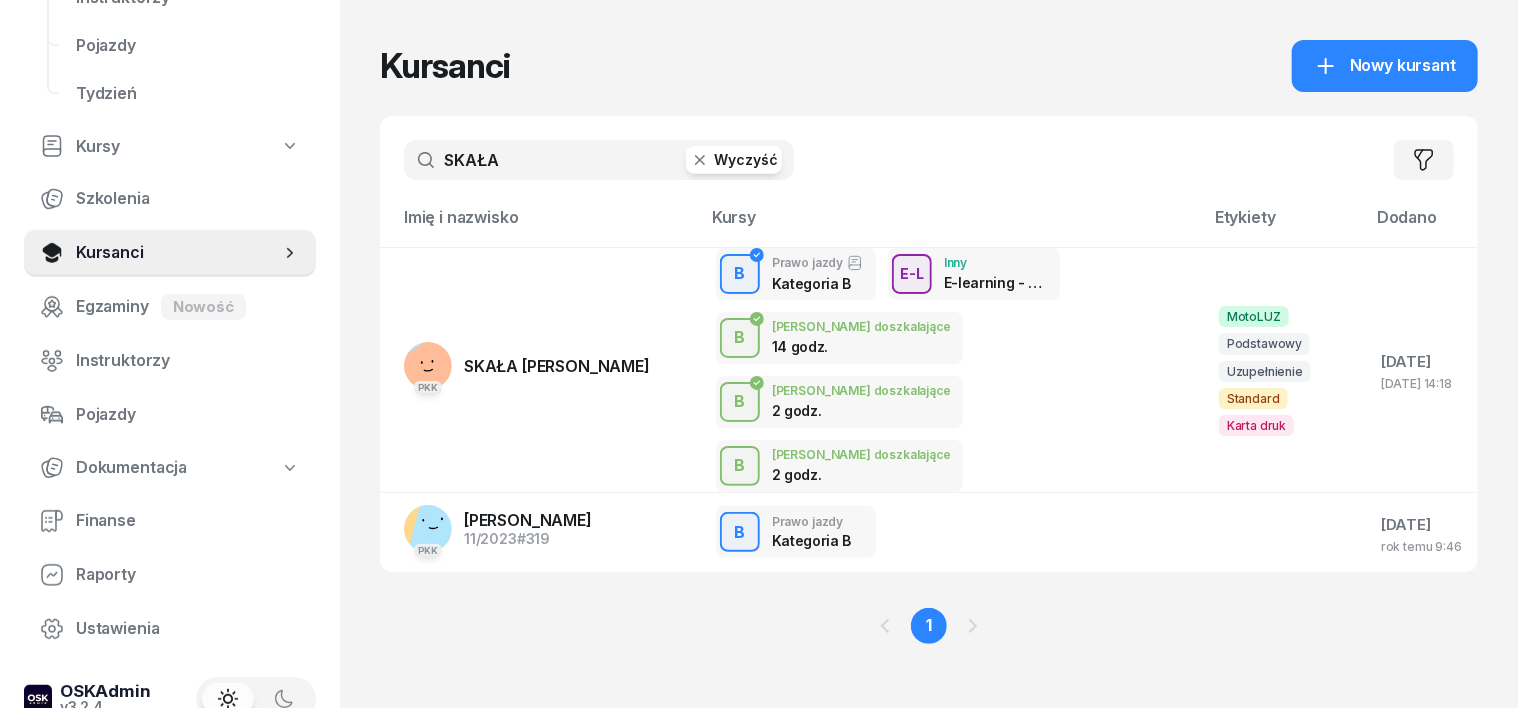 click 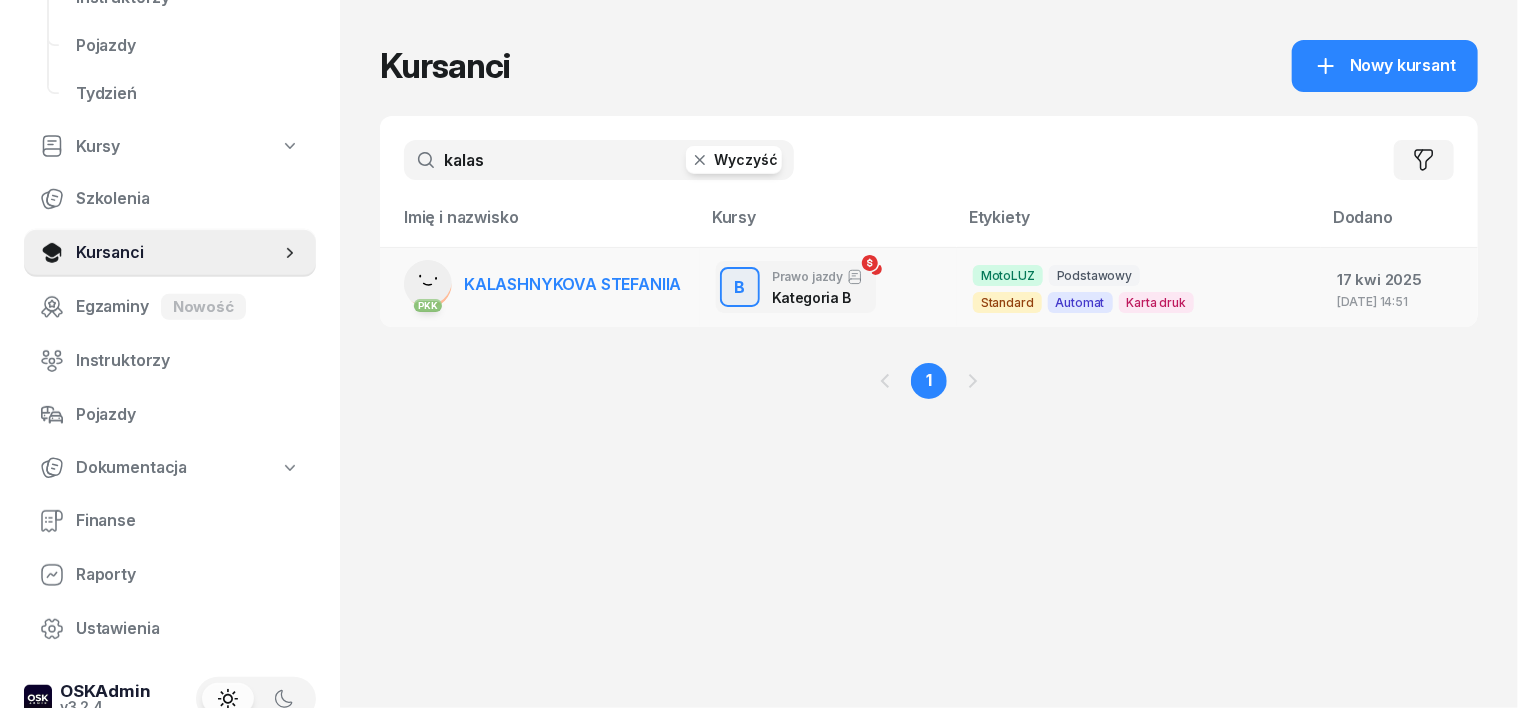 type on "kalas" 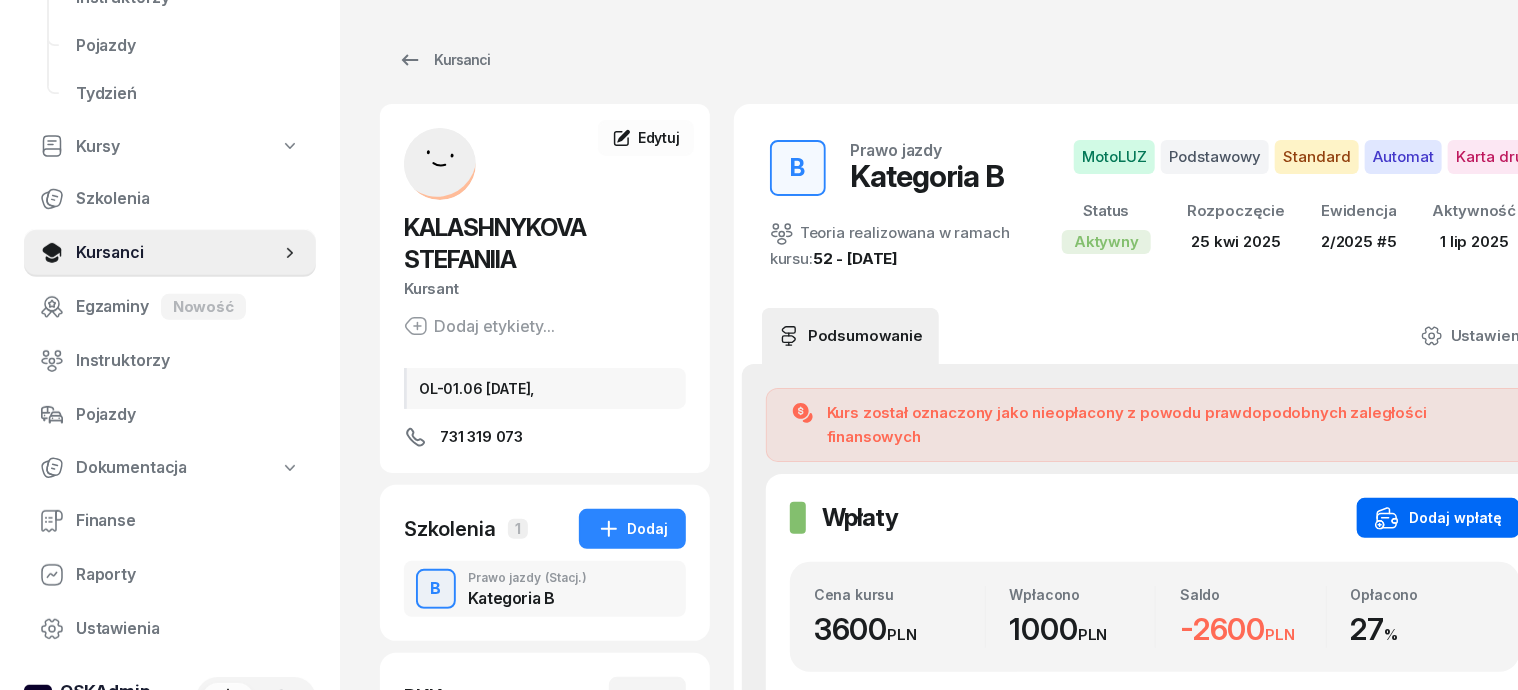 click on "Dodaj wpłatę" at bounding box center (1438, 518) 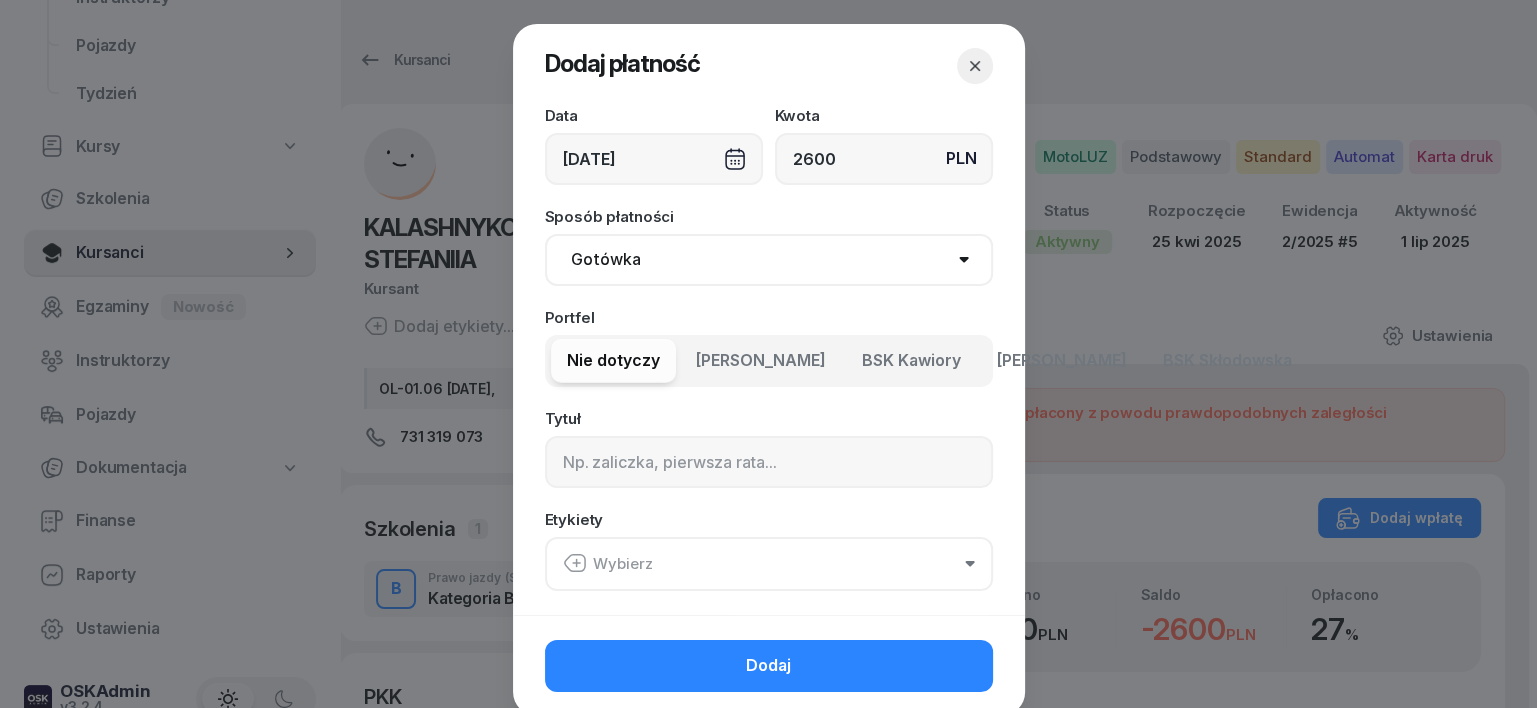type on "2600" 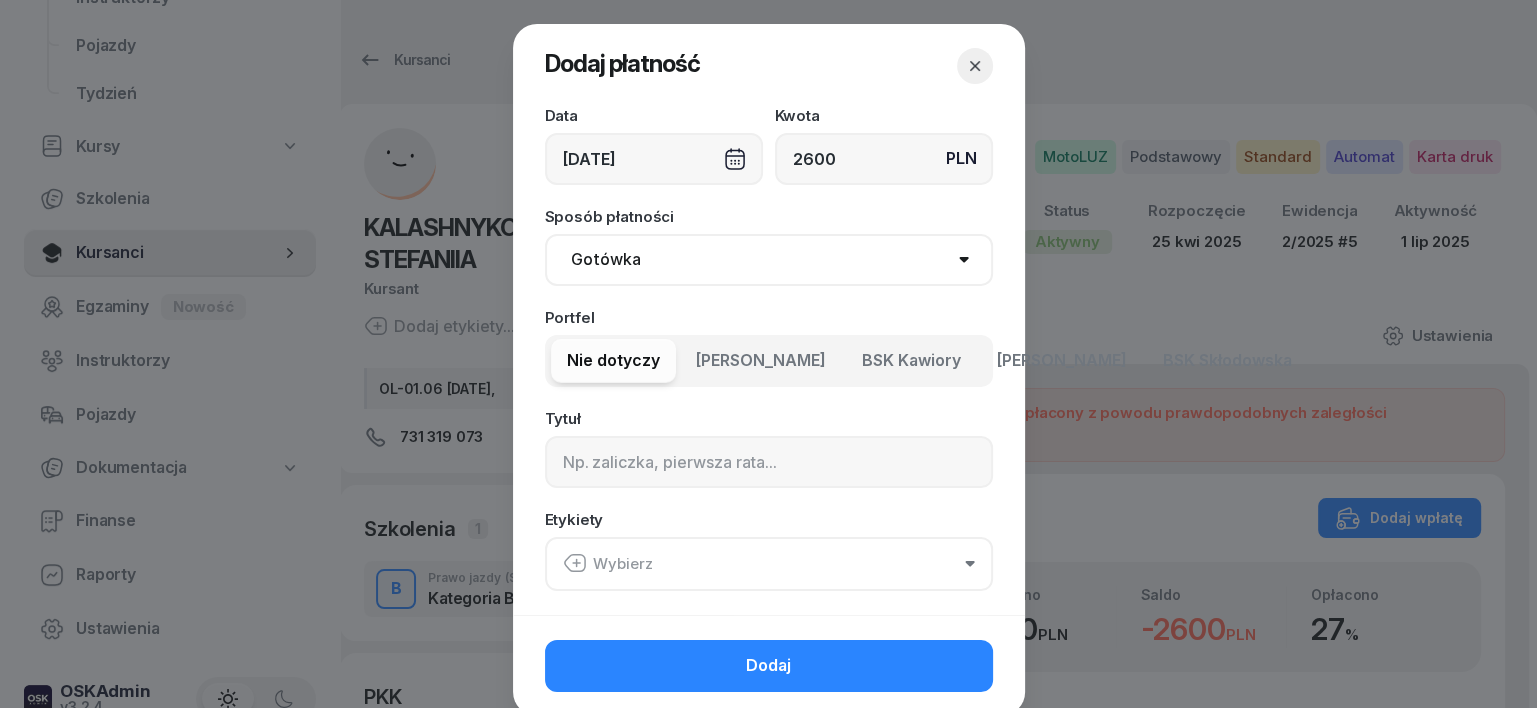 select on "transfer" 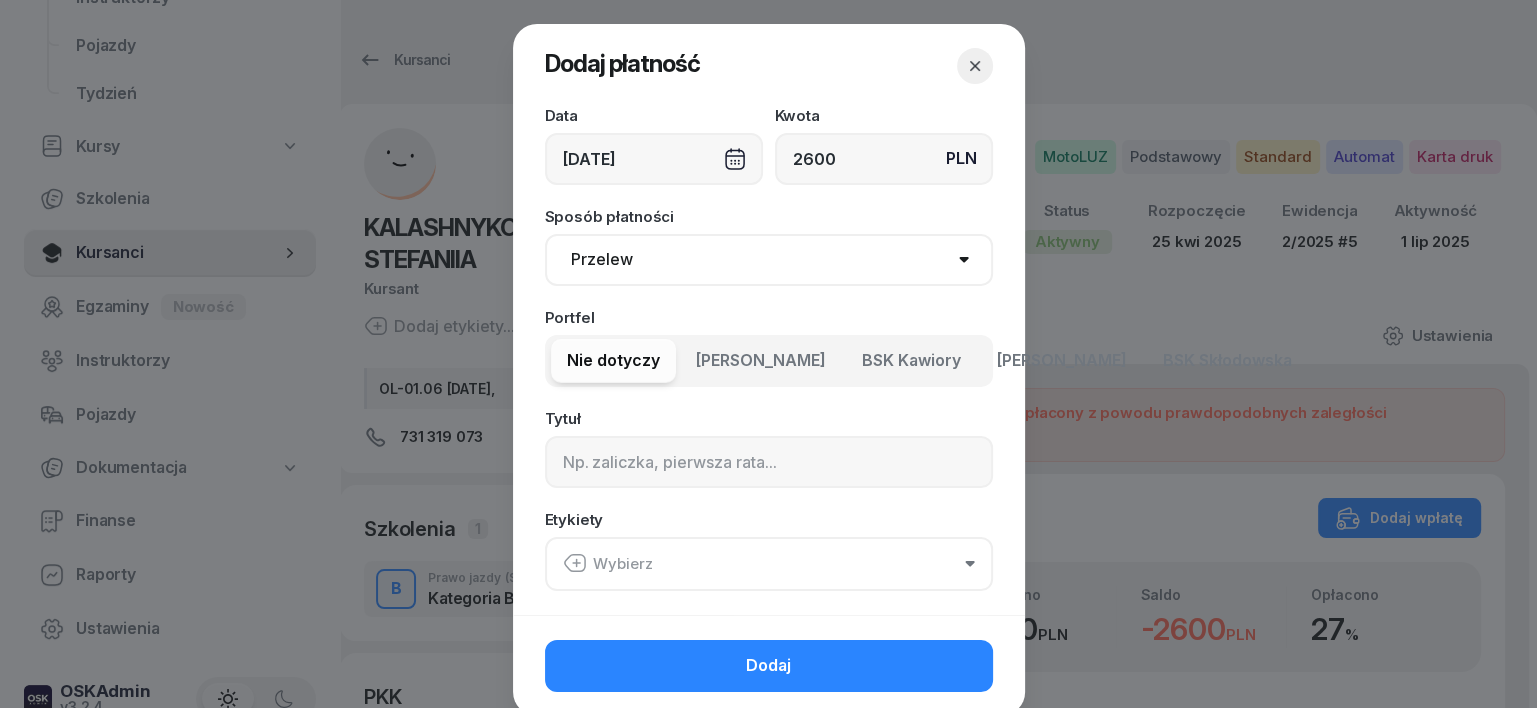 click on "Gotówka Karta Przelew Płatności online BLIK" at bounding box center [769, 260] 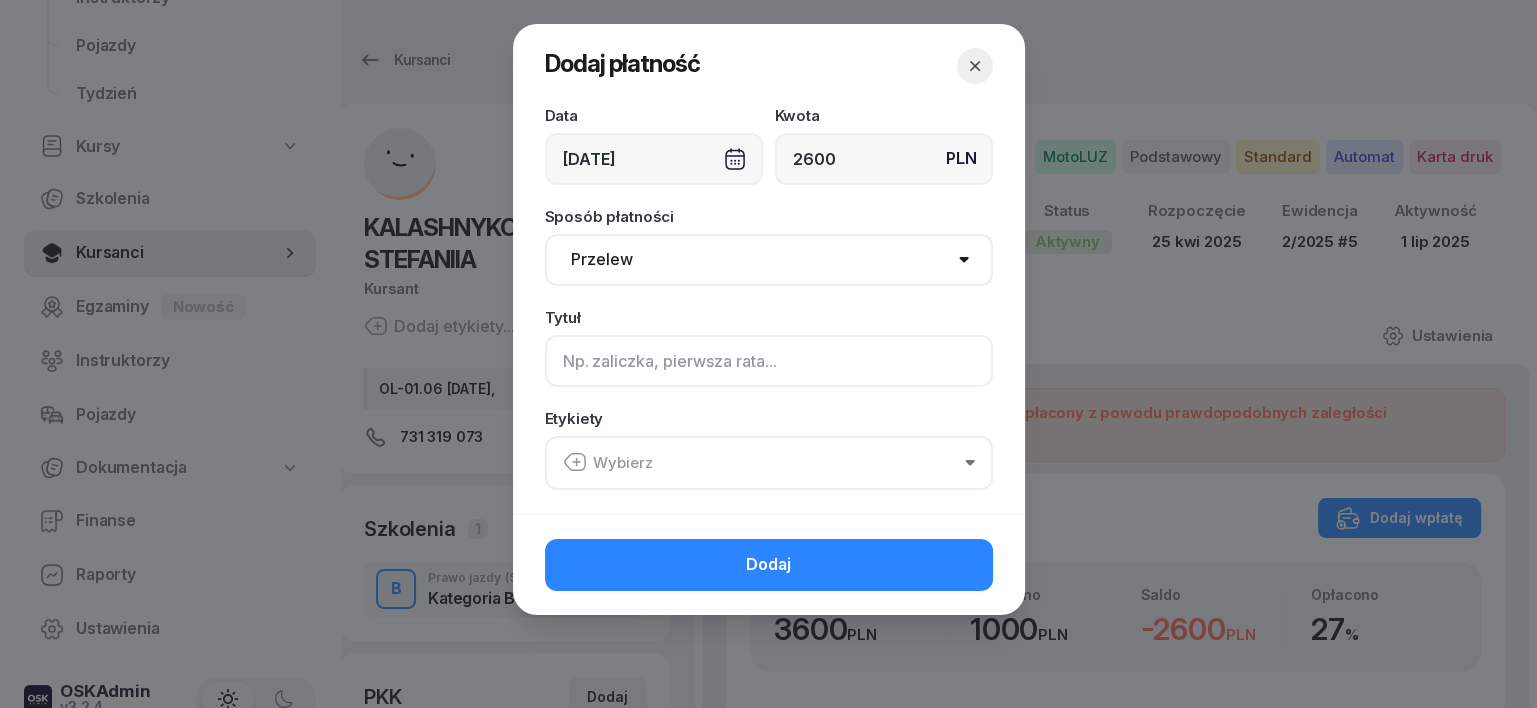 drag, startPoint x: 556, startPoint y: 365, endPoint x: 508, endPoint y: 342, distance: 53.225933 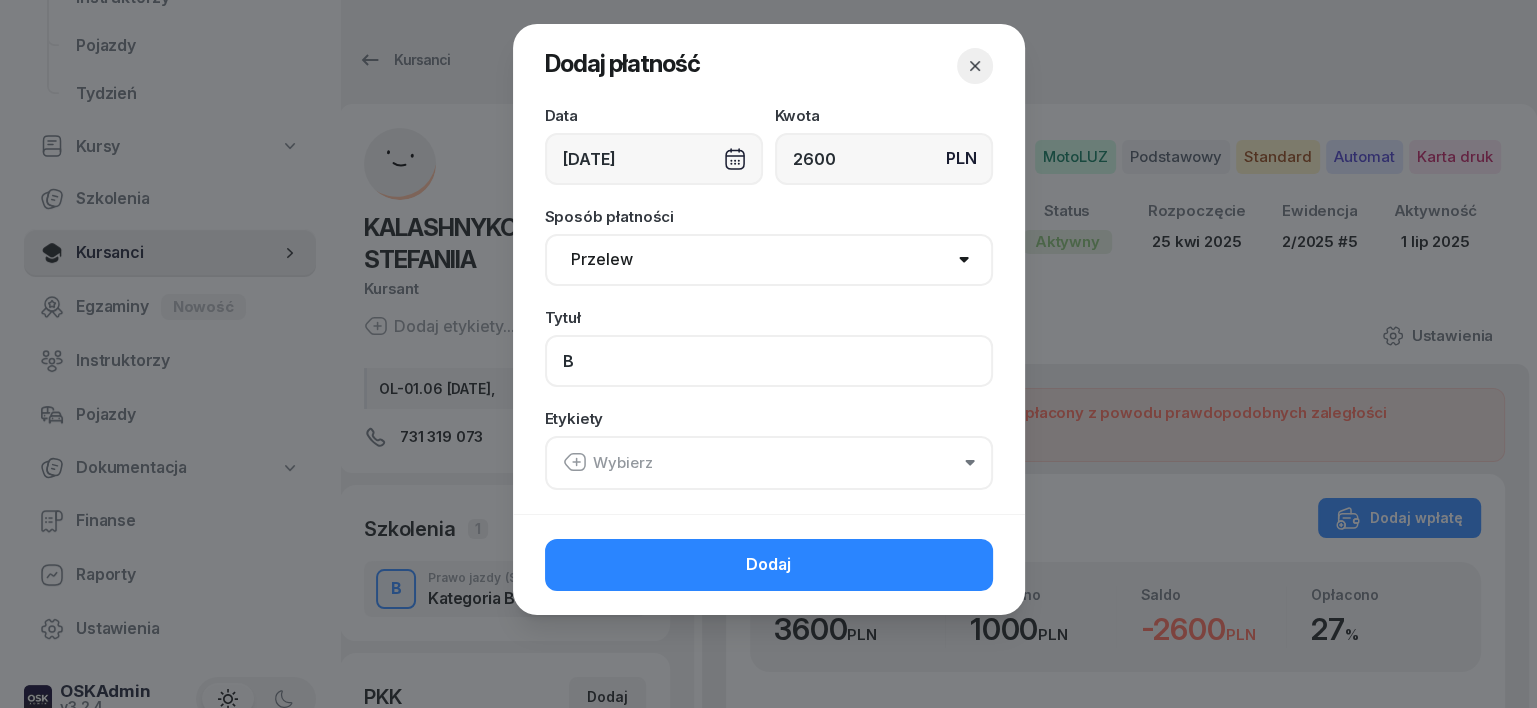 type on "B" 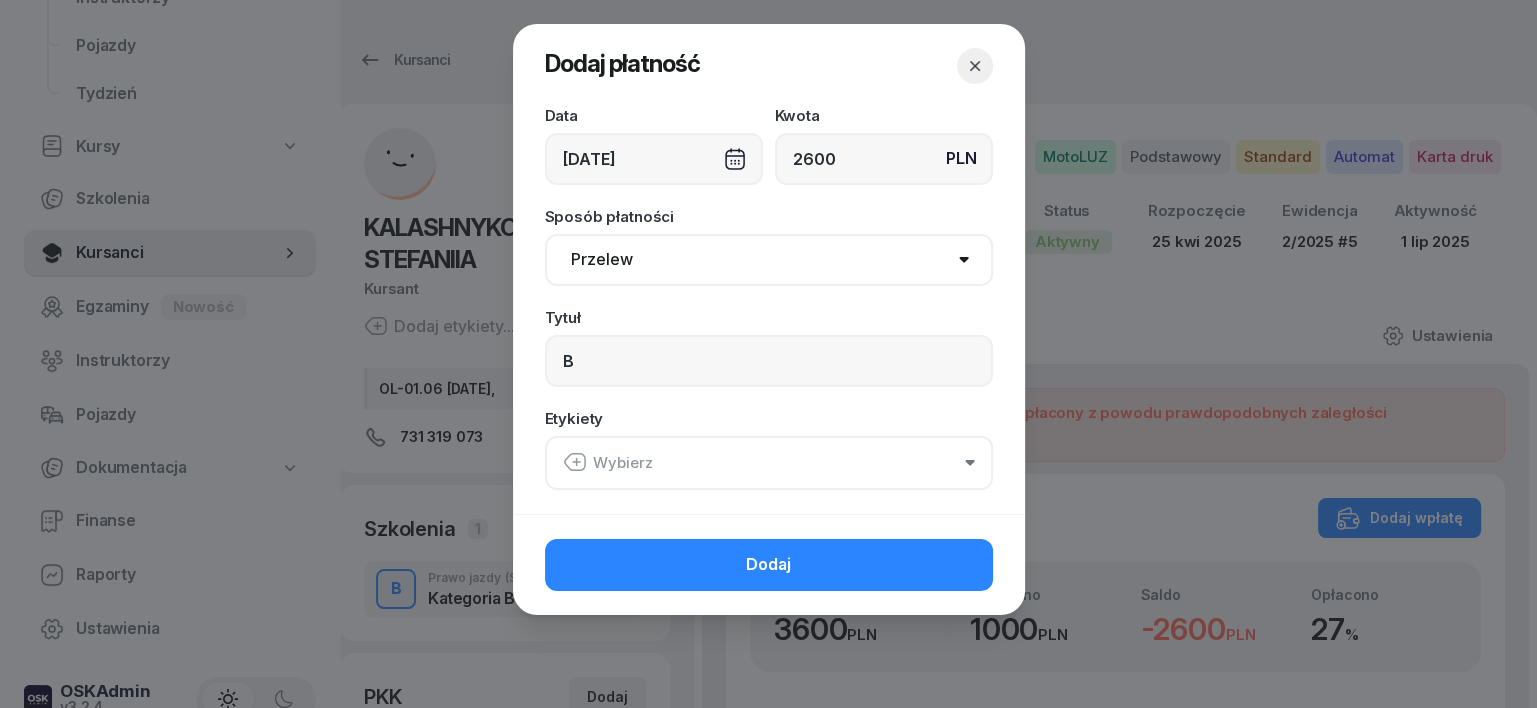 click 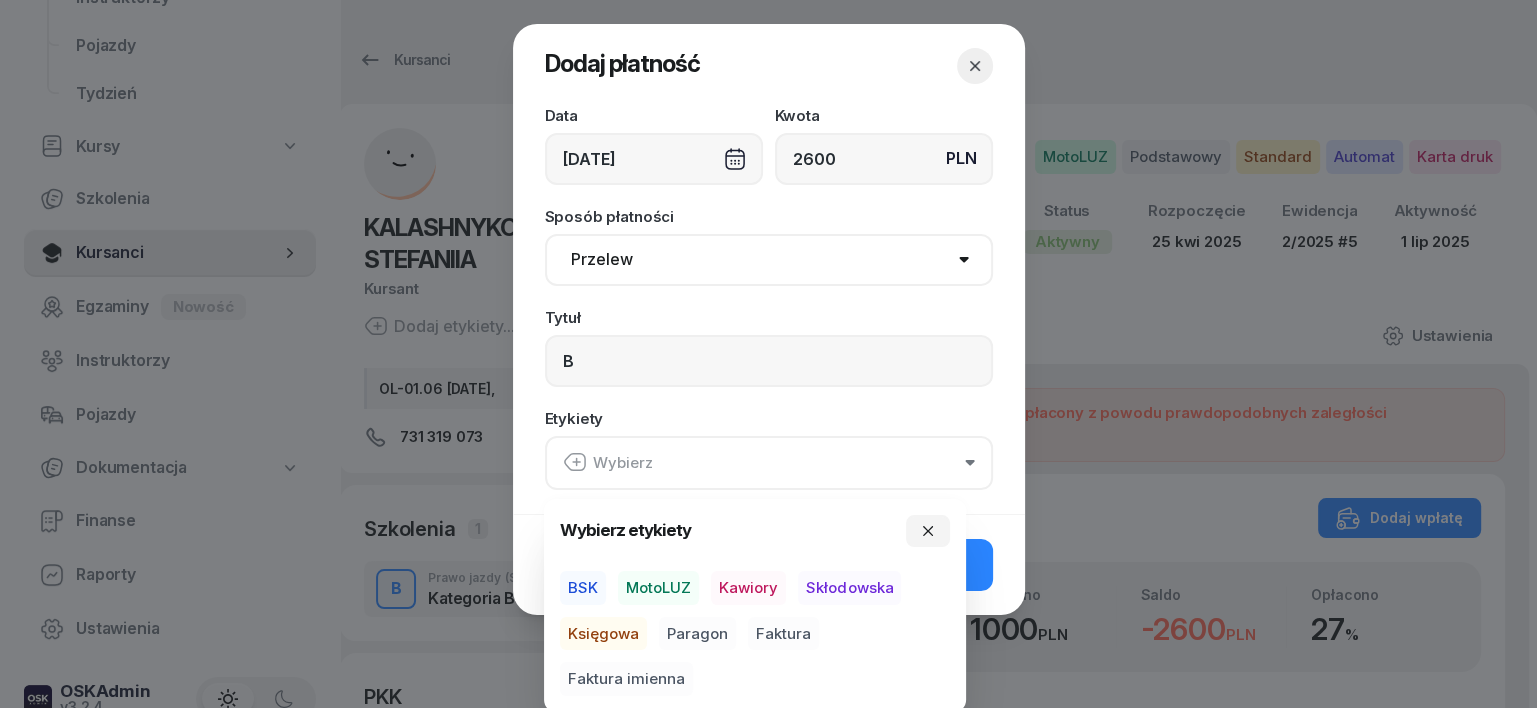 drag, startPoint x: 668, startPoint y: 584, endPoint x: 602, endPoint y: 621, distance: 75.66373 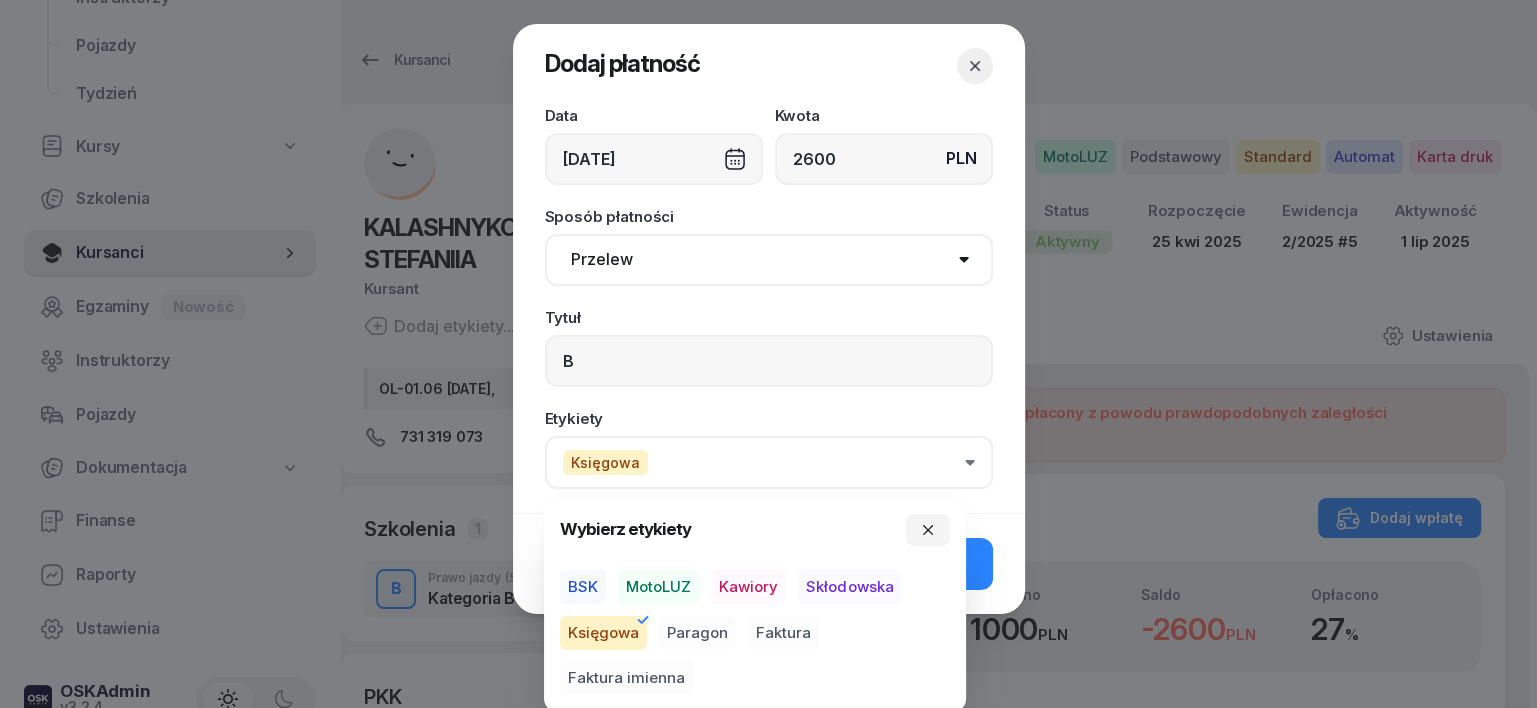 drag, startPoint x: 687, startPoint y: 634, endPoint x: 764, endPoint y: 612, distance: 80.08121 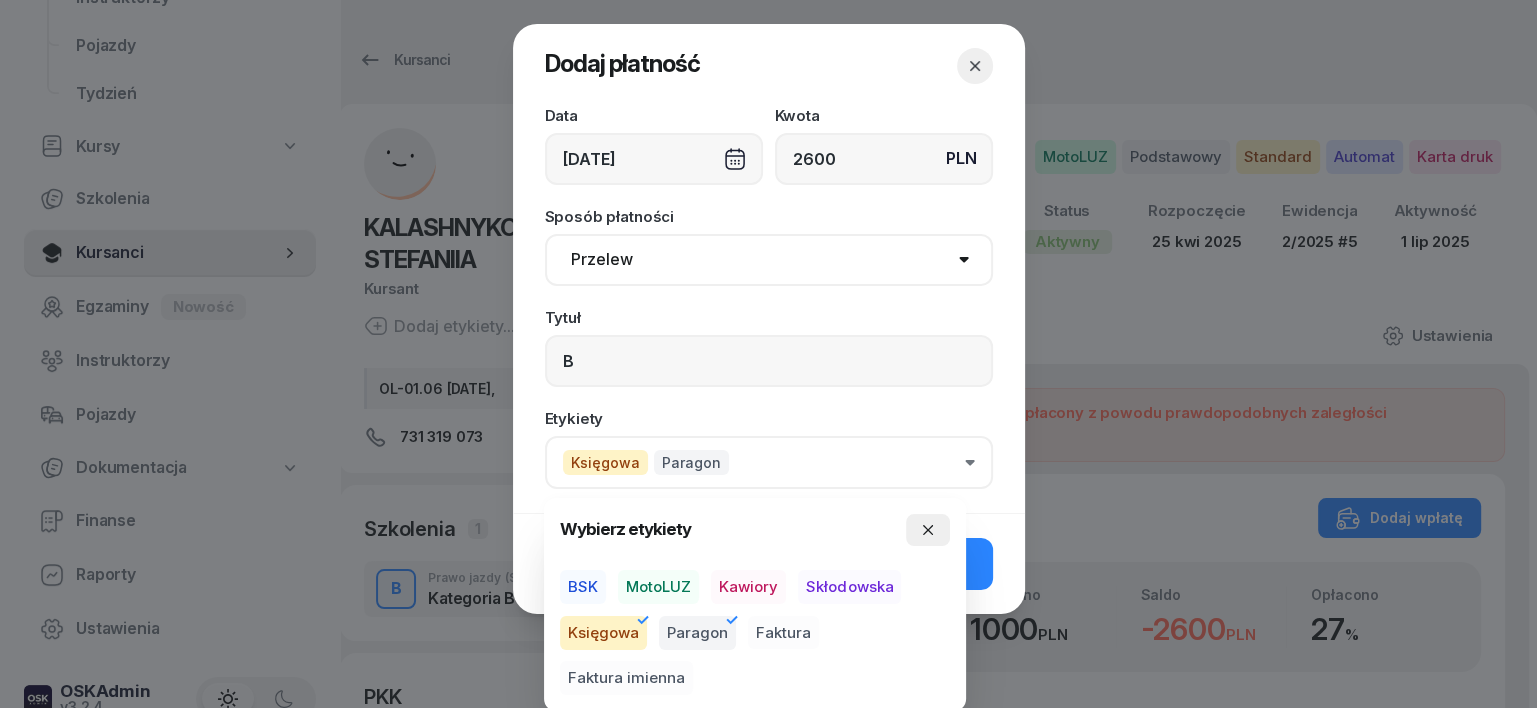 click 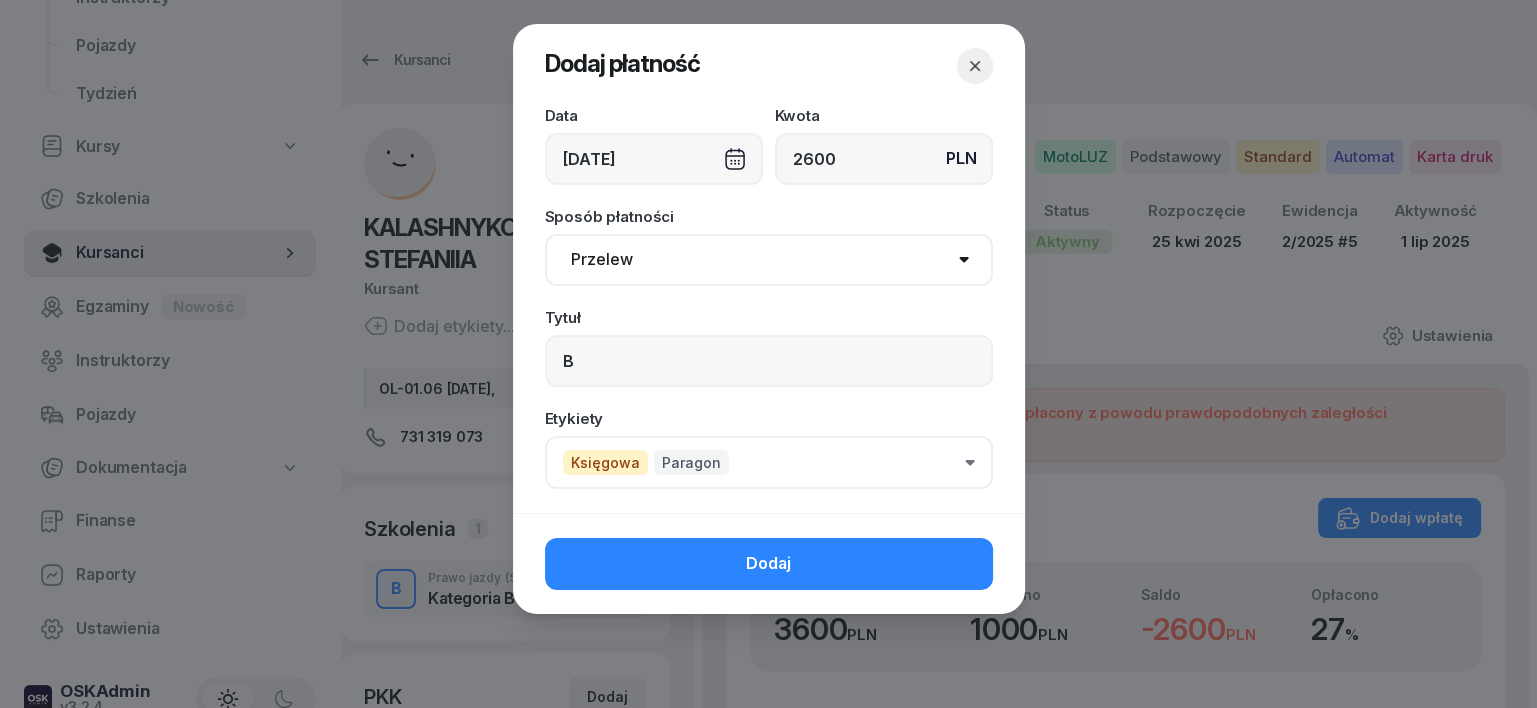 click on "Dodaj" 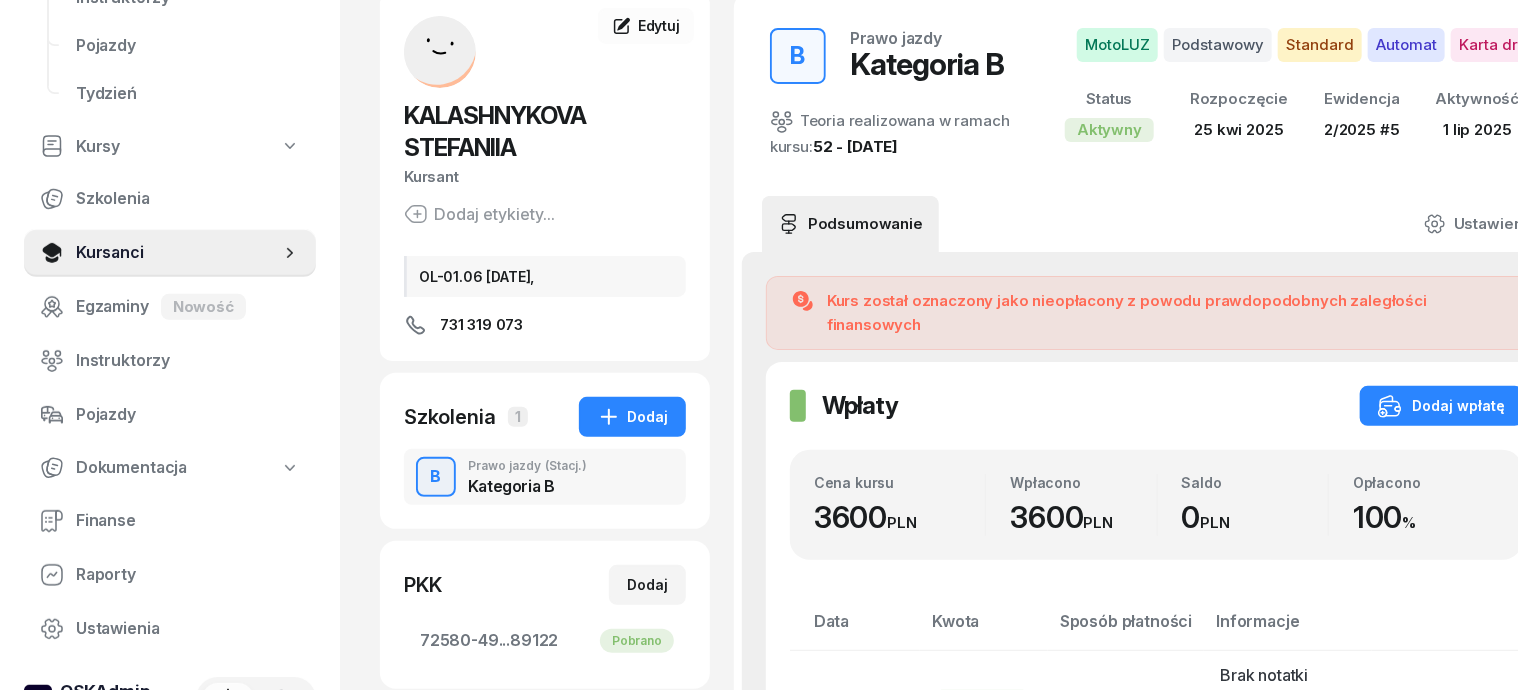 scroll, scrollTop: 0, scrollLeft: 0, axis: both 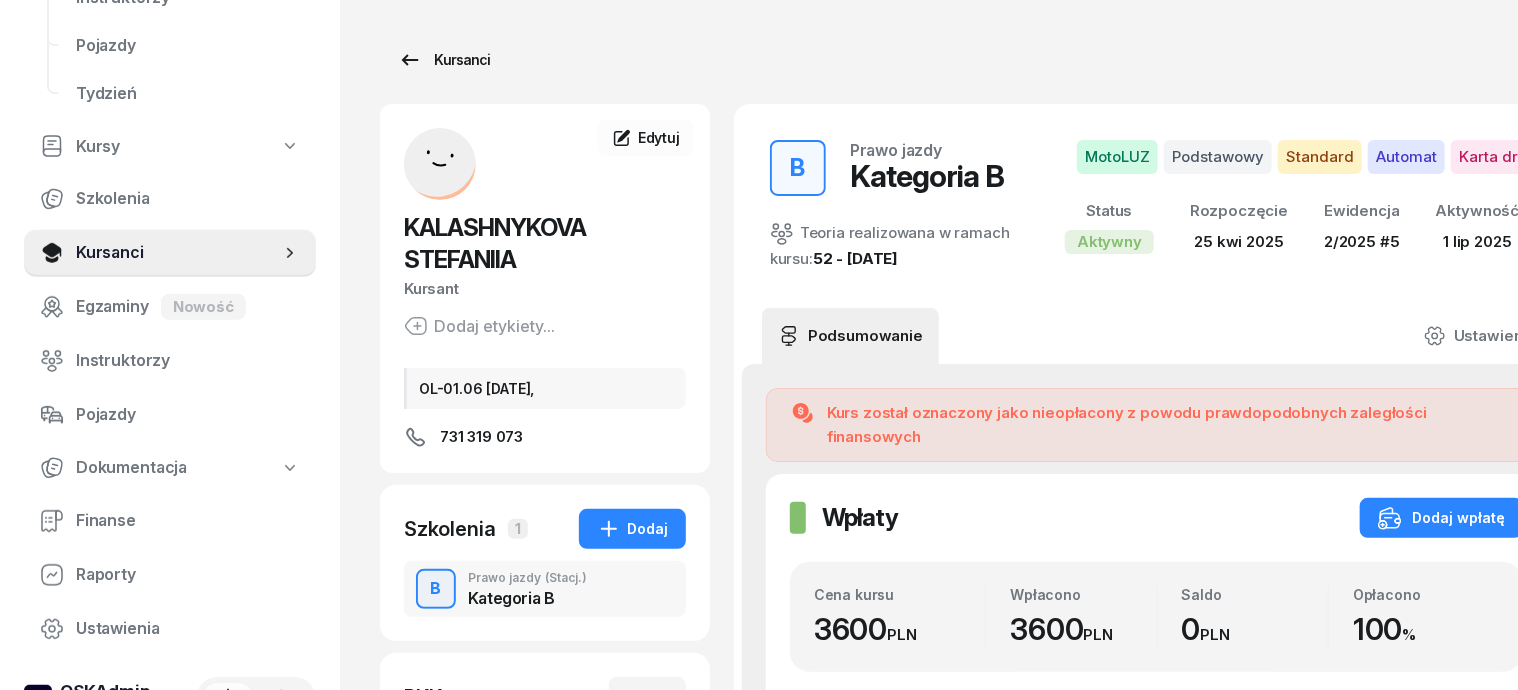 click on "Kursanci" at bounding box center [444, 60] 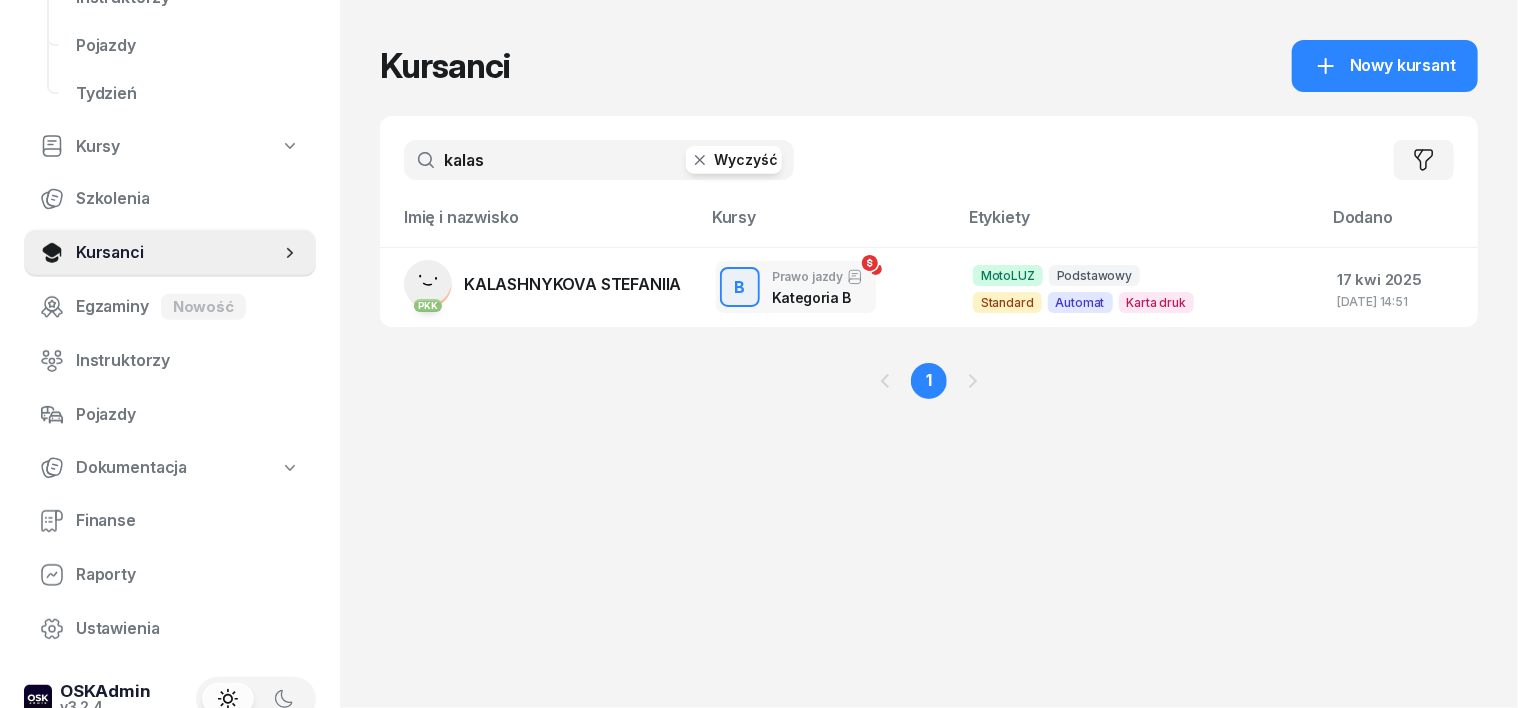 click 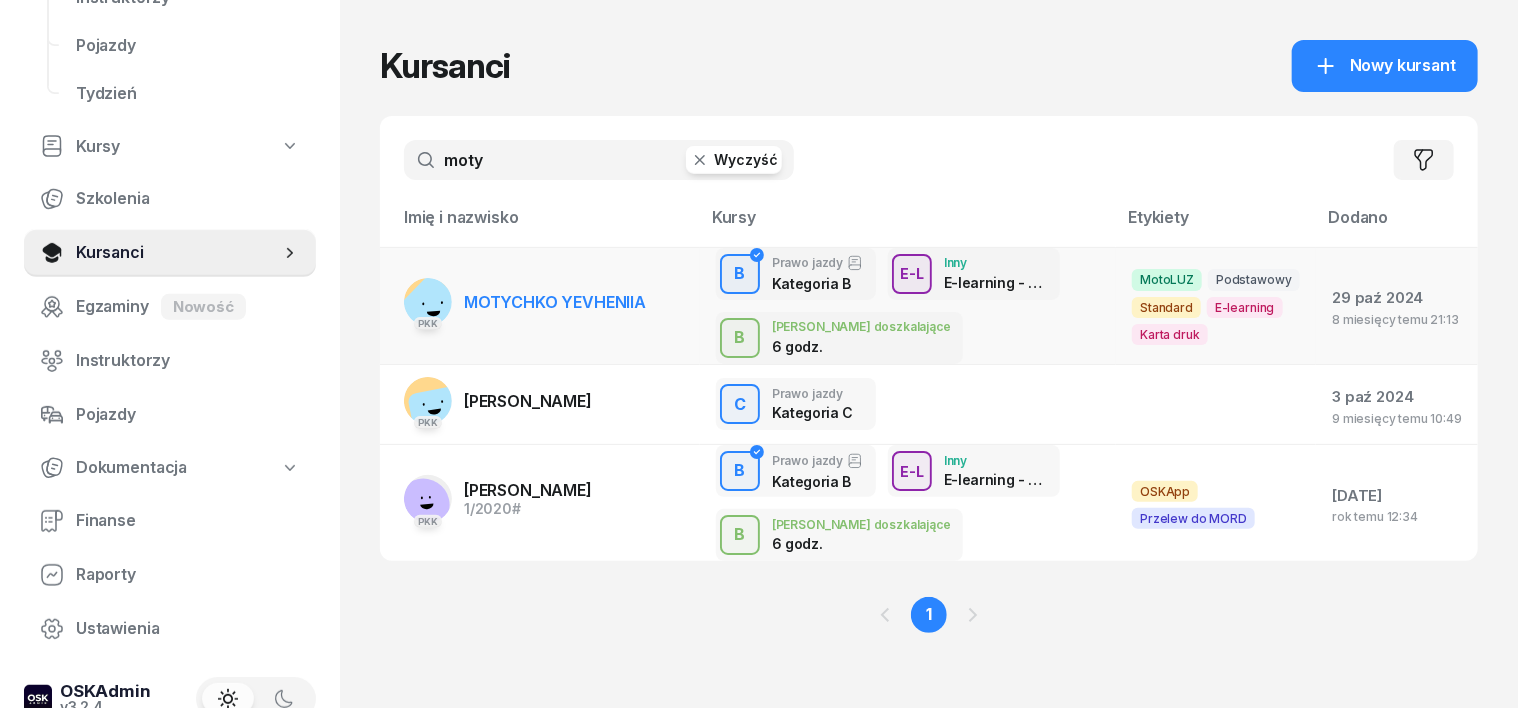 type on "moty" 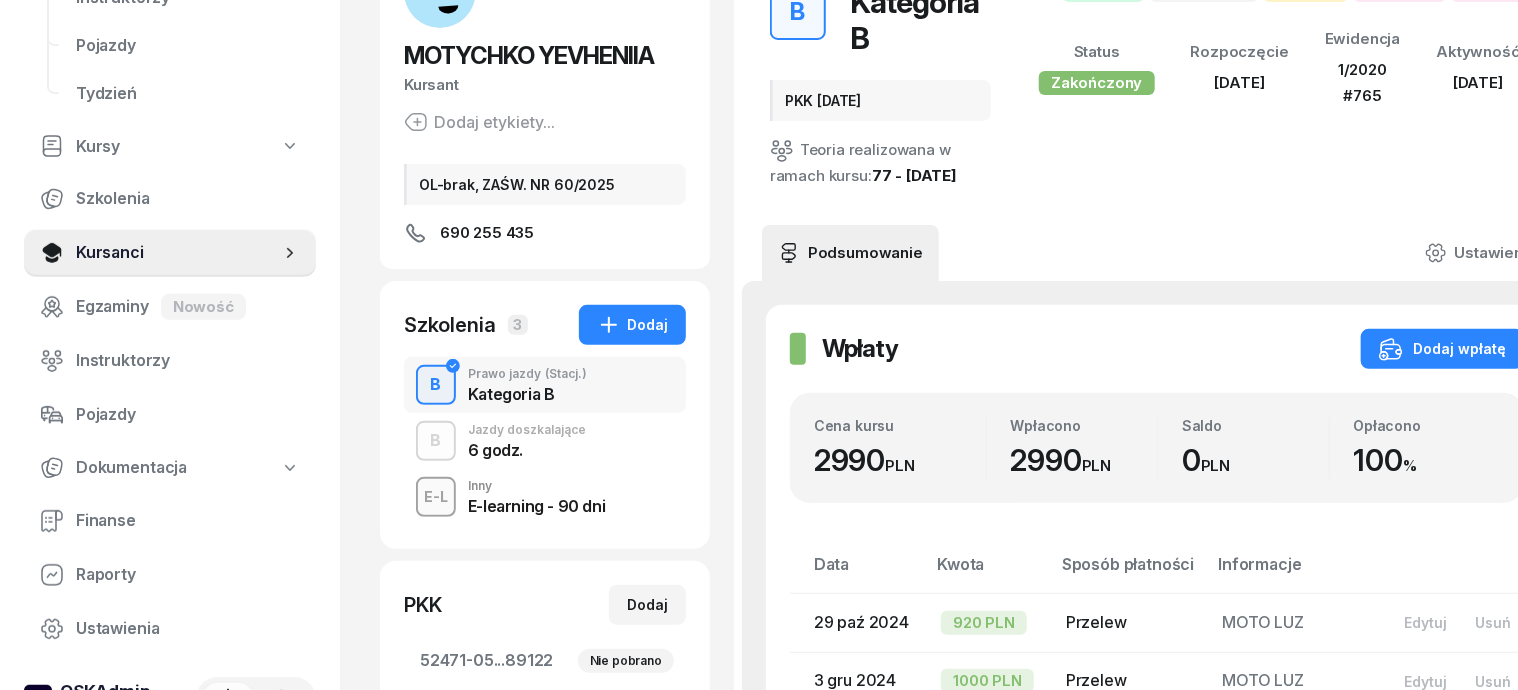 scroll, scrollTop: 250, scrollLeft: 0, axis: vertical 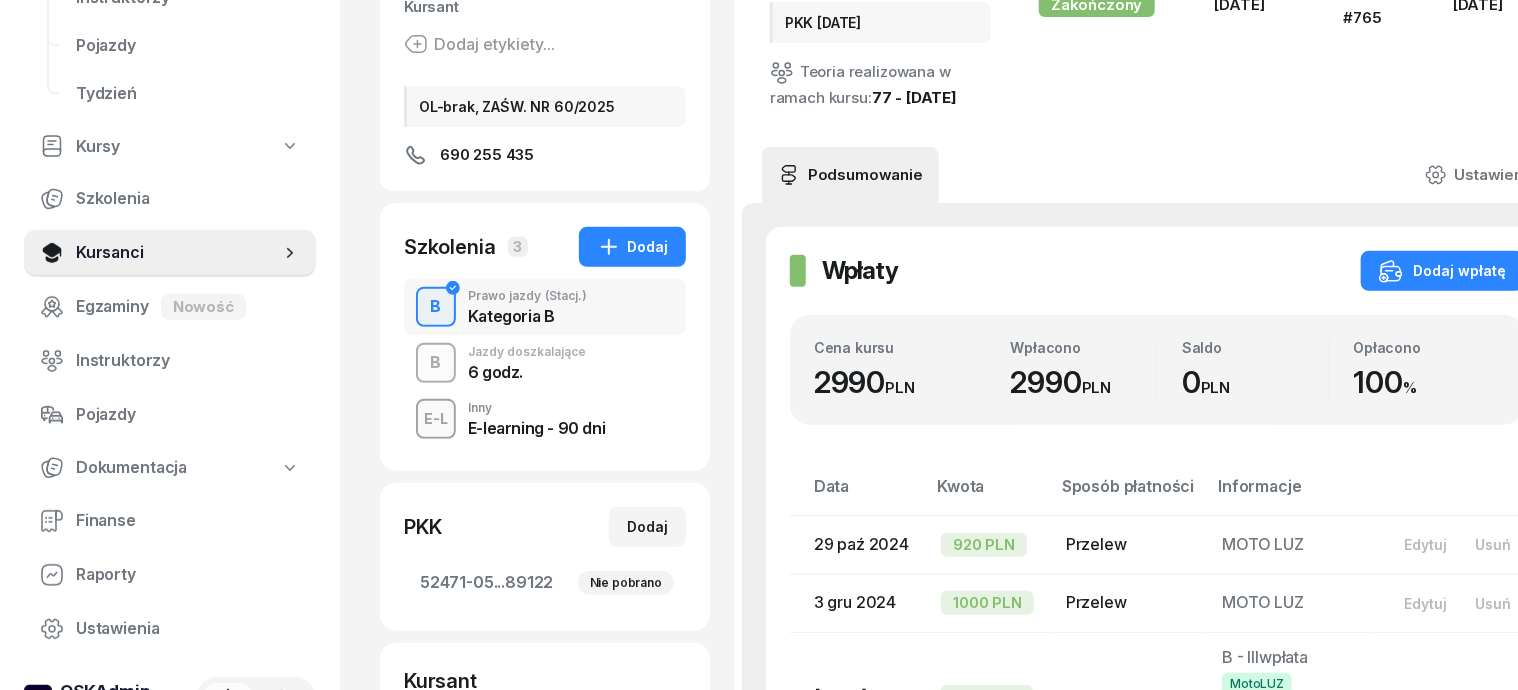 click on "B" at bounding box center [436, 363] 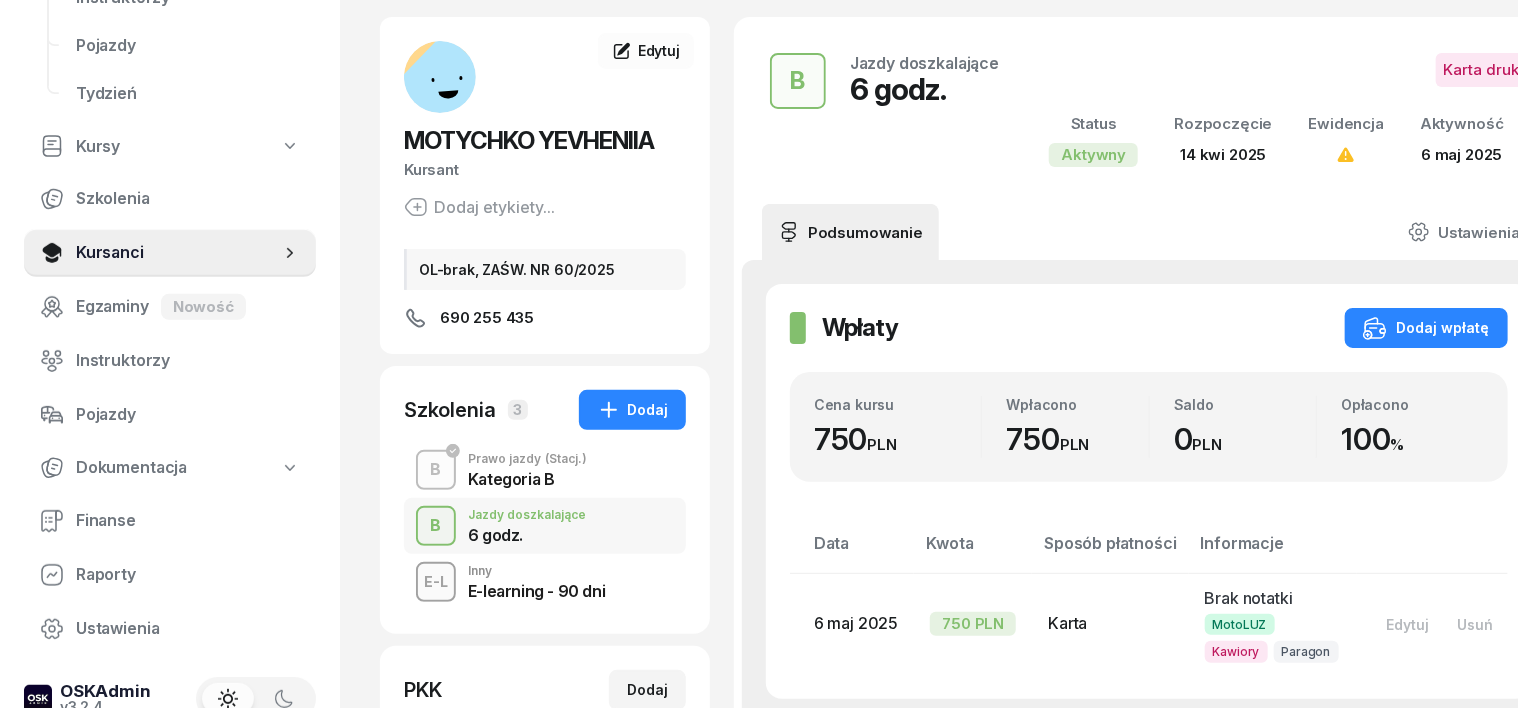 scroll, scrollTop: 124, scrollLeft: 0, axis: vertical 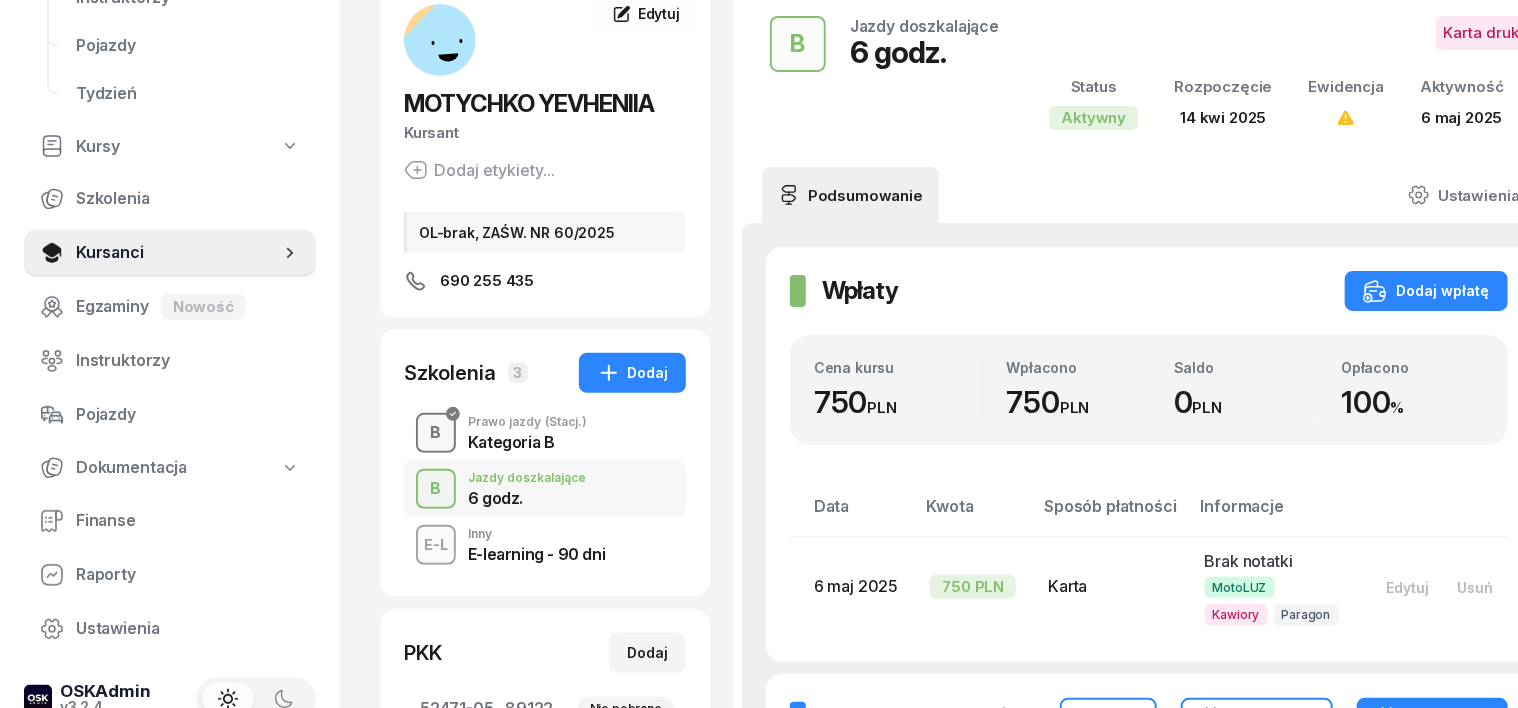 click on "B" at bounding box center [436, 433] 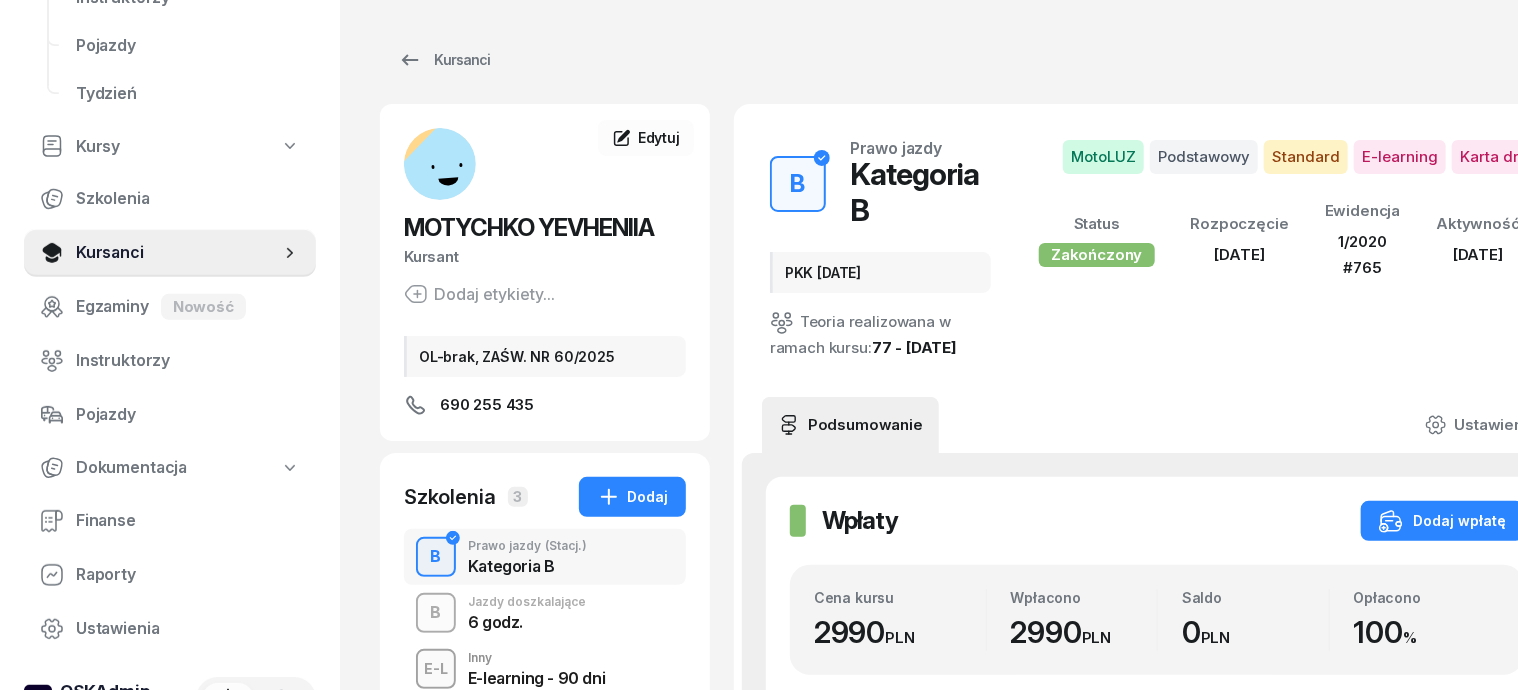 click on "B" at bounding box center [436, 613] 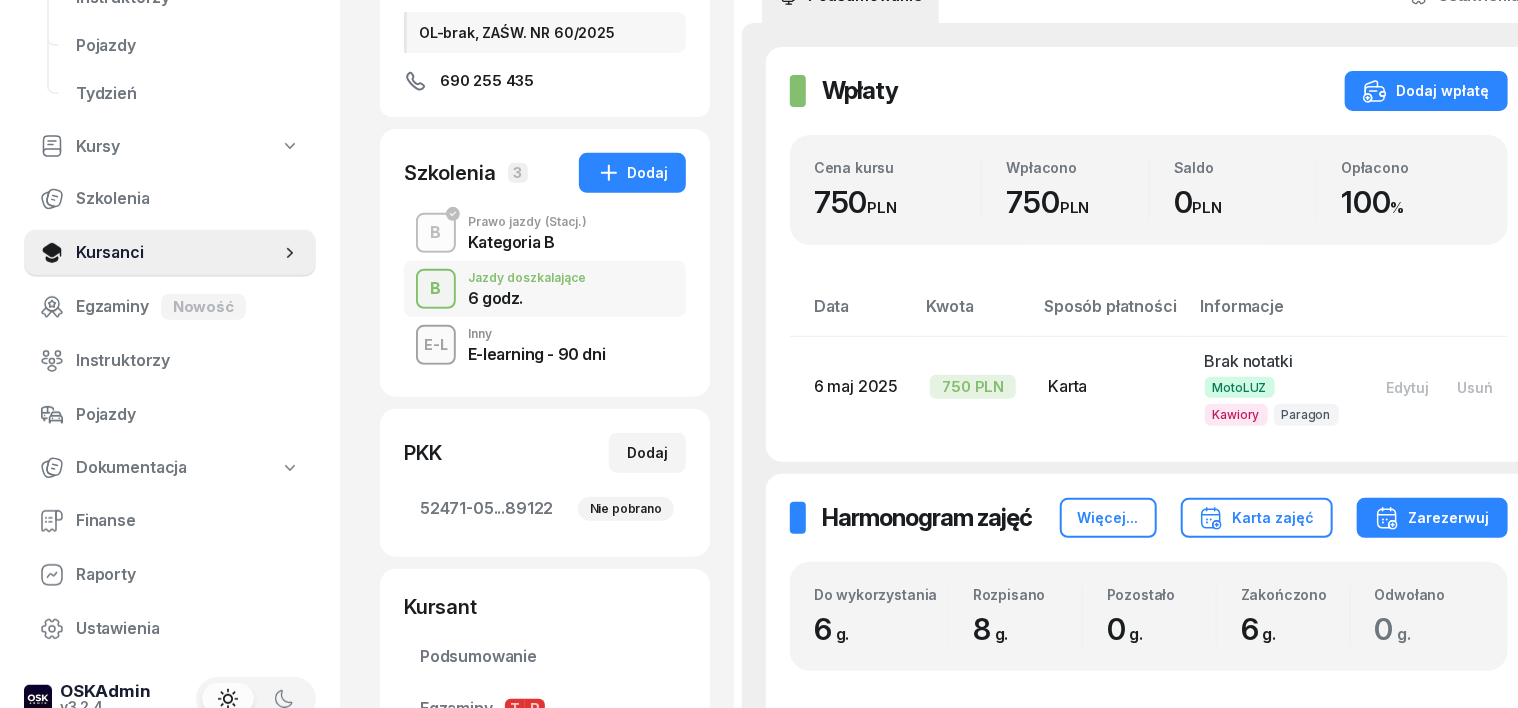 scroll, scrollTop: 0, scrollLeft: 0, axis: both 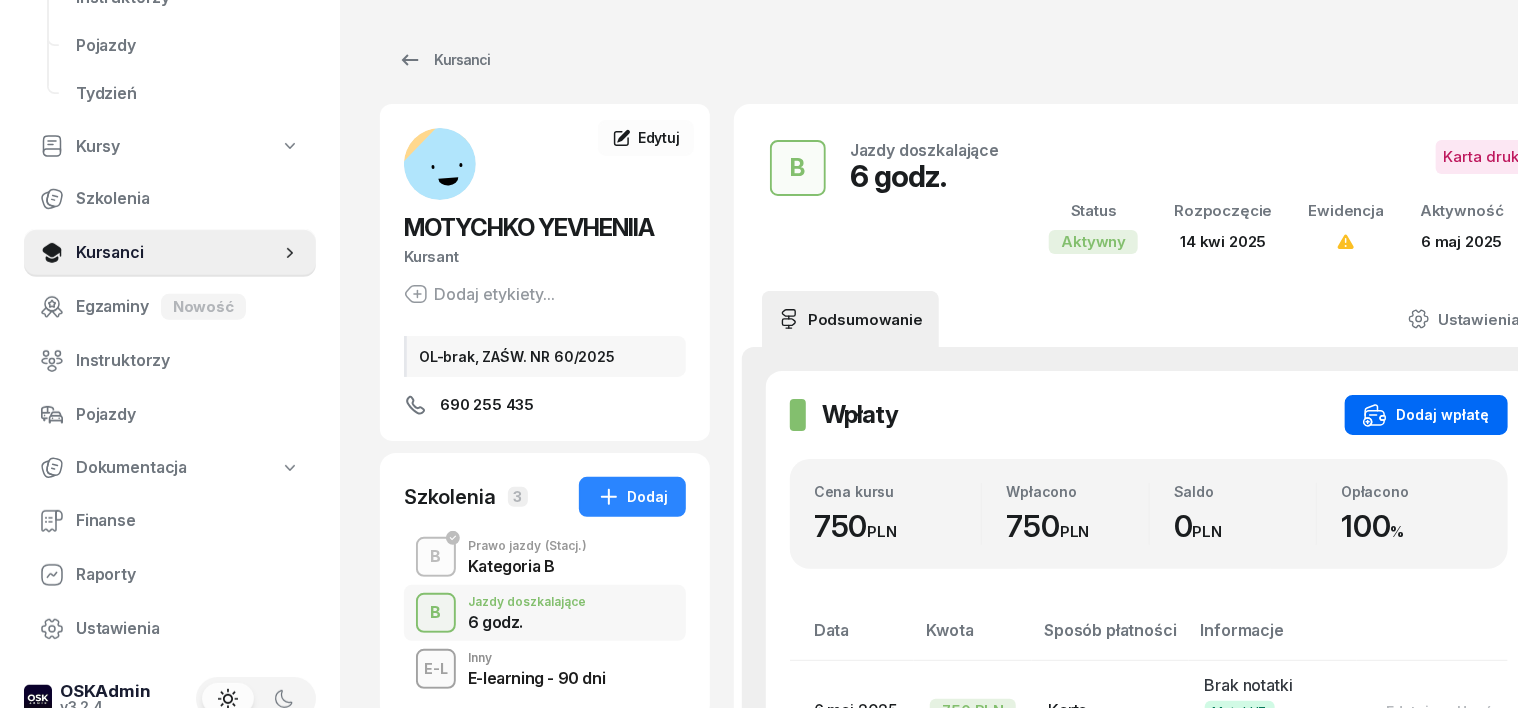 click on "Dodaj wpłatę" at bounding box center (1426, 415) 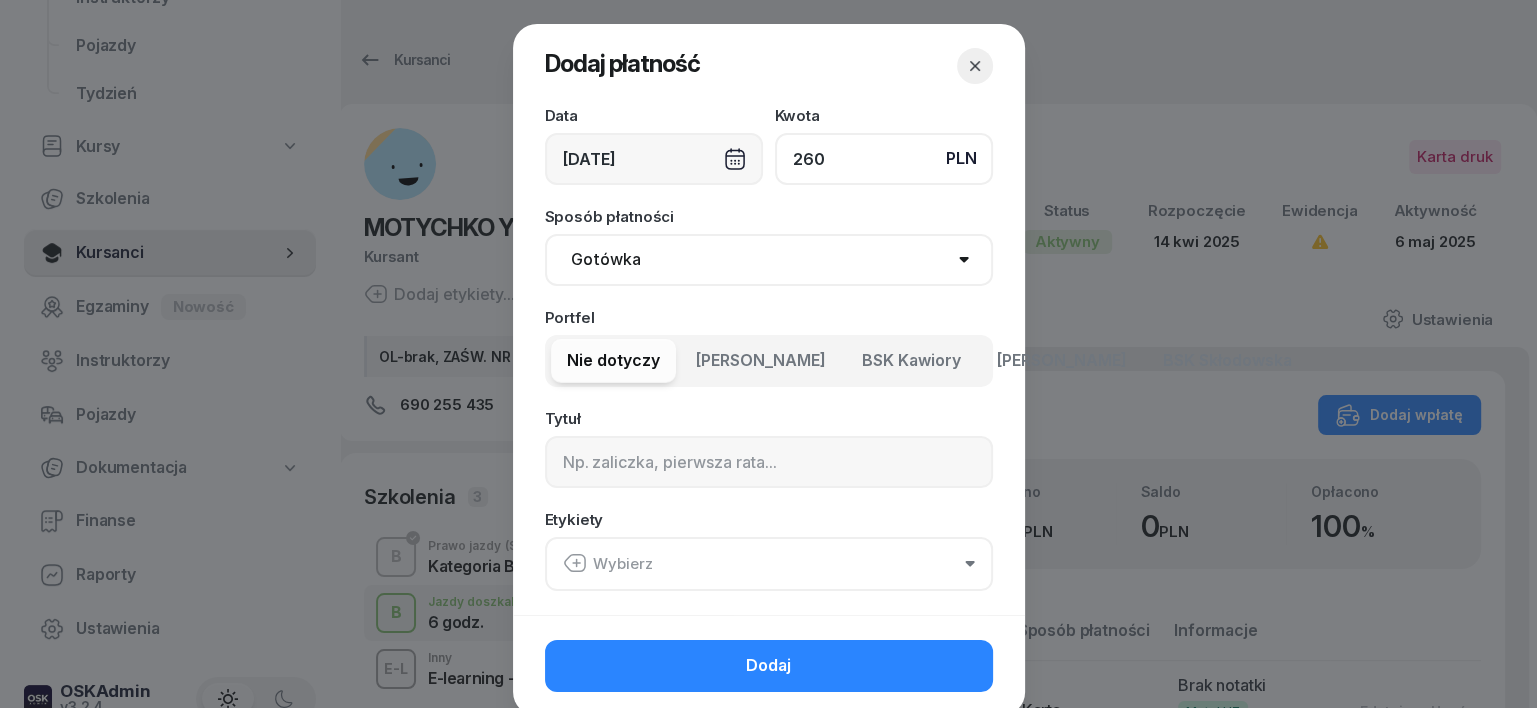 type on "260" 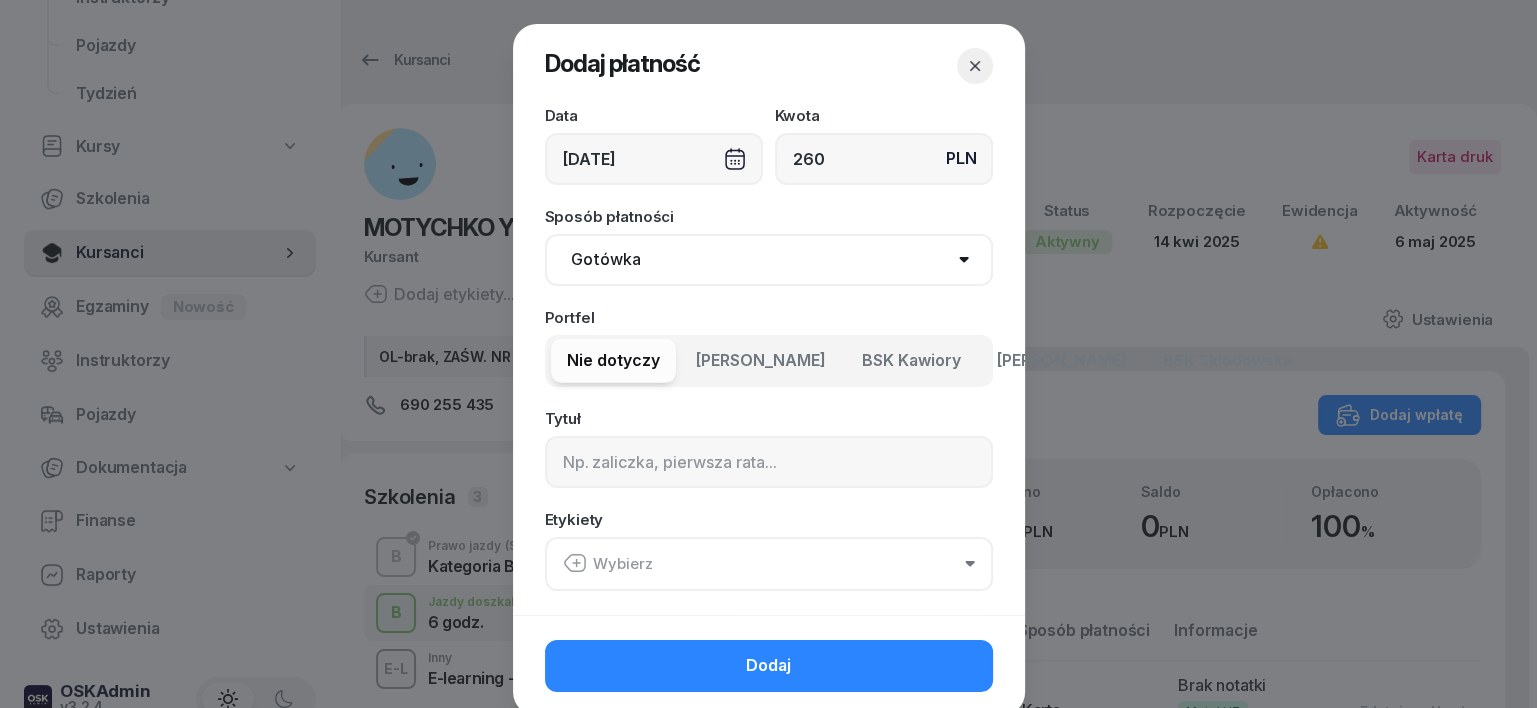 click on "Gotówka Karta Przelew Płatności online BLIK" at bounding box center (769, 260) 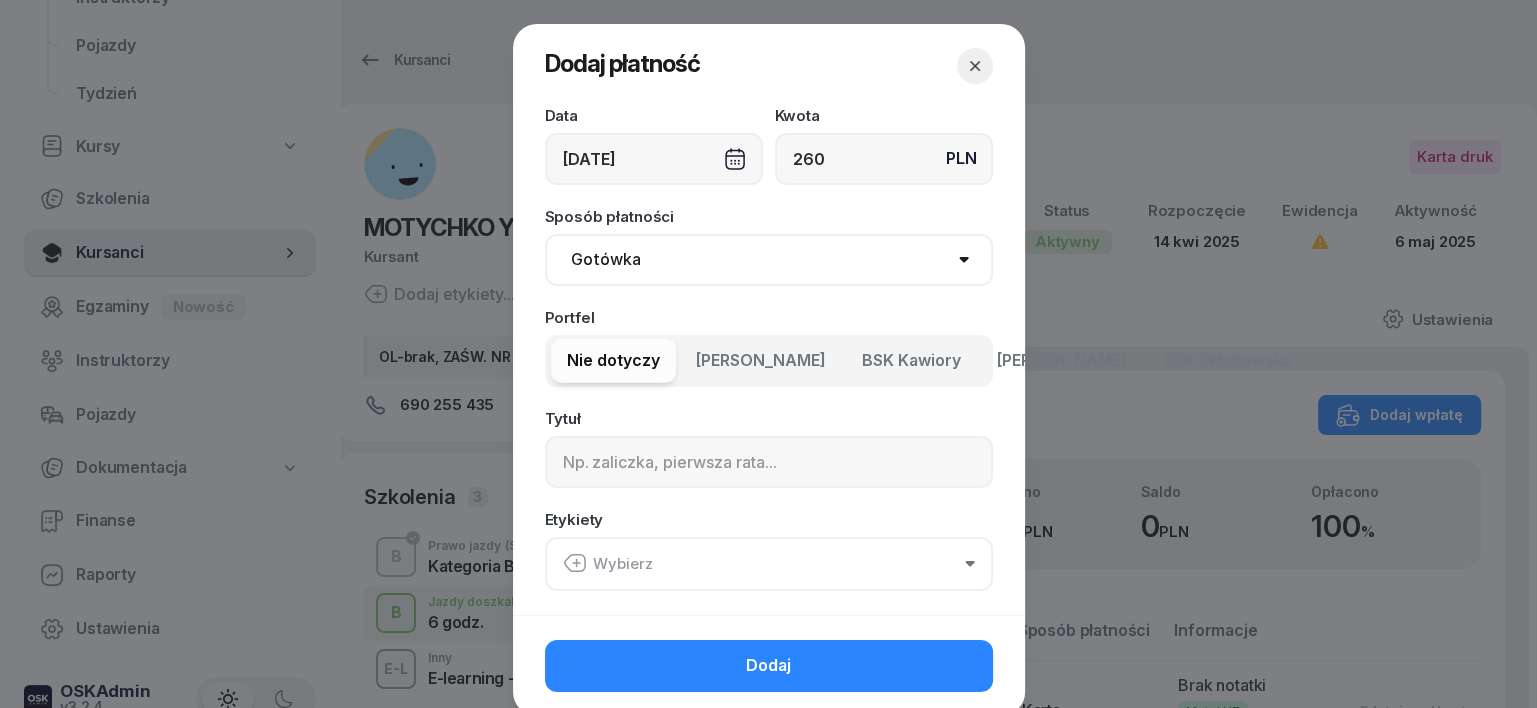 select on "transfer" 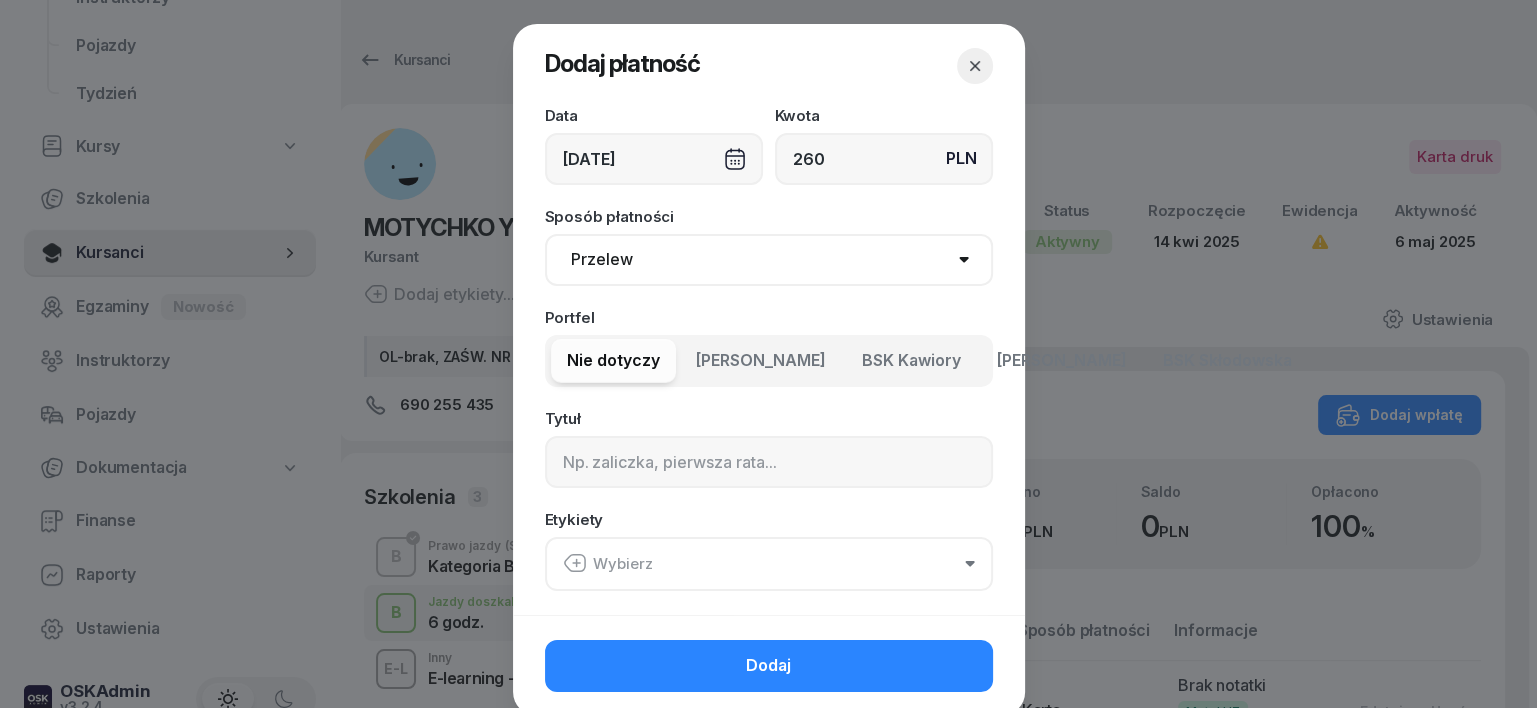 click on "Gotówka Karta Przelew Płatności online BLIK" at bounding box center [769, 260] 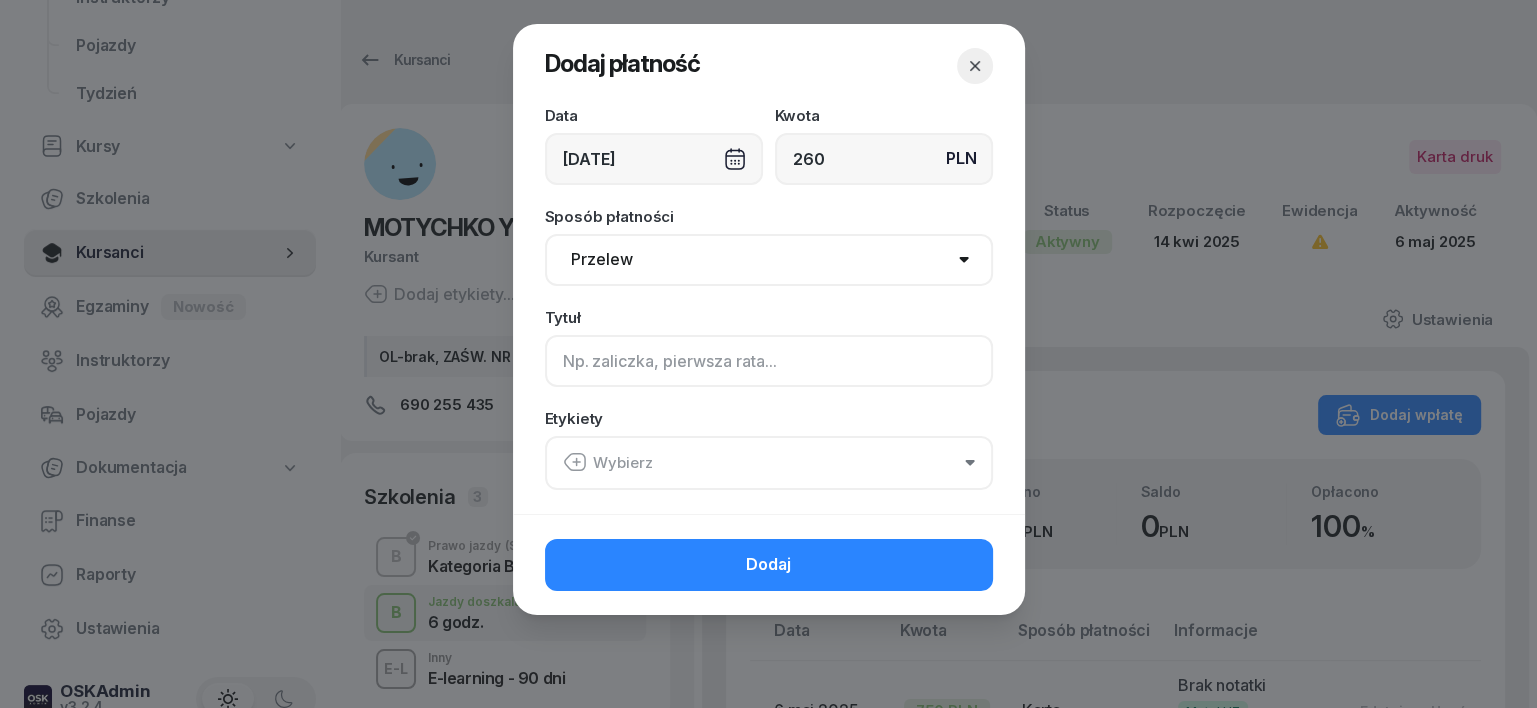 drag, startPoint x: 586, startPoint y: 358, endPoint x: 563, endPoint y: 342, distance: 28.01785 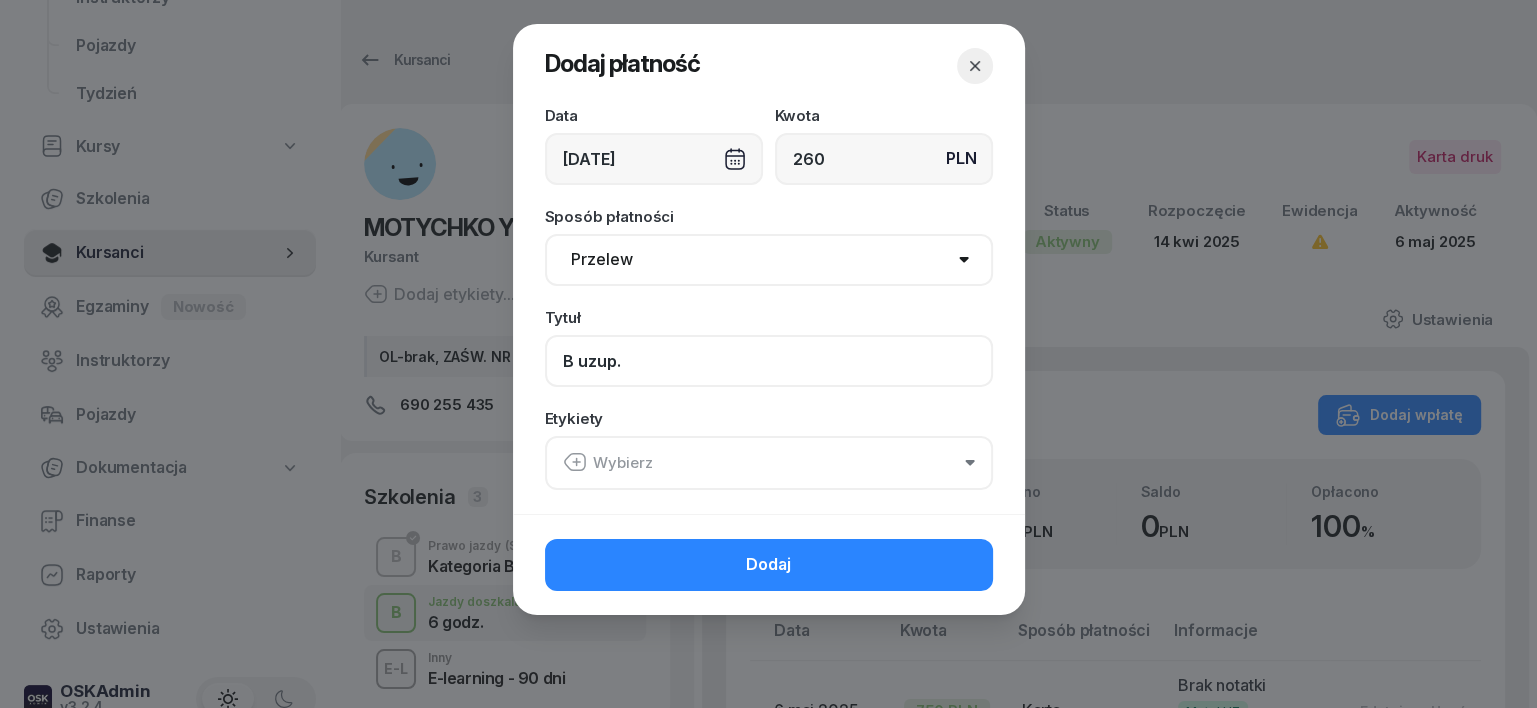 type on "B uzup." 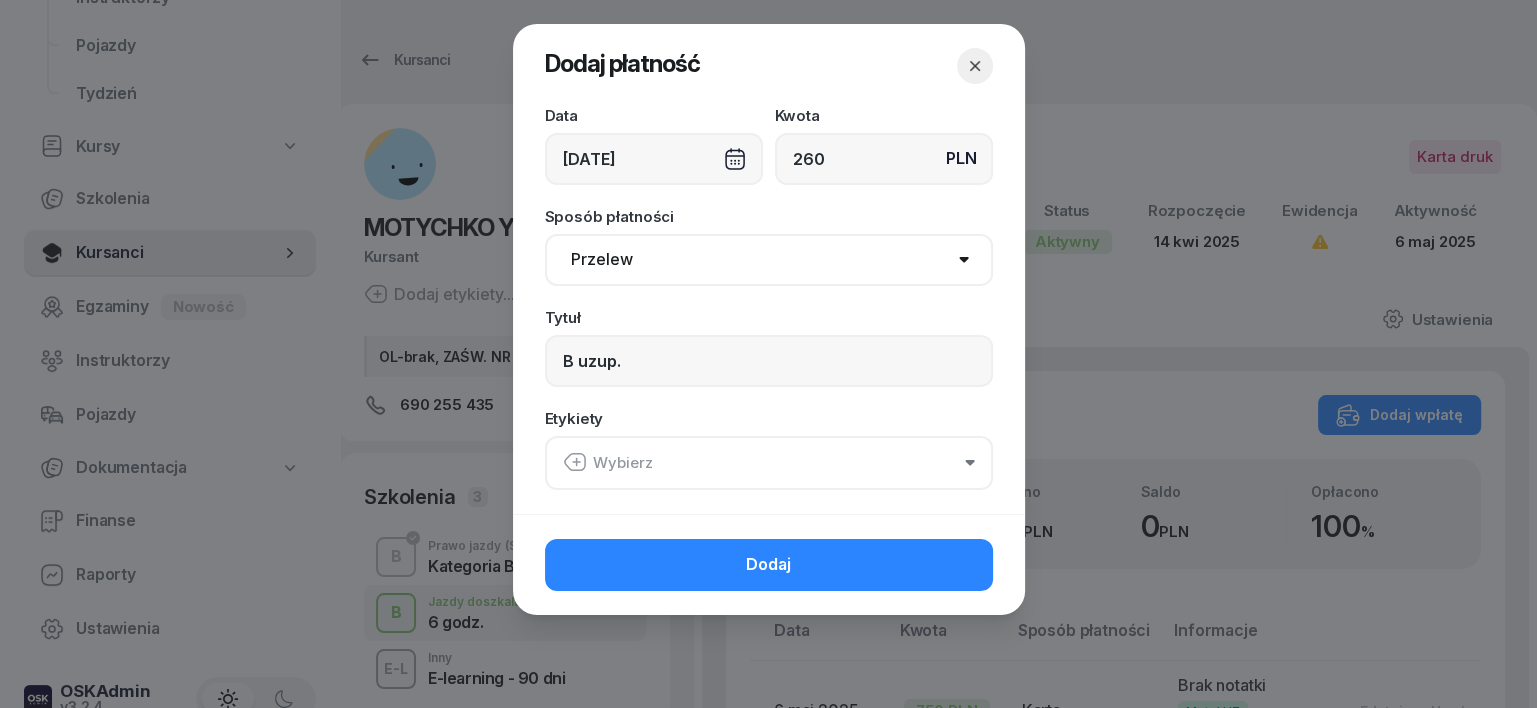 click 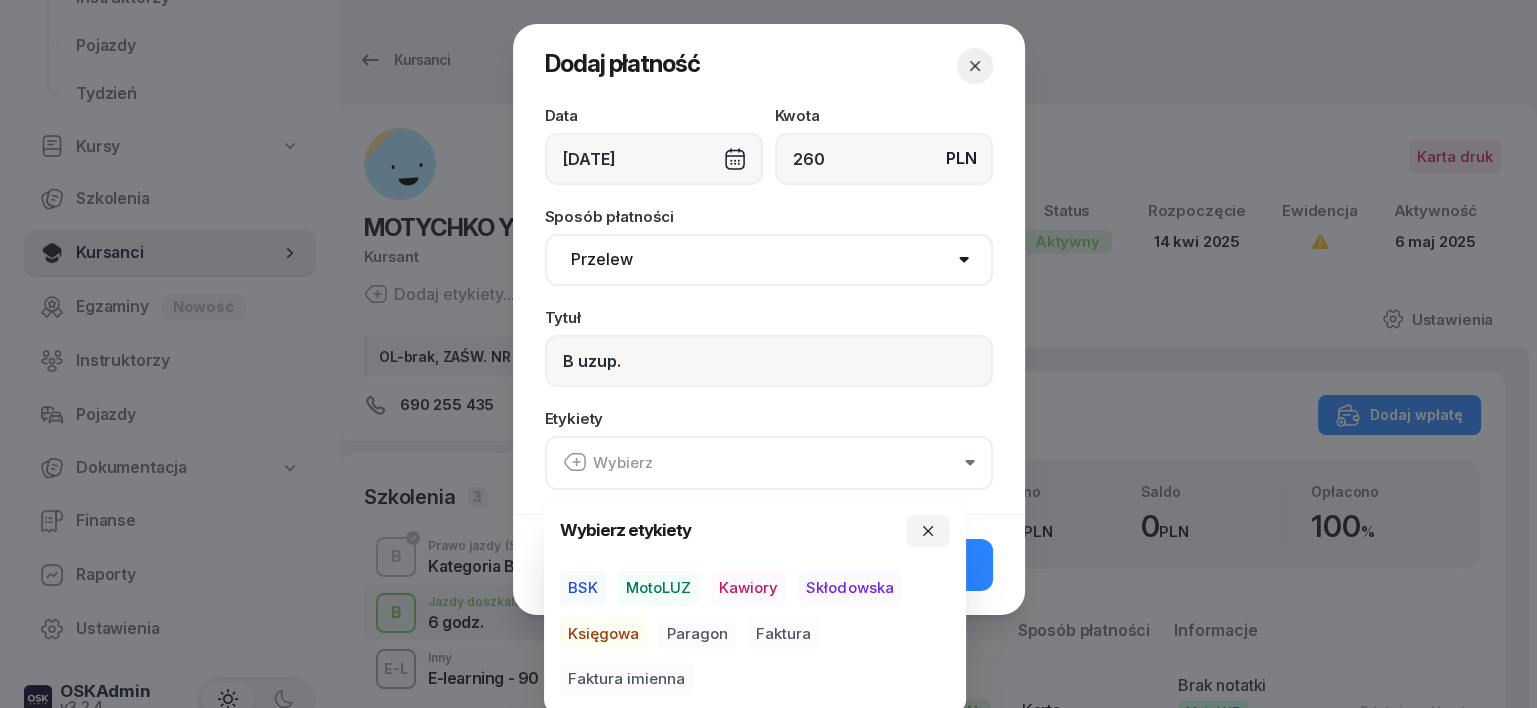 drag, startPoint x: 669, startPoint y: 585, endPoint x: 643, endPoint y: 608, distance: 34.713108 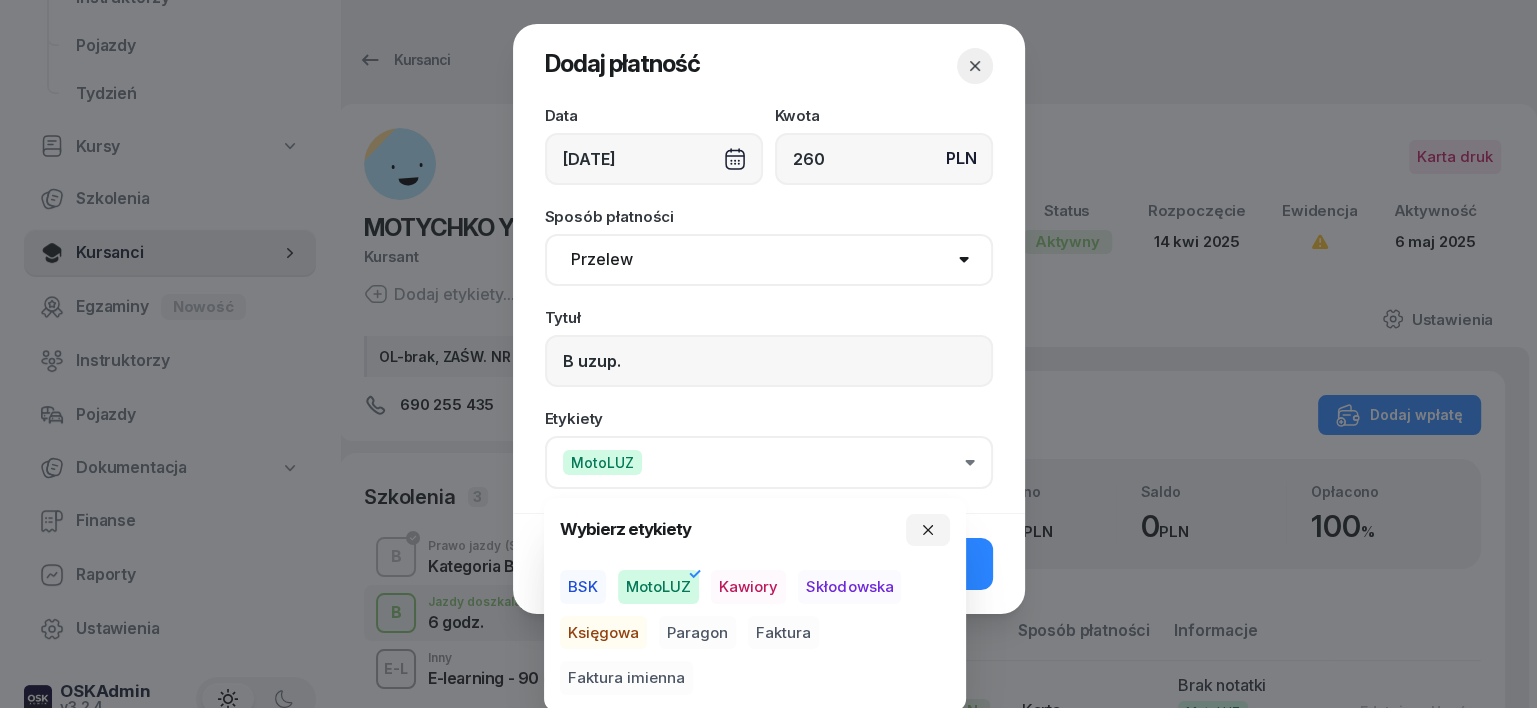 drag, startPoint x: 633, startPoint y: 625, endPoint x: 698, endPoint y: 646, distance: 68.30813 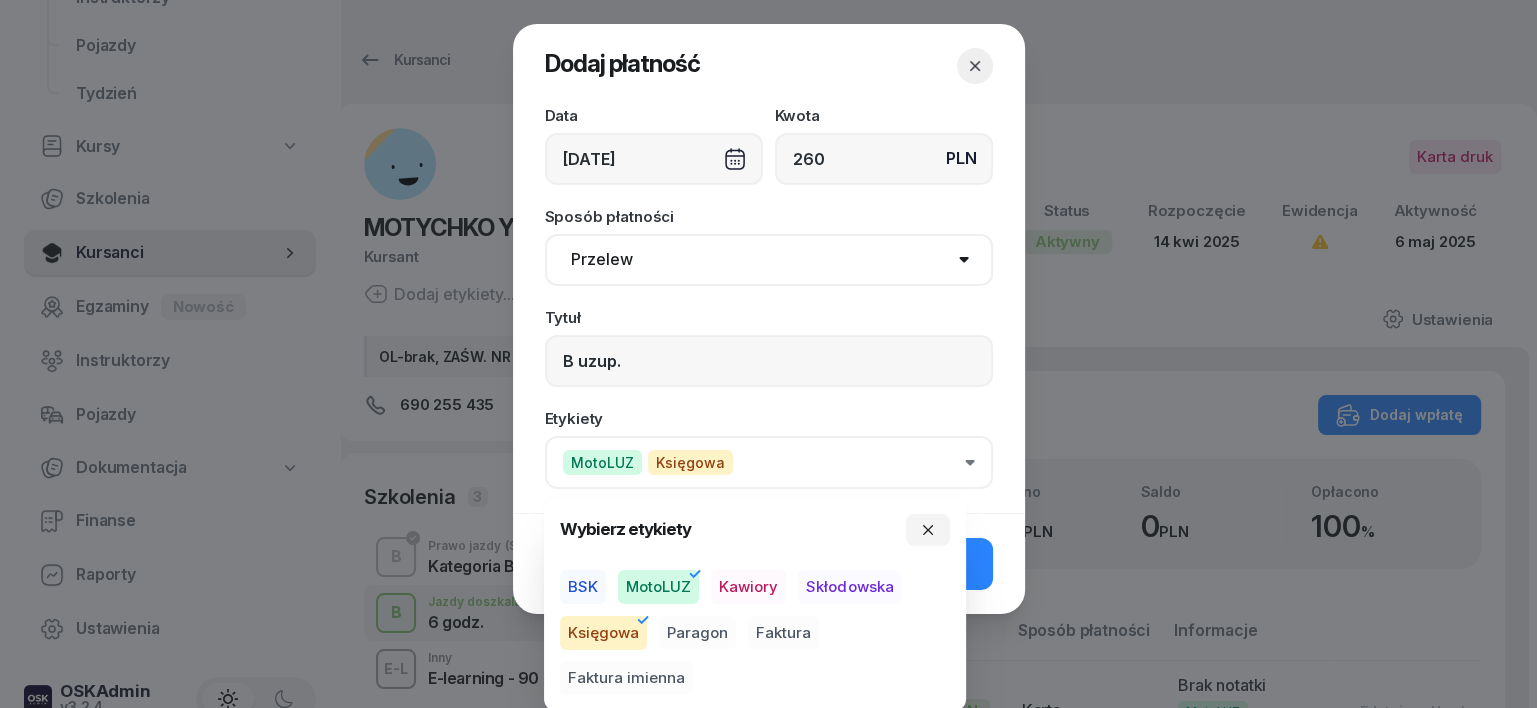 drag, startPoint x: 717, startPoint y: 629, endPoint x: 819, endPoint y: 617, distance: 102.70345 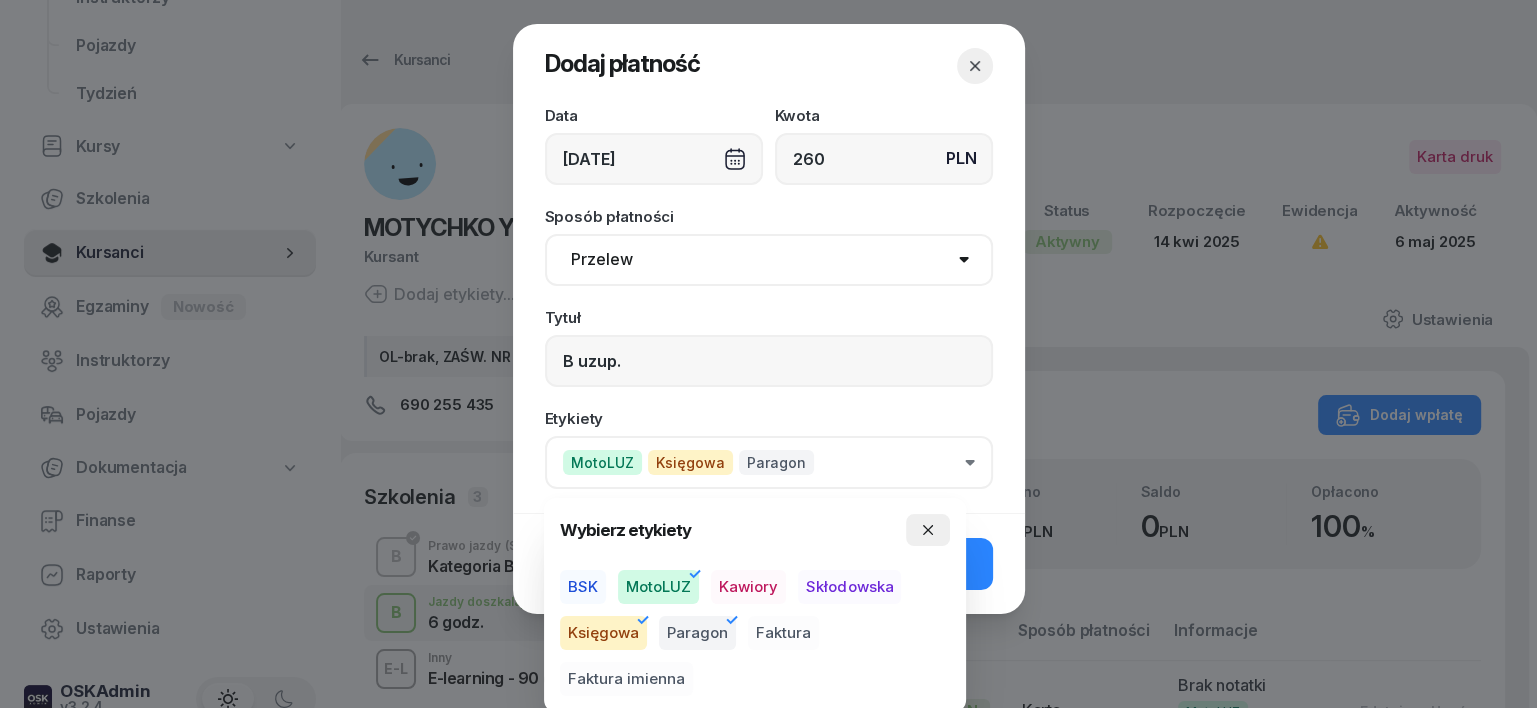 click 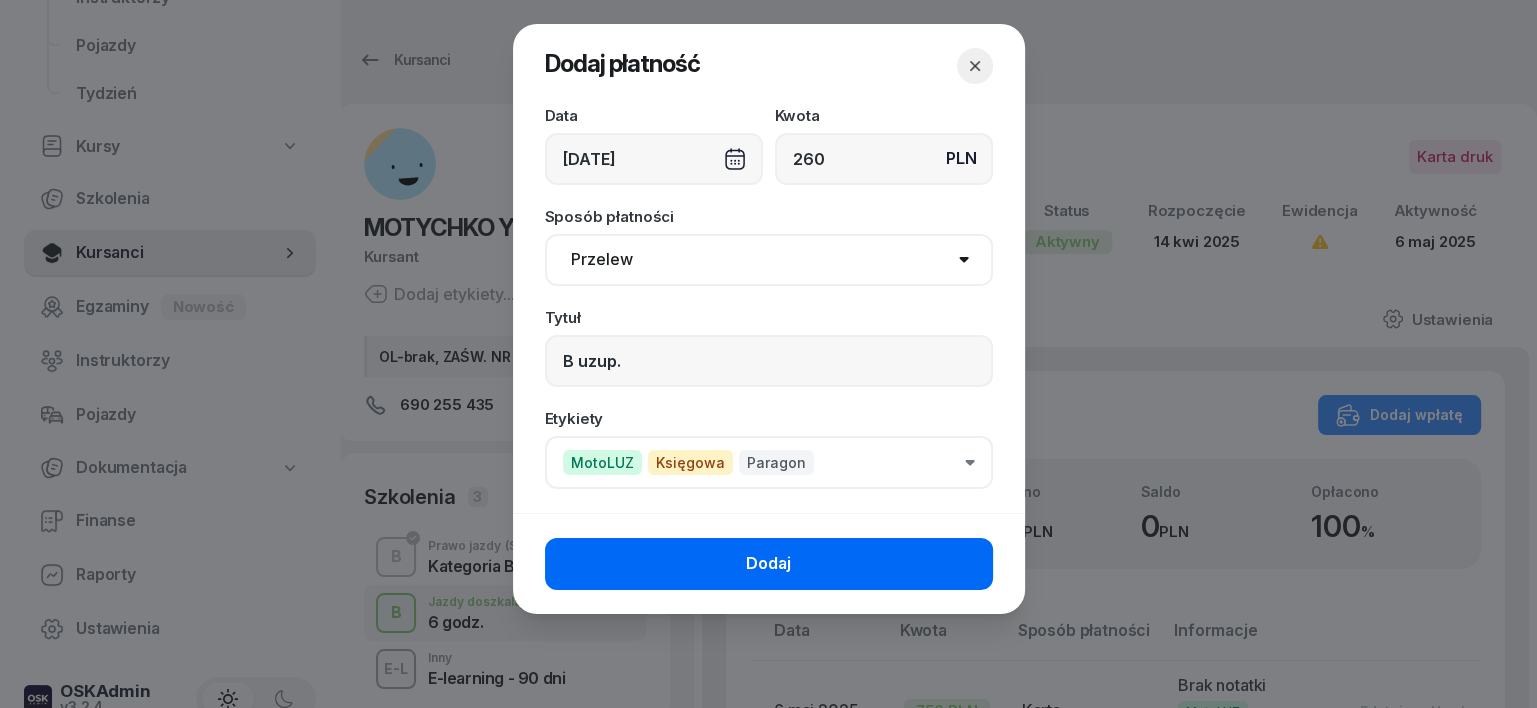 click on "Dodaj" 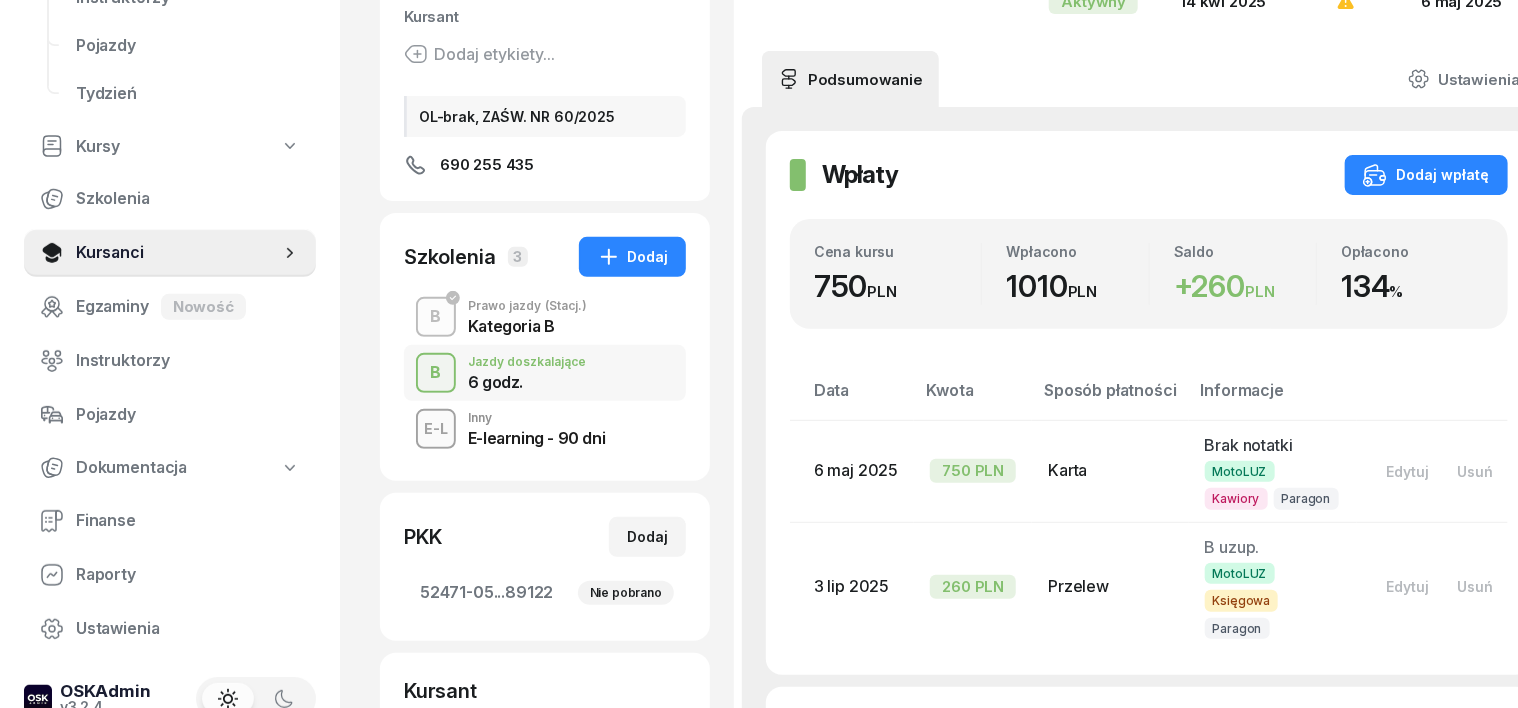 scroll, scrollTop: 125, scrollLeft: 0, axis: vertical 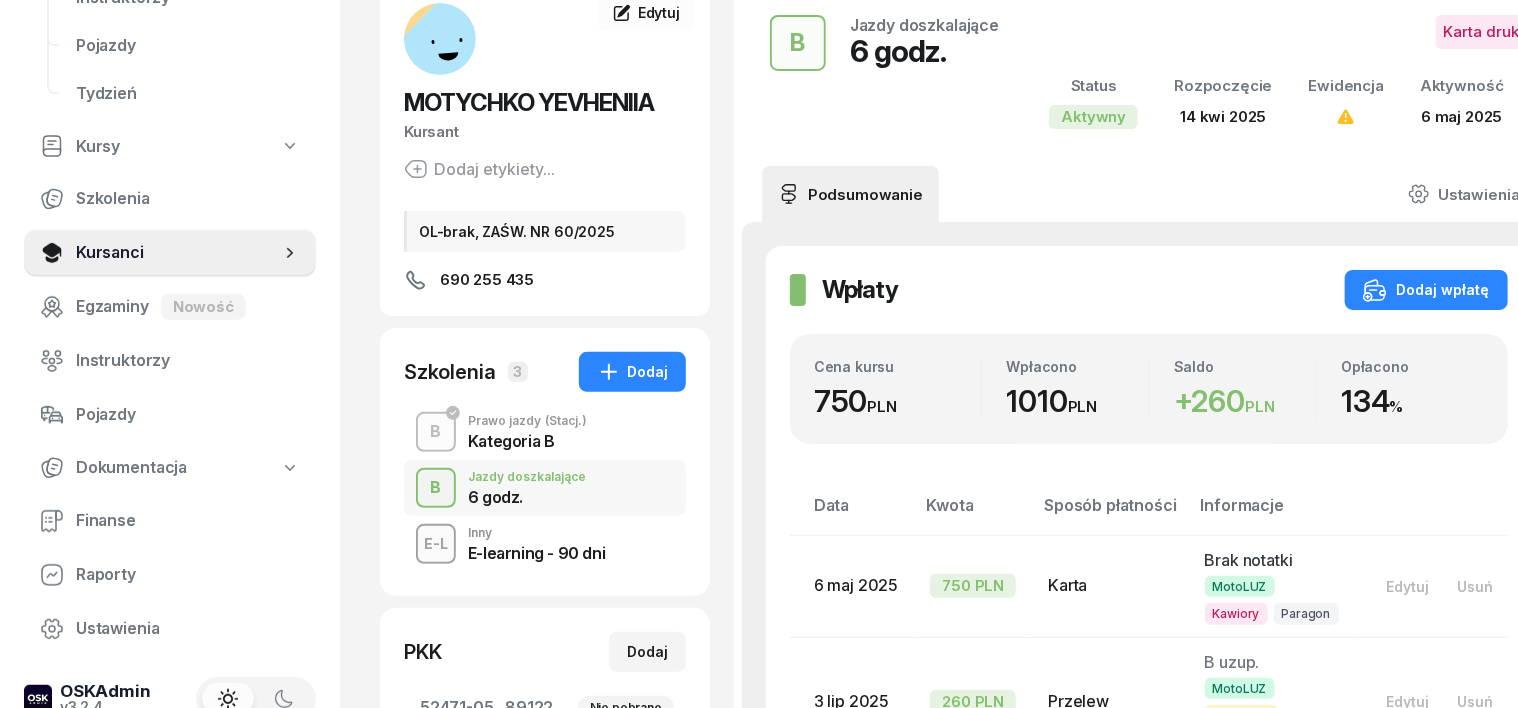 drag, startPoint x: 1376, startPoint y: 193, endPoint x: 1369, endPoint y: 225, distance: 32.75668 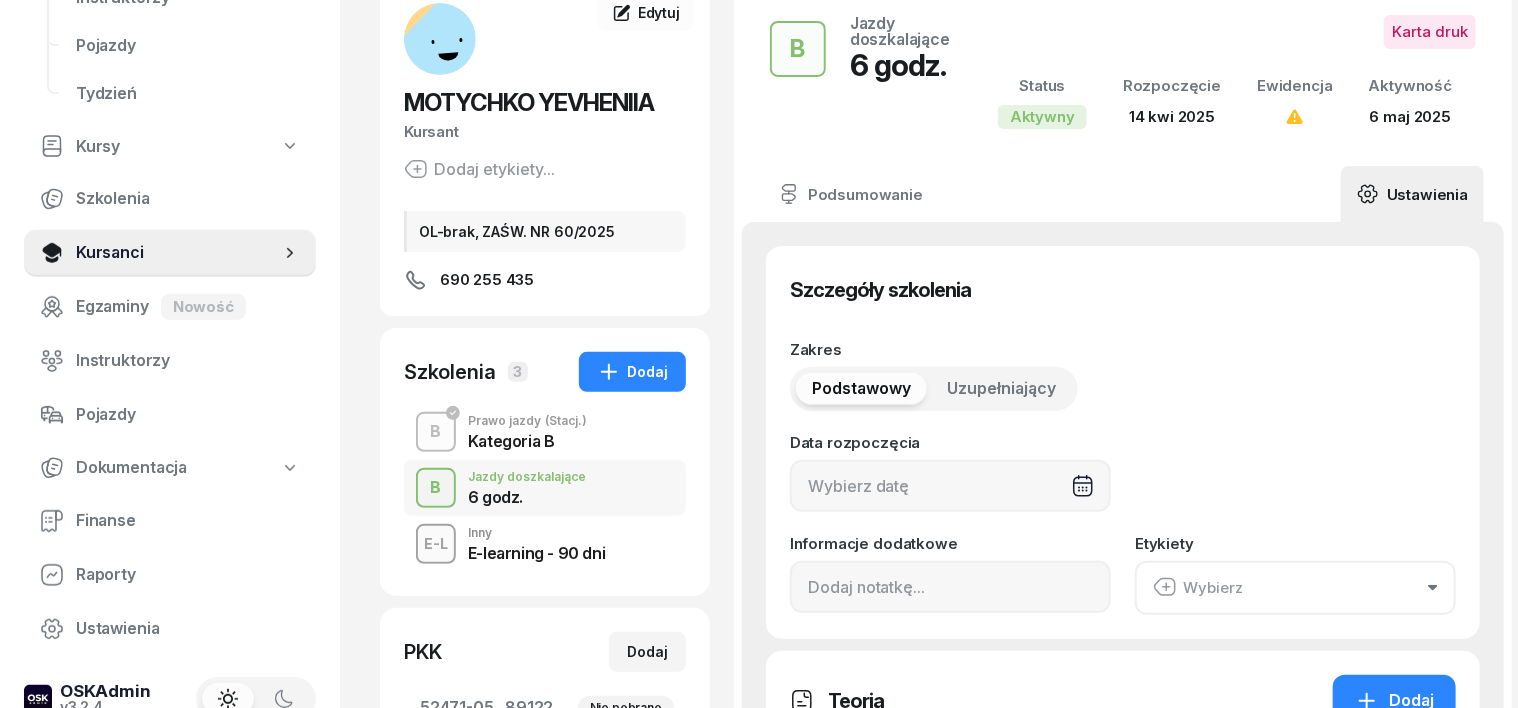type on "[DATE]" 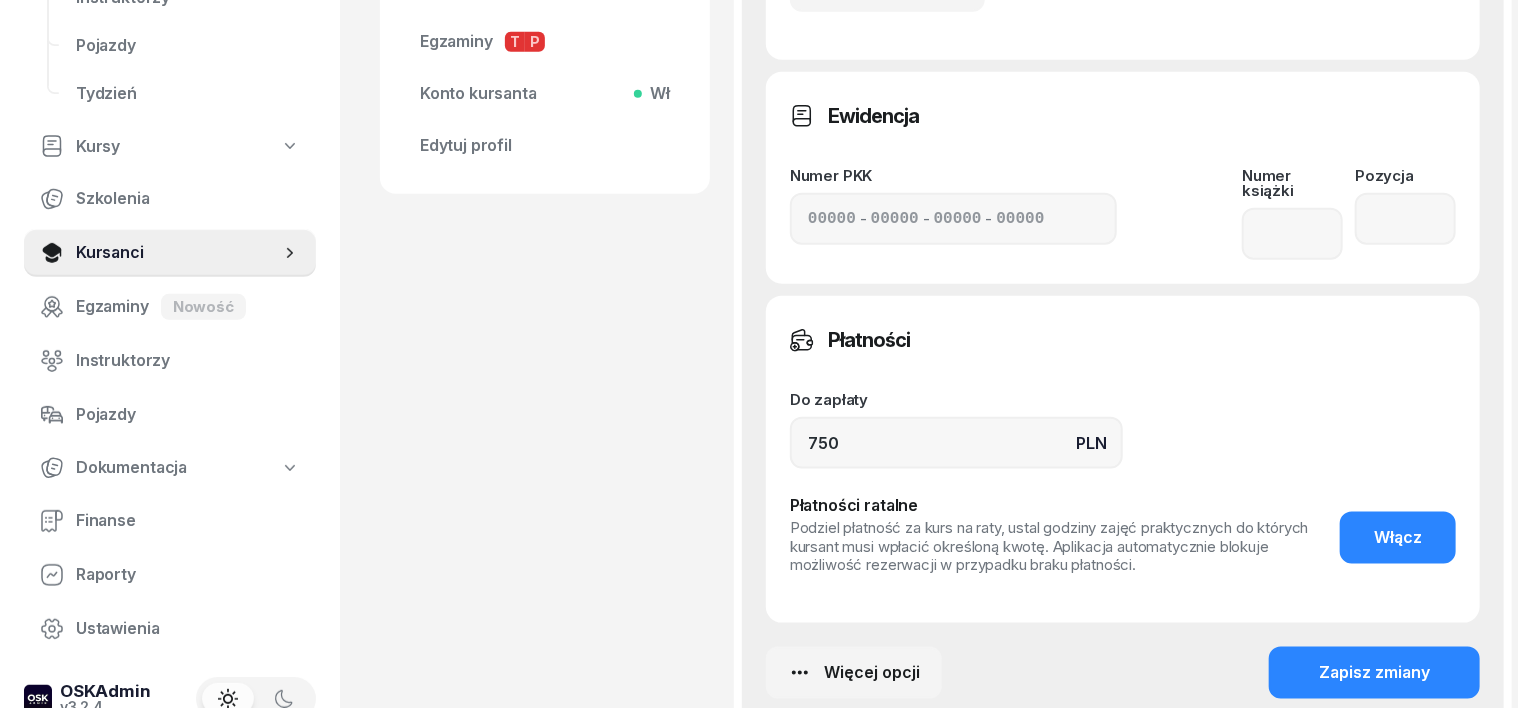 scroll, scrollTop: 1000, scrollLeft: 0, axis: vertical 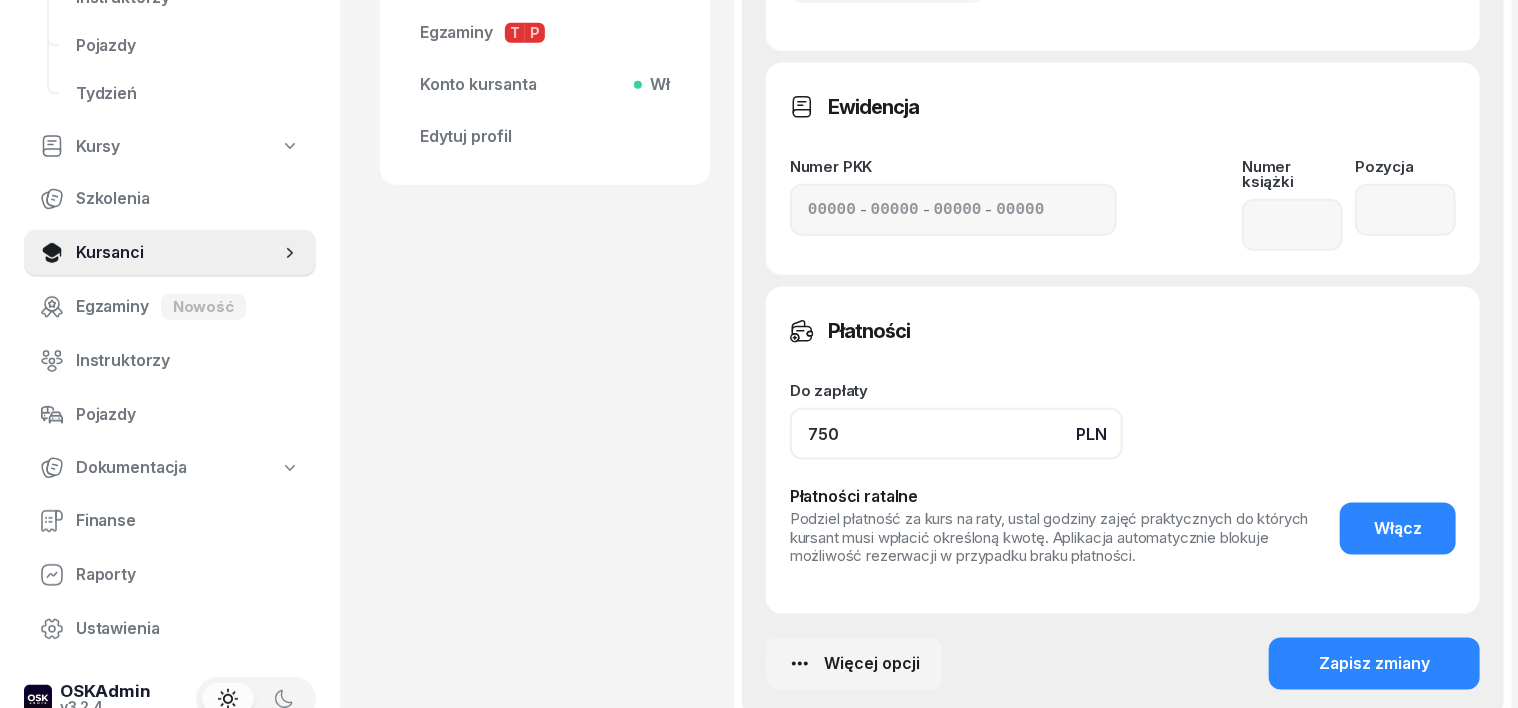 click on "750" 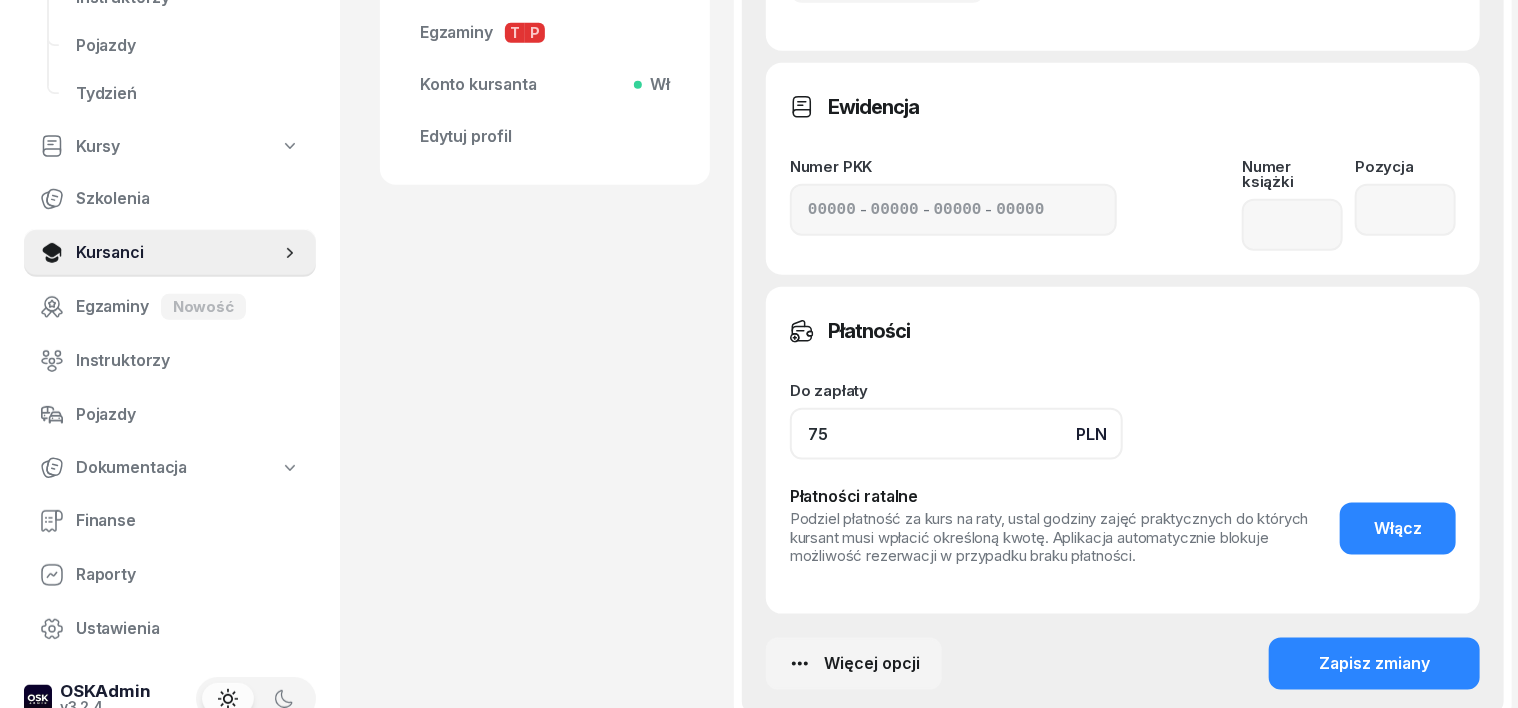 type on "7" 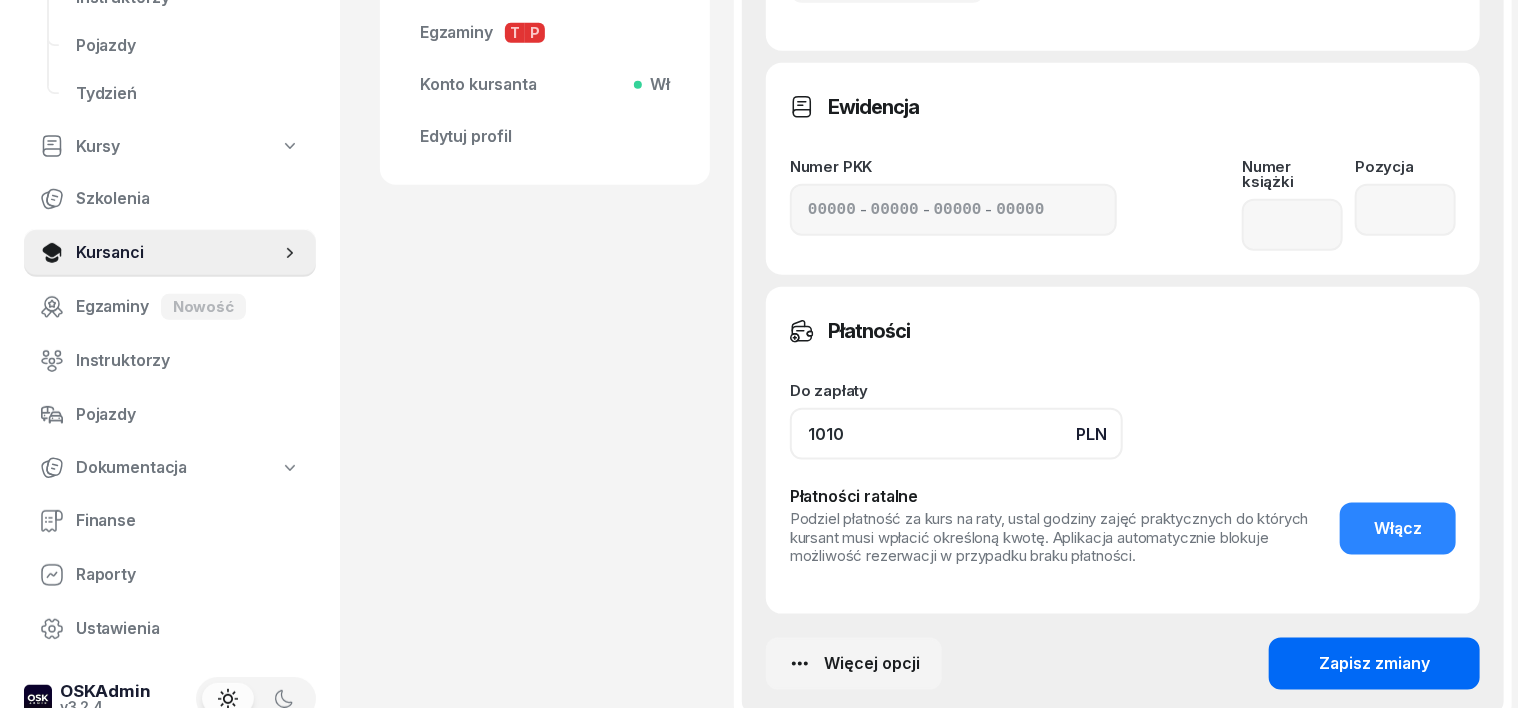 type on "1010" 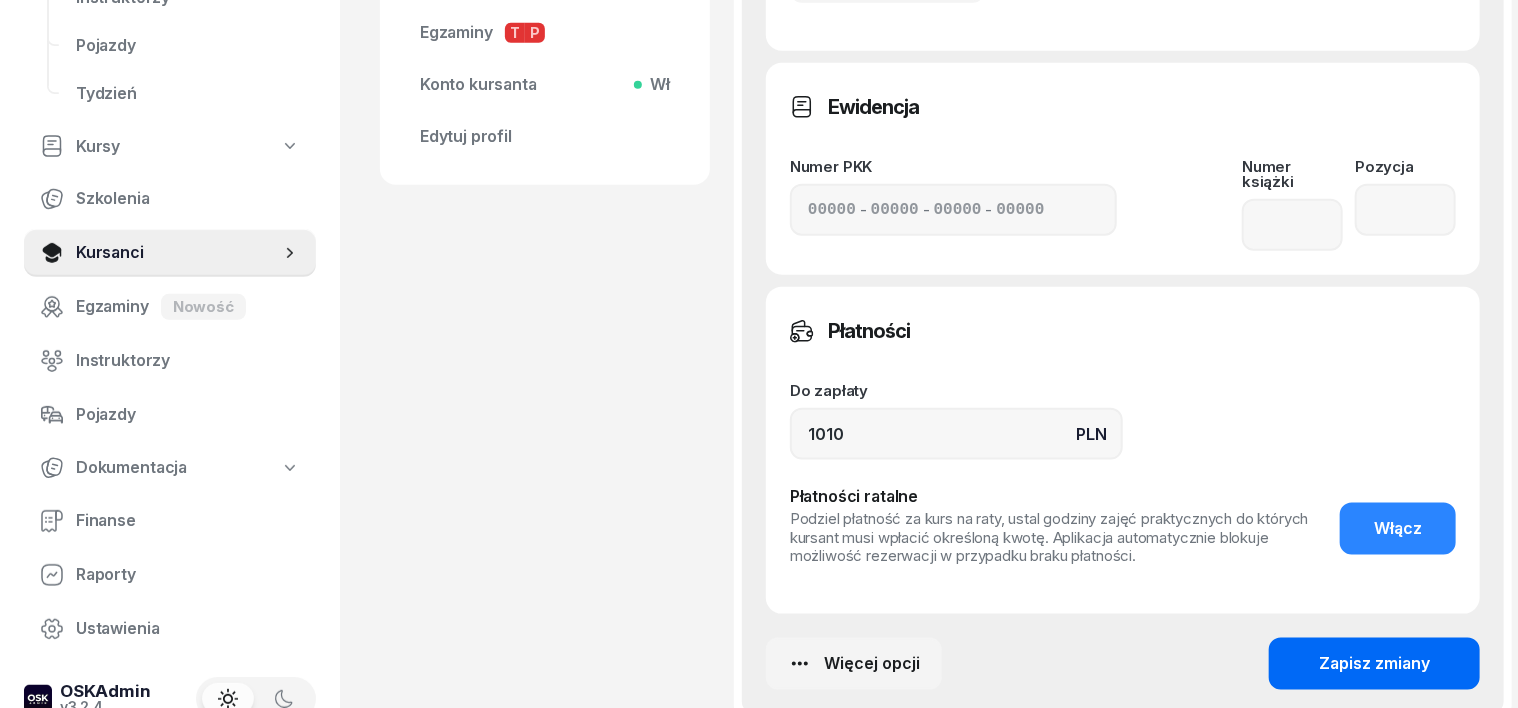 click on "Zapisz zmiany" at bounding box center [1374, 664] 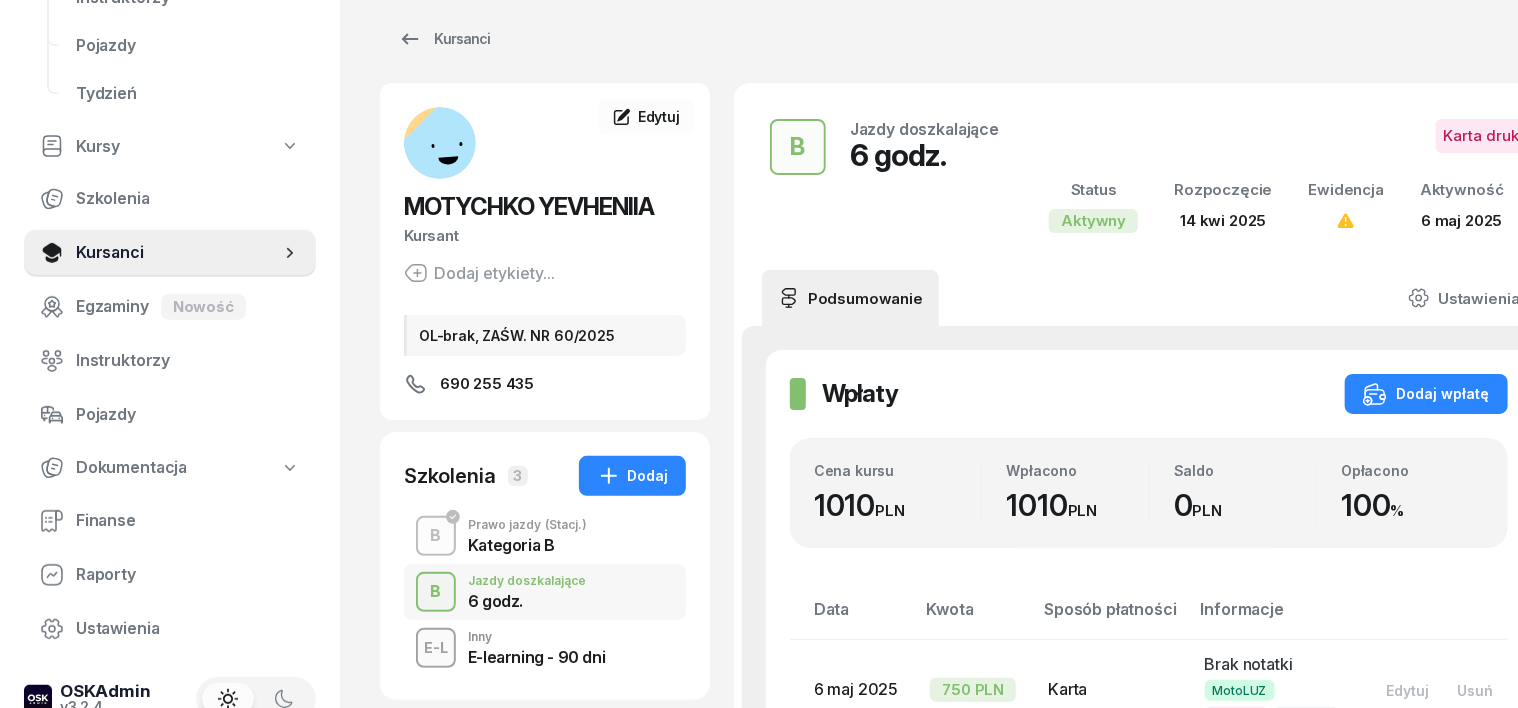 scroll, scrollTop: 0, scrollLeft: 0, axis: both 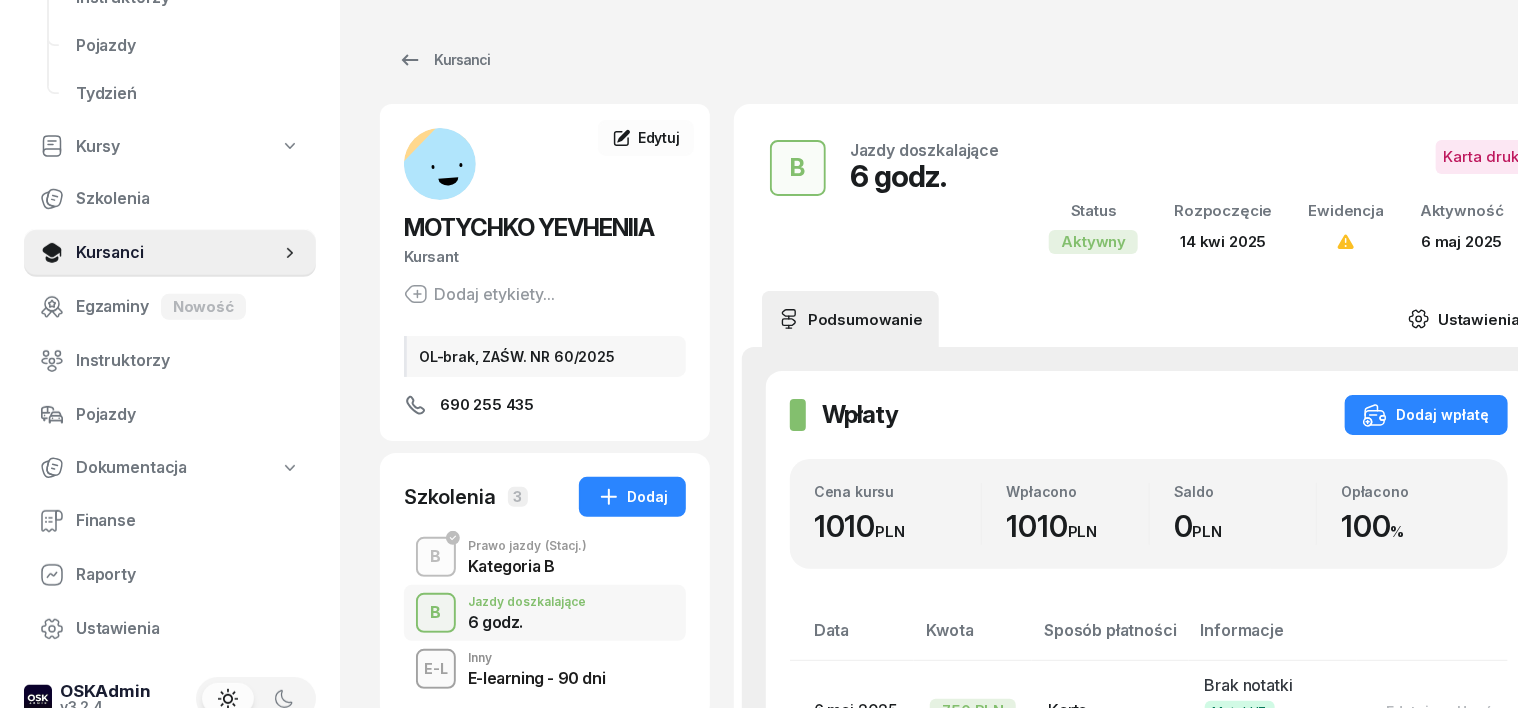 click 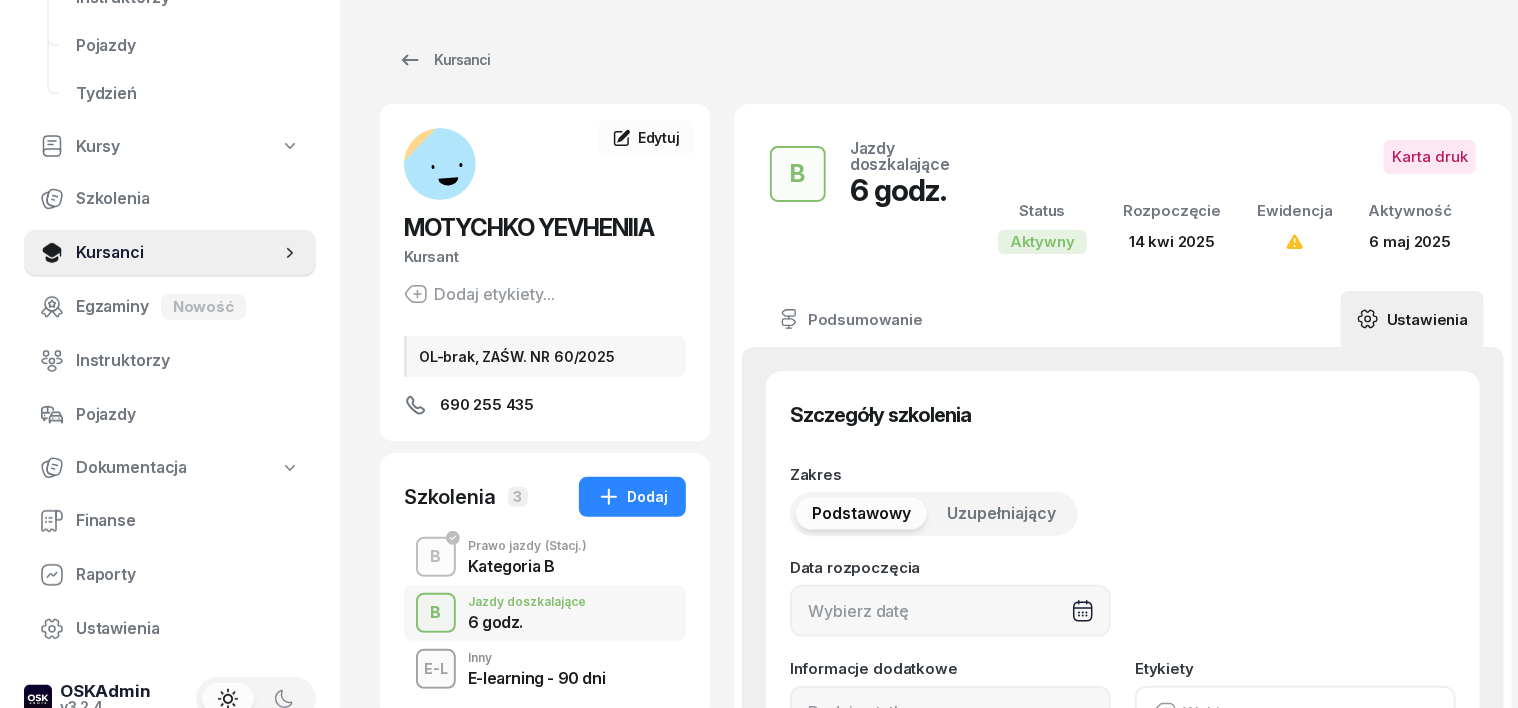 type on "[DATE]" 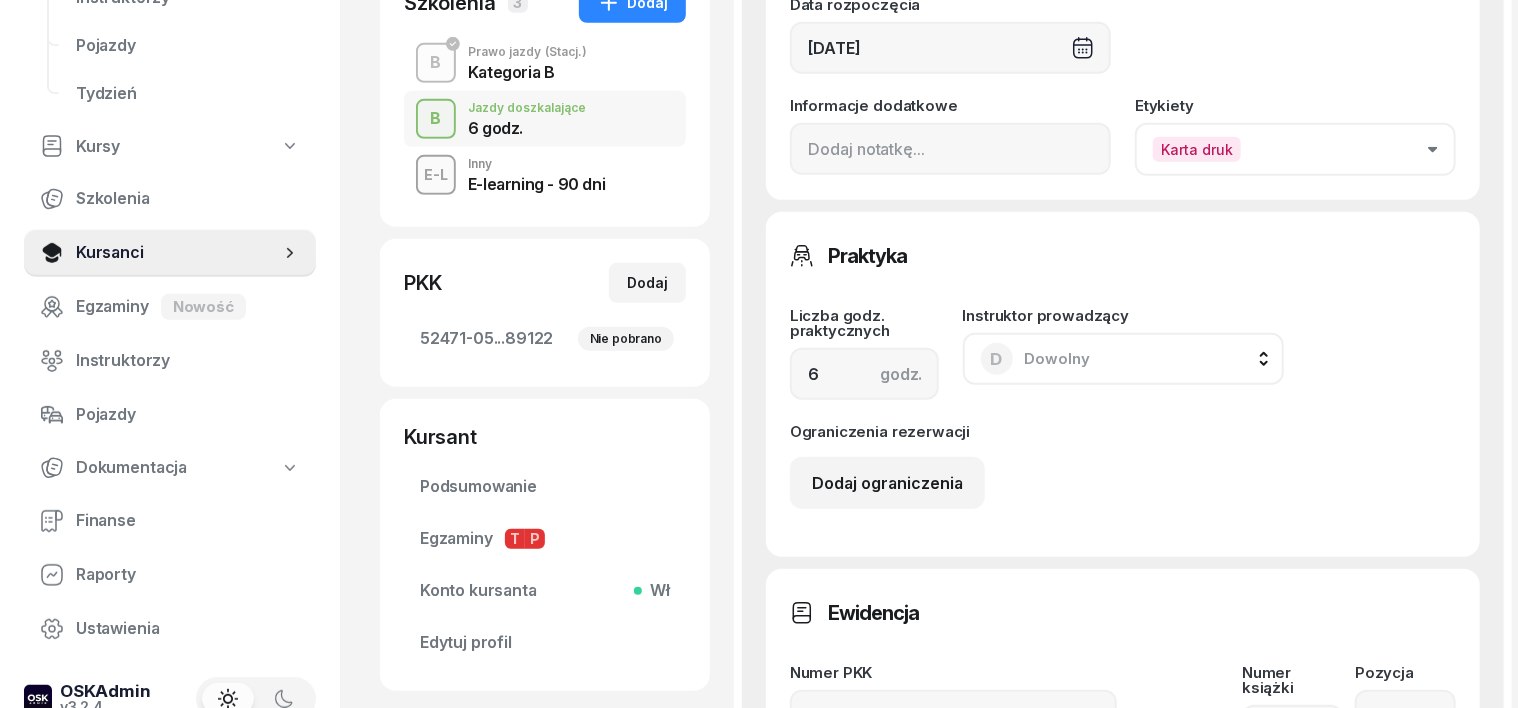scroll, scrollTop: 500, scrollLeft: 0, axis: vertical 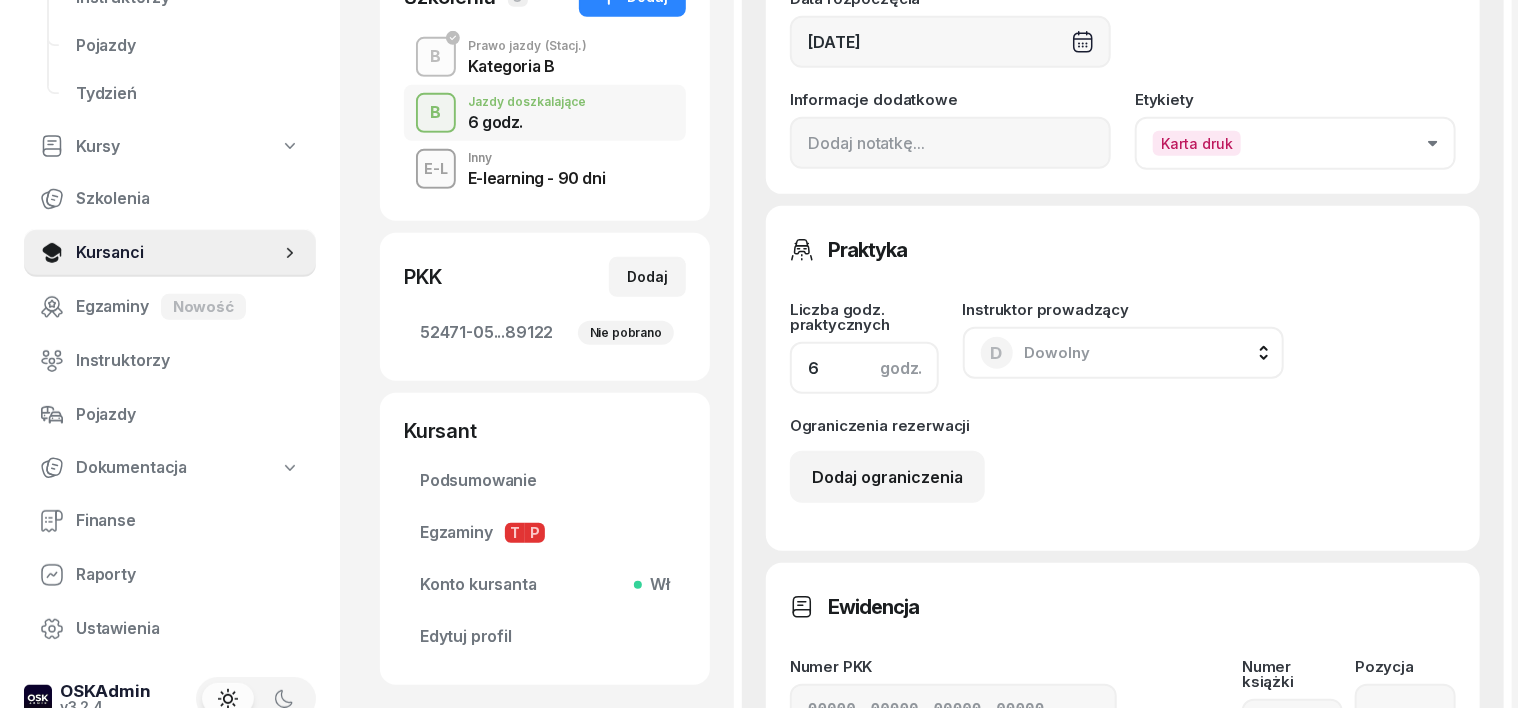 click on "6" 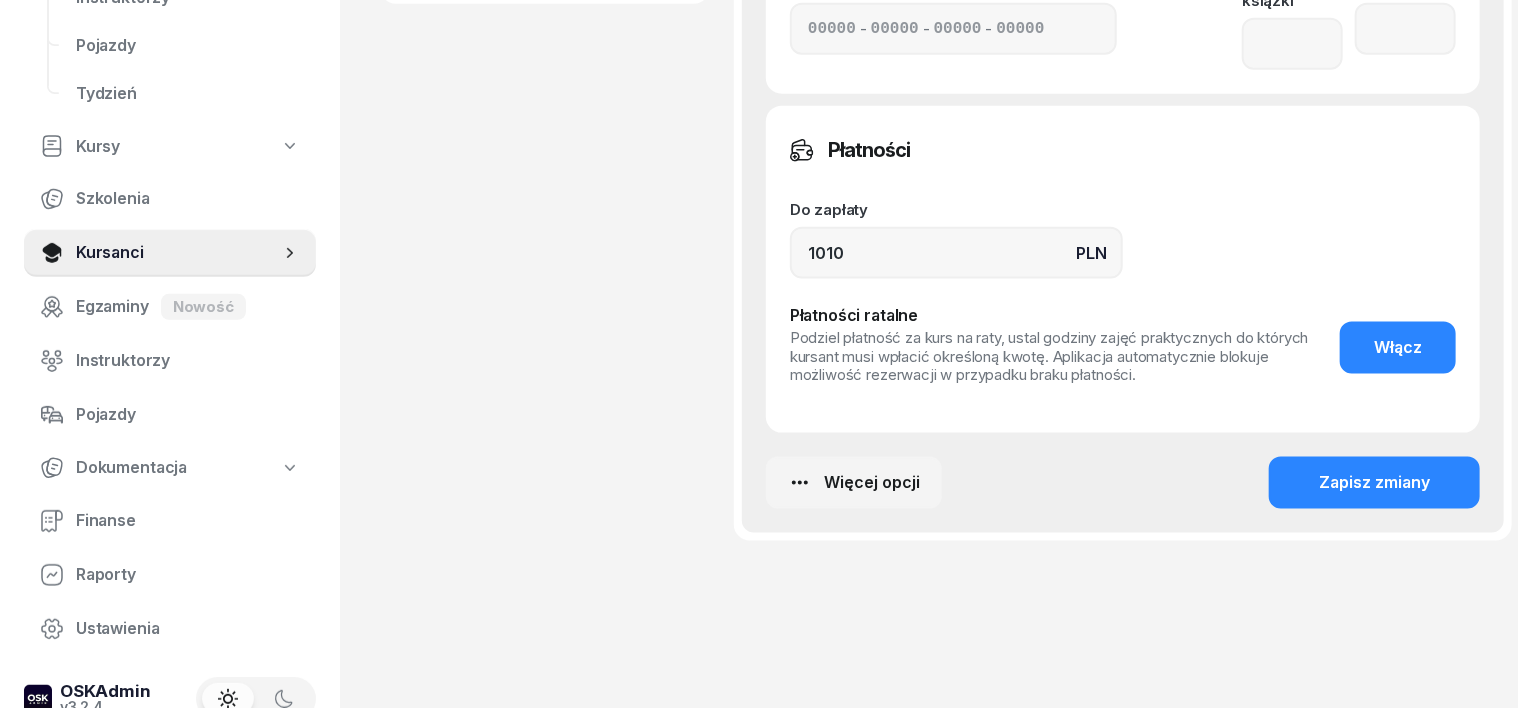 scroll, scrollTop: 1194, scrollLeft: 0, axis: vertical 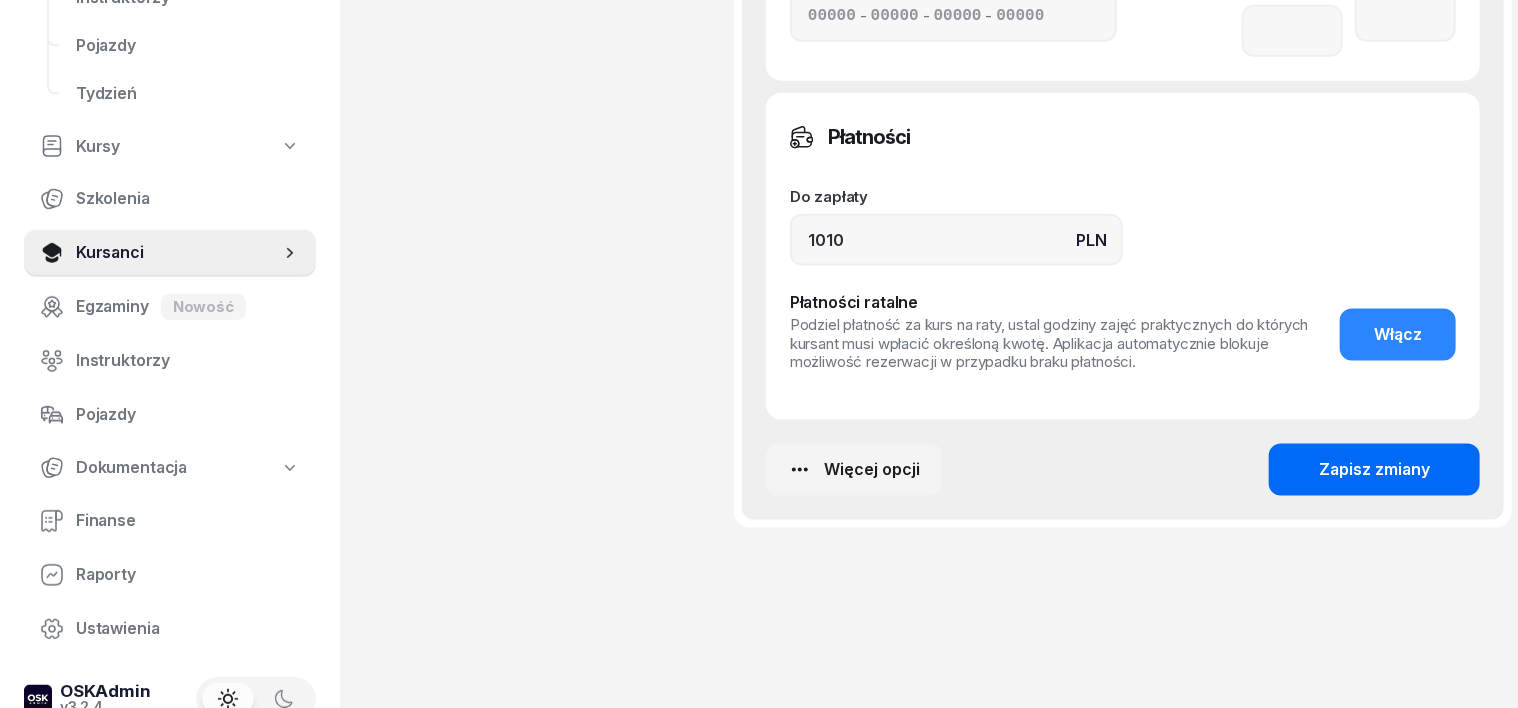 type on "8" 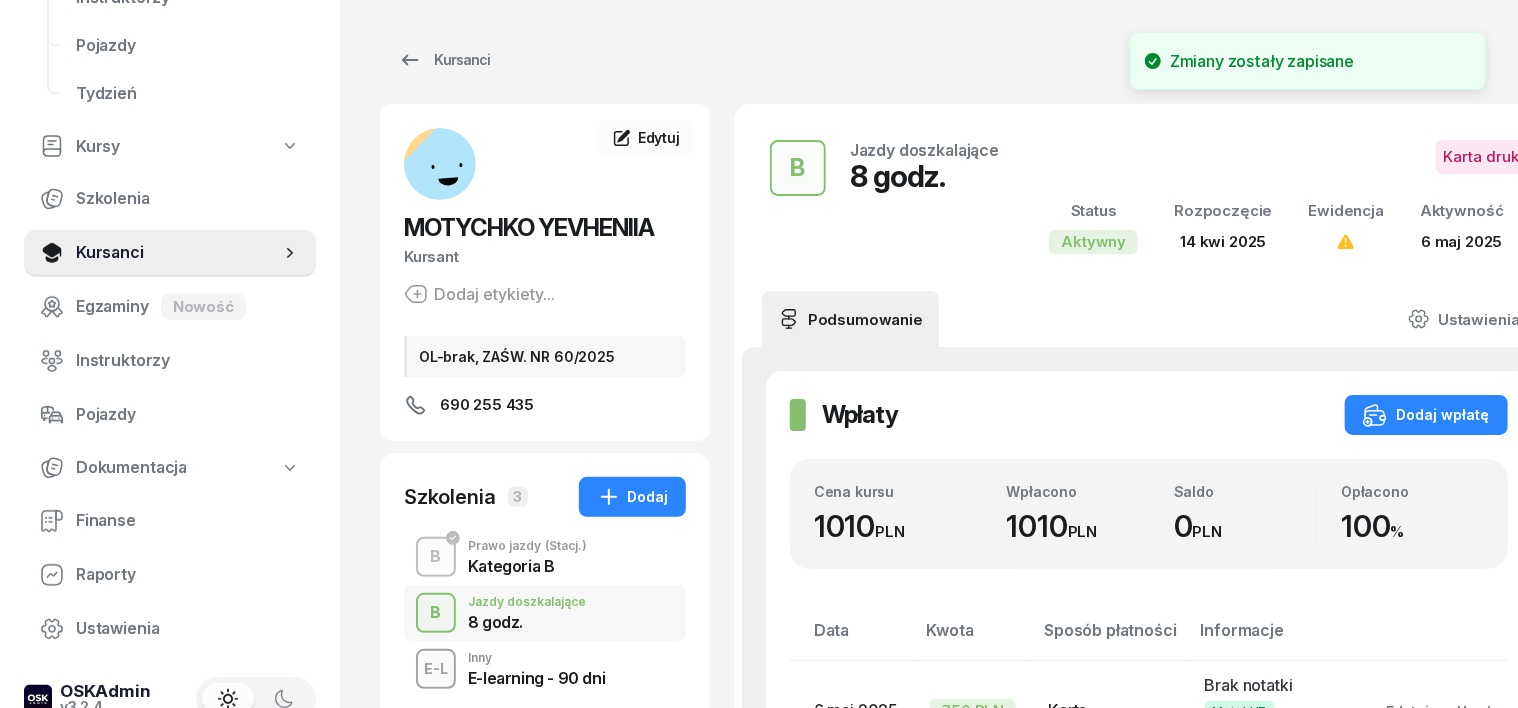 scroll, scrollTop: 0, scrollLeft: 0, axis: both 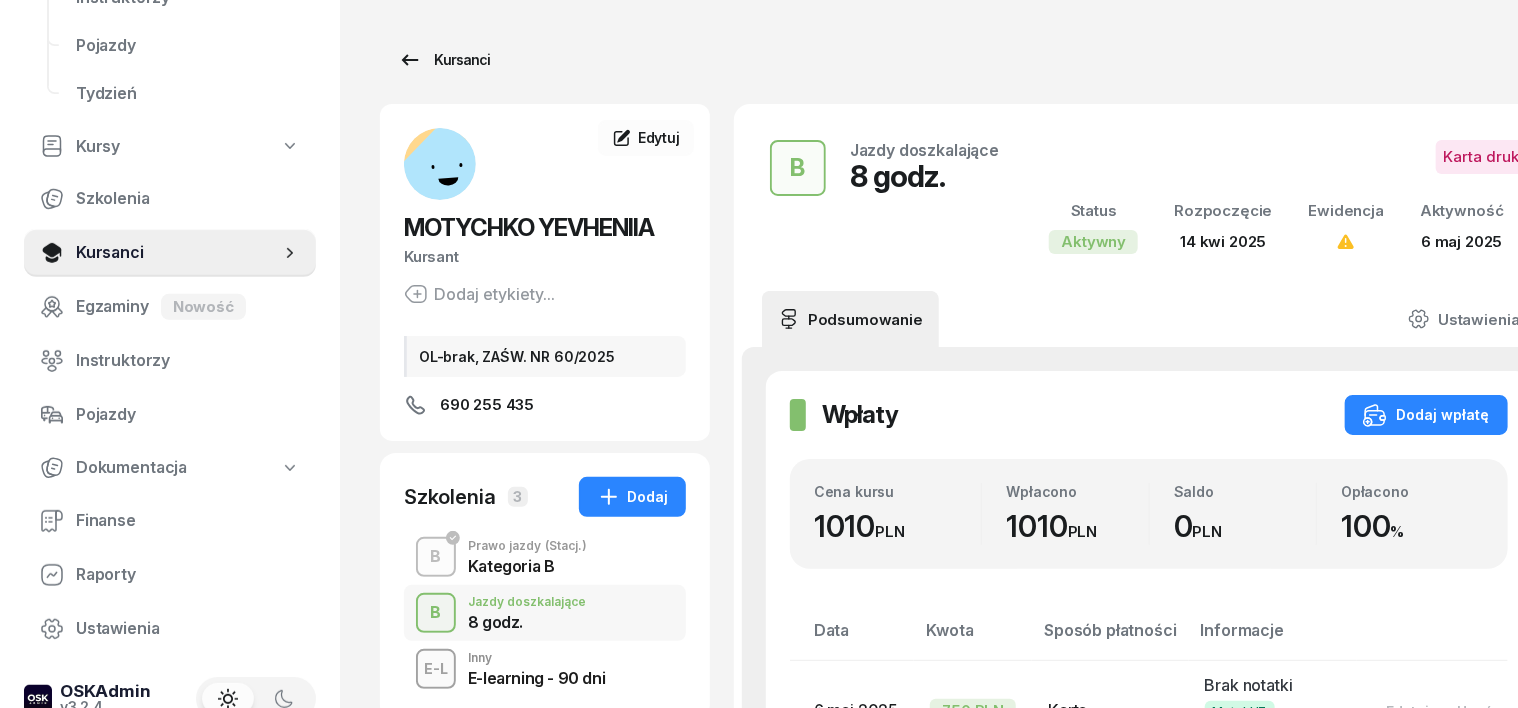 click on "Kursanci" at bounding box center (444, 60) 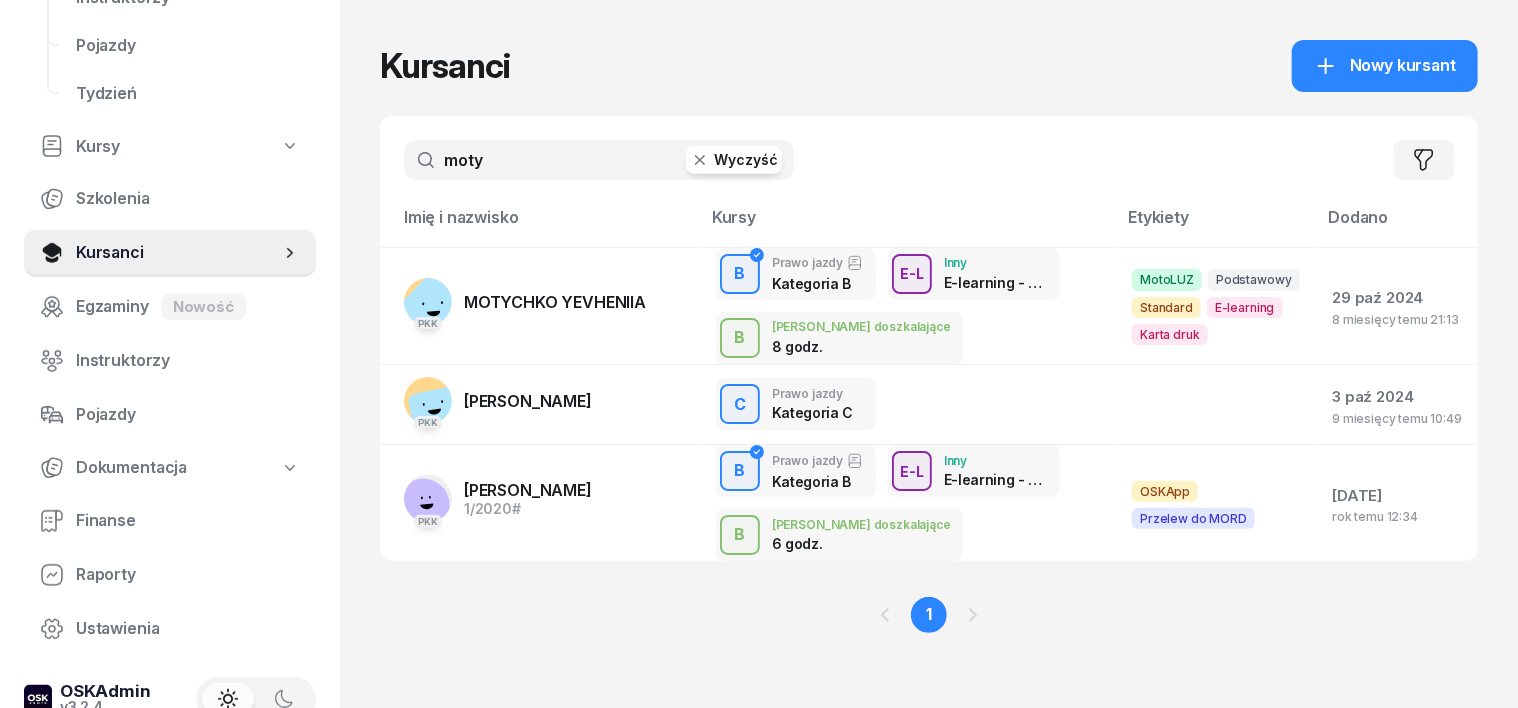 click 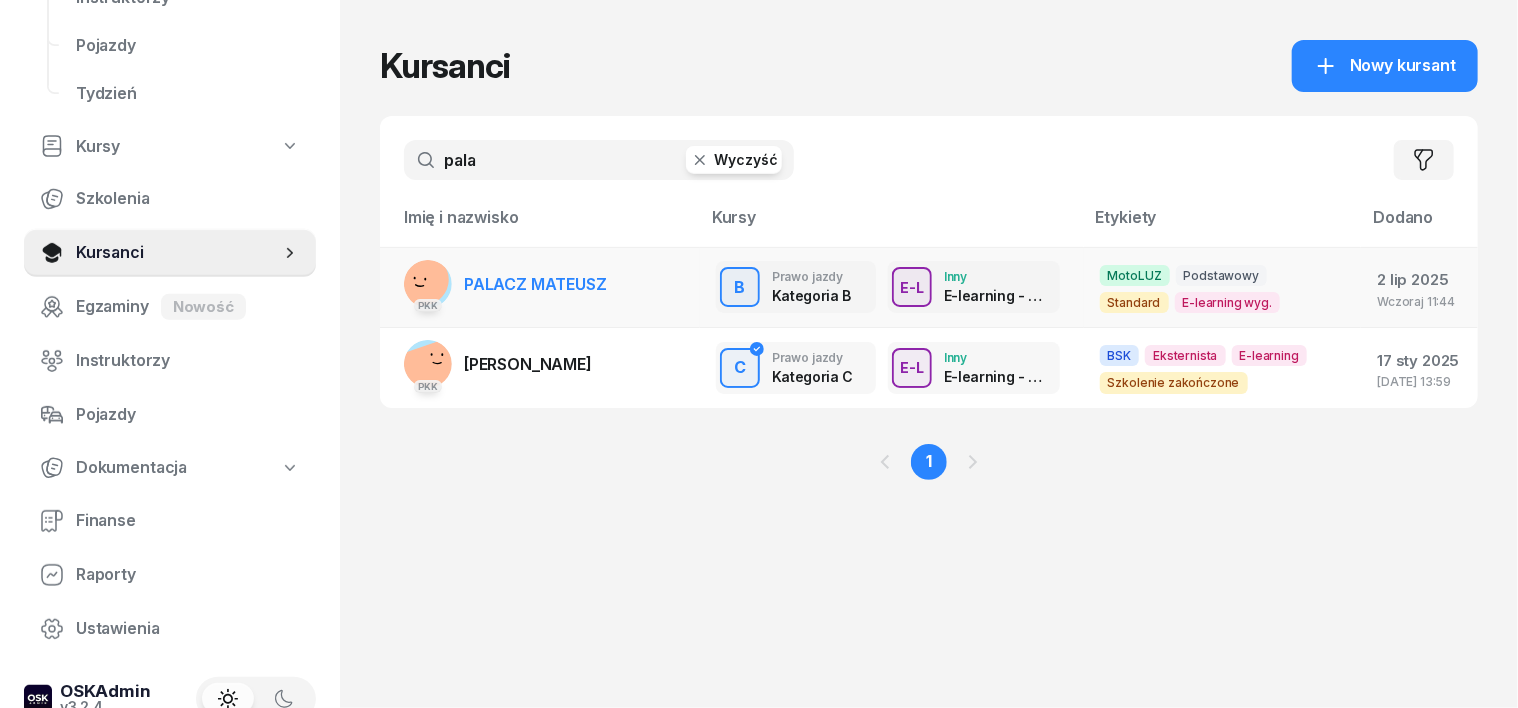 type on "pala" 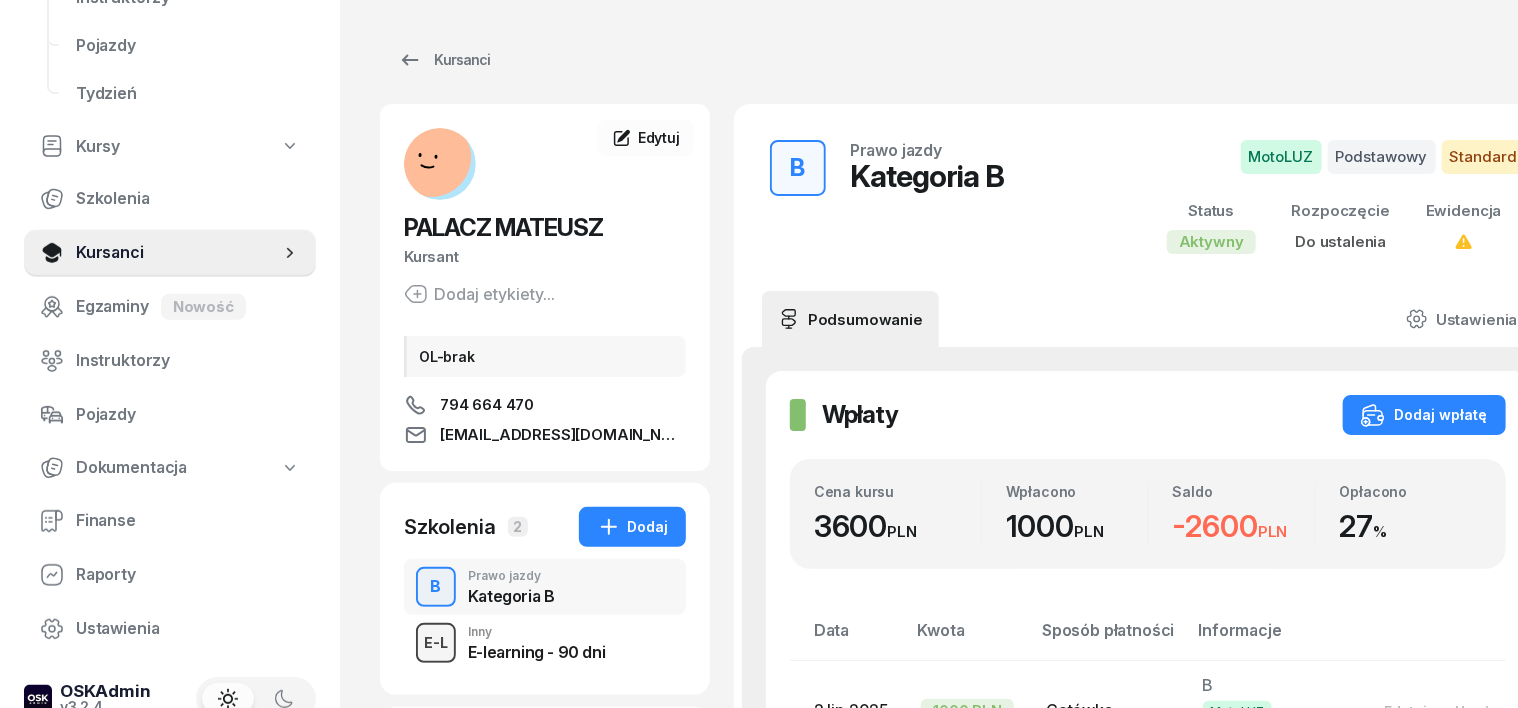 click on "E-L" at bounding box center (436, 642) 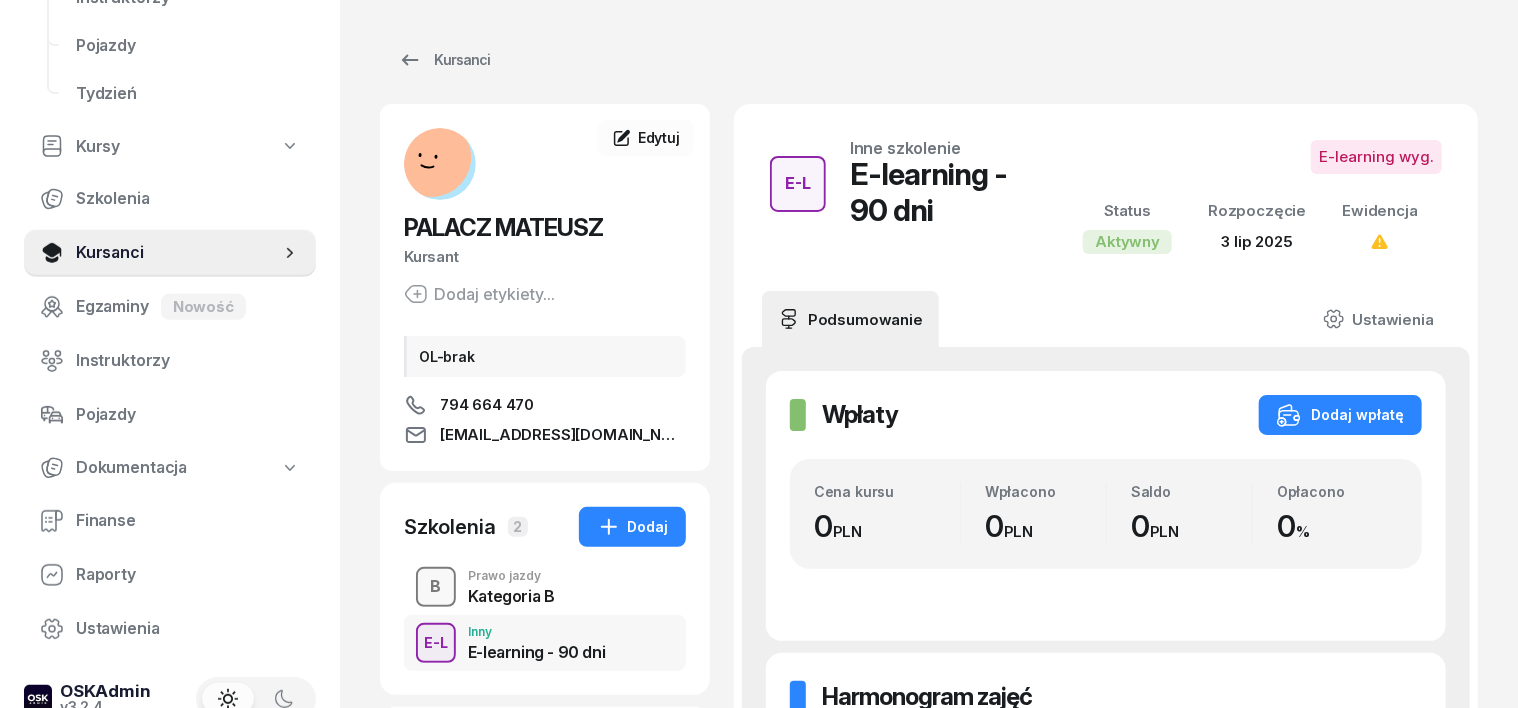 drag, startPoint x: 388, startPoint y: 581, endPoint x: 400, endPoint y: 573, distance: 14.422205 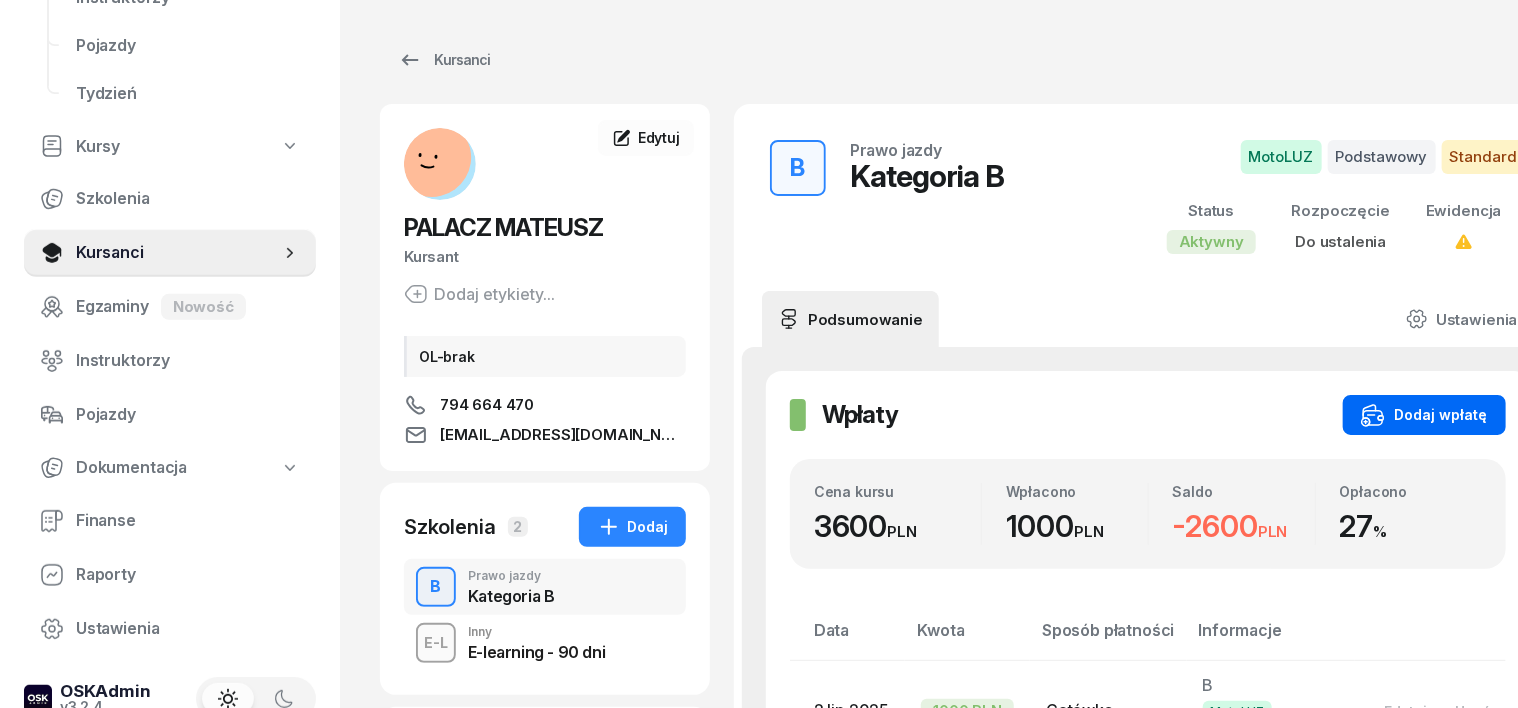 click on "Dodaj wpłatę" at bounding box center [1424, 415] 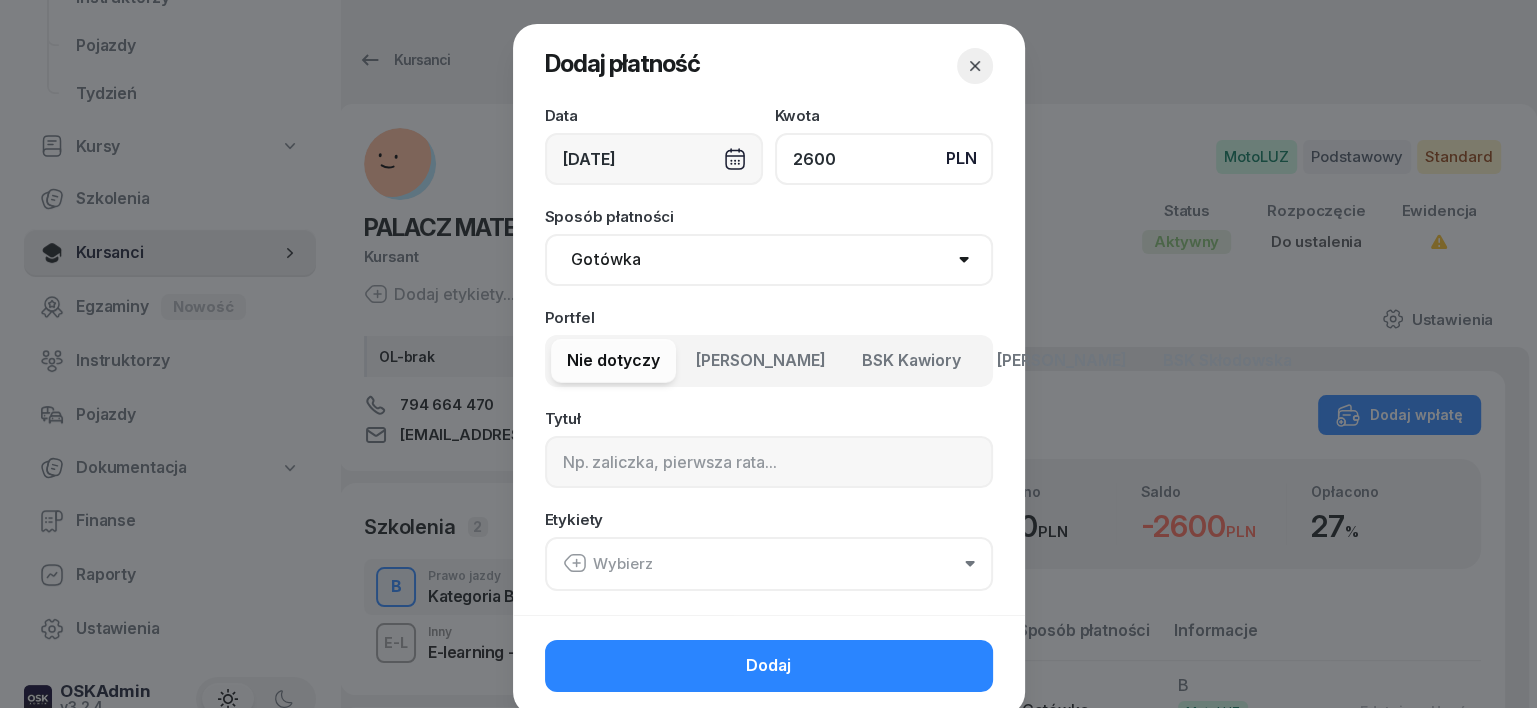 type on "2600" 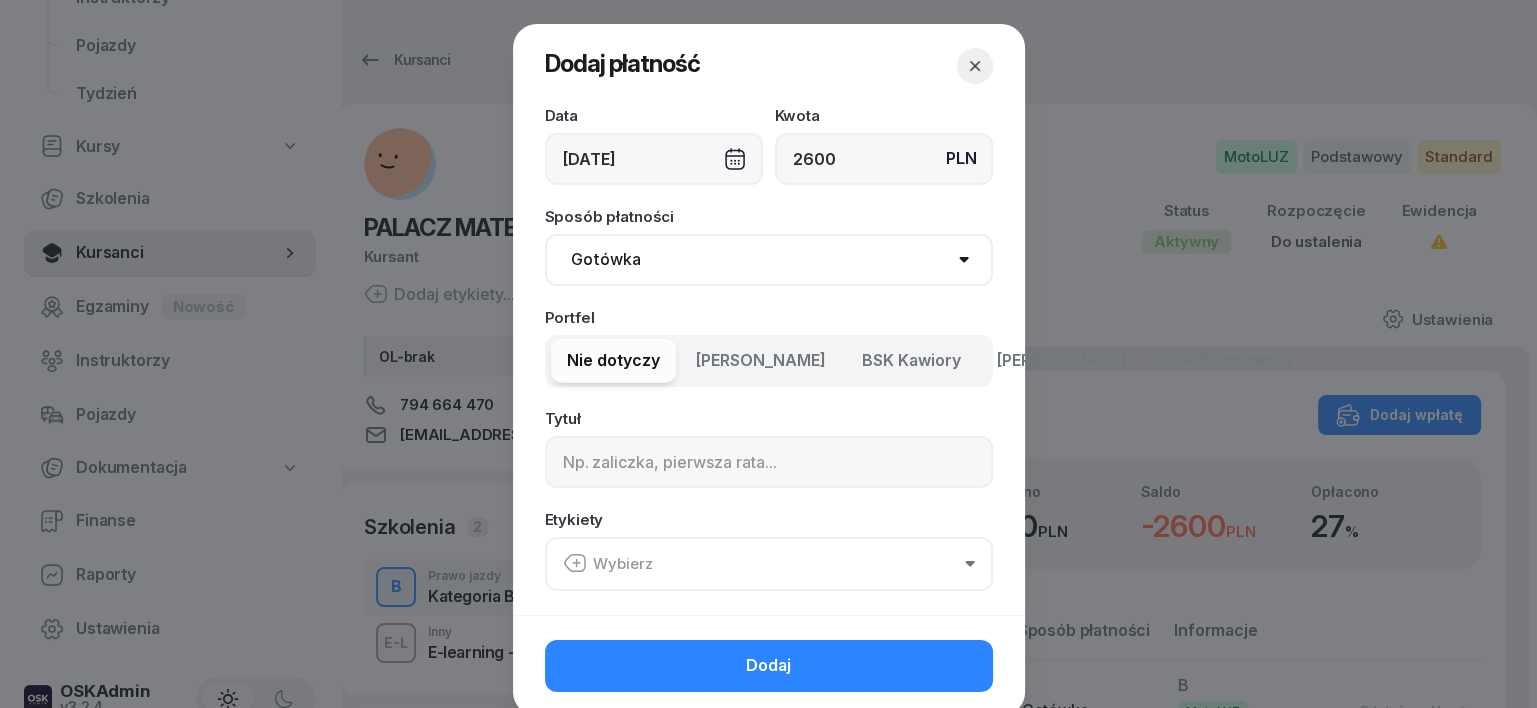 click on "Gotówka Karta Przelew Płatności online BLIK" at bounding box center [769, 260] 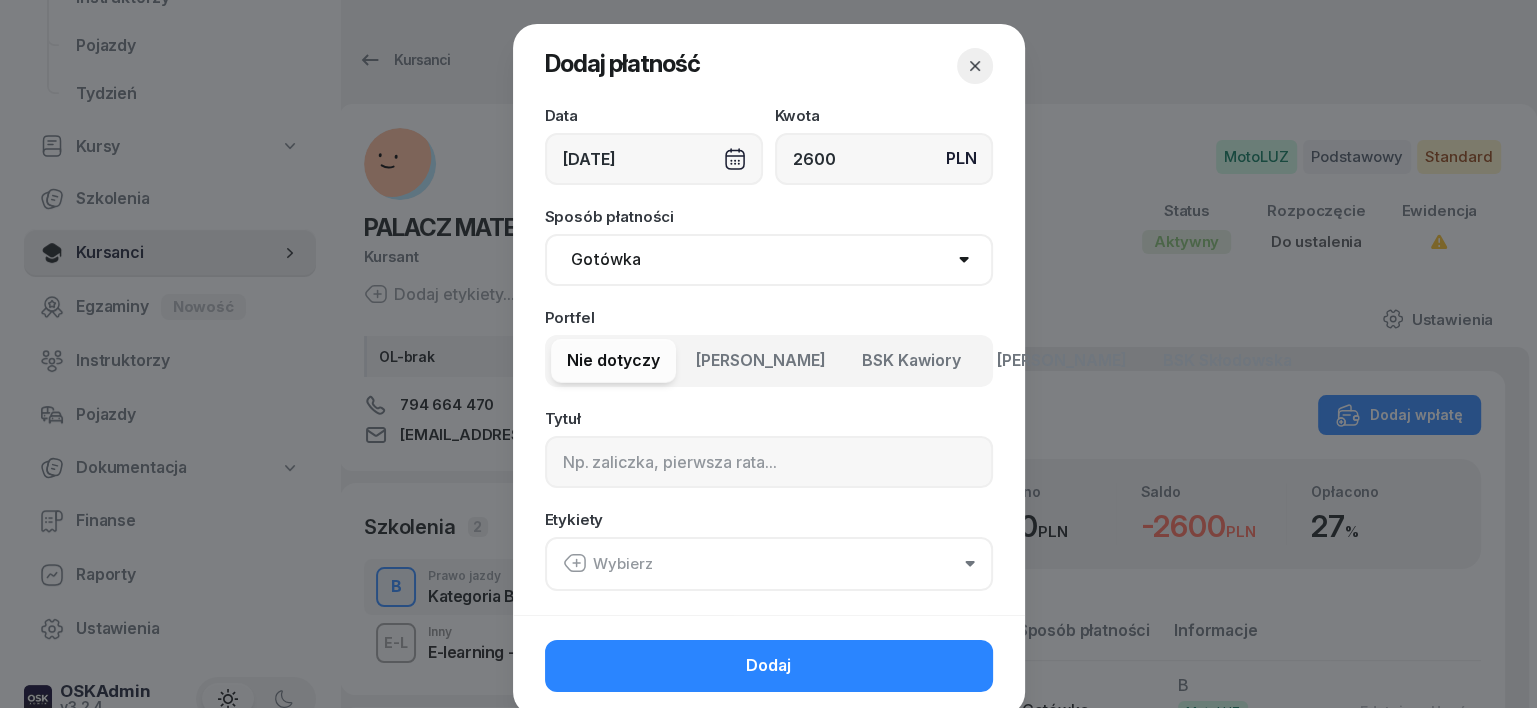 select on "transfer" 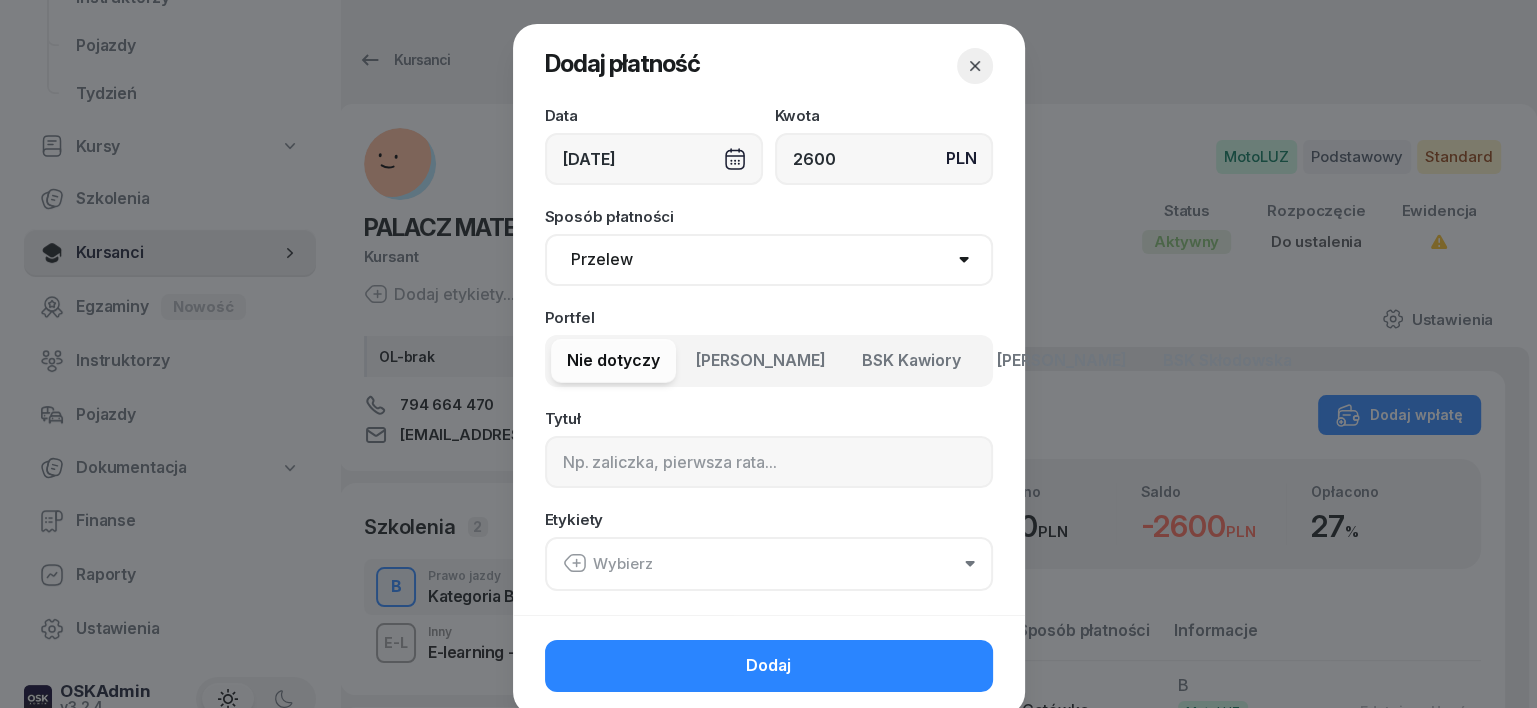 click on "Gotówka Karta Przelew Płatności online BLIK" at bounding box center [769, 260] 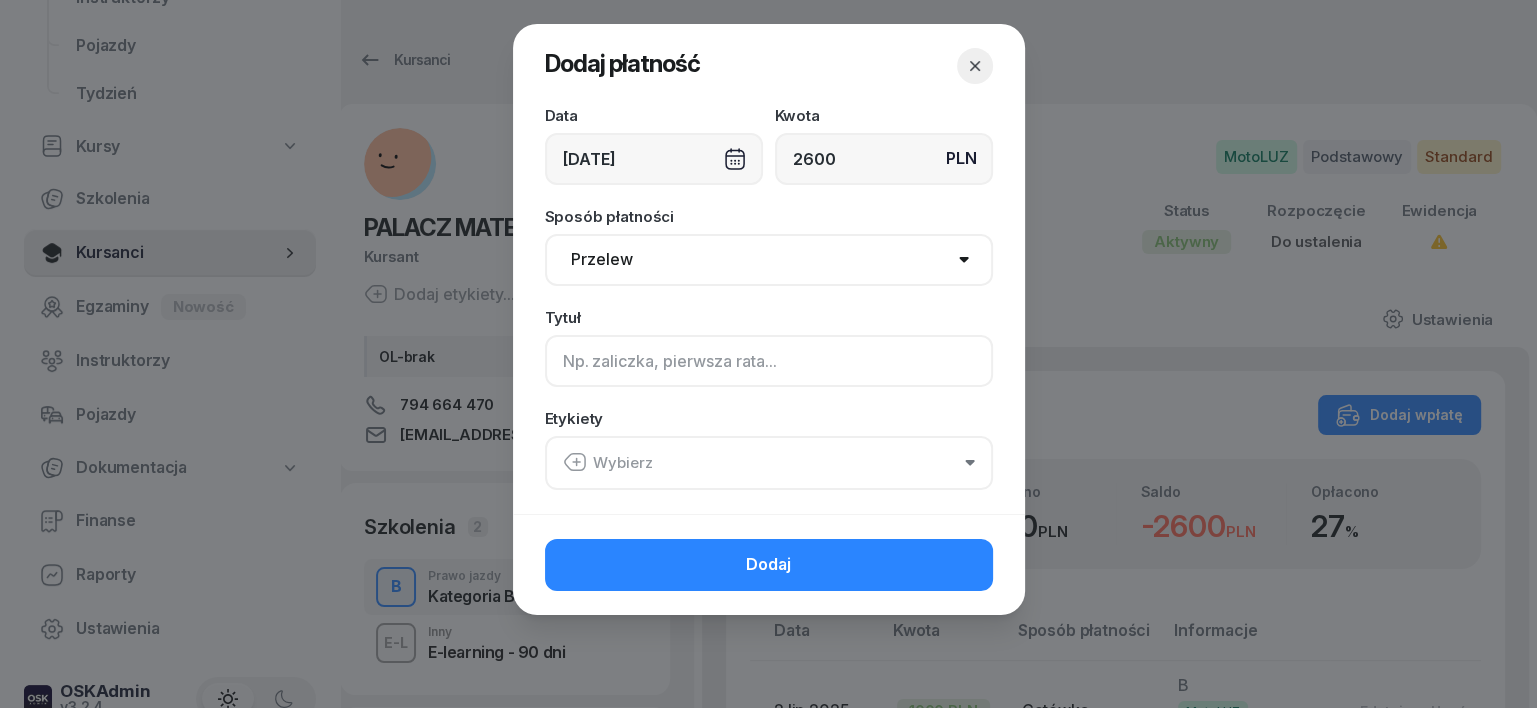 click 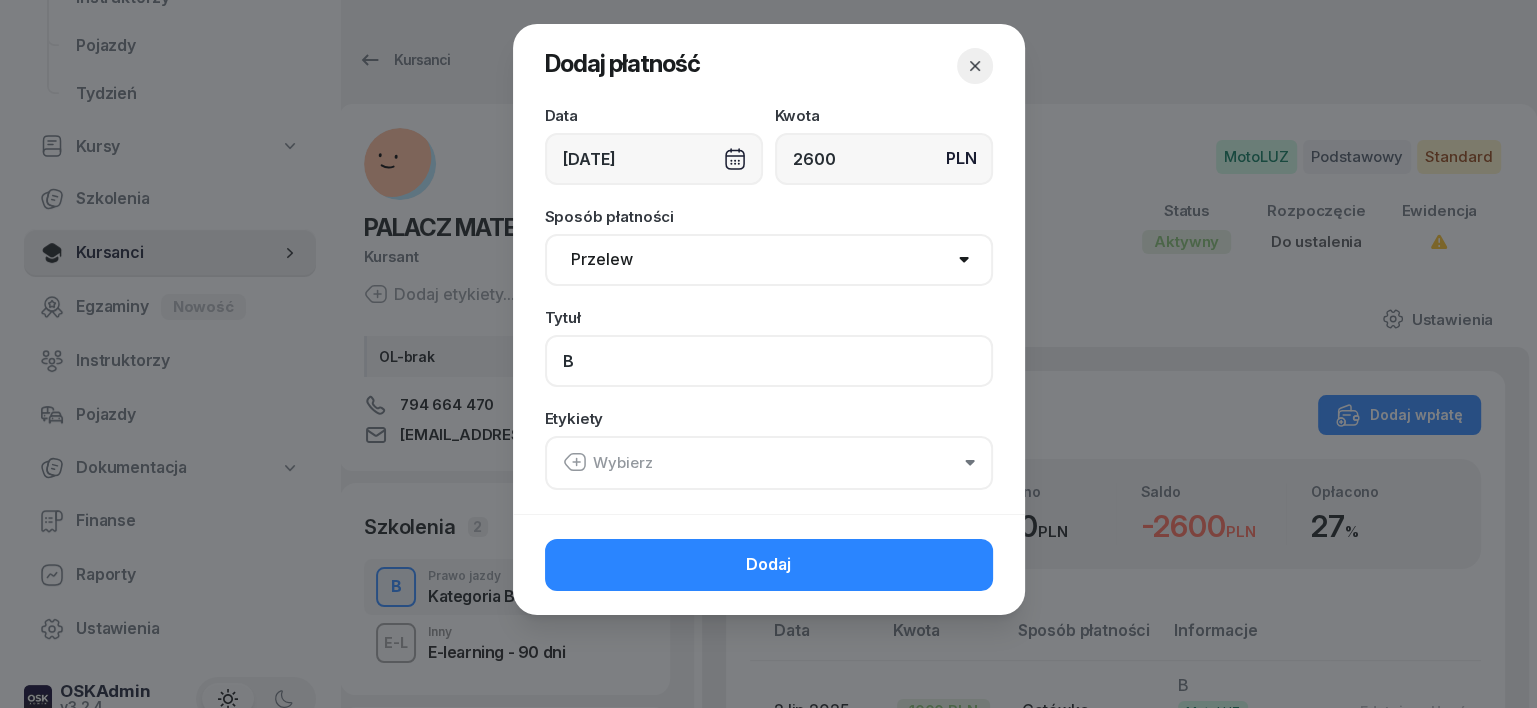 type on "B" 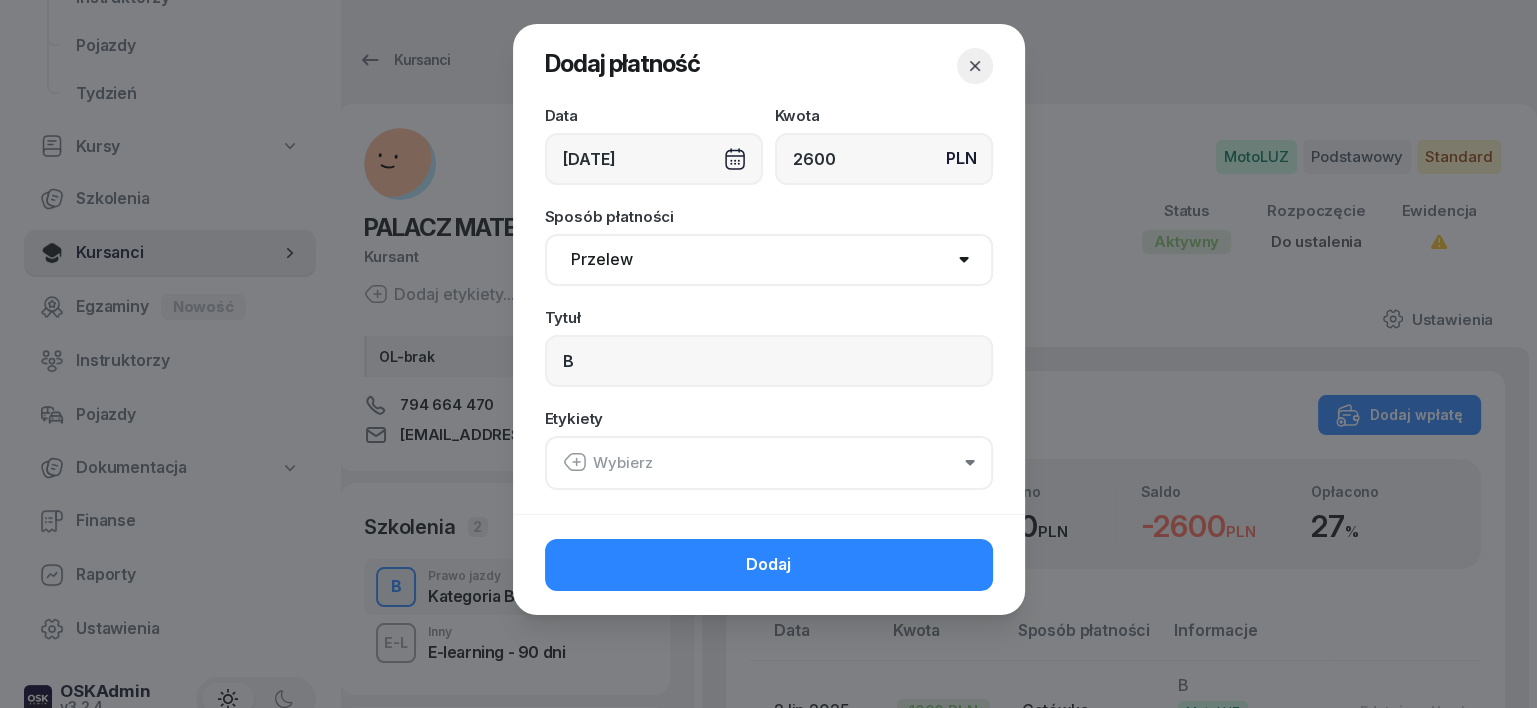 click 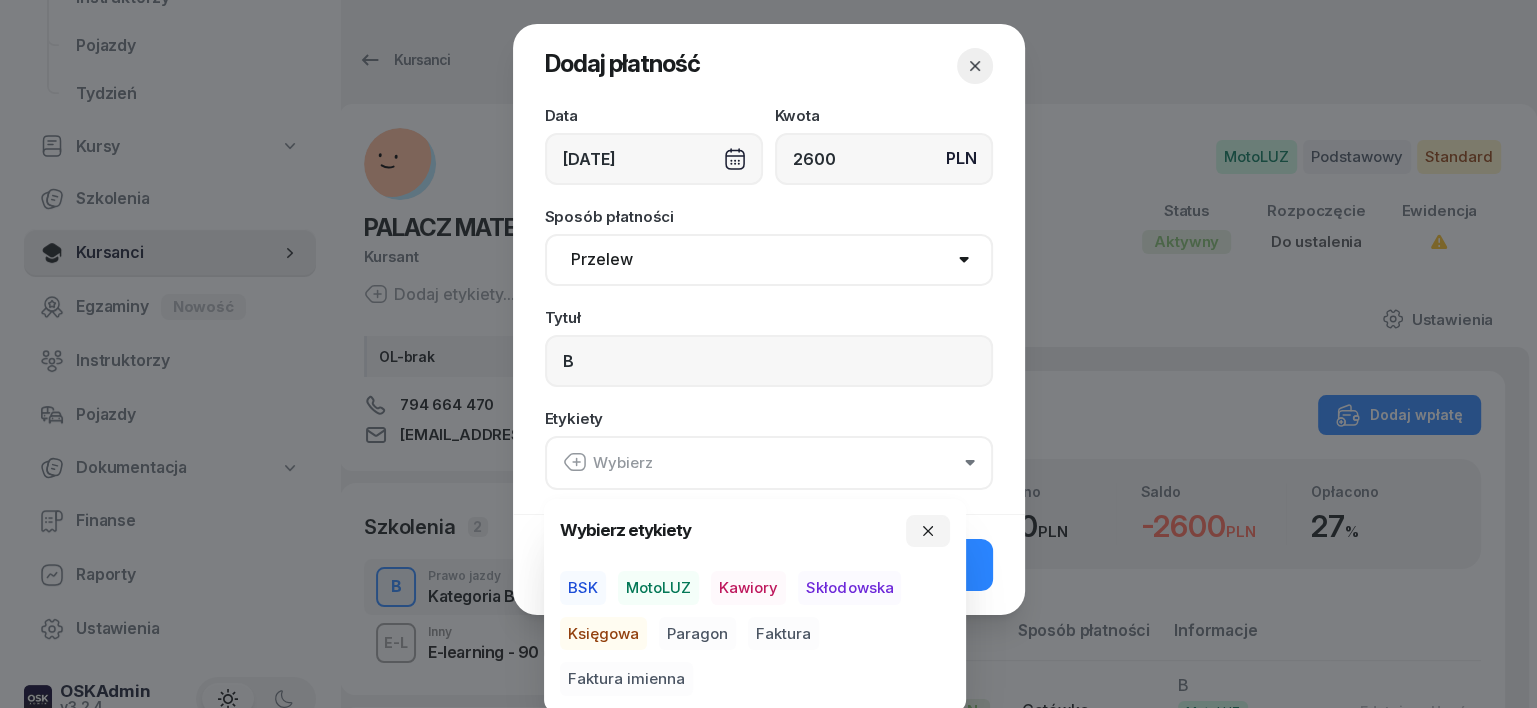 drag, startPoint x: 680, startPoint y: 580, endPoint x: 630, endPoint y: 632, distance: 72.138756 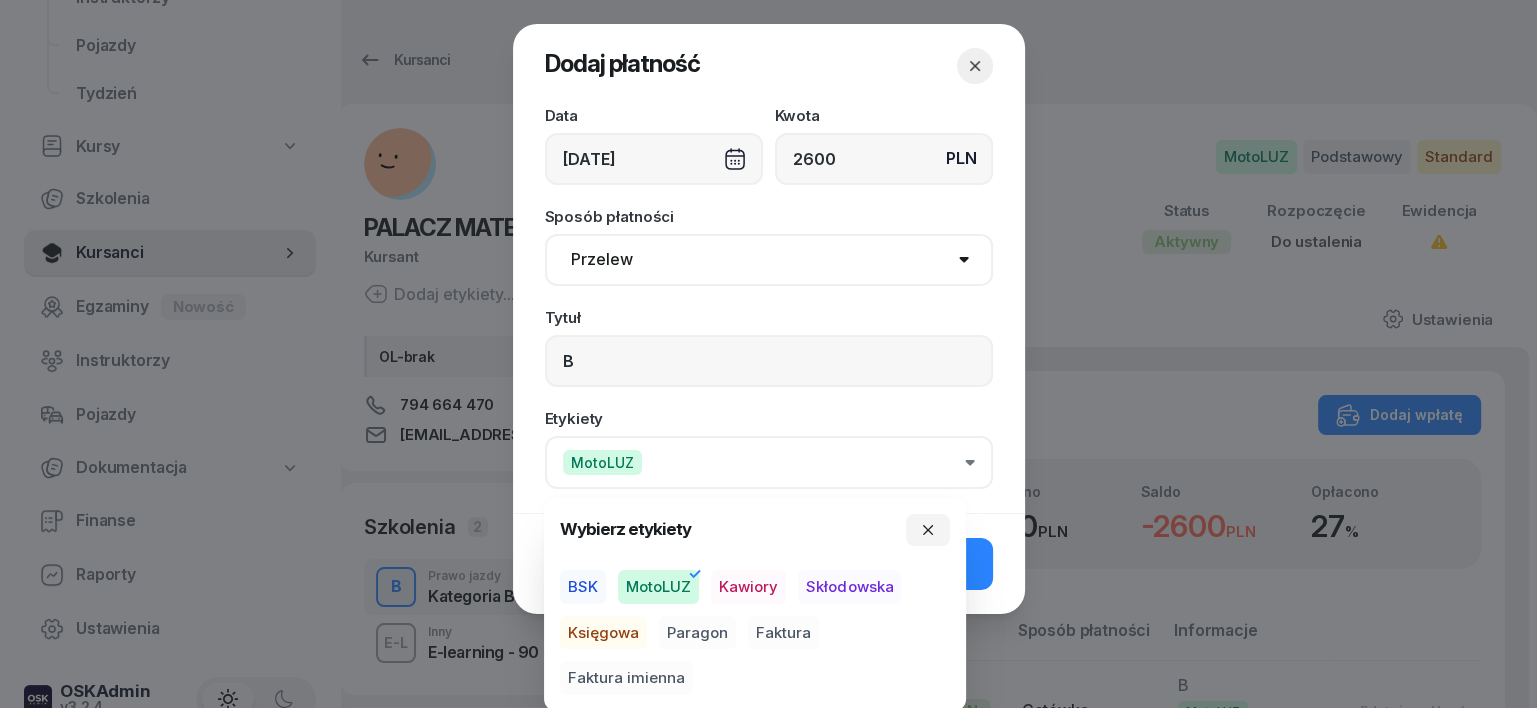 click on "Księgowa" at bounding box center (603, 633) 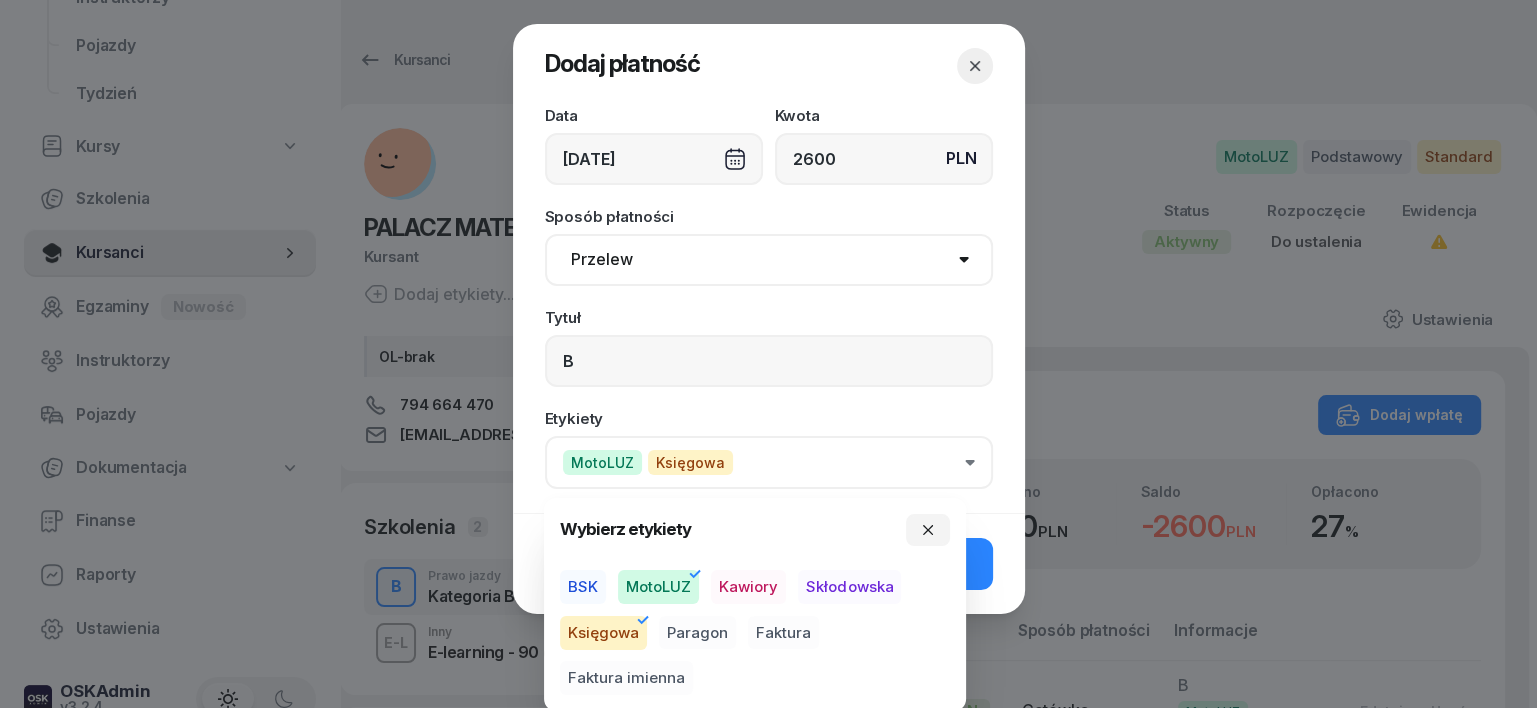 click on "Paragon" at bounding box center [697, 633] 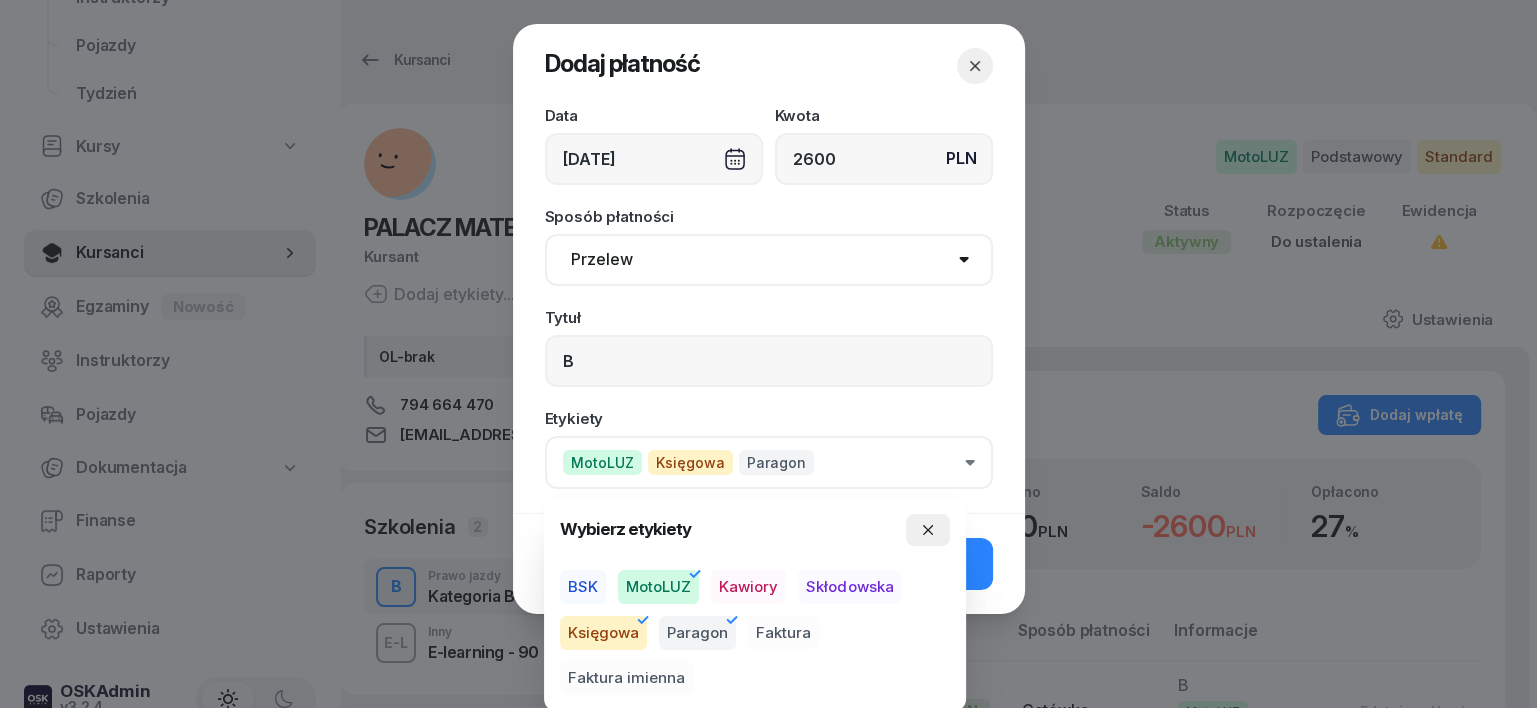 click at bounding box center [928, 530] 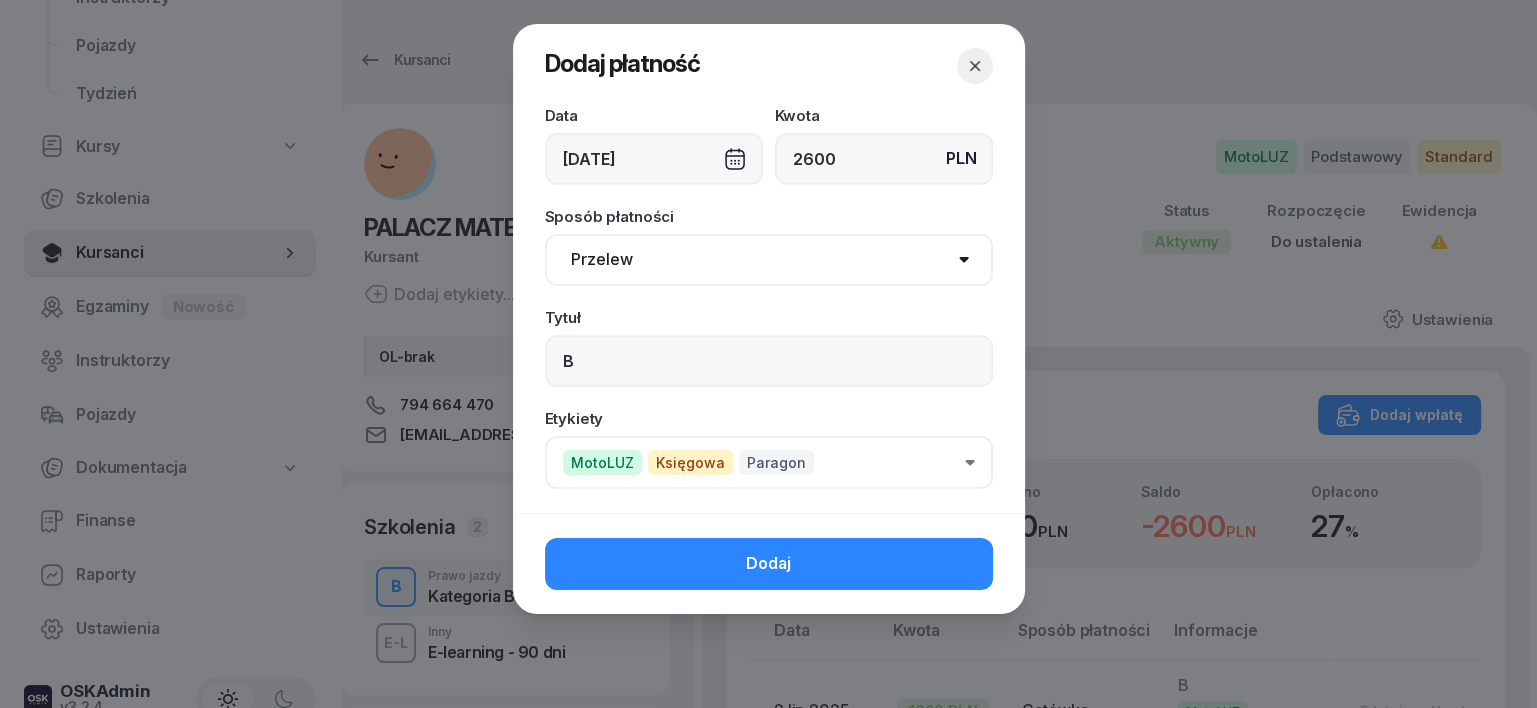 click on "Dodaj" 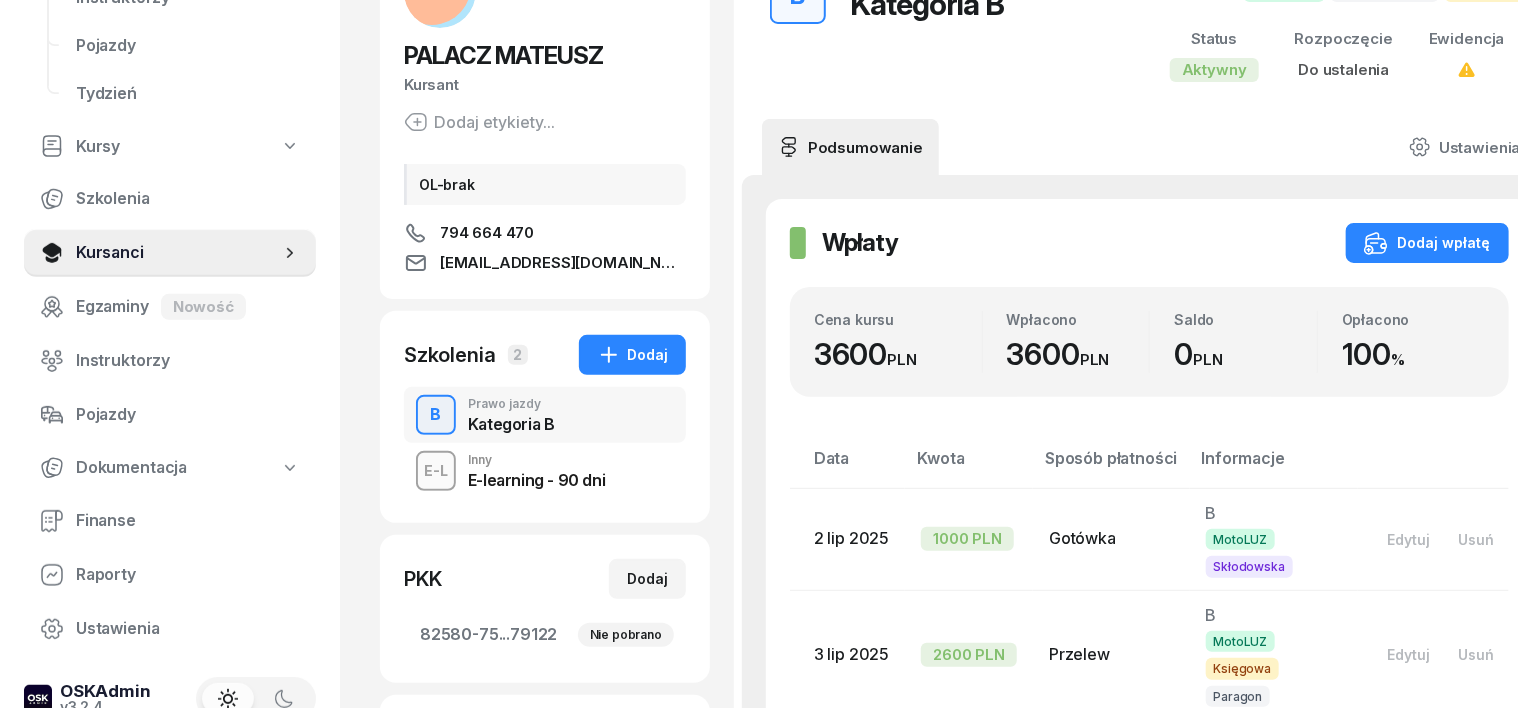 scroll, scrollTop: 0, scrollLeft: 0, axis: both 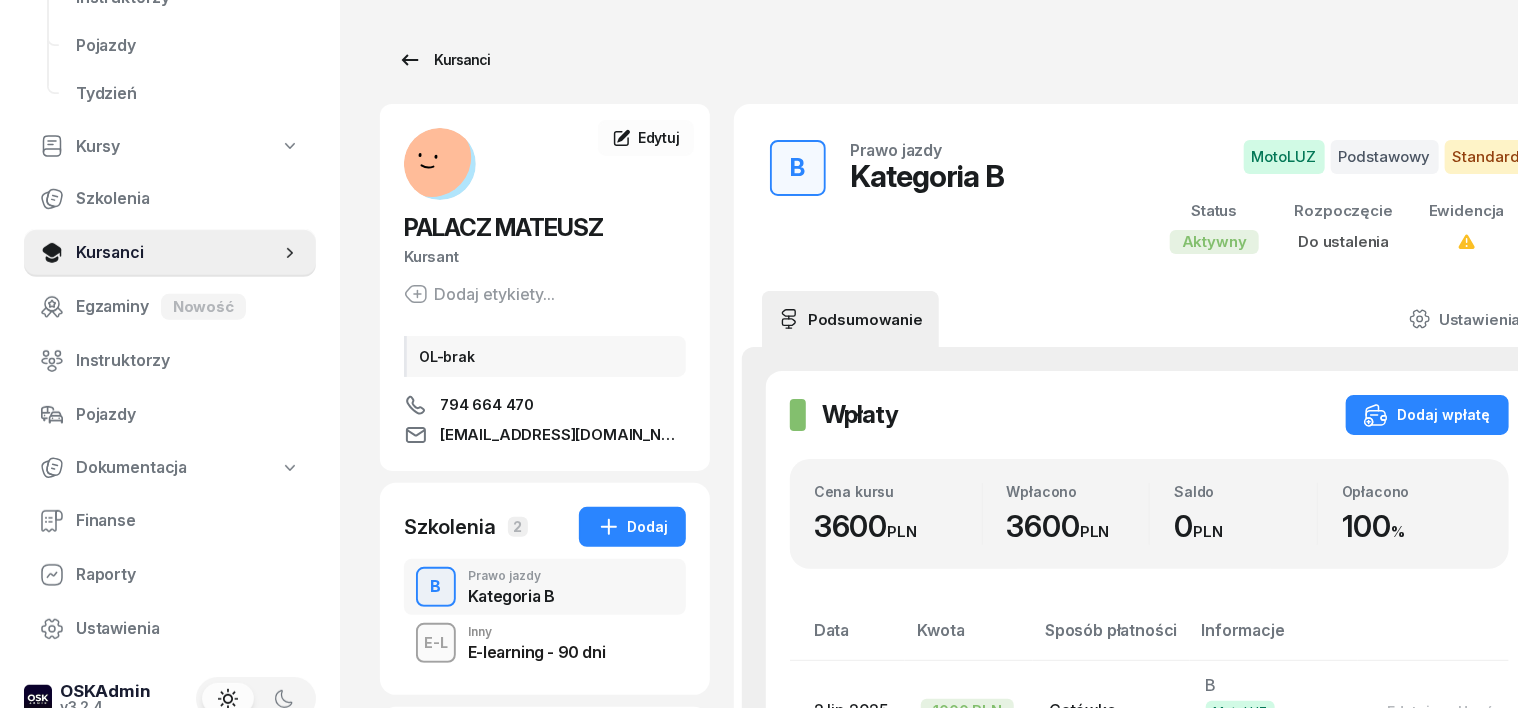 click on "Kursanci" at bounding box center [444, 60] 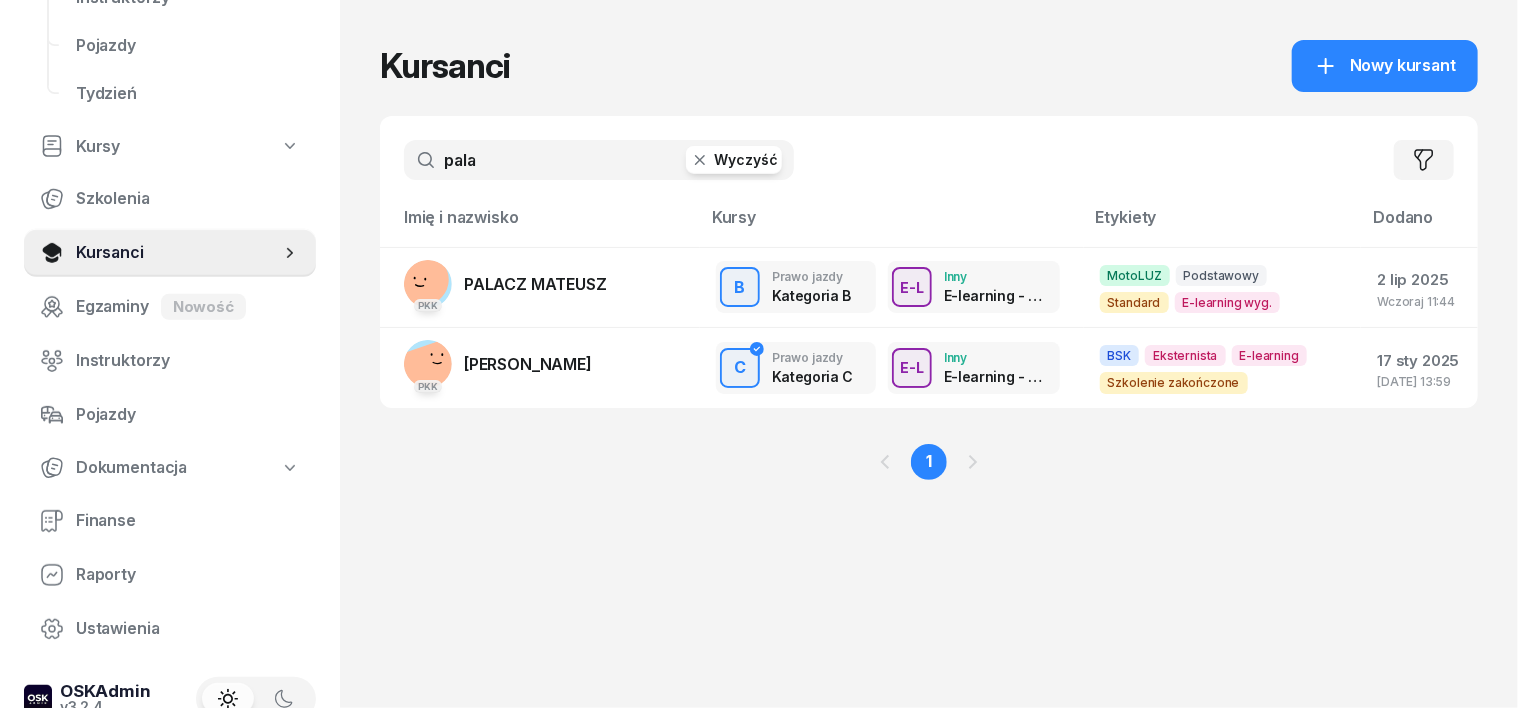click 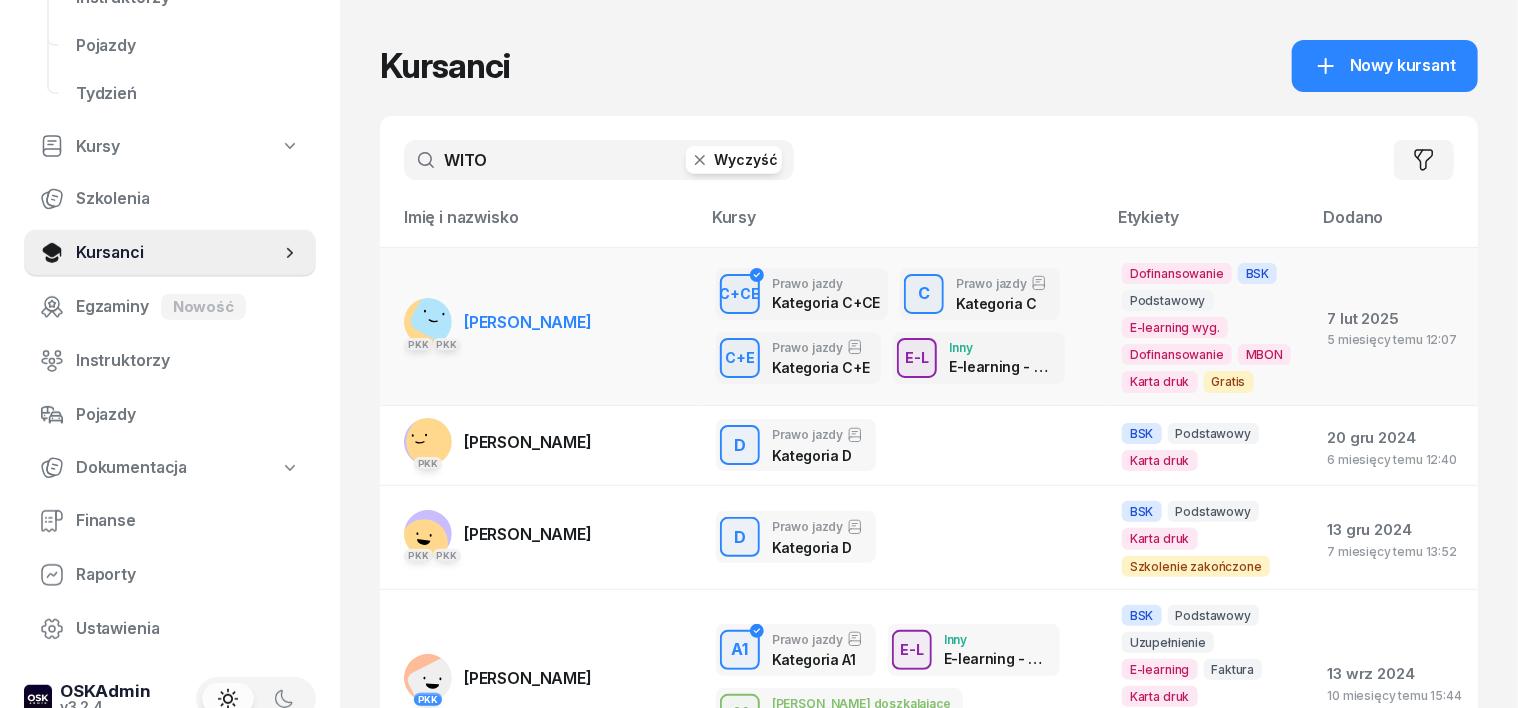type on "WITO" 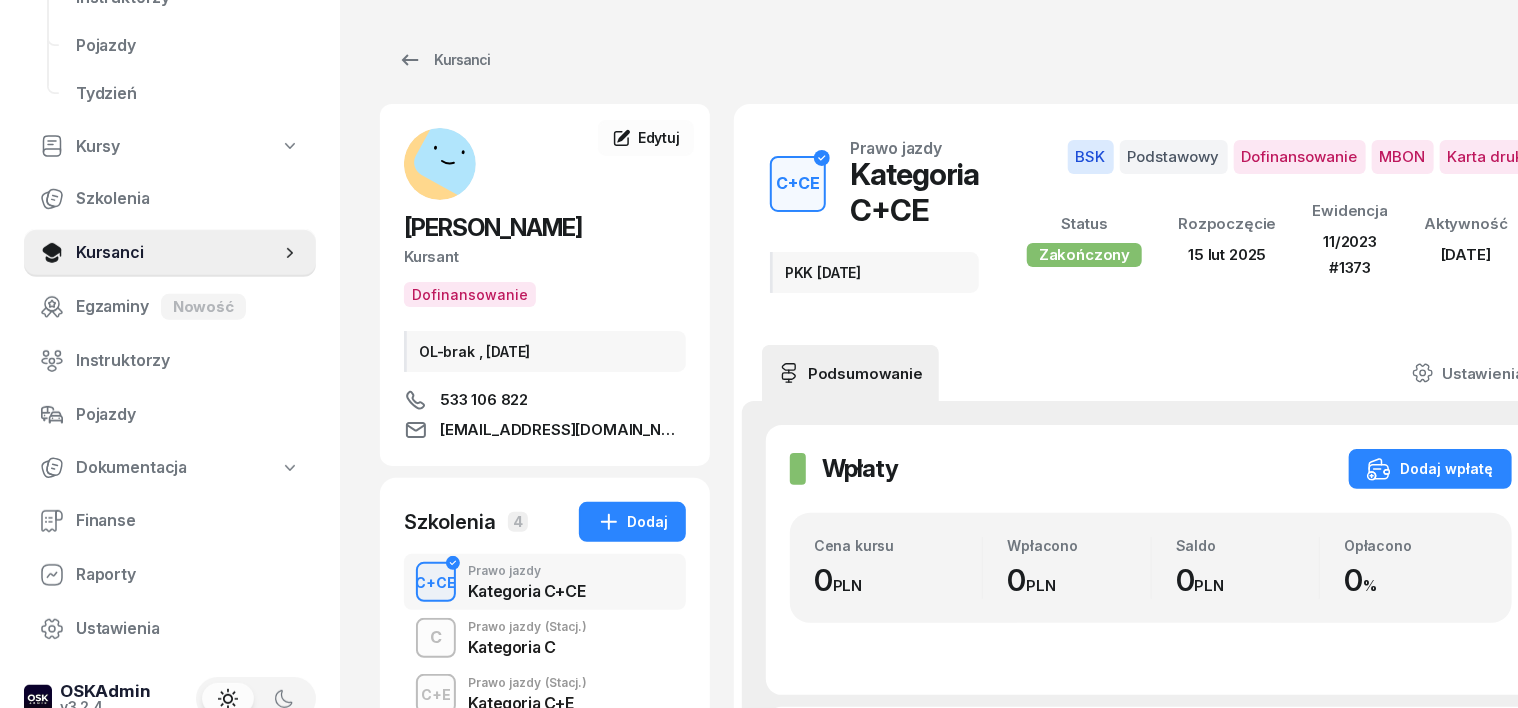 click on "C+CE" at bounding box center (436, 582) 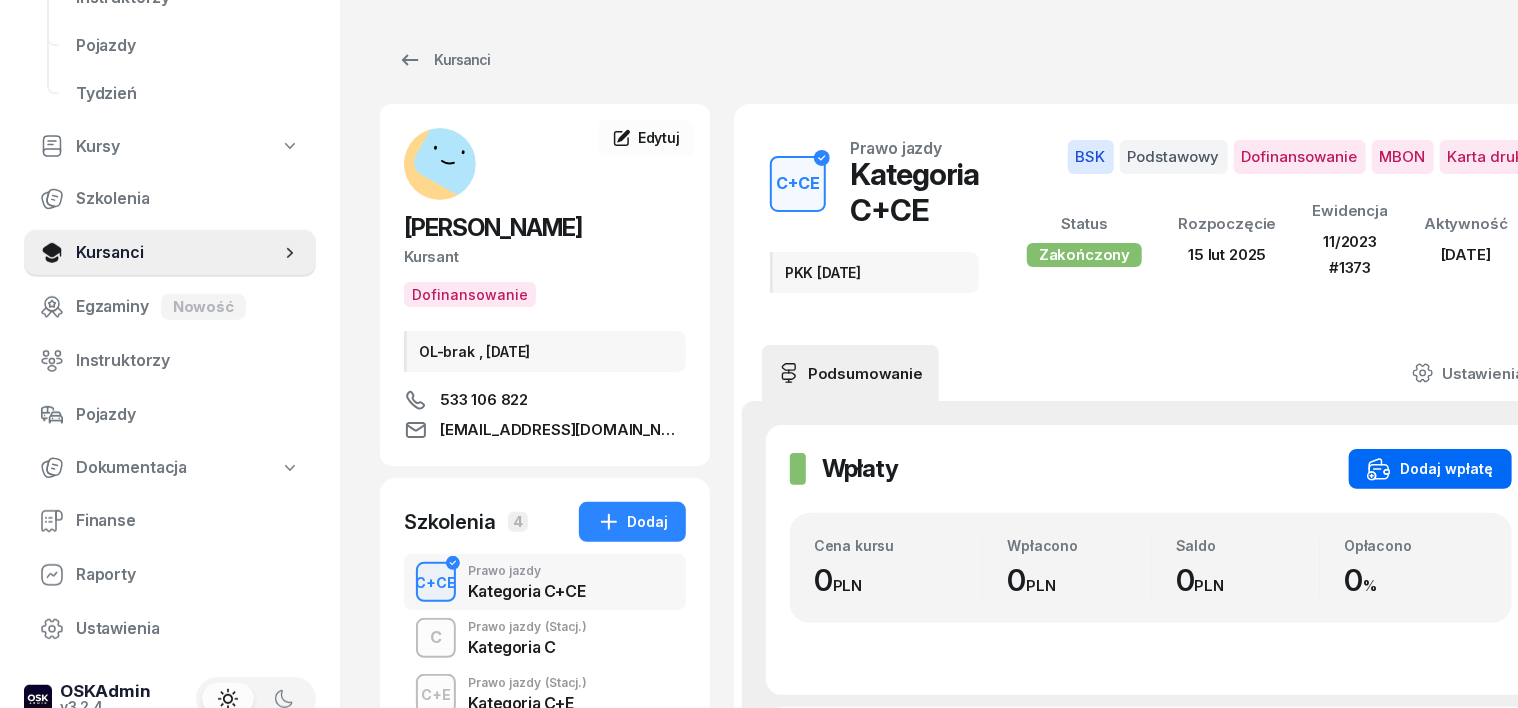 click on "Dodaj wpłatę" at bounding box center (1430, 469) 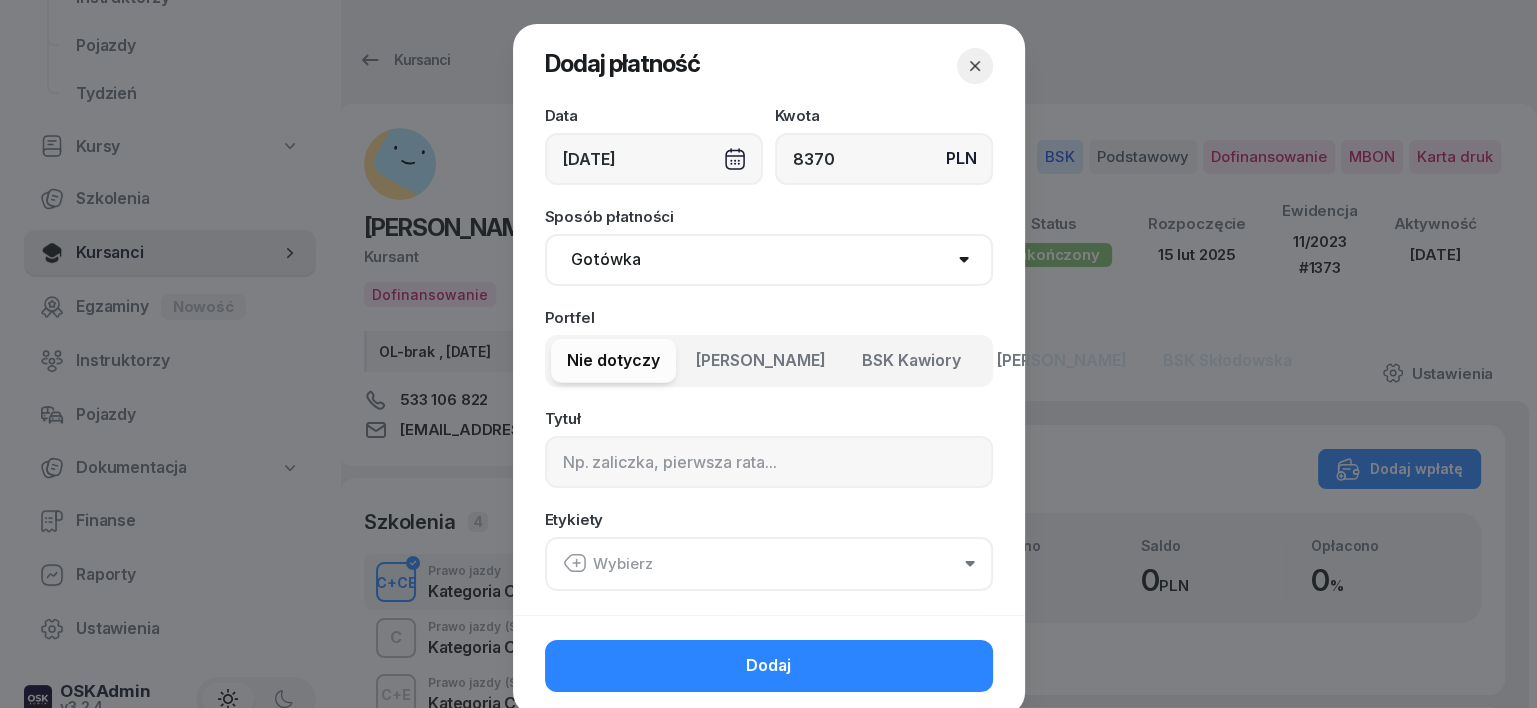 type on "8370" 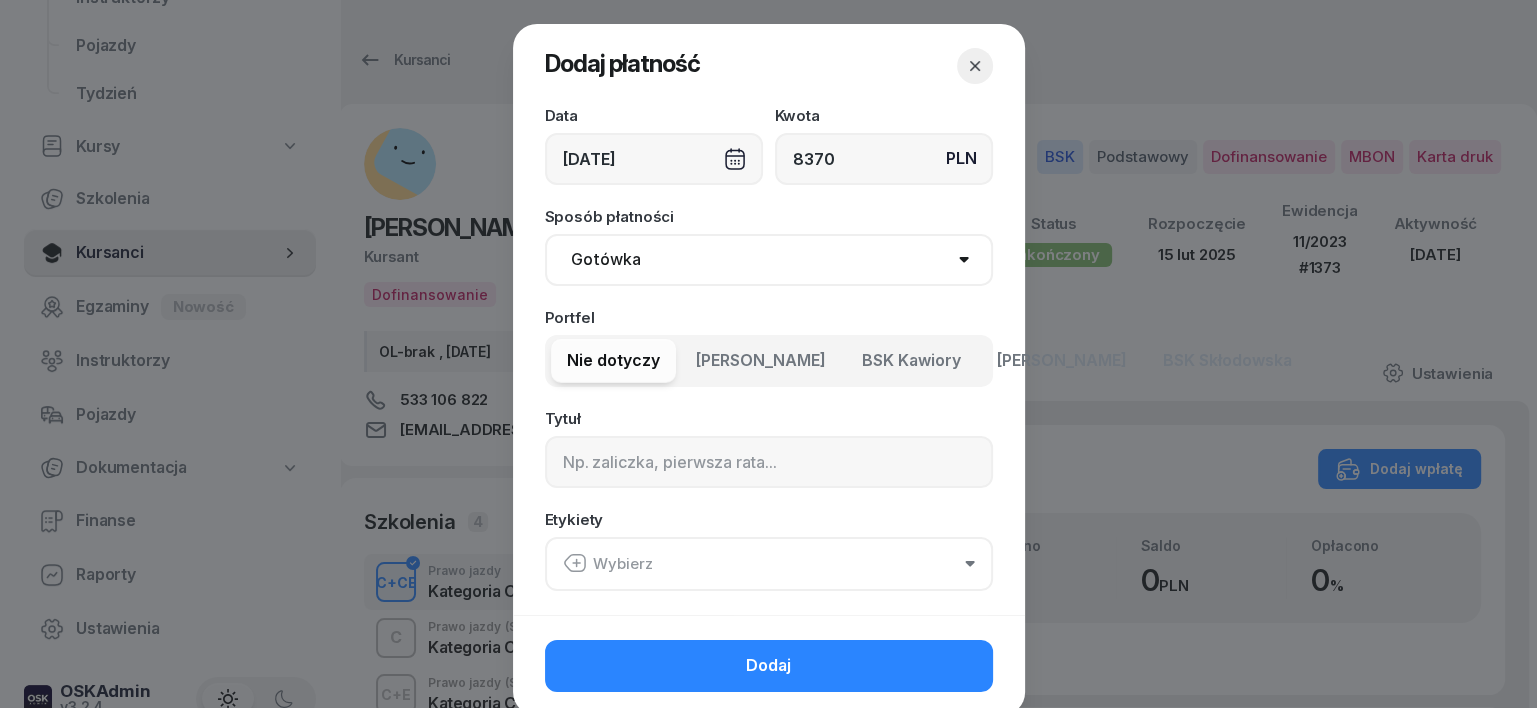 select on "transfer" 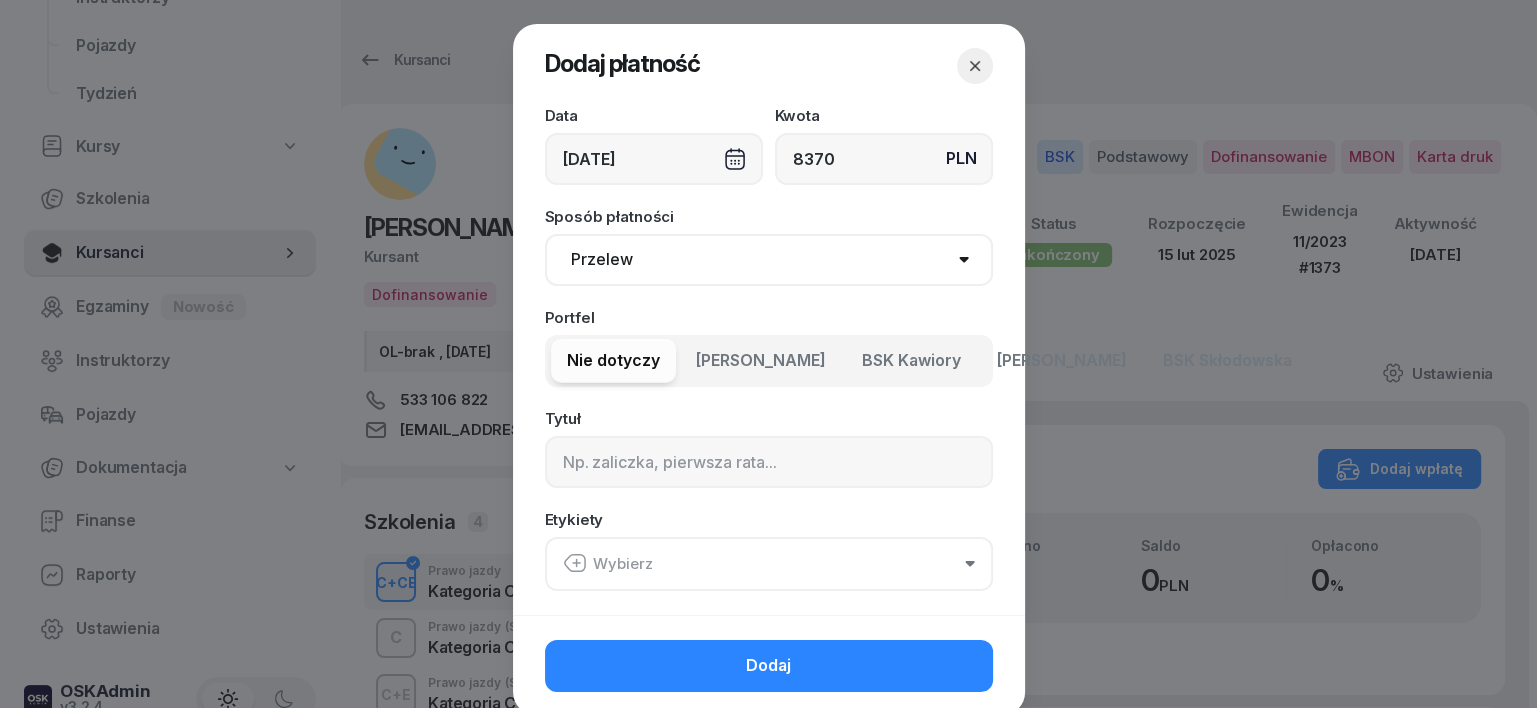 click on "Gotówka Karta Przelew Płatności online BLIK" at bounding box center [769, 260] 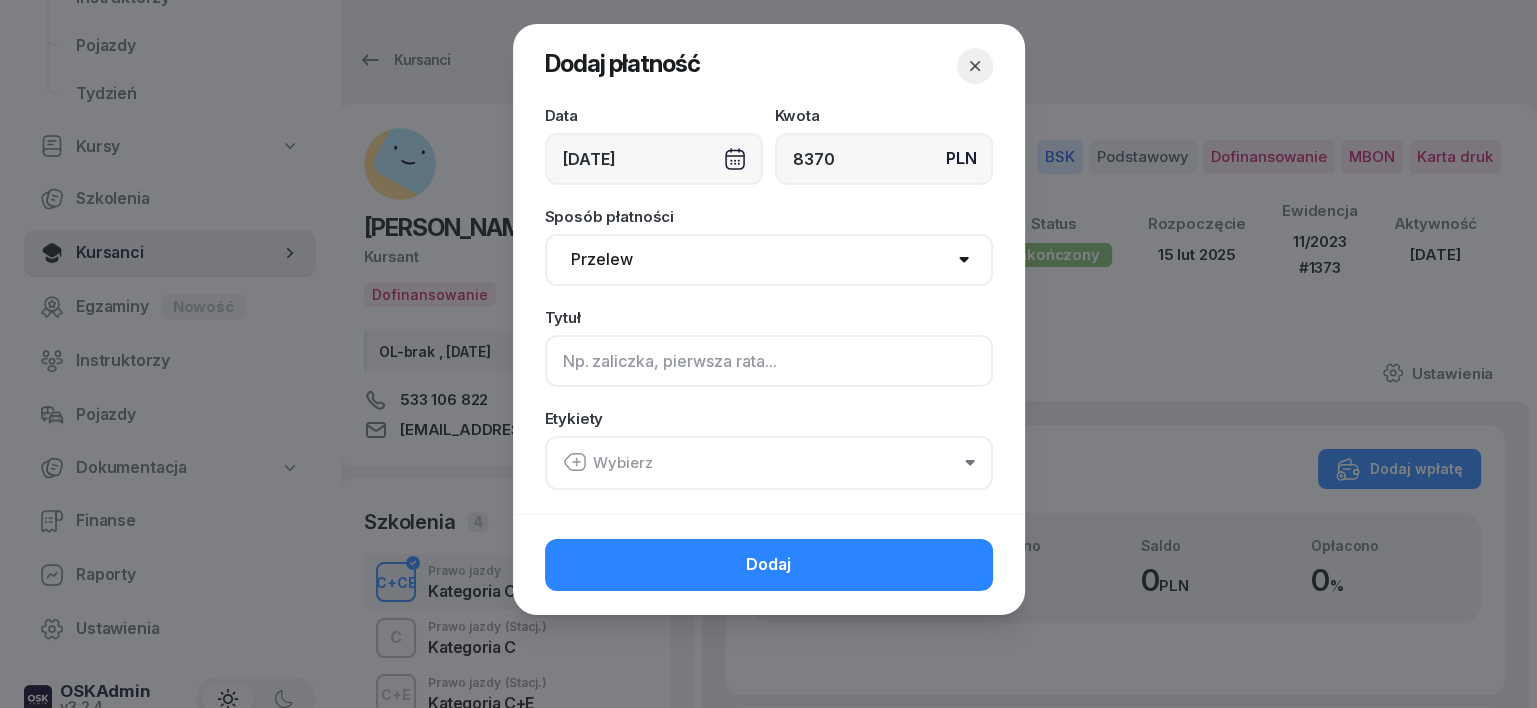 click 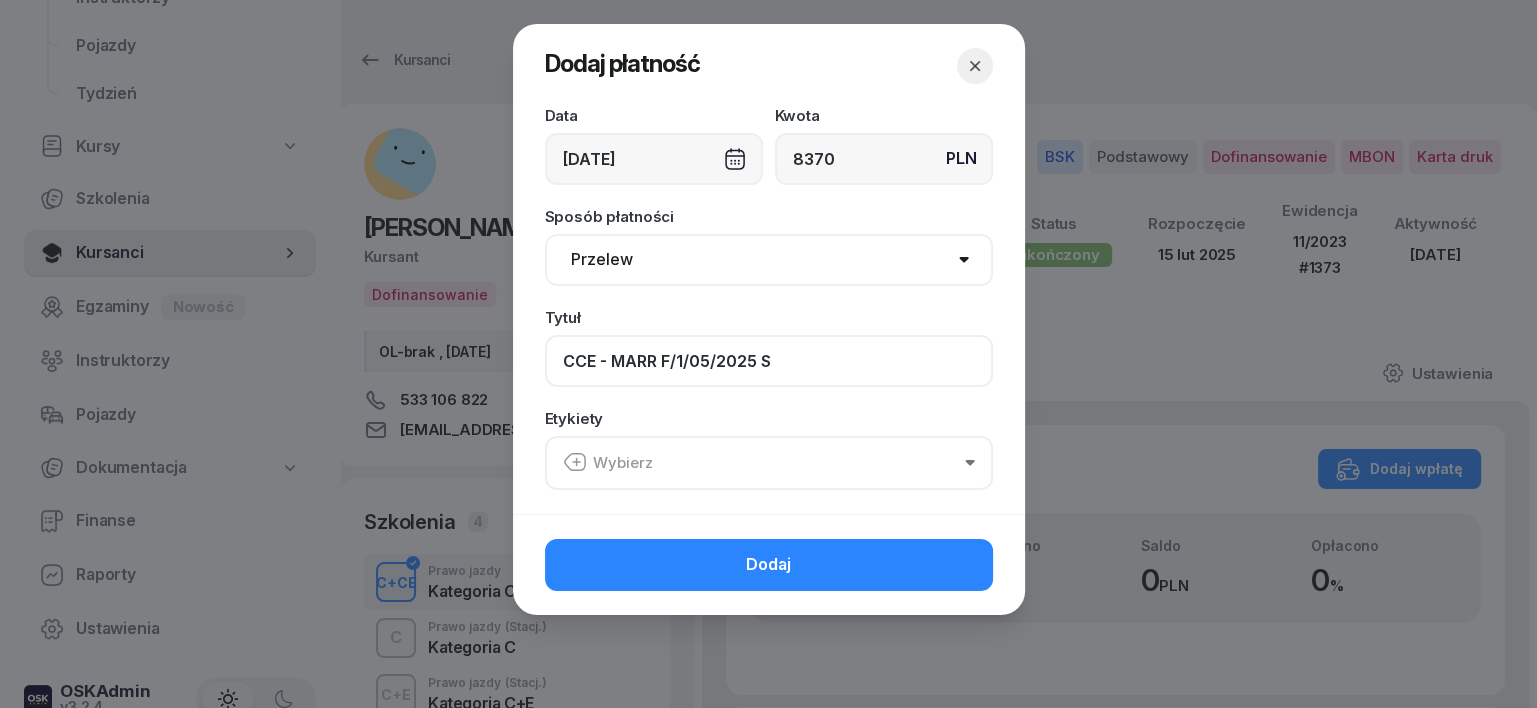 type on "CCE - MARR F/1/05/2025 S" 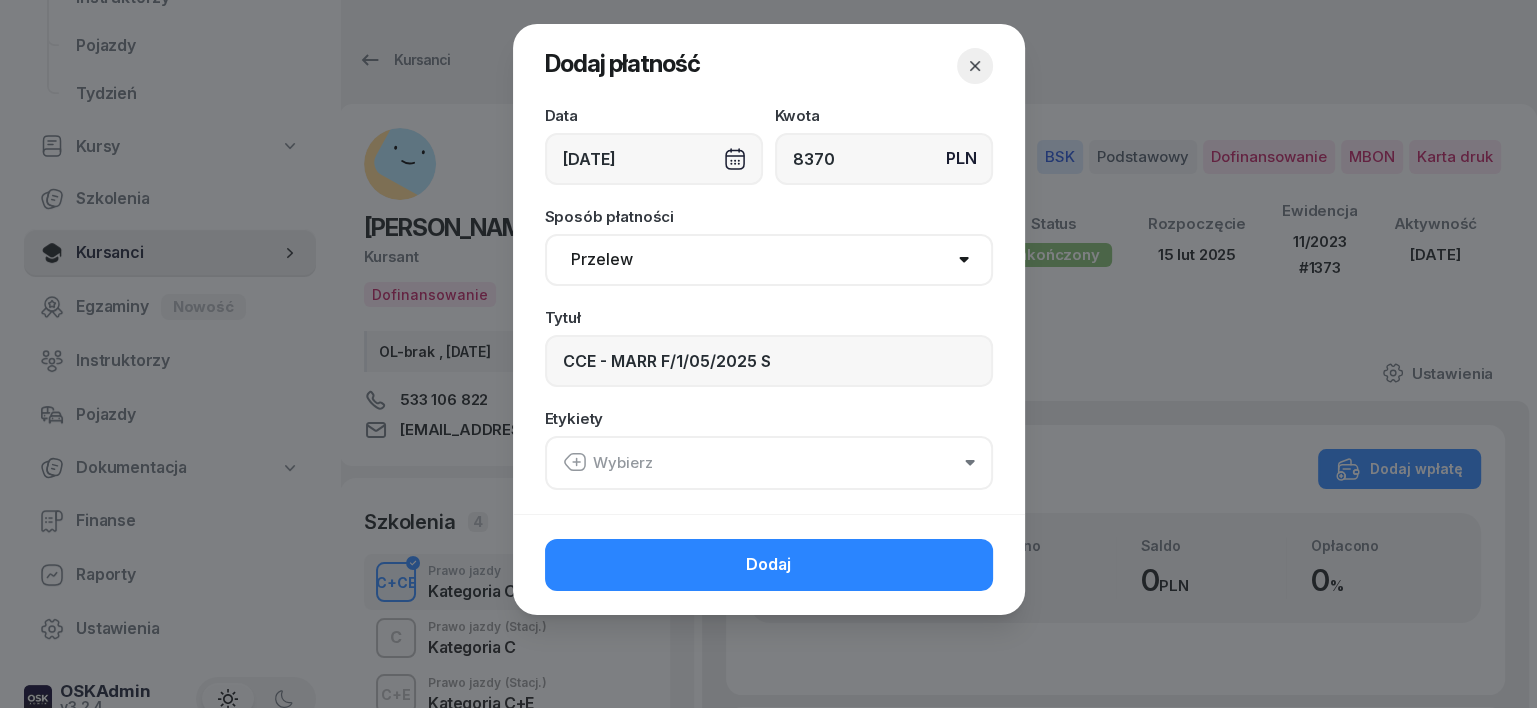 click 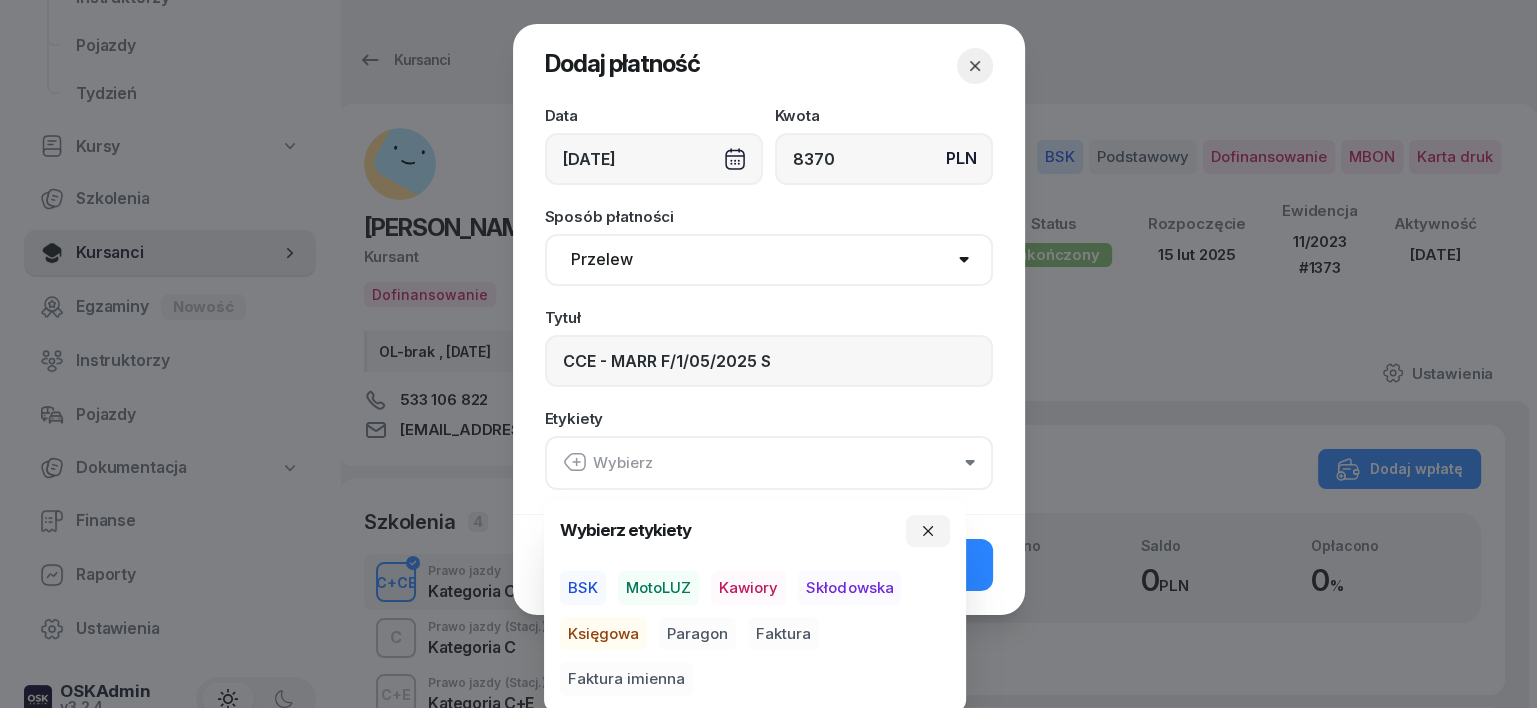 drag, startPoint x: 581, startPoint y: 576, endPoint x: 608, endPoint y: 657, distance: 85.3815 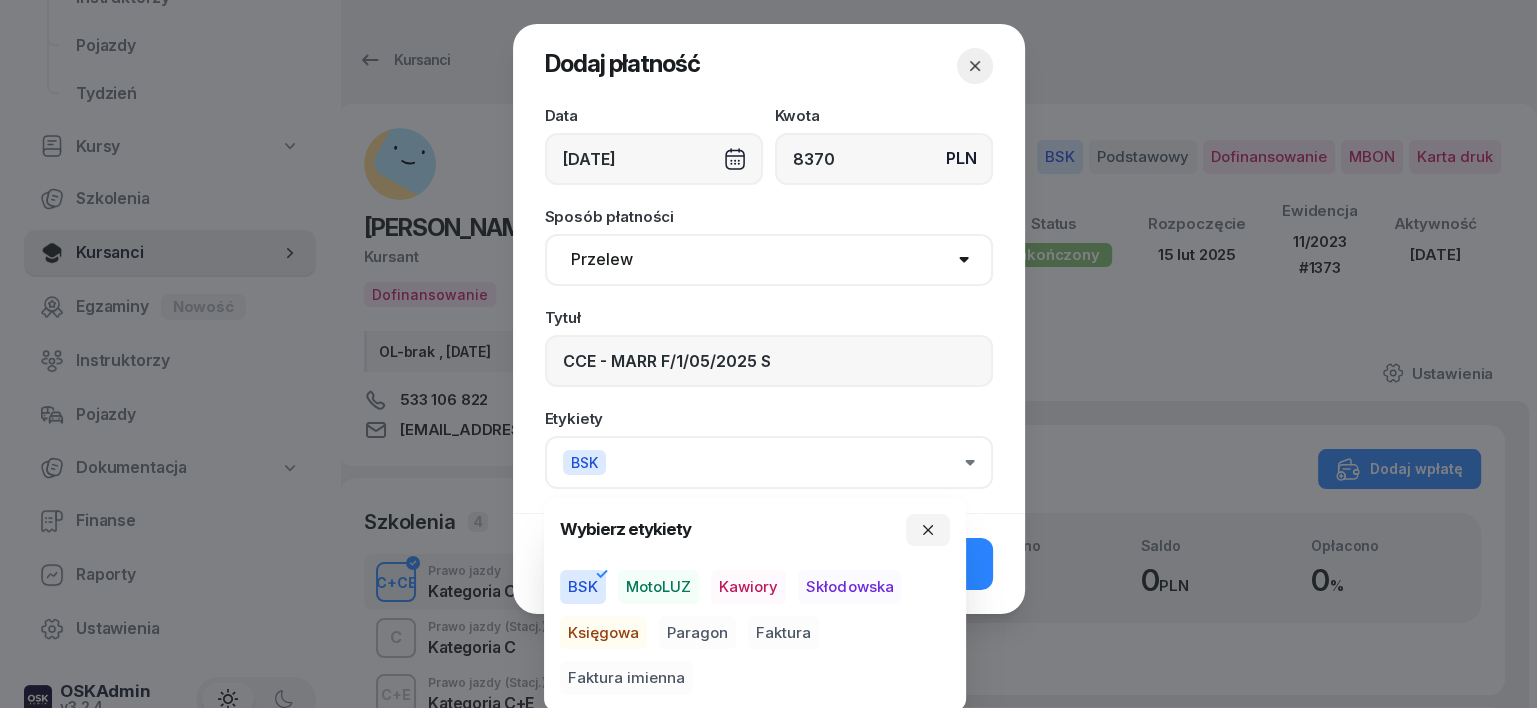 drag, startPoint x: 594, startPoint y: 630, endPoint x: 607, endPoint y: 632, distance: 13.152946 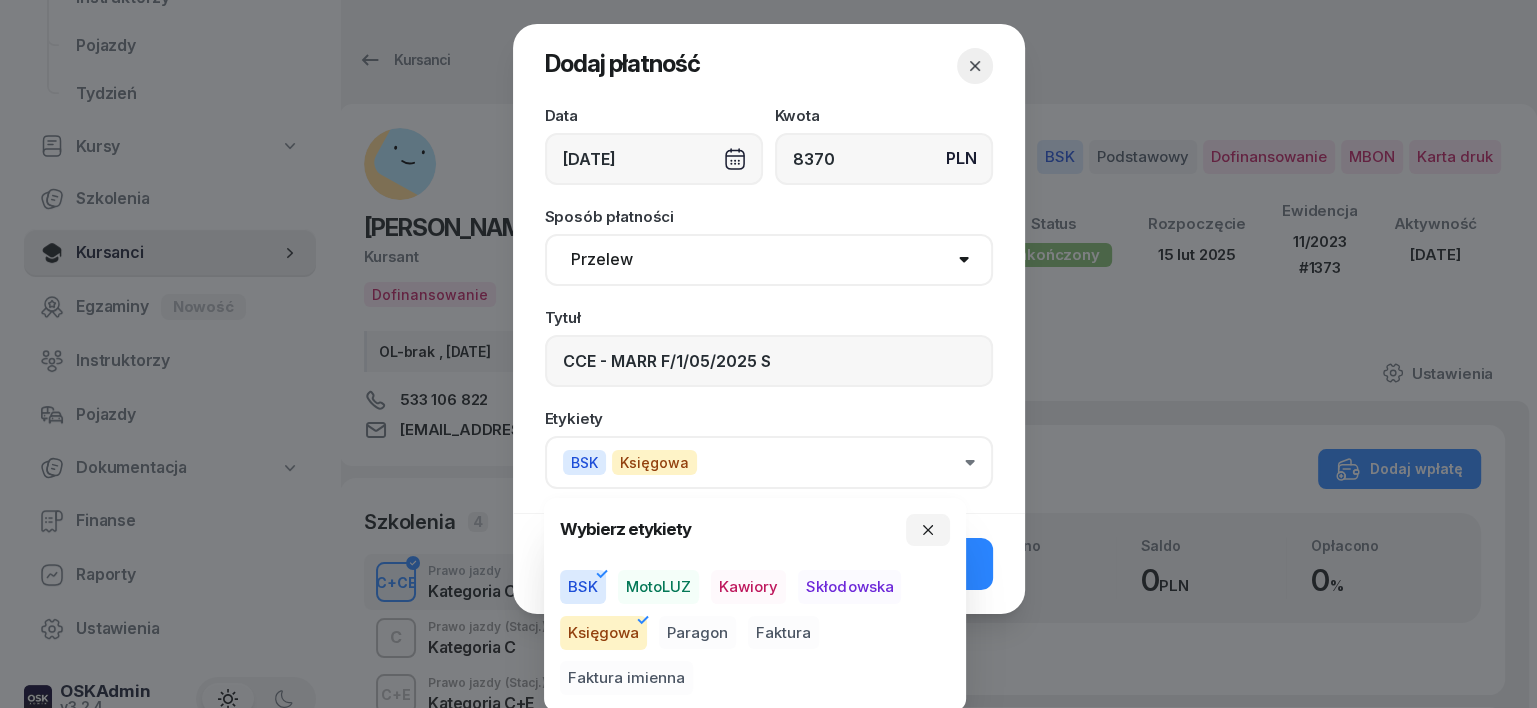 click on "Faktura" at bounding box center (783, 633) 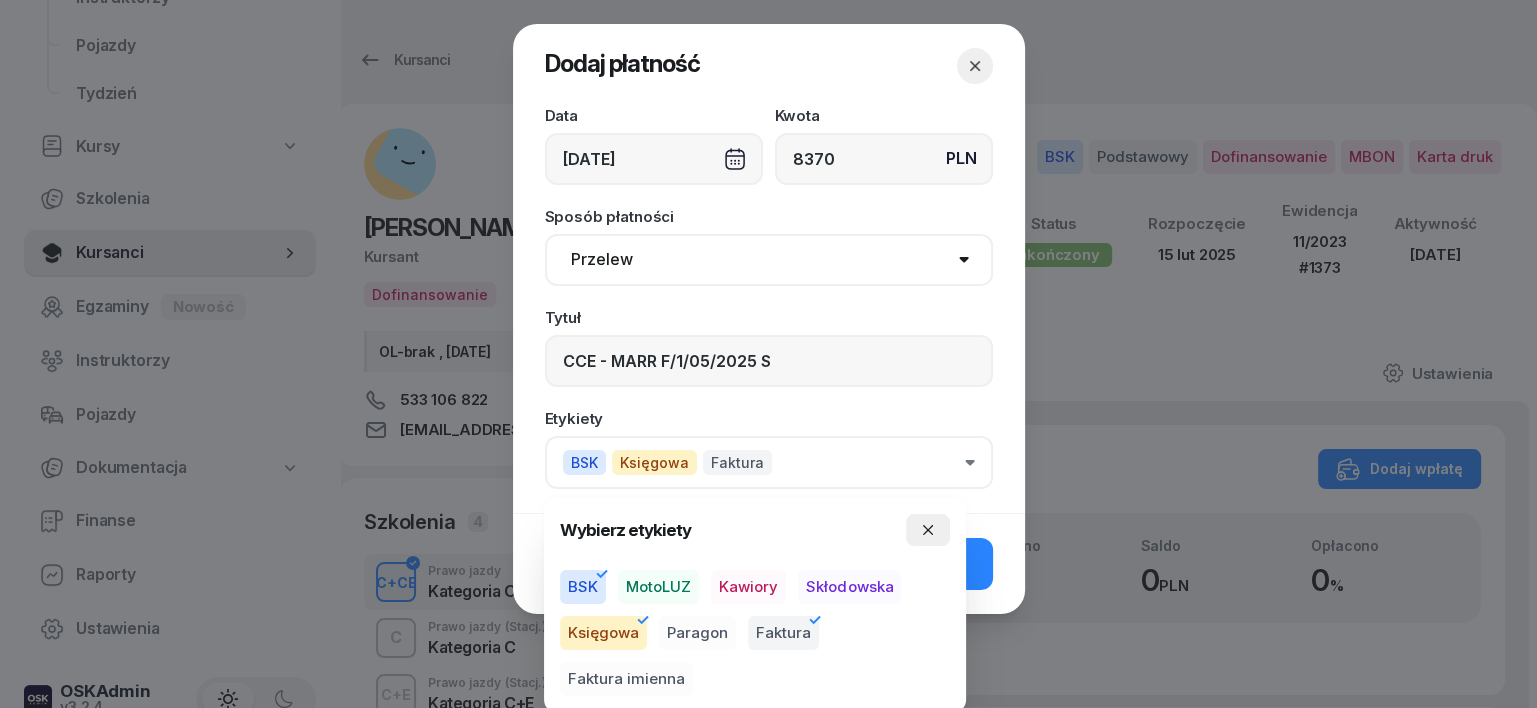 click at bounding box center [928, 530] 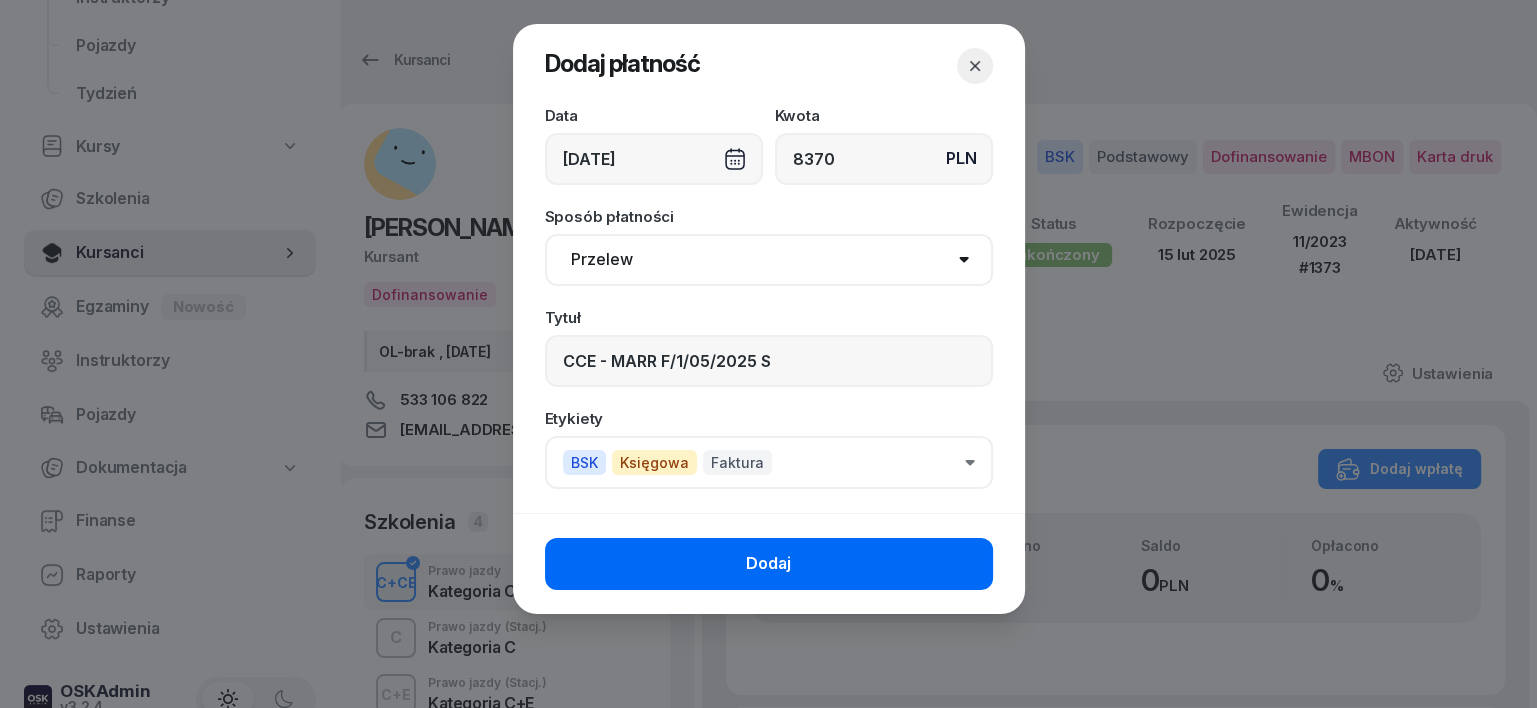 click on "Dodaj" 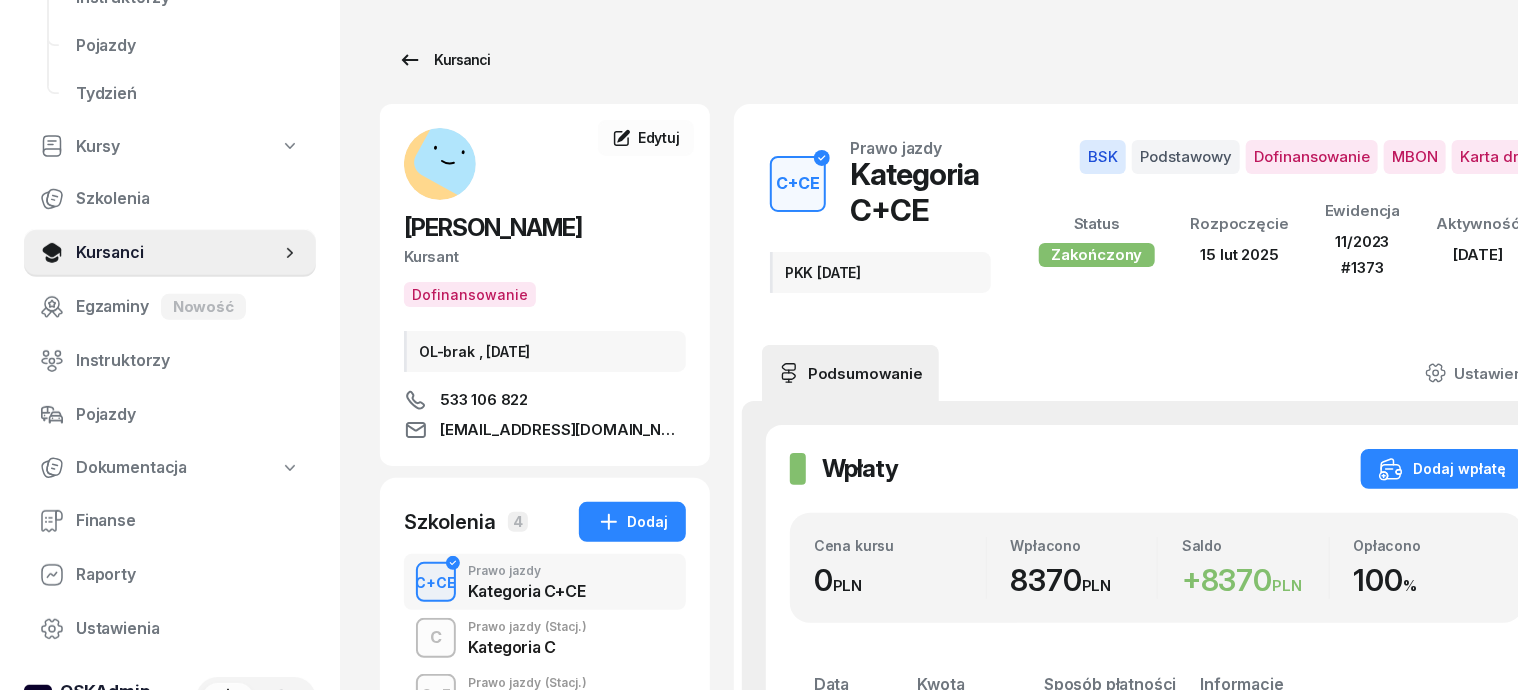 click on "Kursanci" at bounding box center [444, 60] 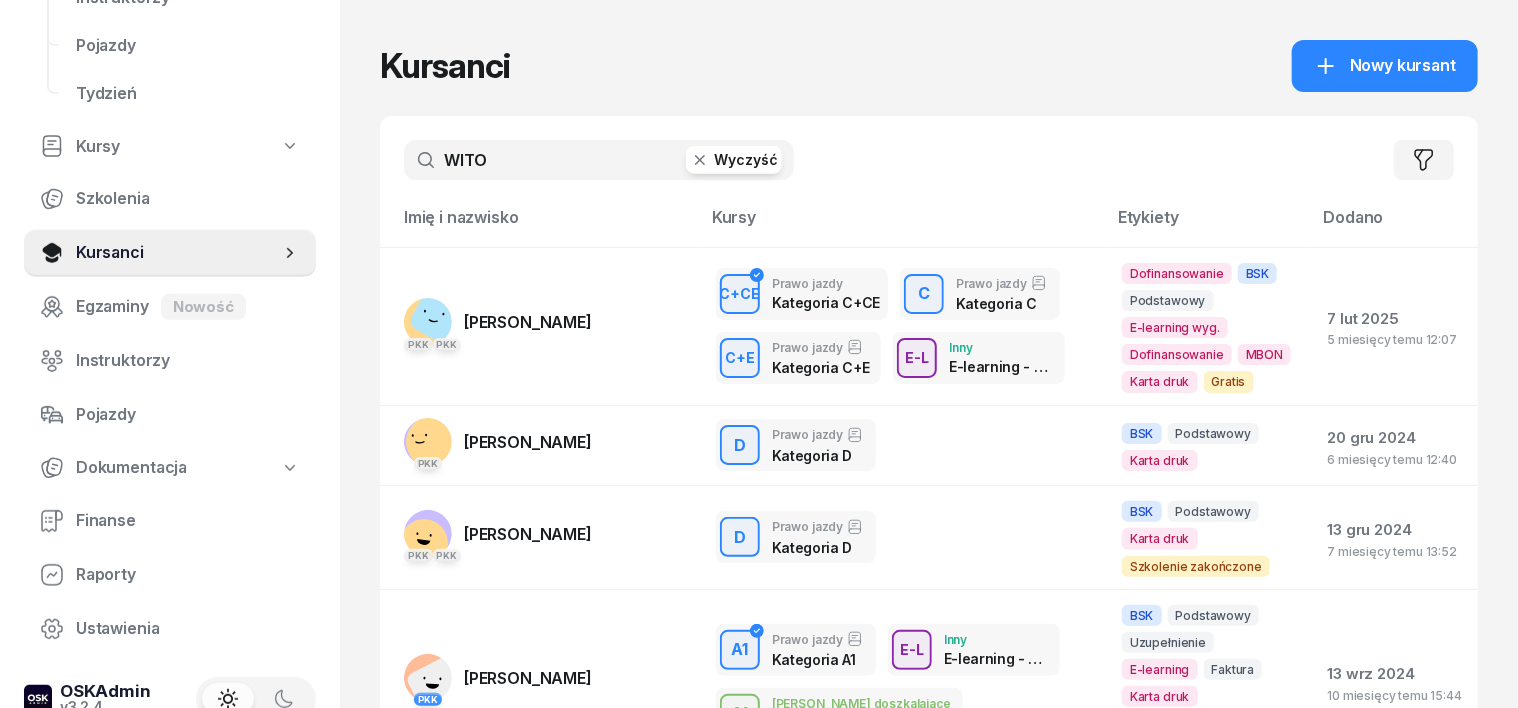 click 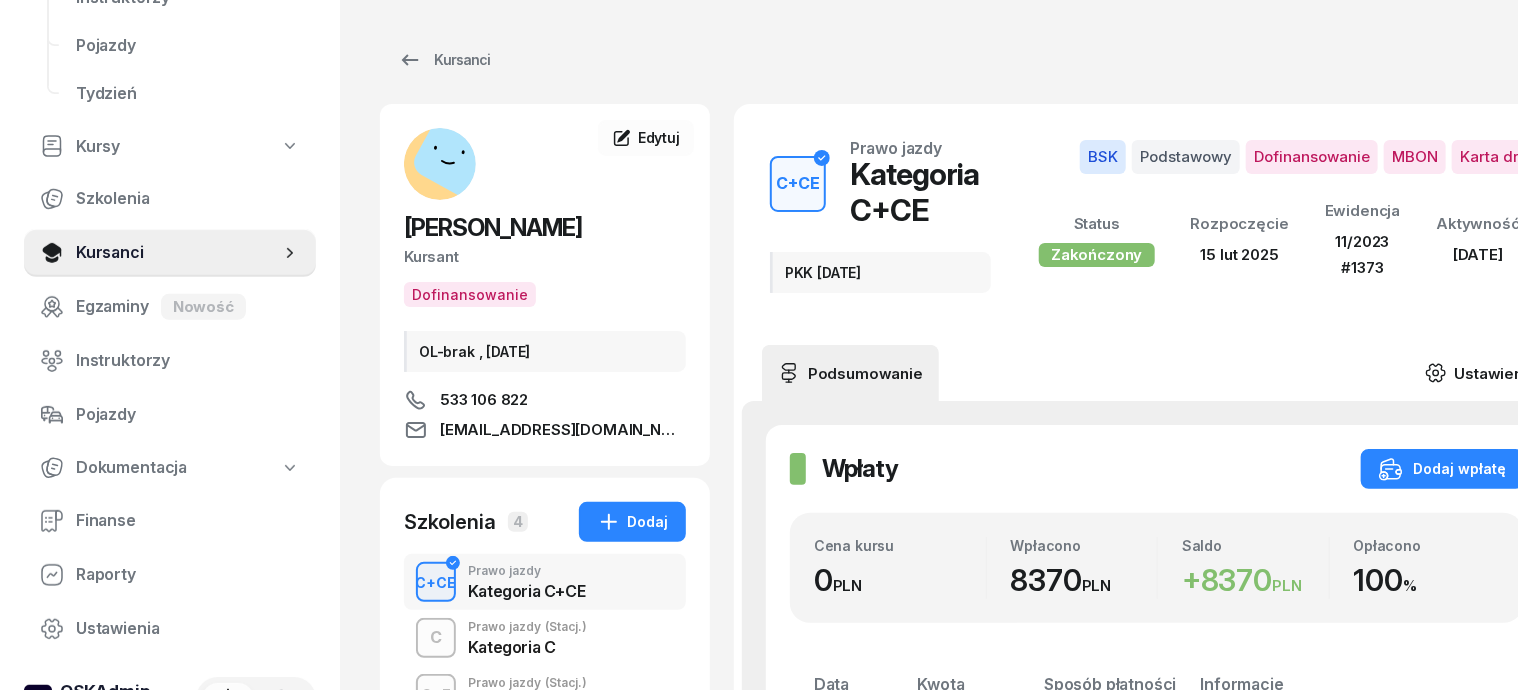 click 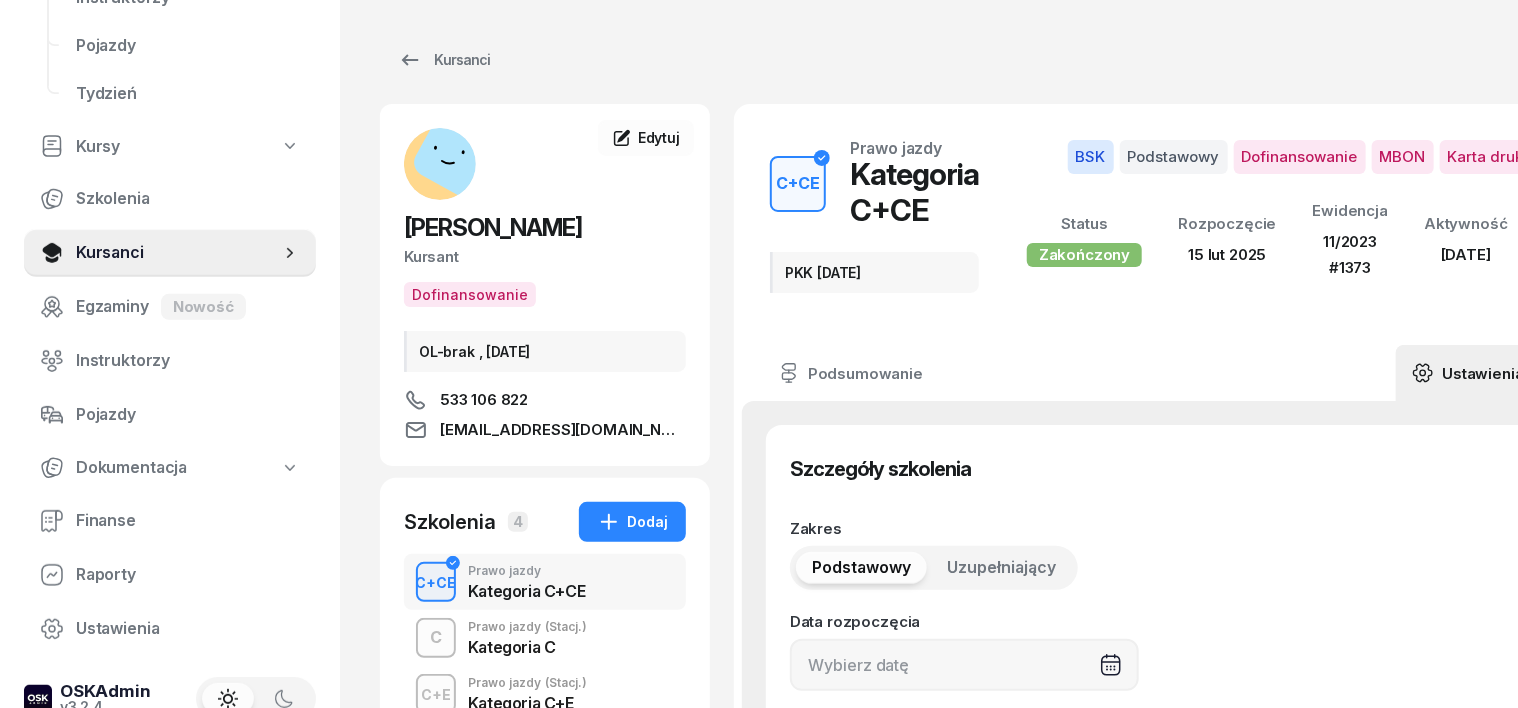 type on "[DATE]" 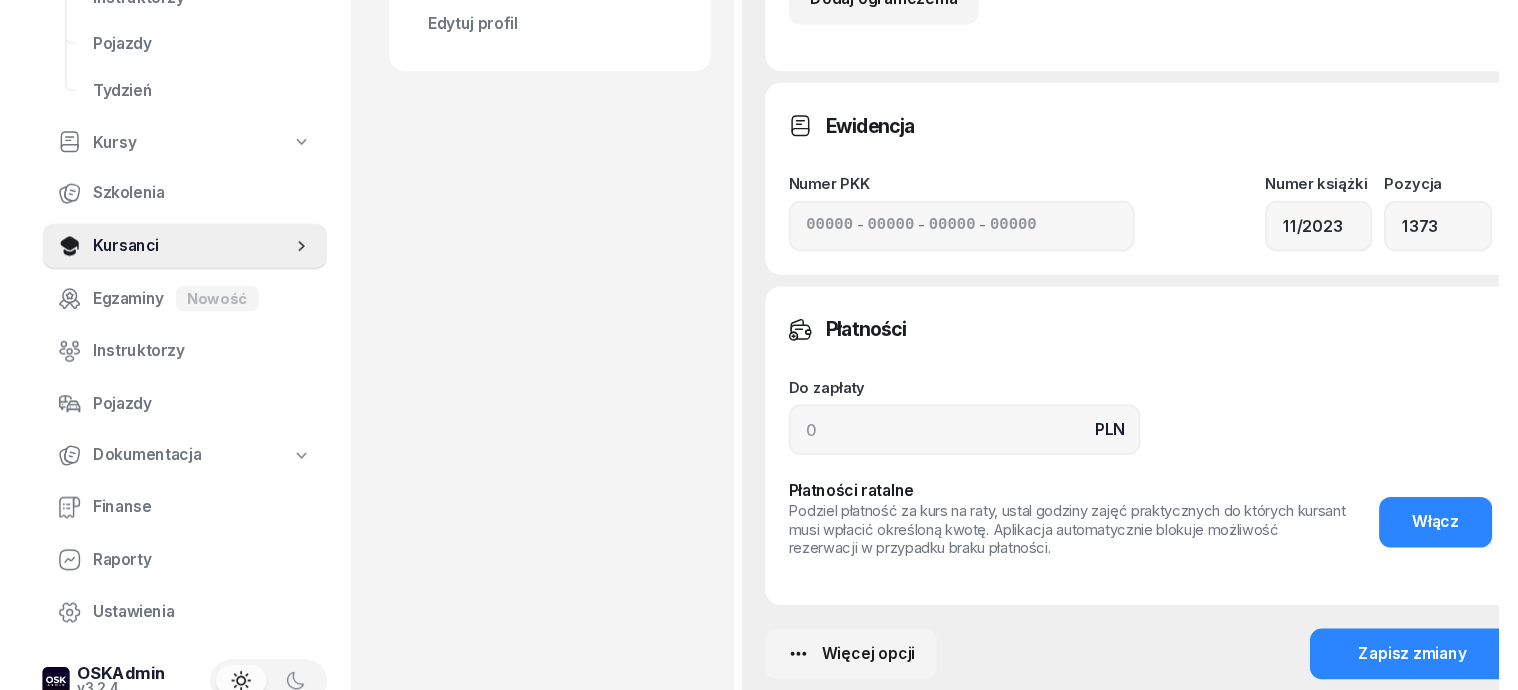 scroll, scrollTop: 1250, scrollLeft: 0, axis: vertical 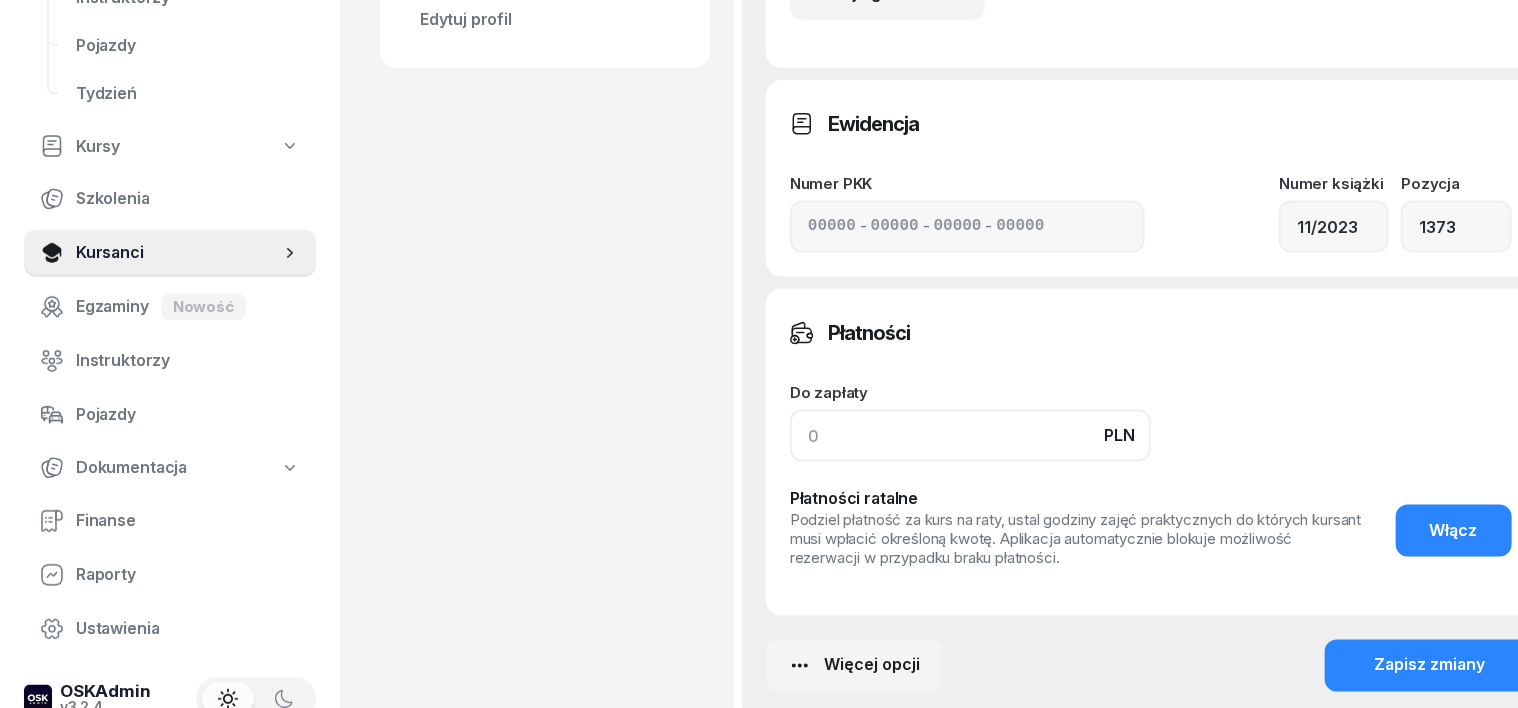 drag, startPoint x: 780, startPoint y: 436, endPoint x: 770, endPoint y: 444, distance: 12.806249 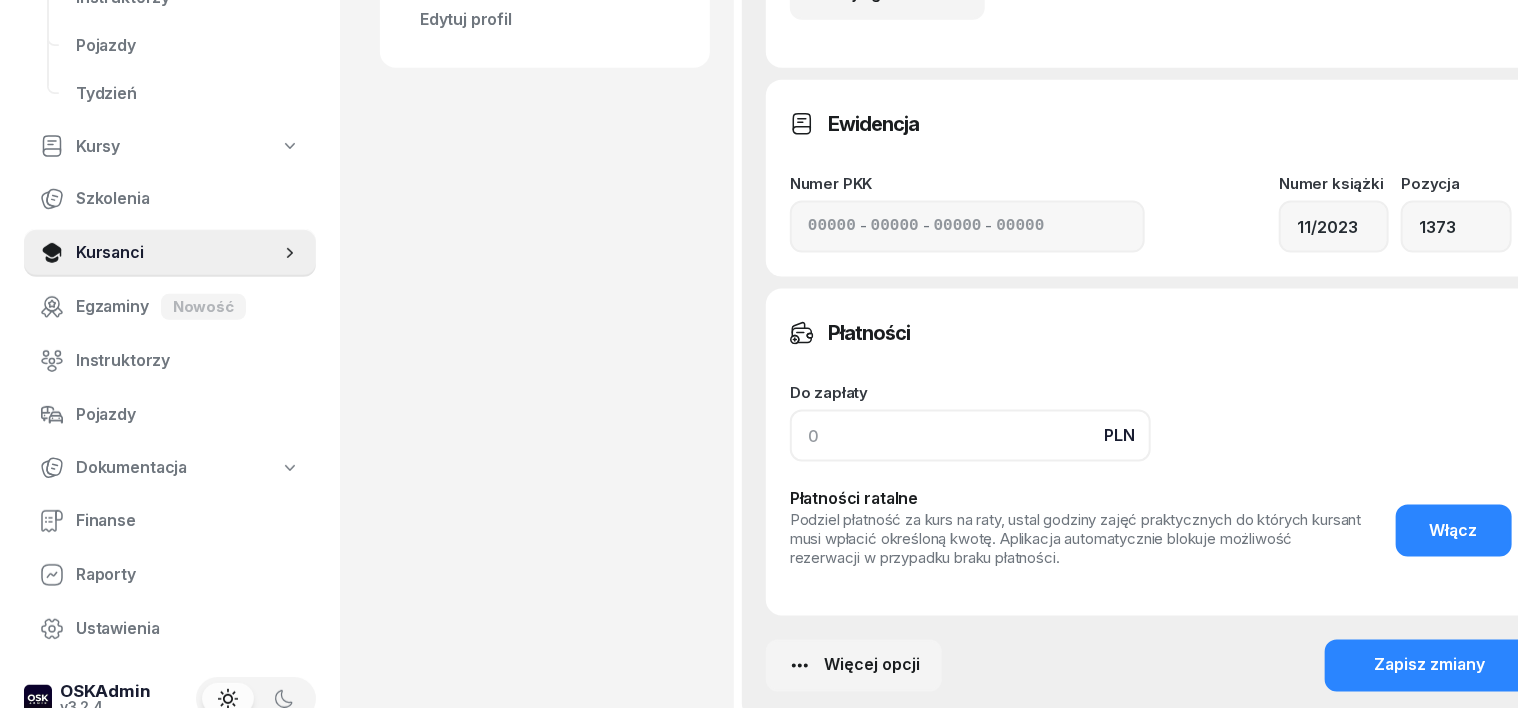 click 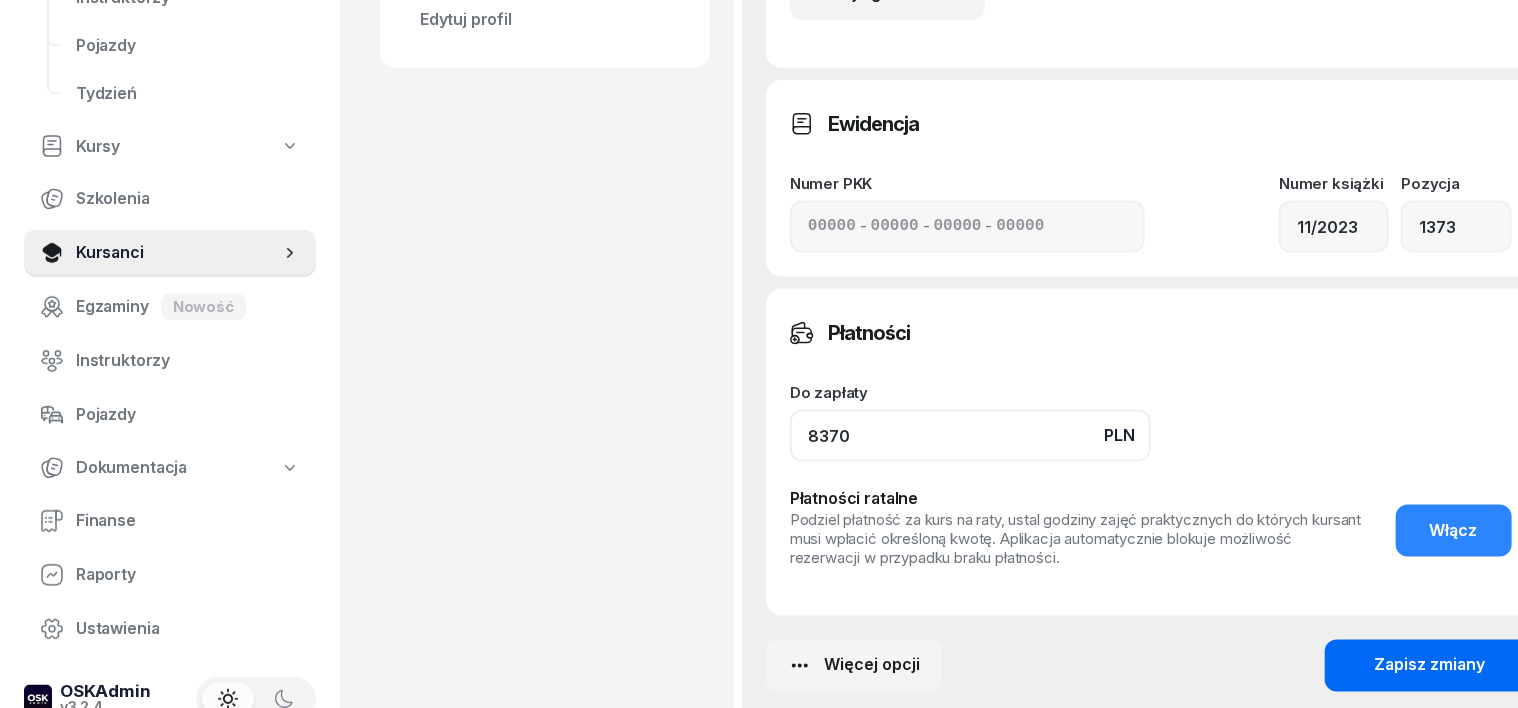type on "8370" 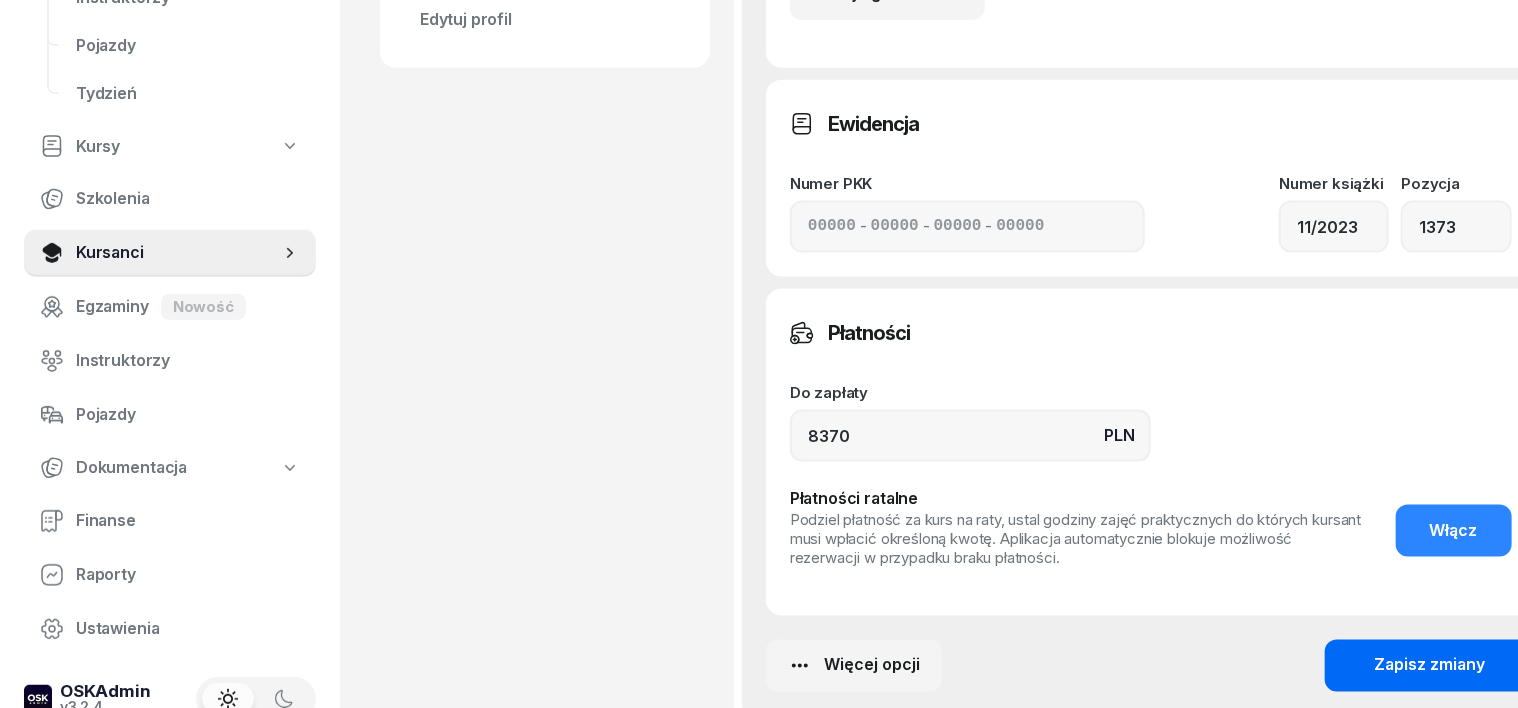 click on "Zapisz zmiany" at bounding box center [1430, 666] 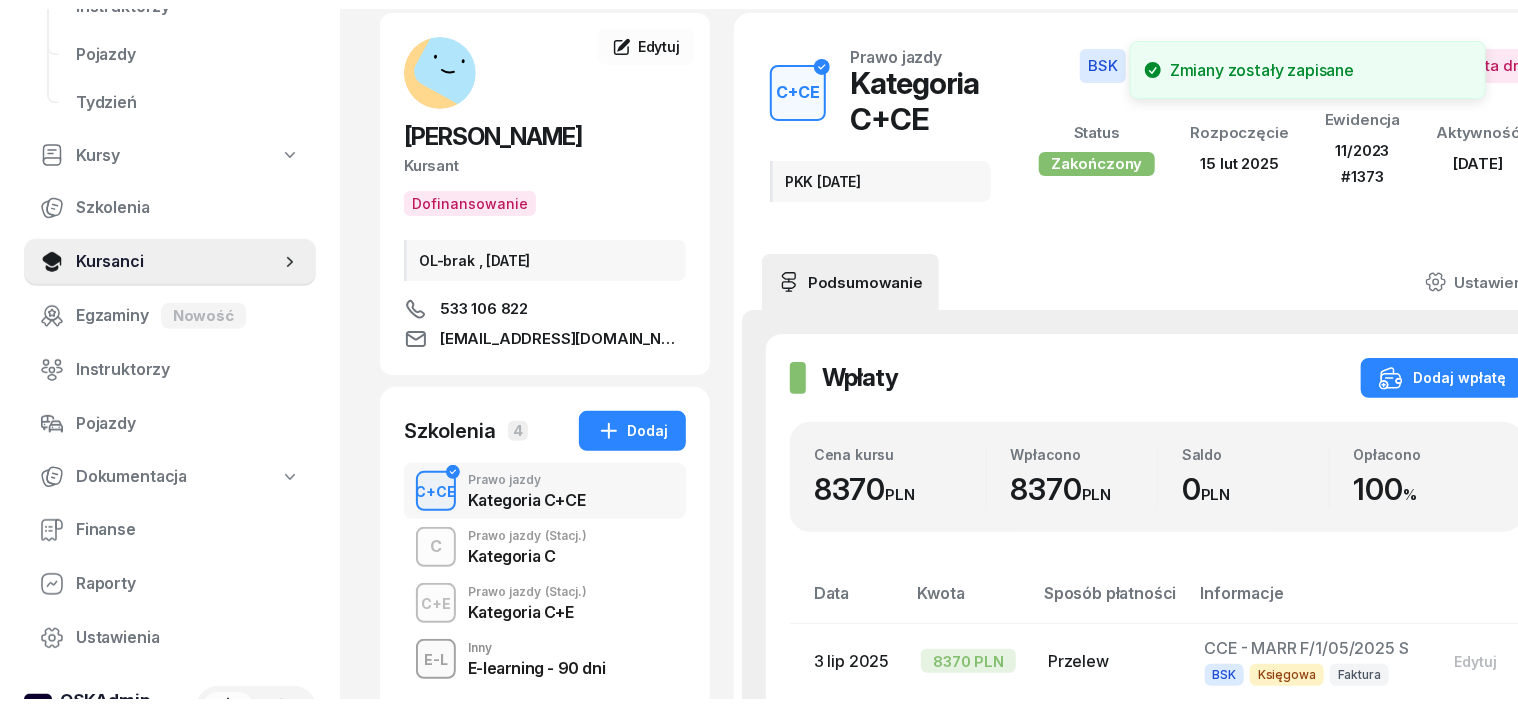 scroll, scrollTop: 0, scrollLeft: 0, axis: both 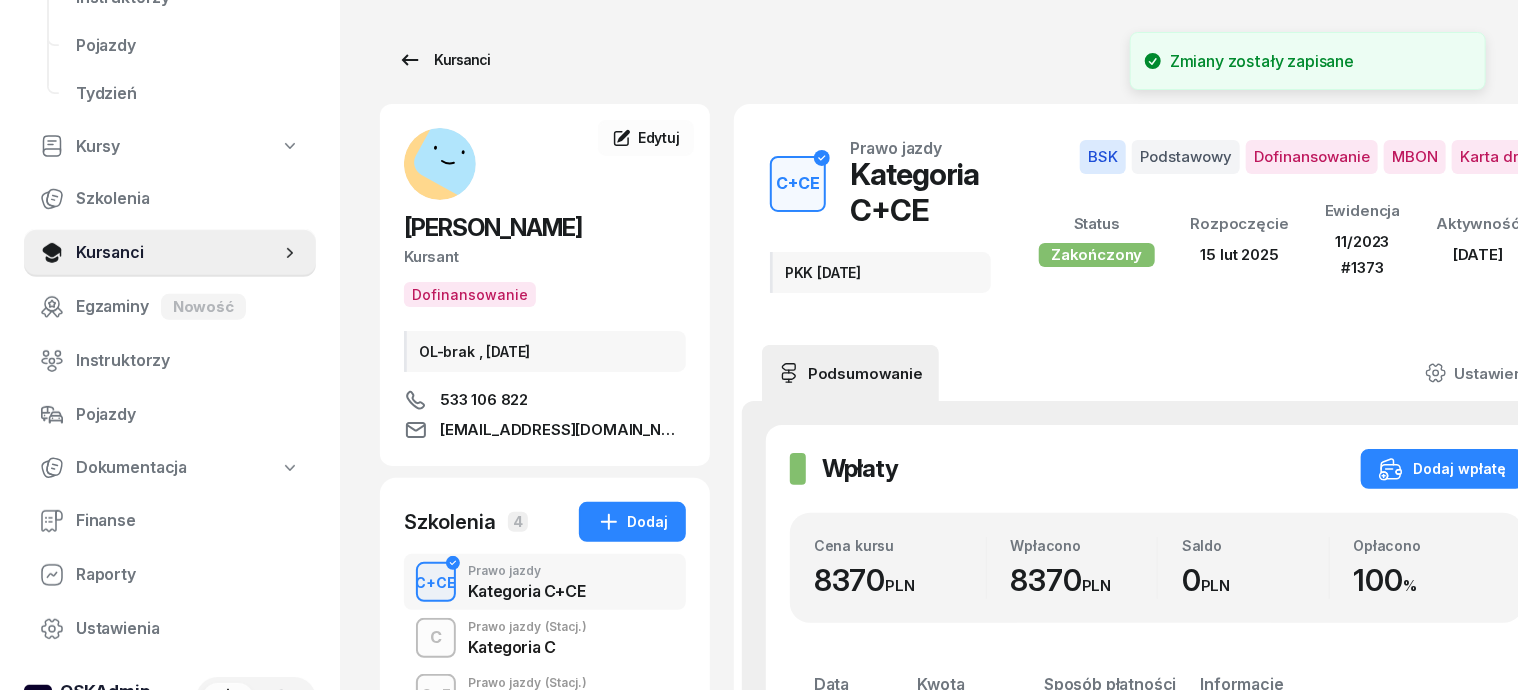 click on "Kursanci" at bounding box center (444, 60) 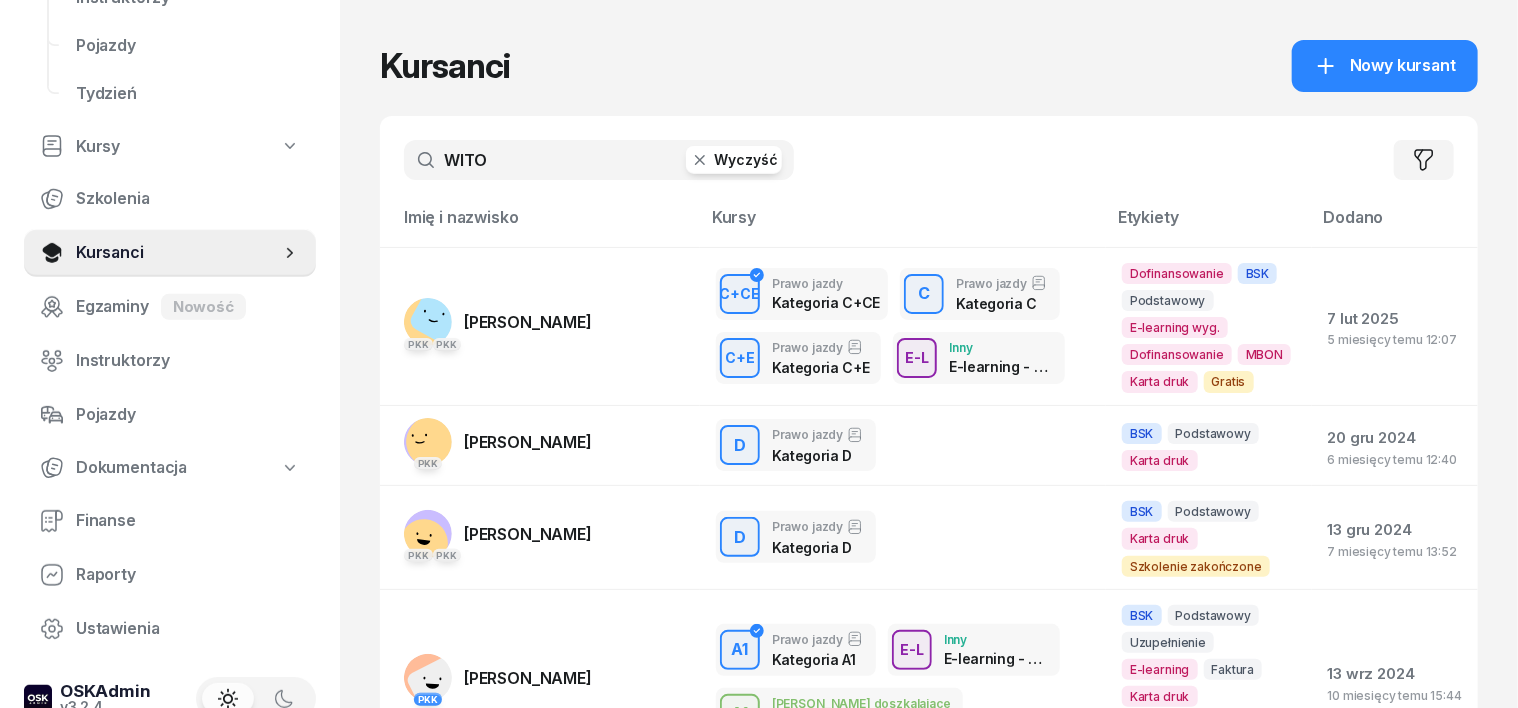 click 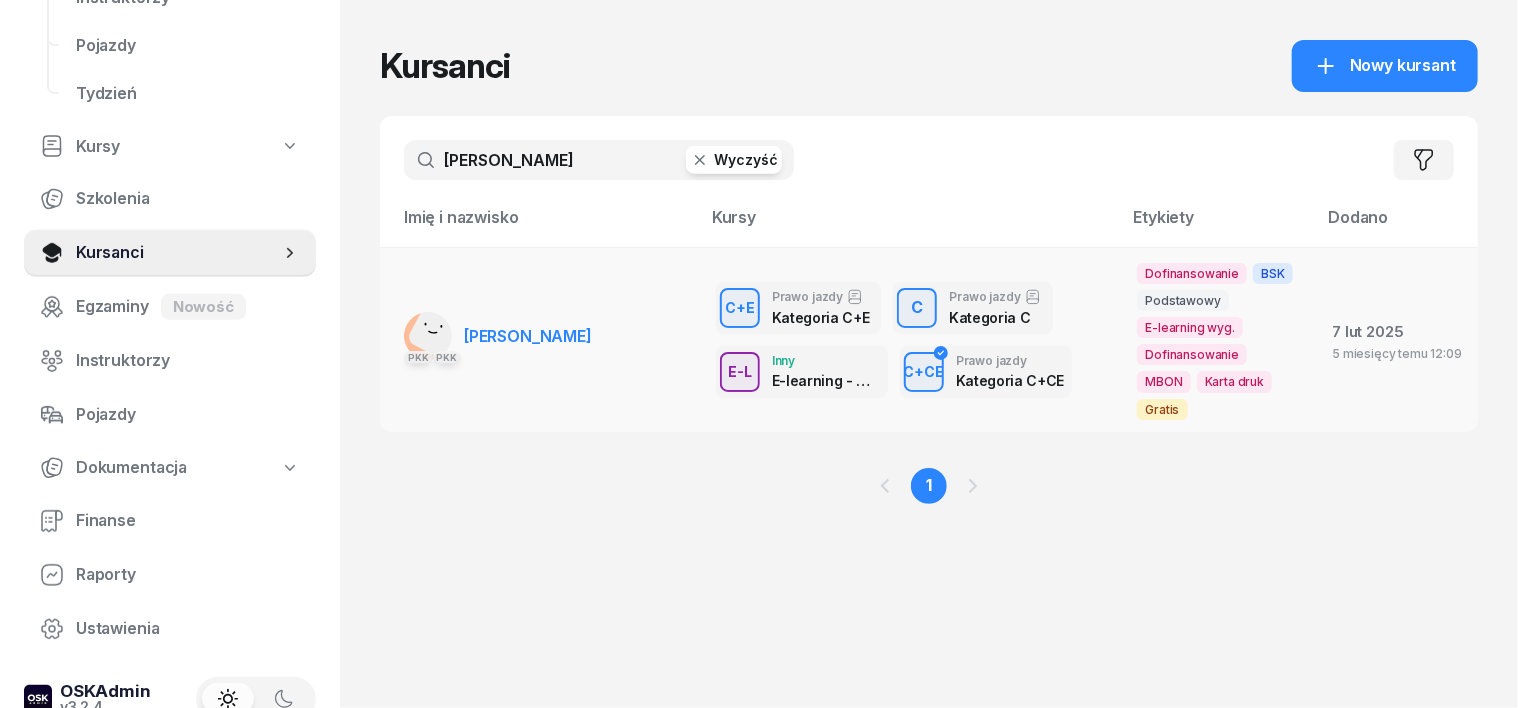 type on "[PERSON_NAME]" 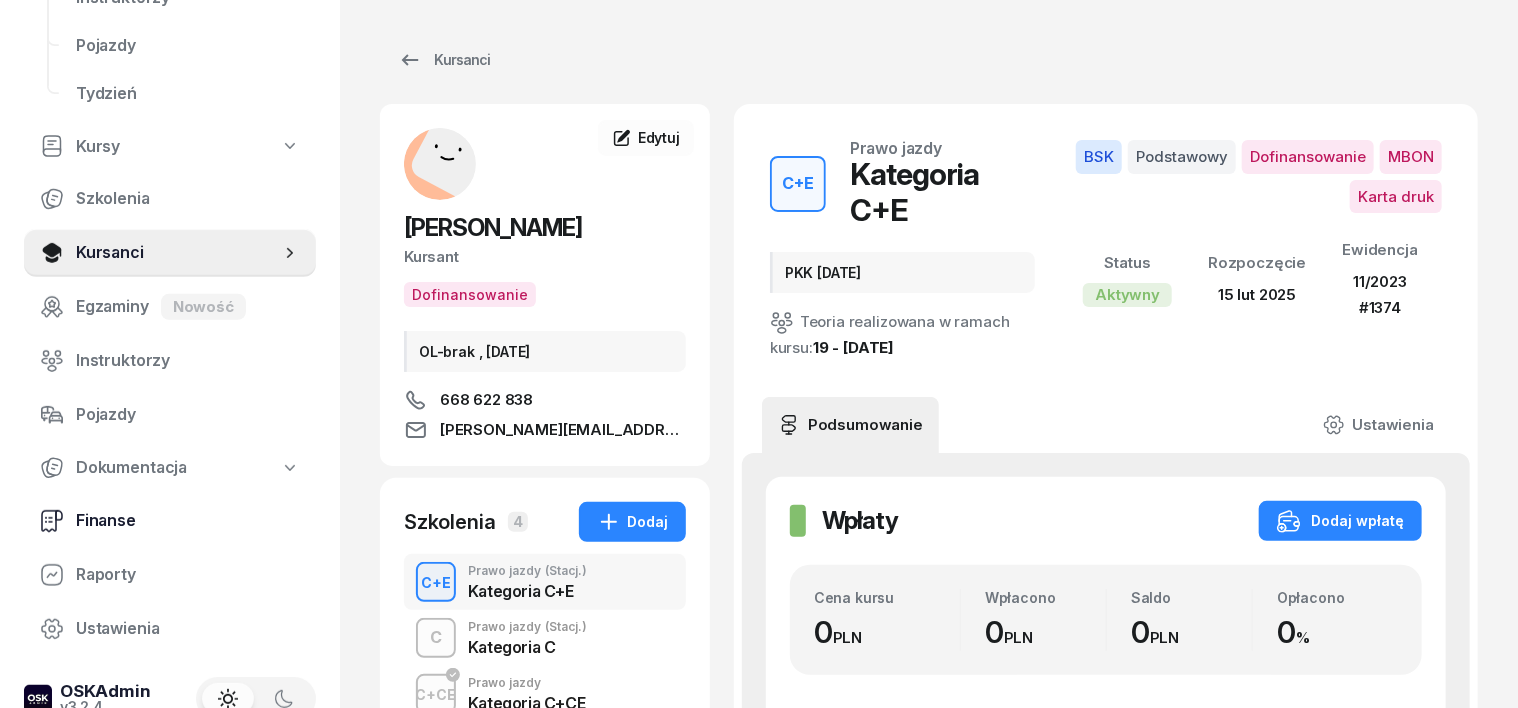 scroll, scrollTop: 286, scrollLeft: 0, axis: vertical 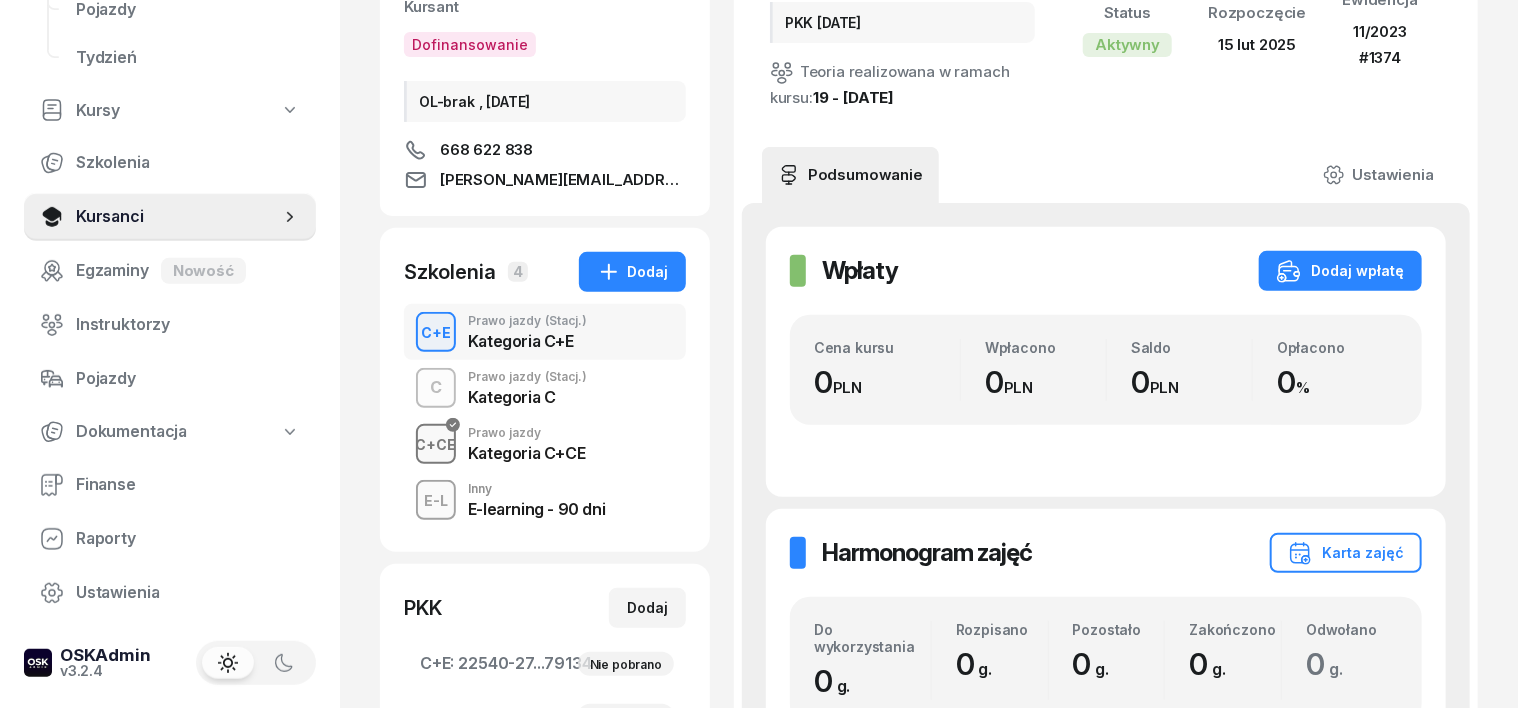 click on "C+CE" at bounding box center (436, 444) 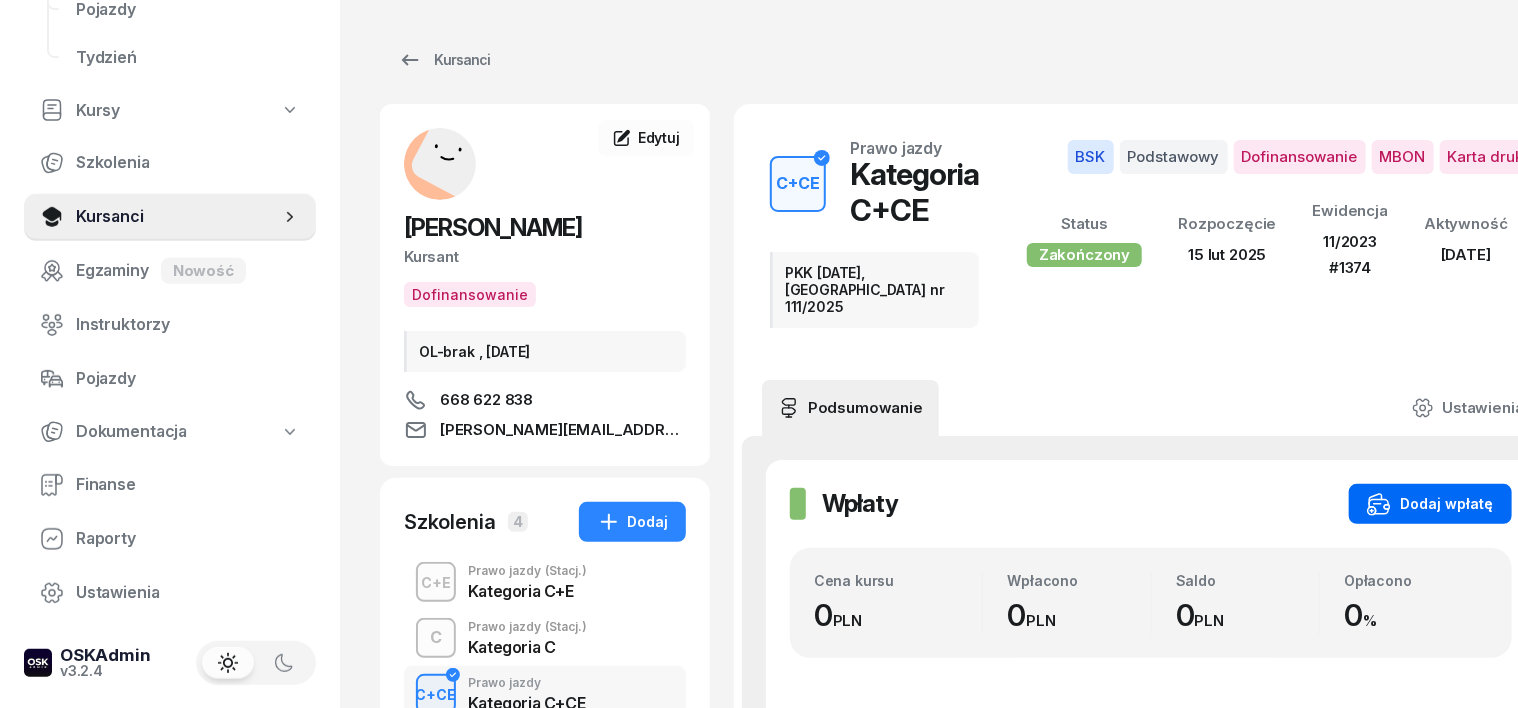 click on "Dodaj wpłatę" at bounding box center [1430, 504] 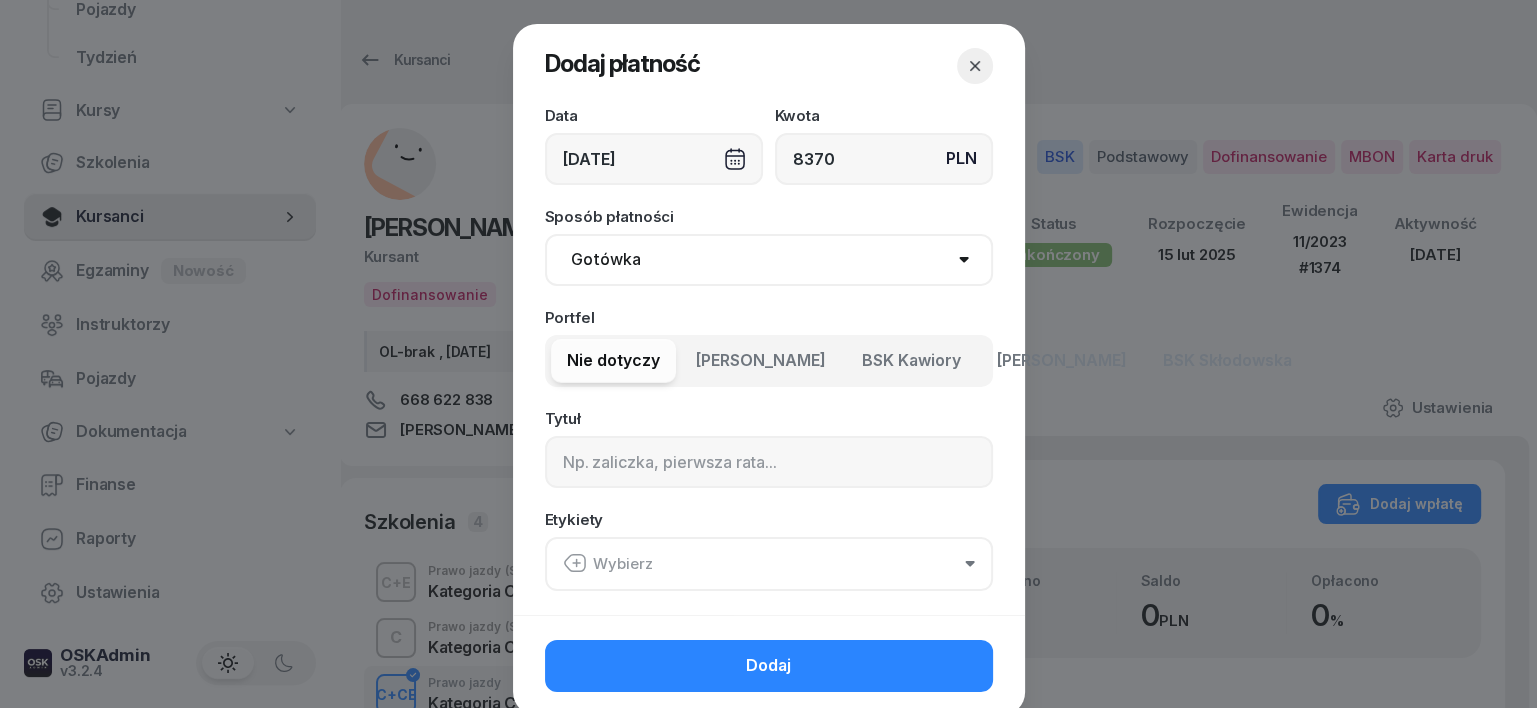 type on "8370" 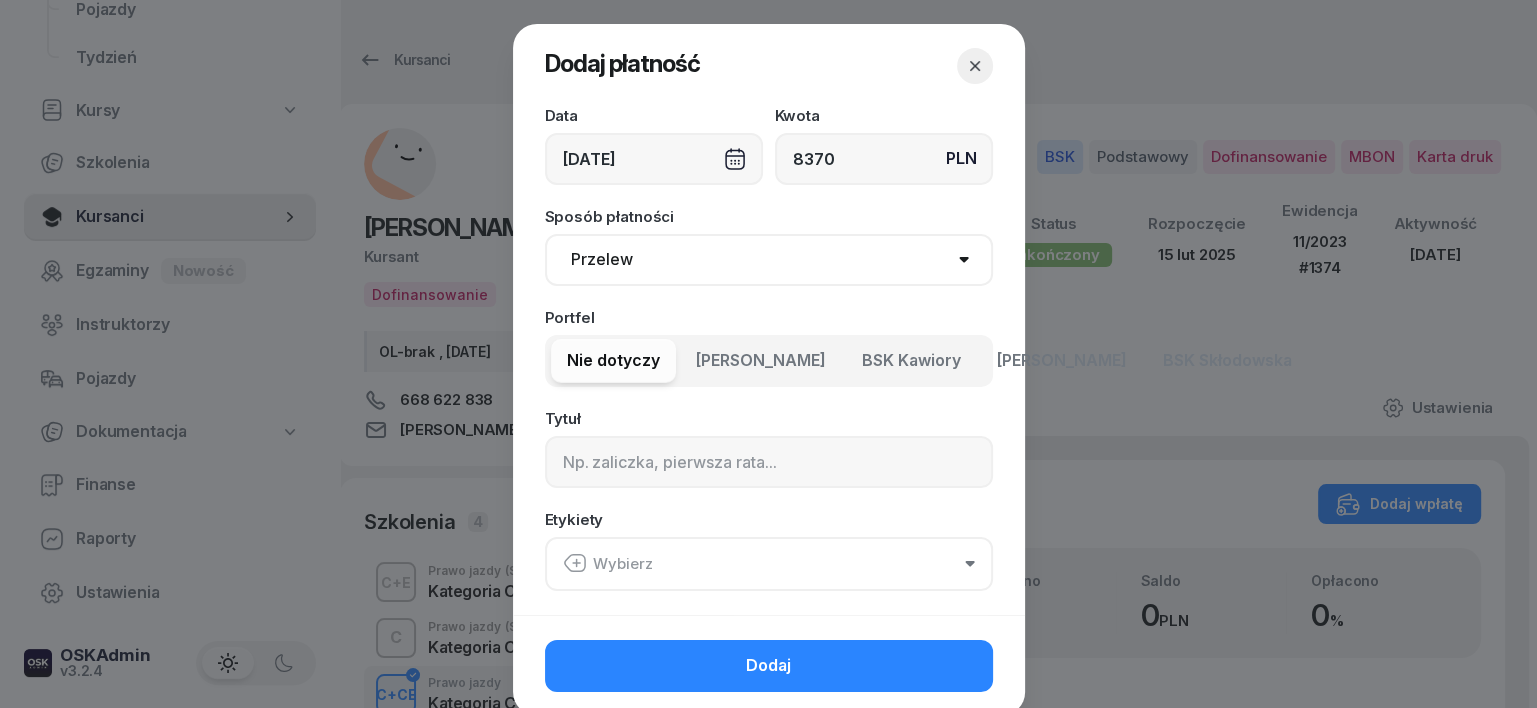 click on "Gotówka Karta Przelew Płatności online BLIK" at bounding box center [769, 260] 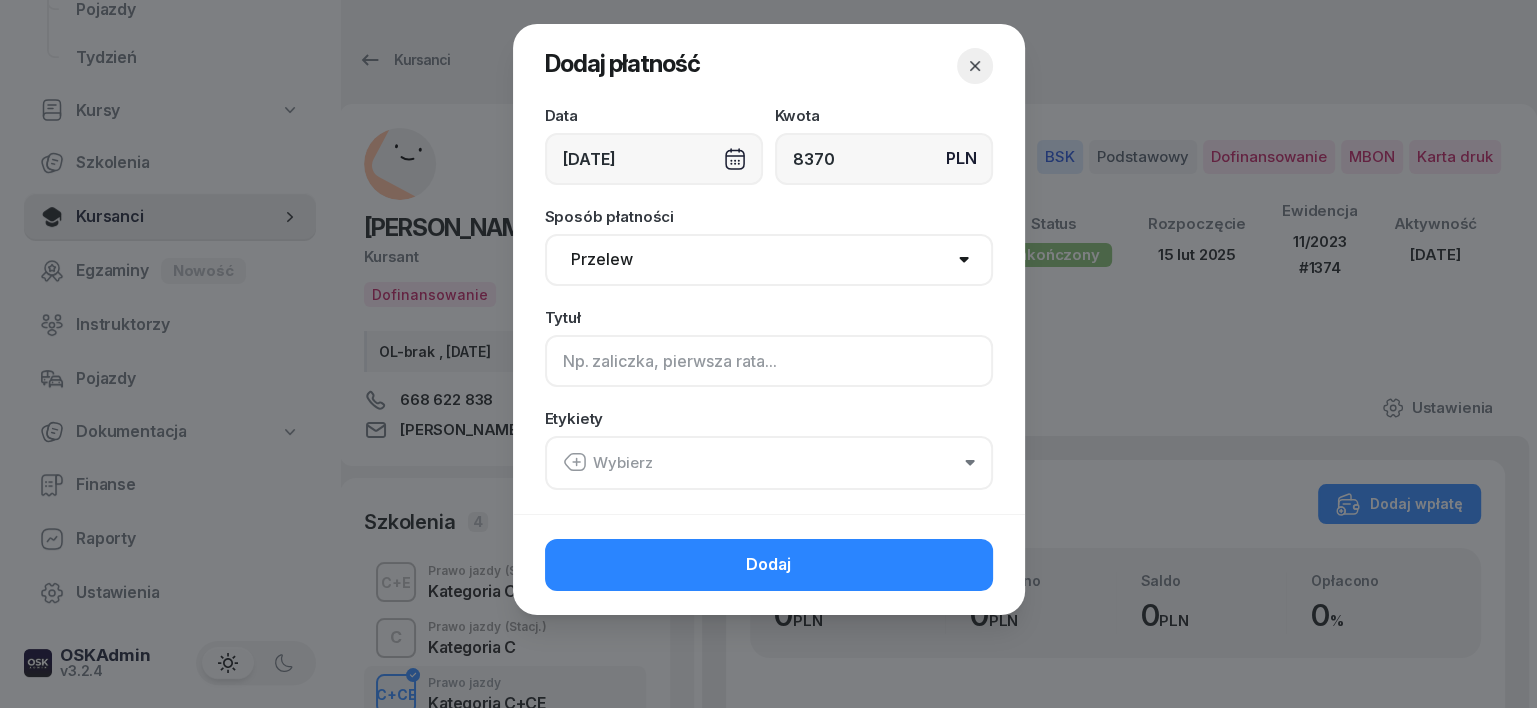 click 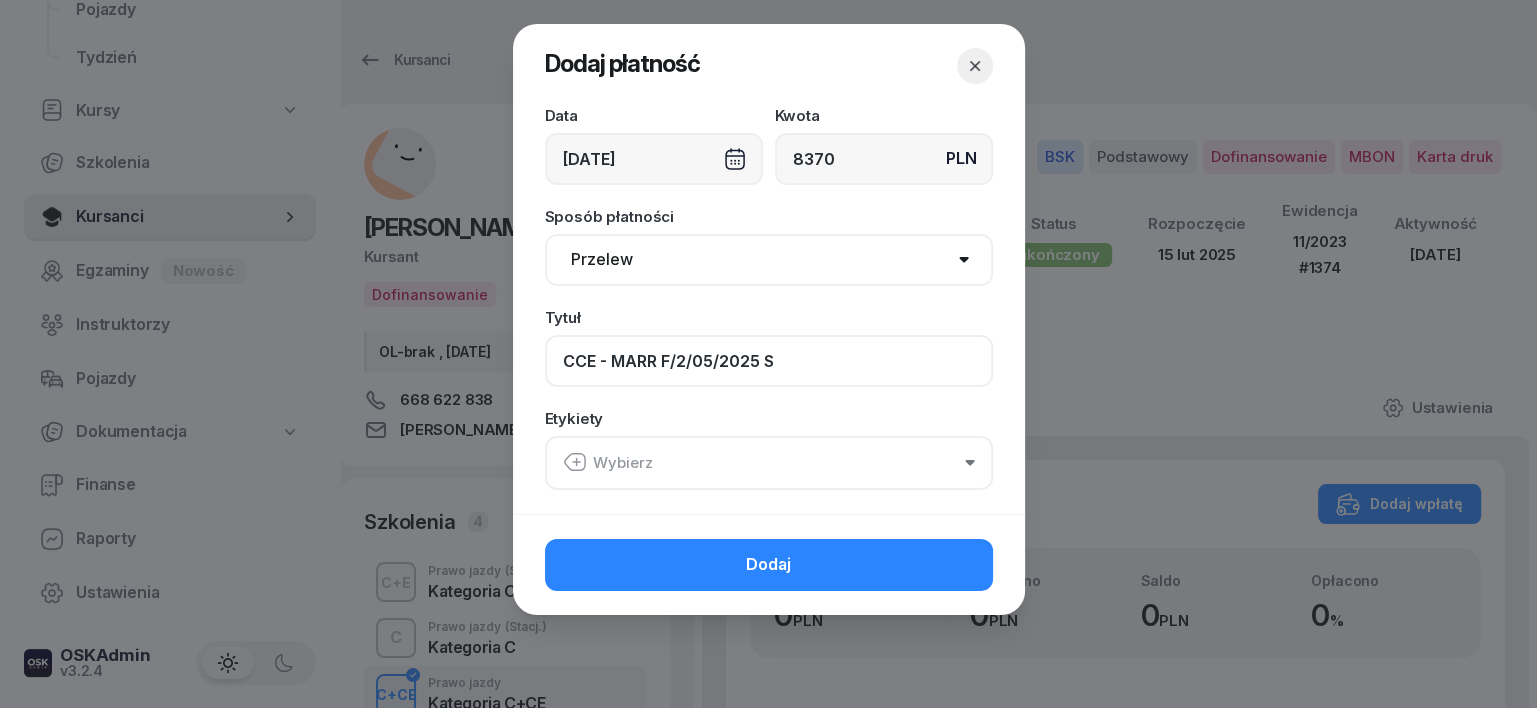 type on "CCE - MARR F/2/05/2025 S" 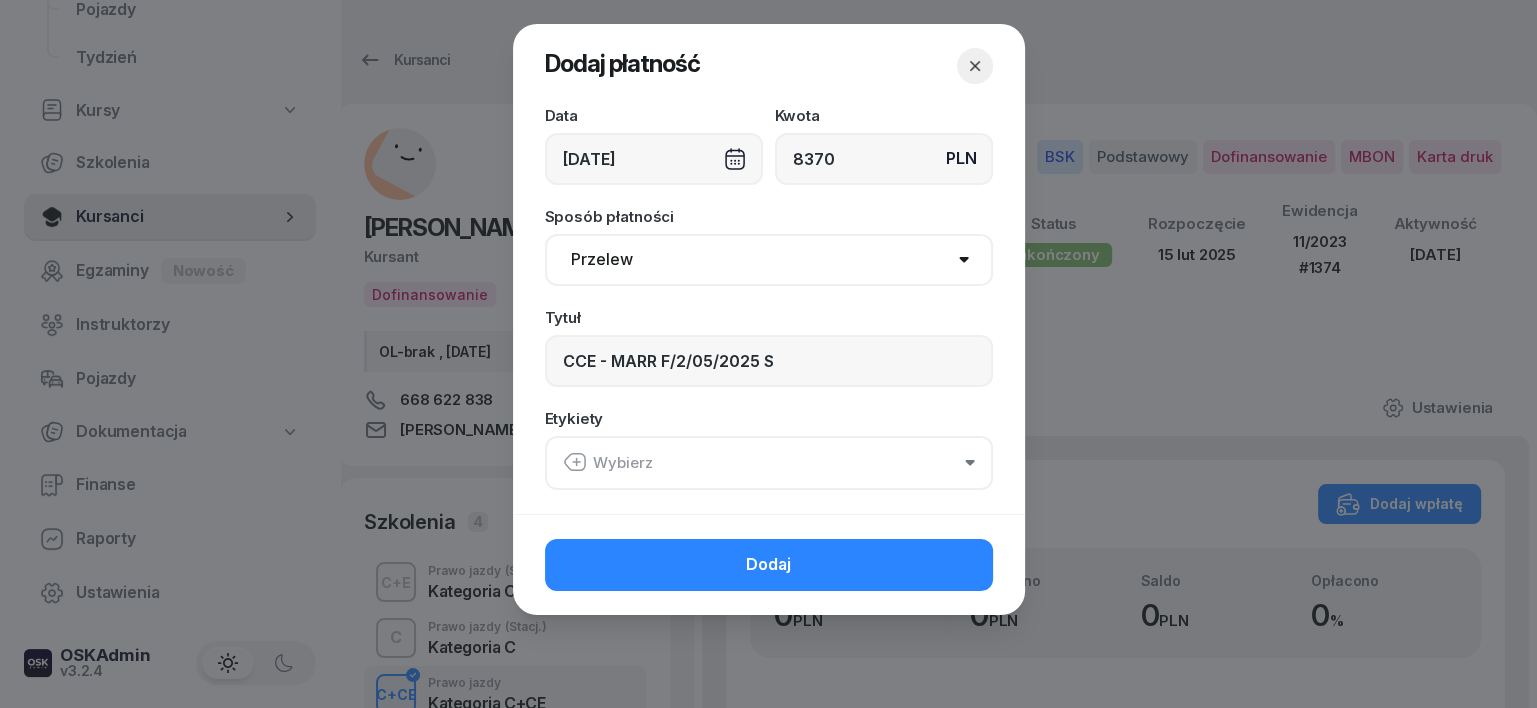 click 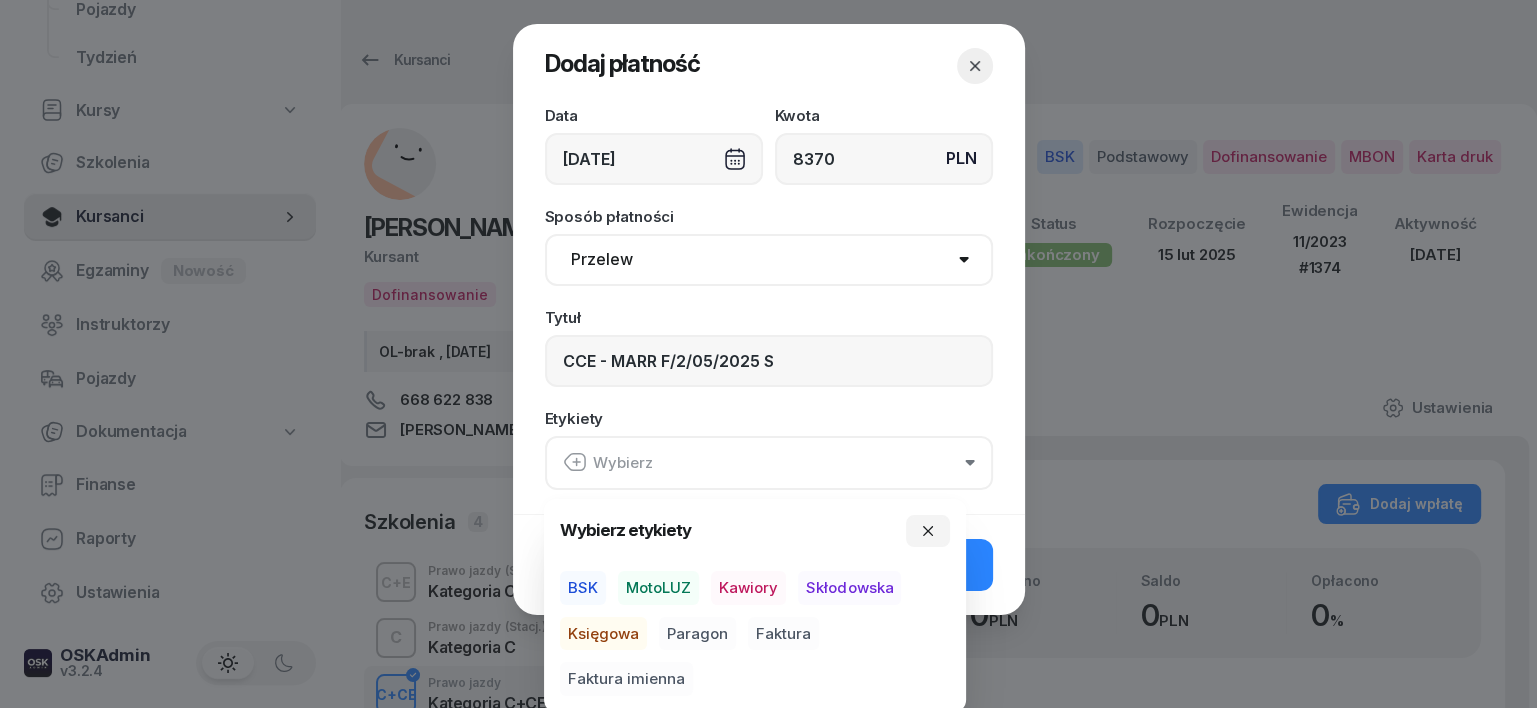 drag, startPoint x: 656, startPoint y: 584, endPoint x: 631, endPoint y: 613, distance: 38.28838 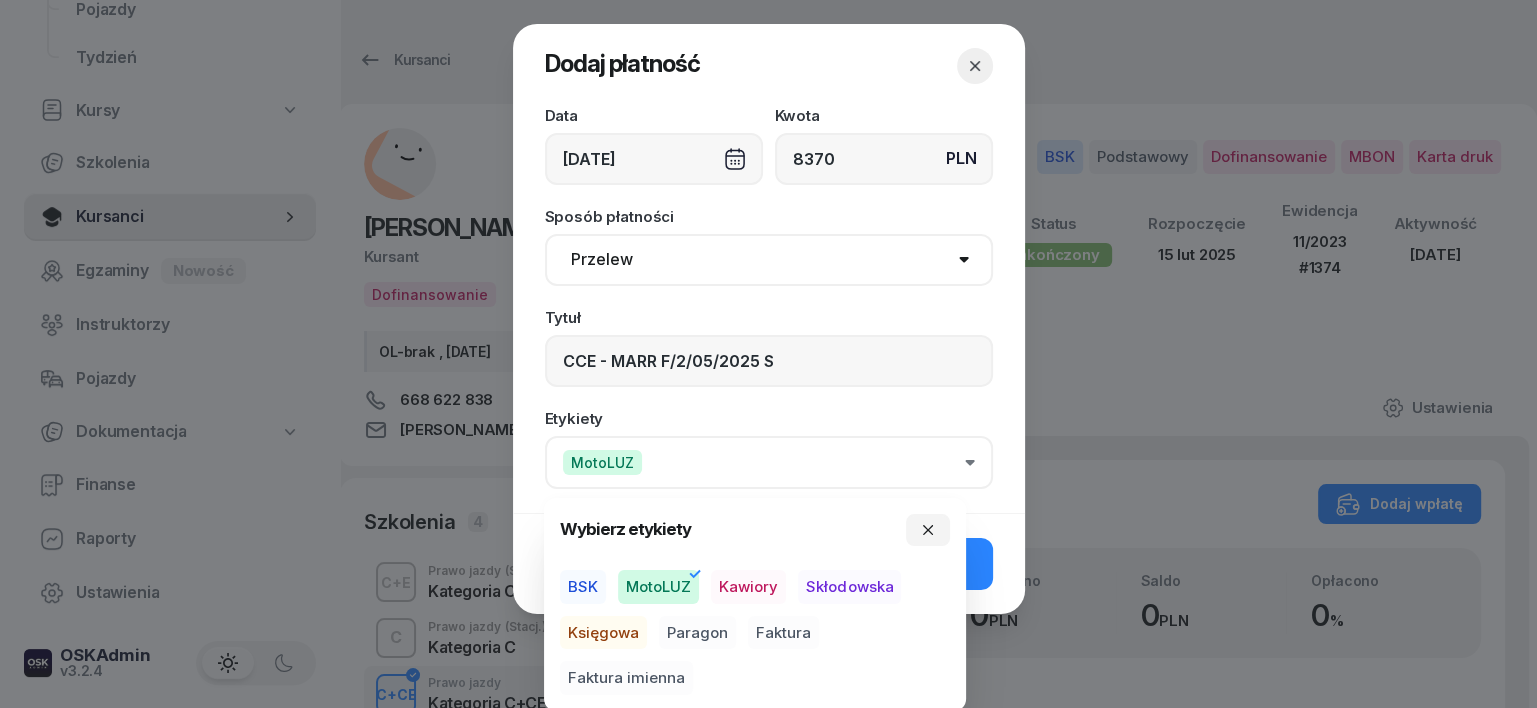 drag, startPoint x: 614, startPoint y: 633, endPoint x: 643, endPoint y: 640, distance: 29.832869 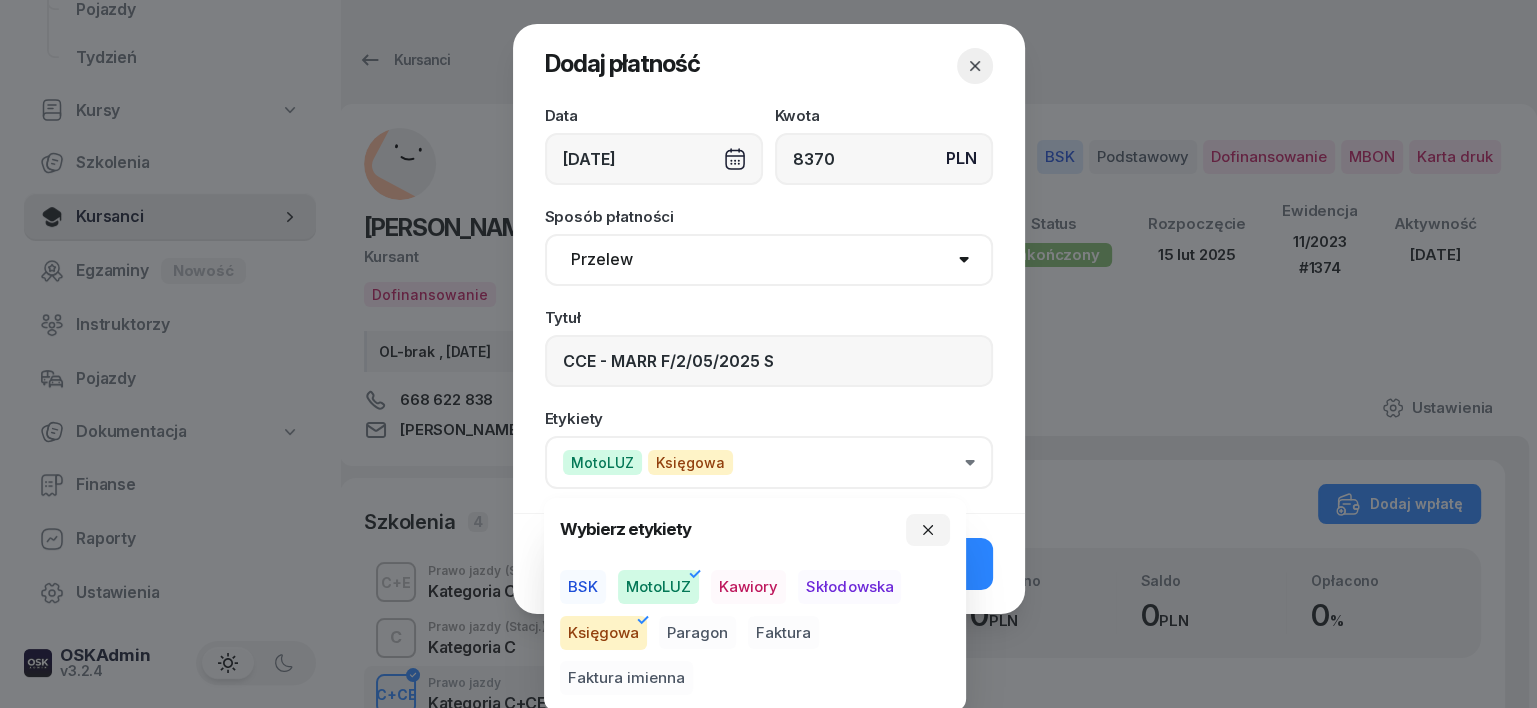 drag, startPoint x: 702, startPoint y: 629, endPoint x: 771, endPoint y: 602, distance: 74.094536 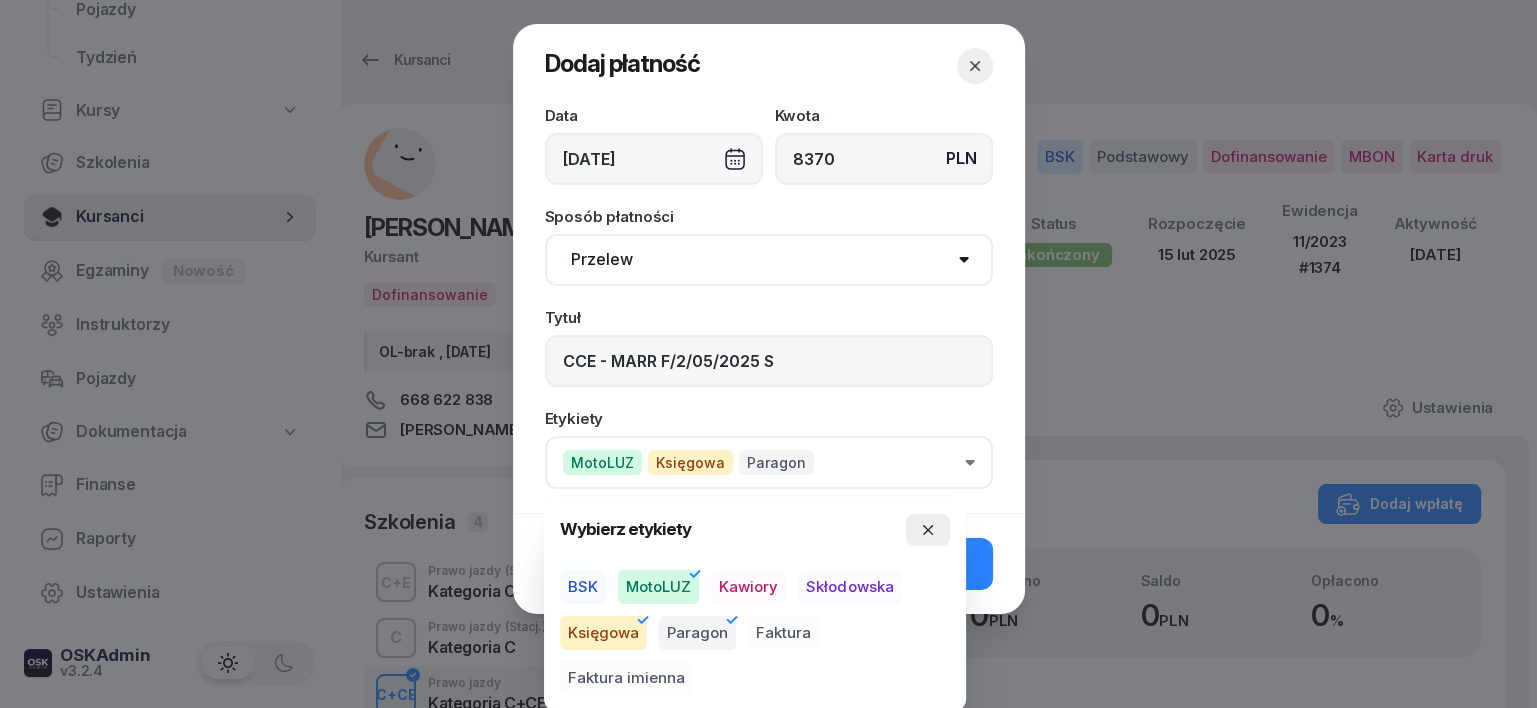 click 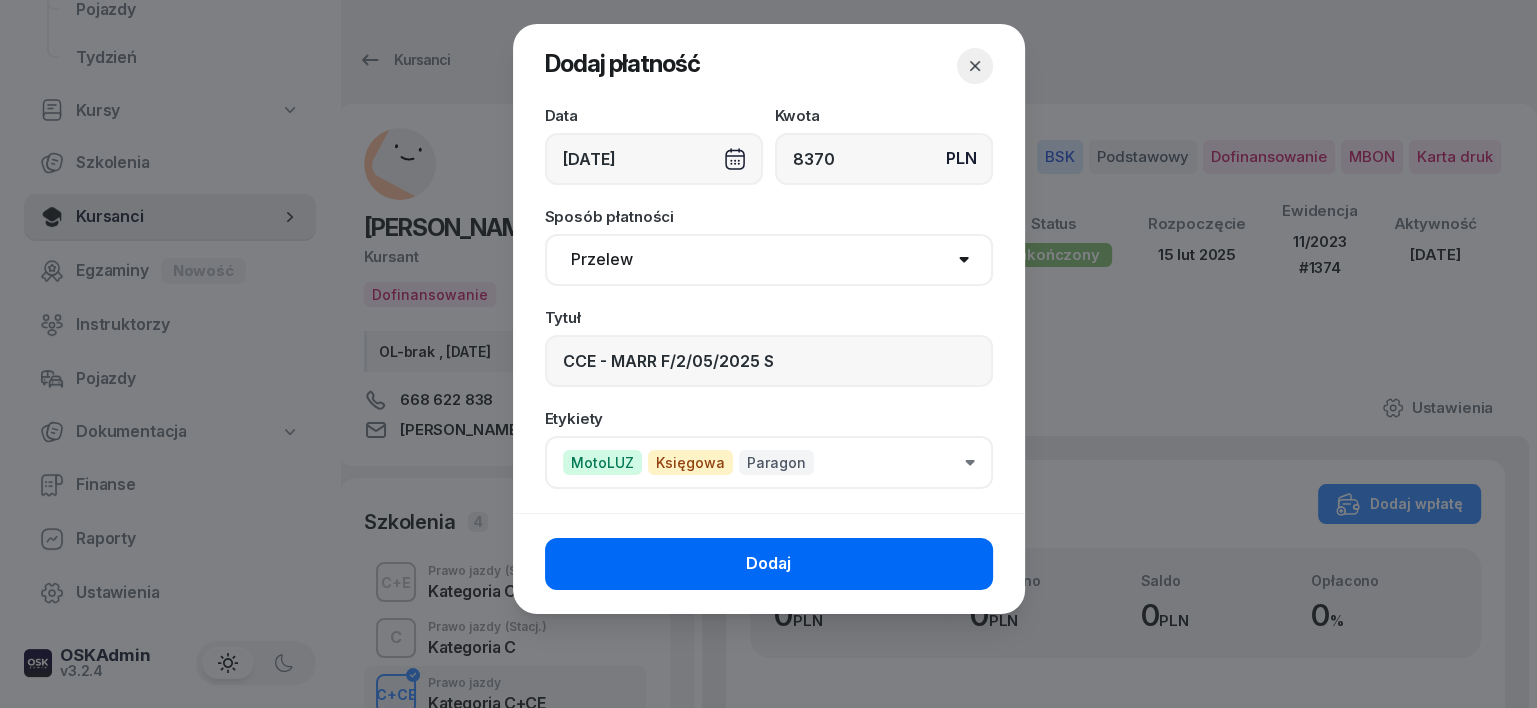 click on "Dodaj" 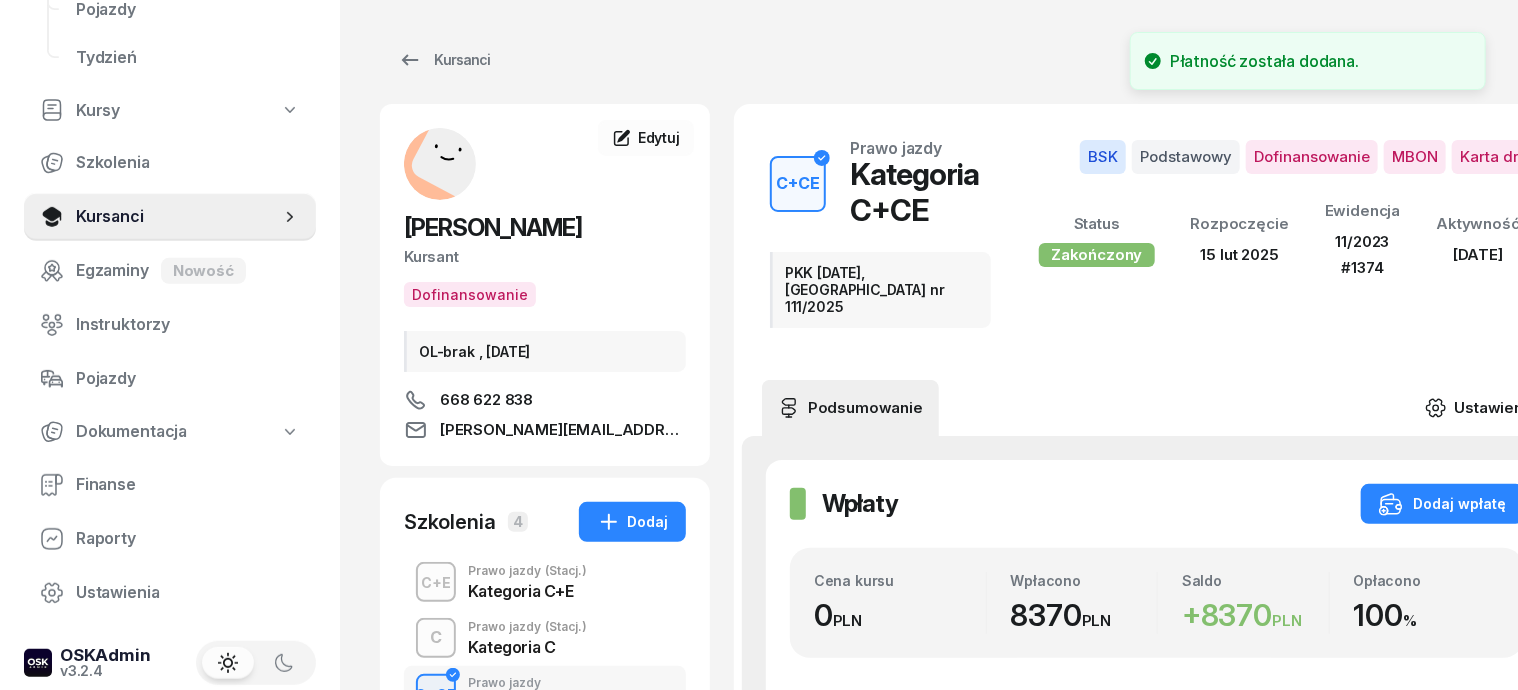 click 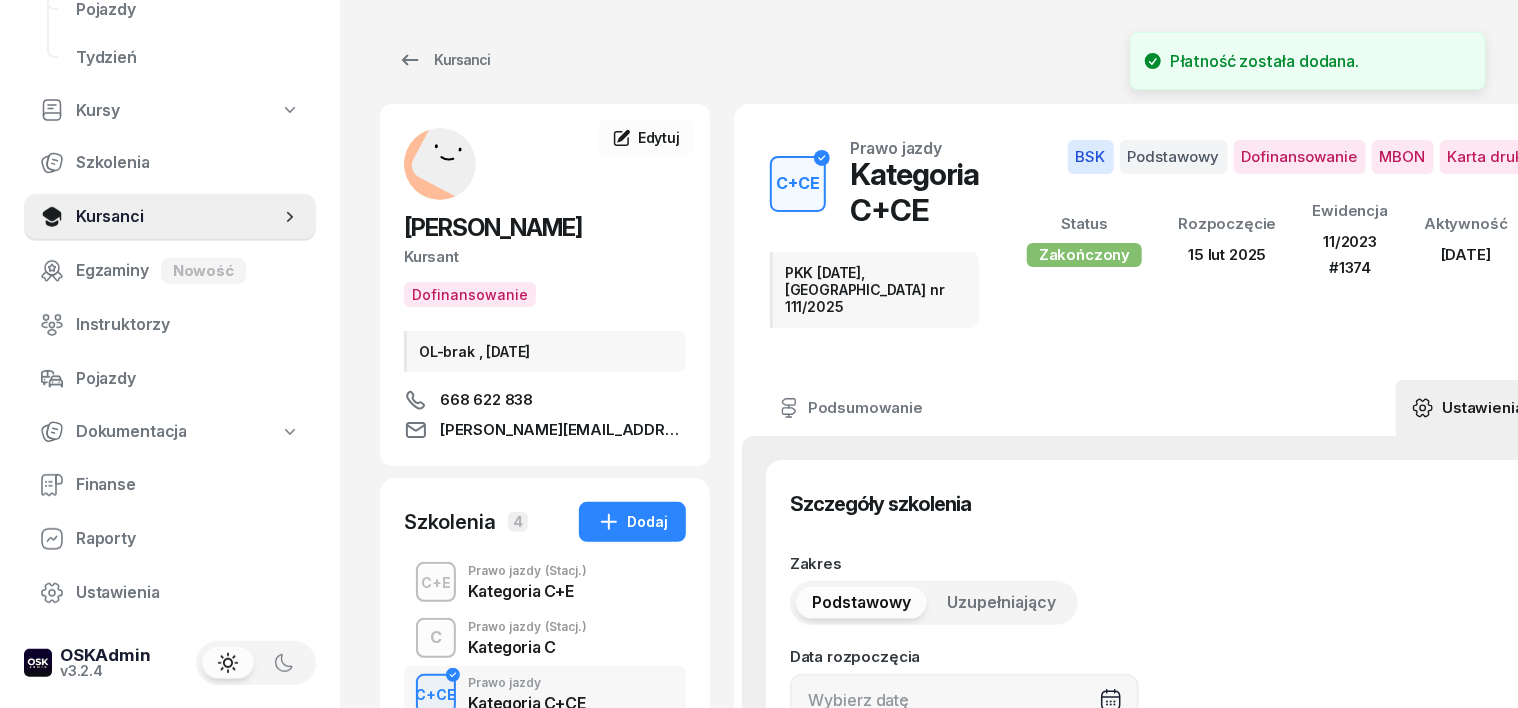 type on "[DATE]" 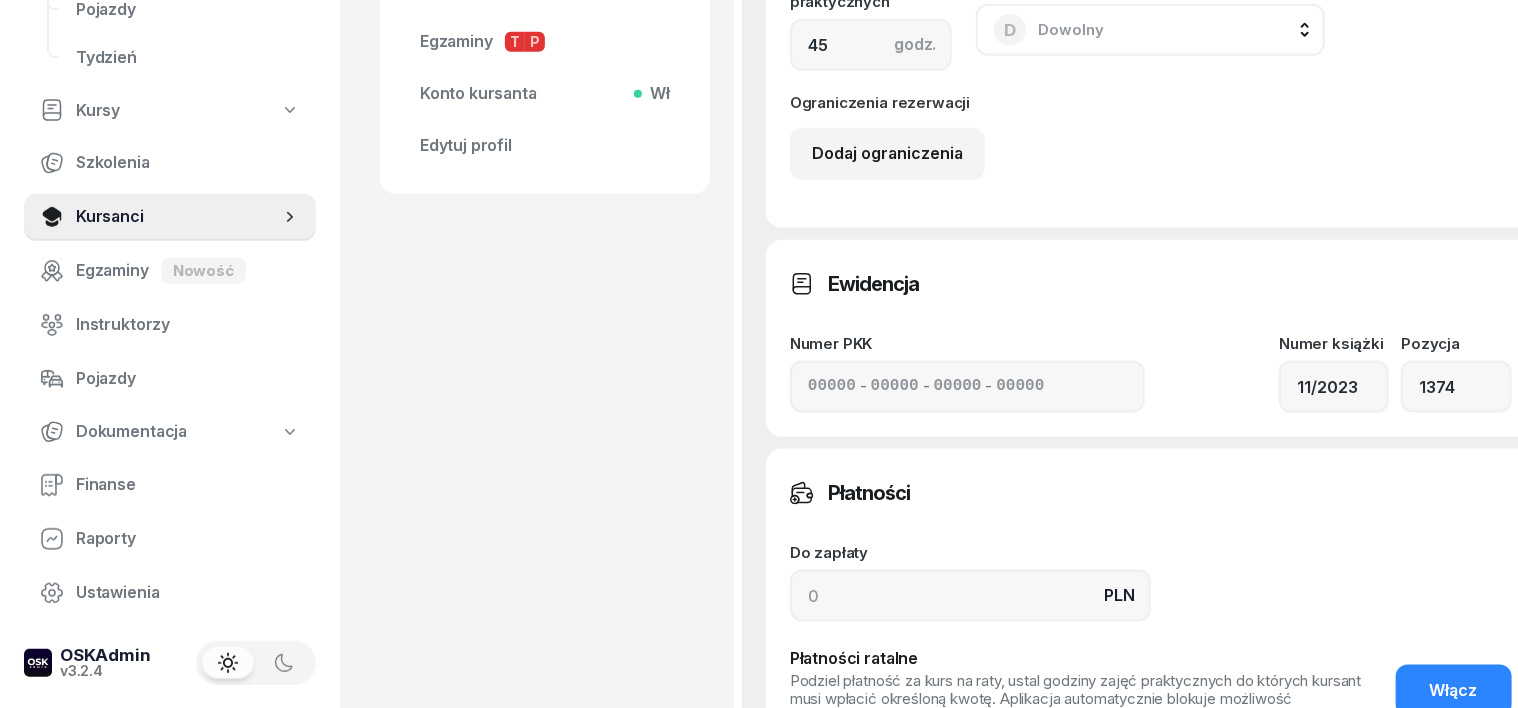 scroll, scrollTop: 1124, scrollLeft: 0, axis: vertical 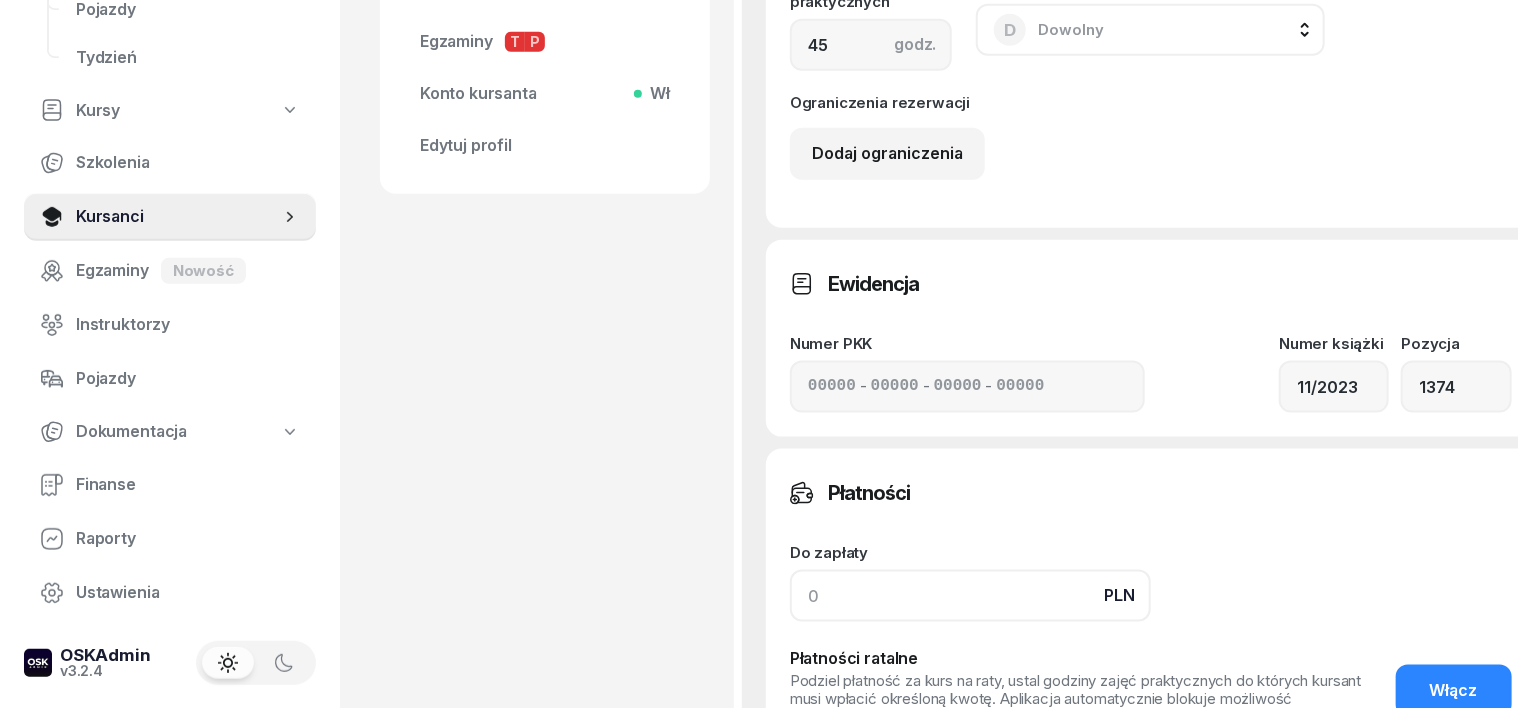 drag, startPoint x: 791, startPoint y: 582, endPoint x: 792, endPoint y: 562, distance: 20.024984 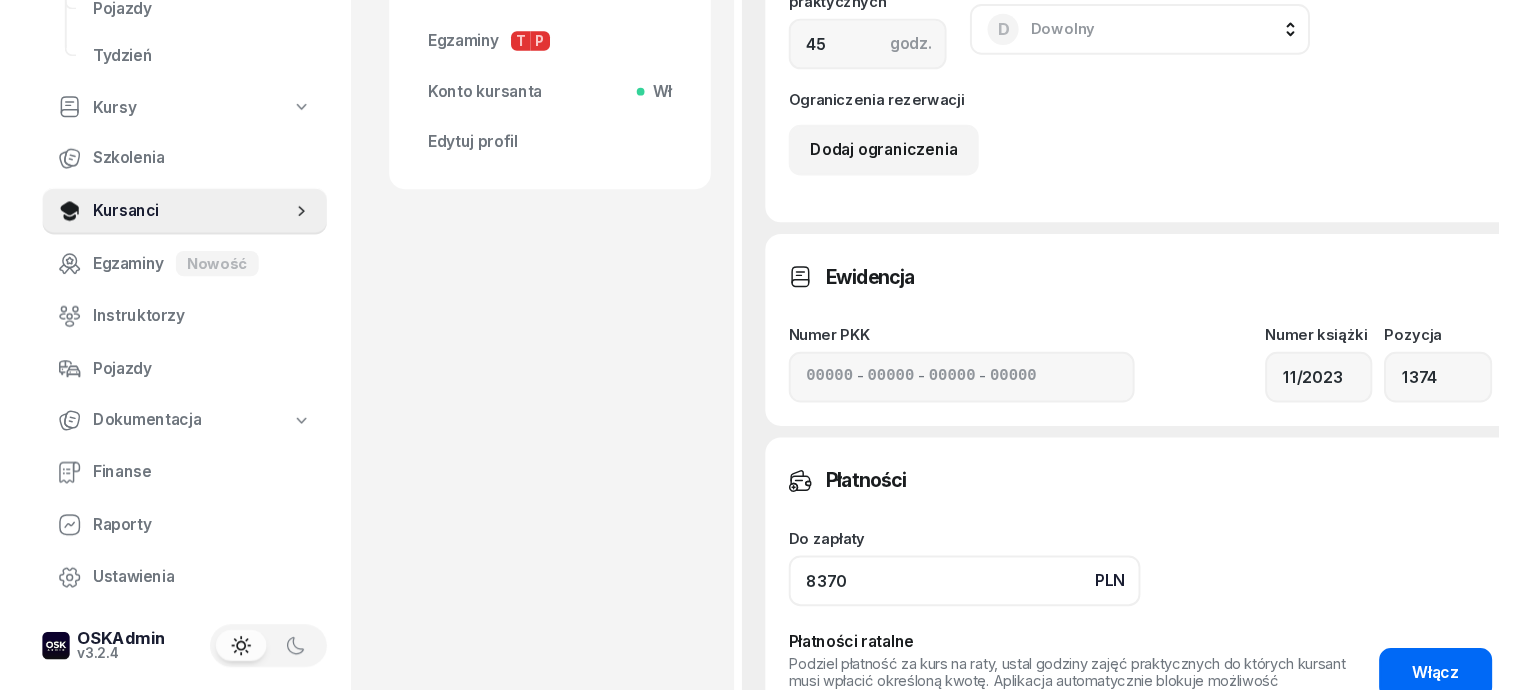 scroll, scrollTop: 1375, scrollLeft: 0, axis: vertical 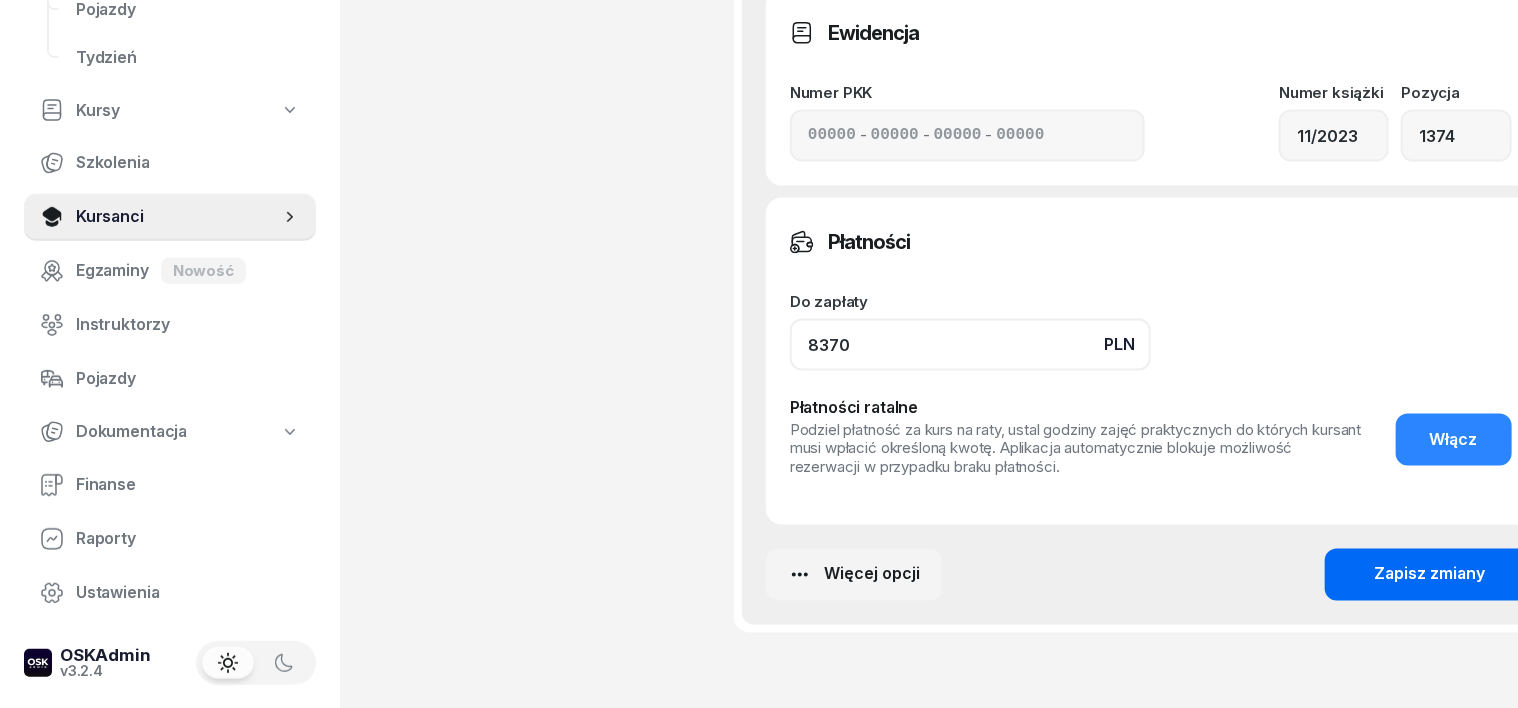 type on "8370" 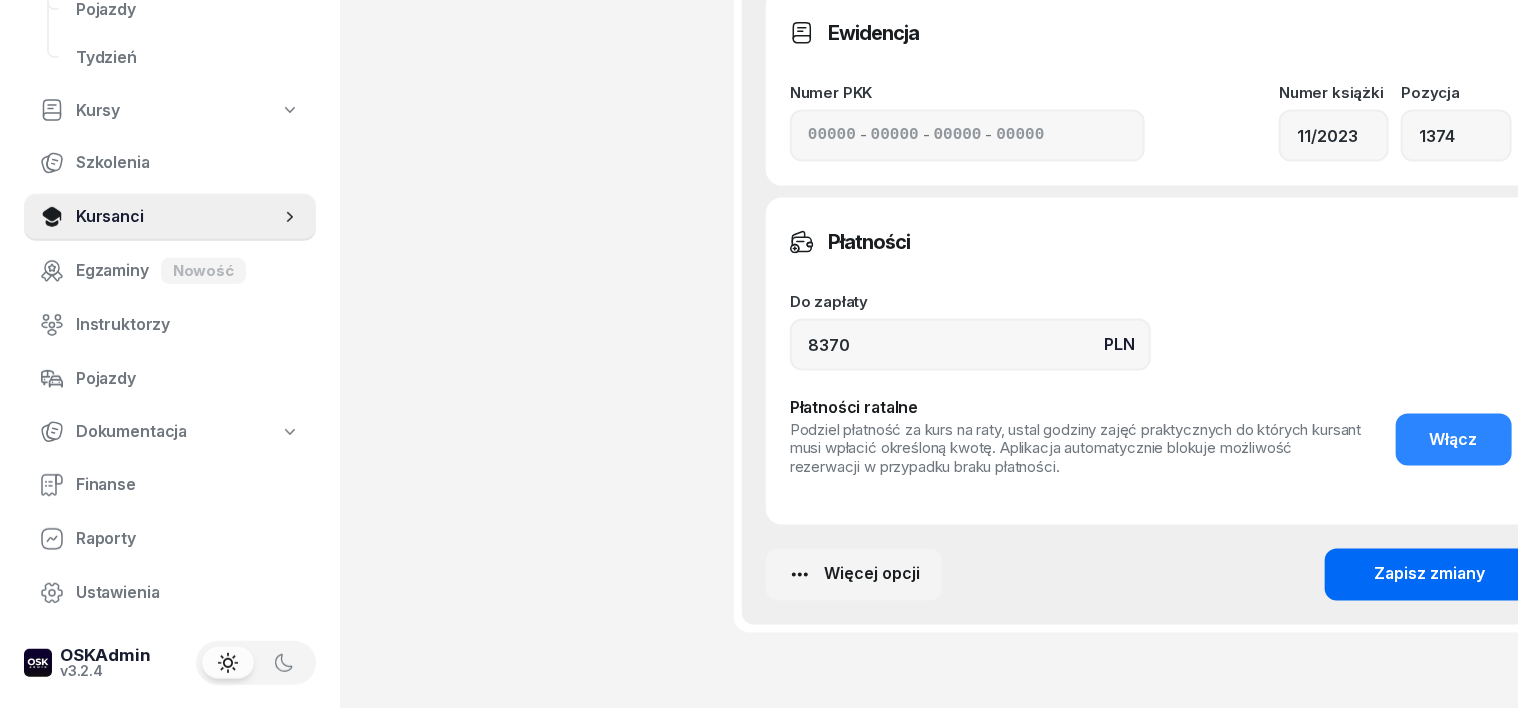 click on "Zapisz zmiany" at bounding box center (1430, 575) 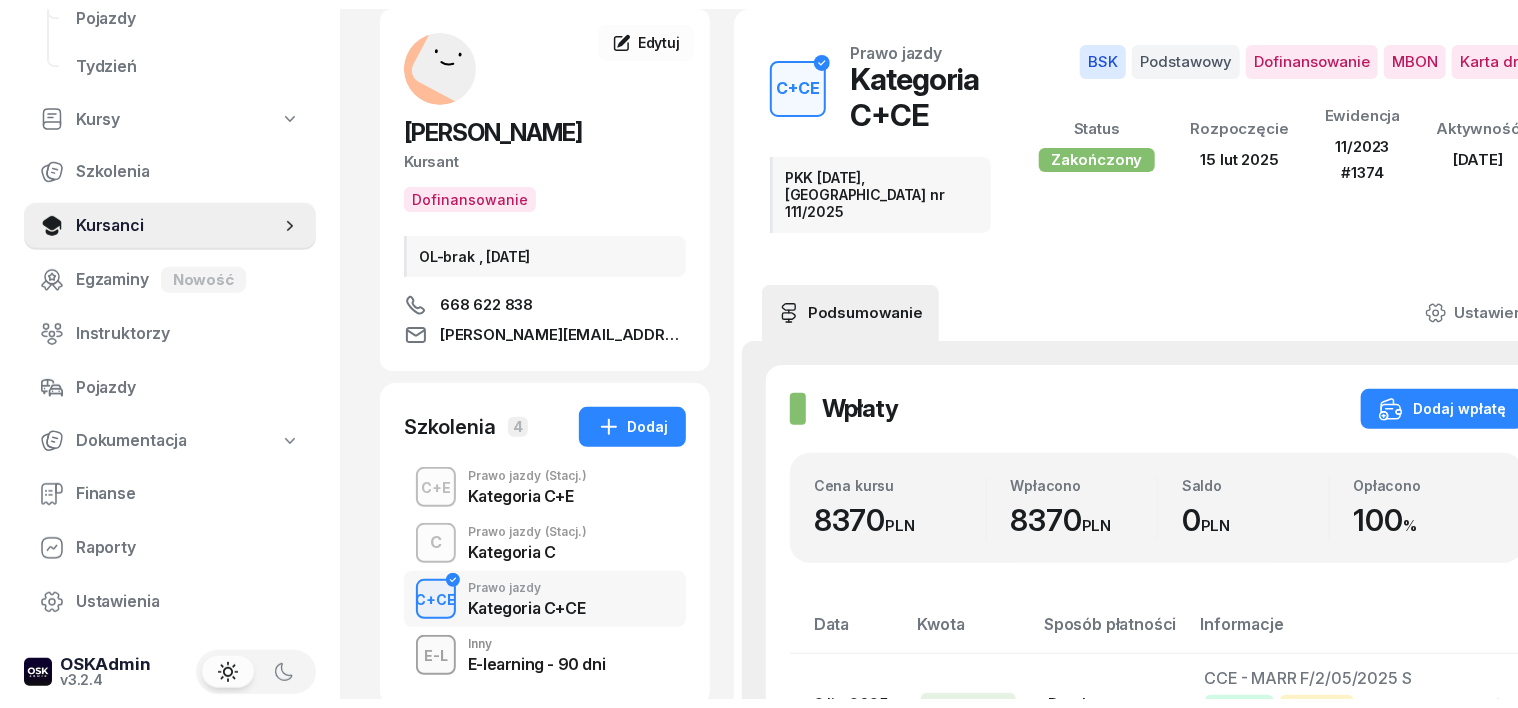 scroll, scrollTop: 0, scrollLeft: 0, axis: both 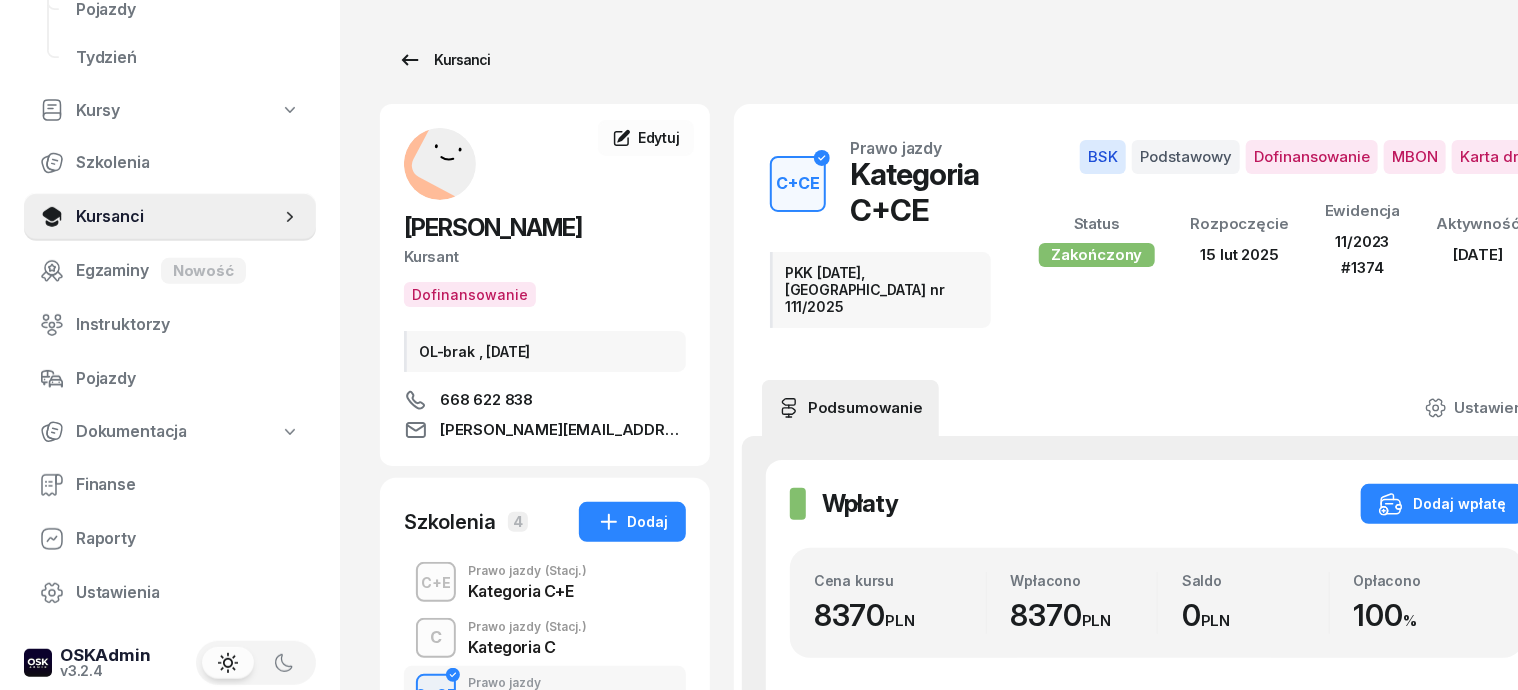 click on "Kursanci" at bounding box center (444, 60) 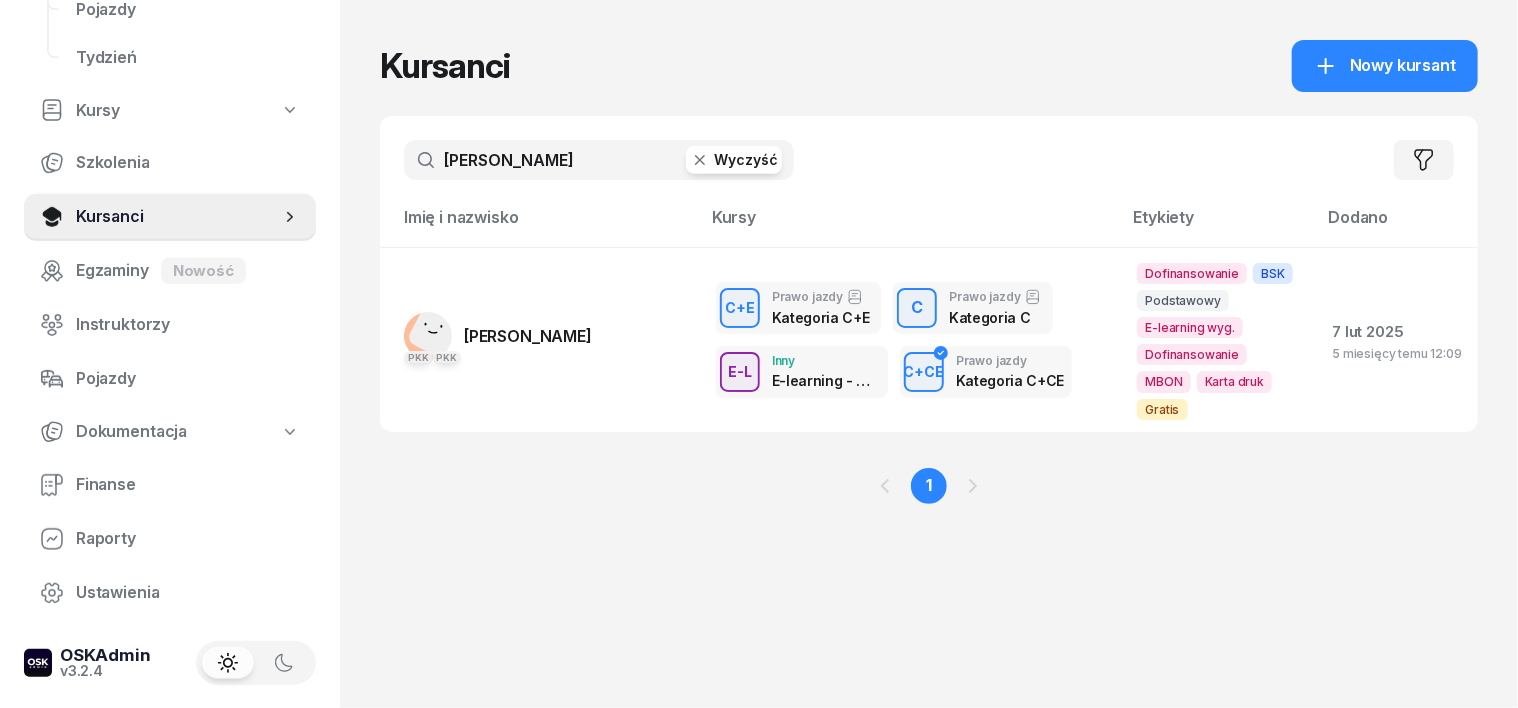 click 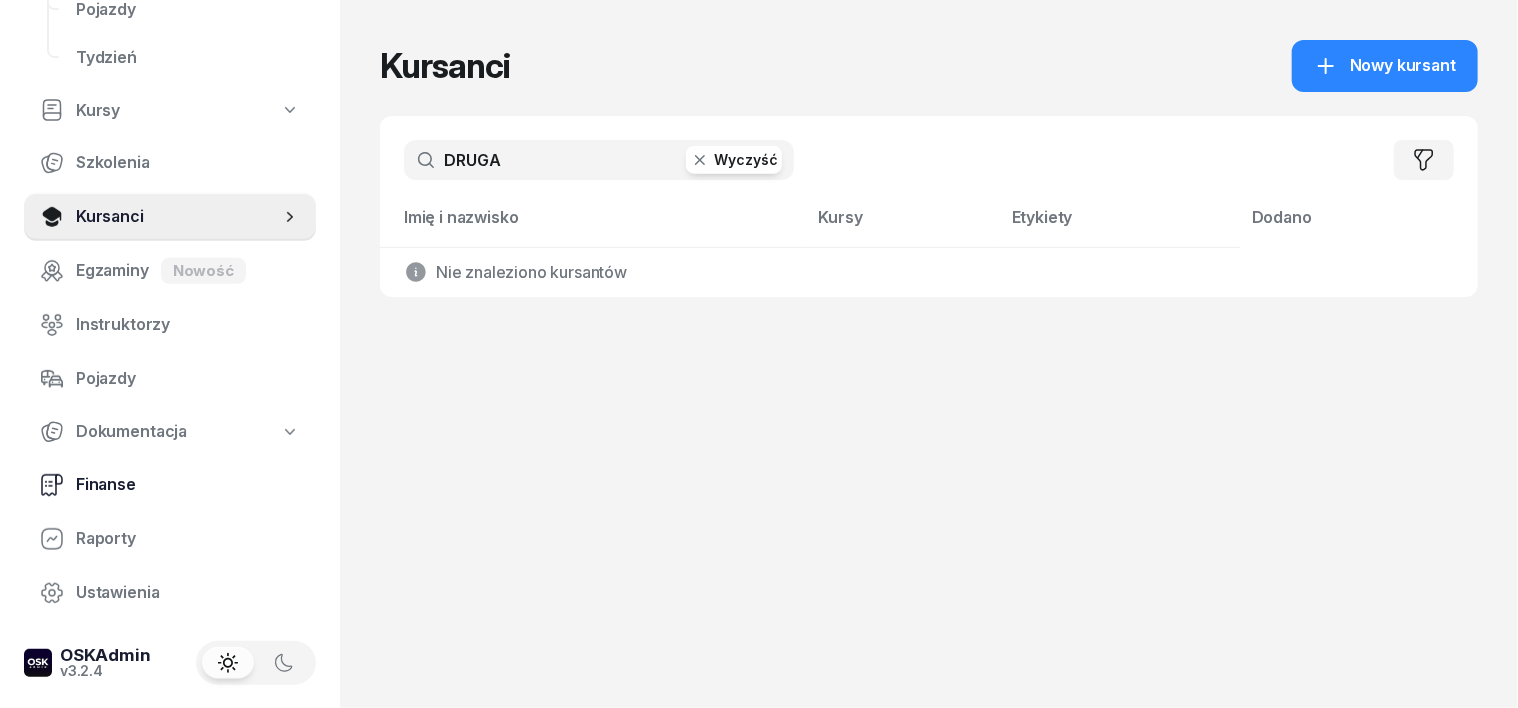 type on "DRUGA" 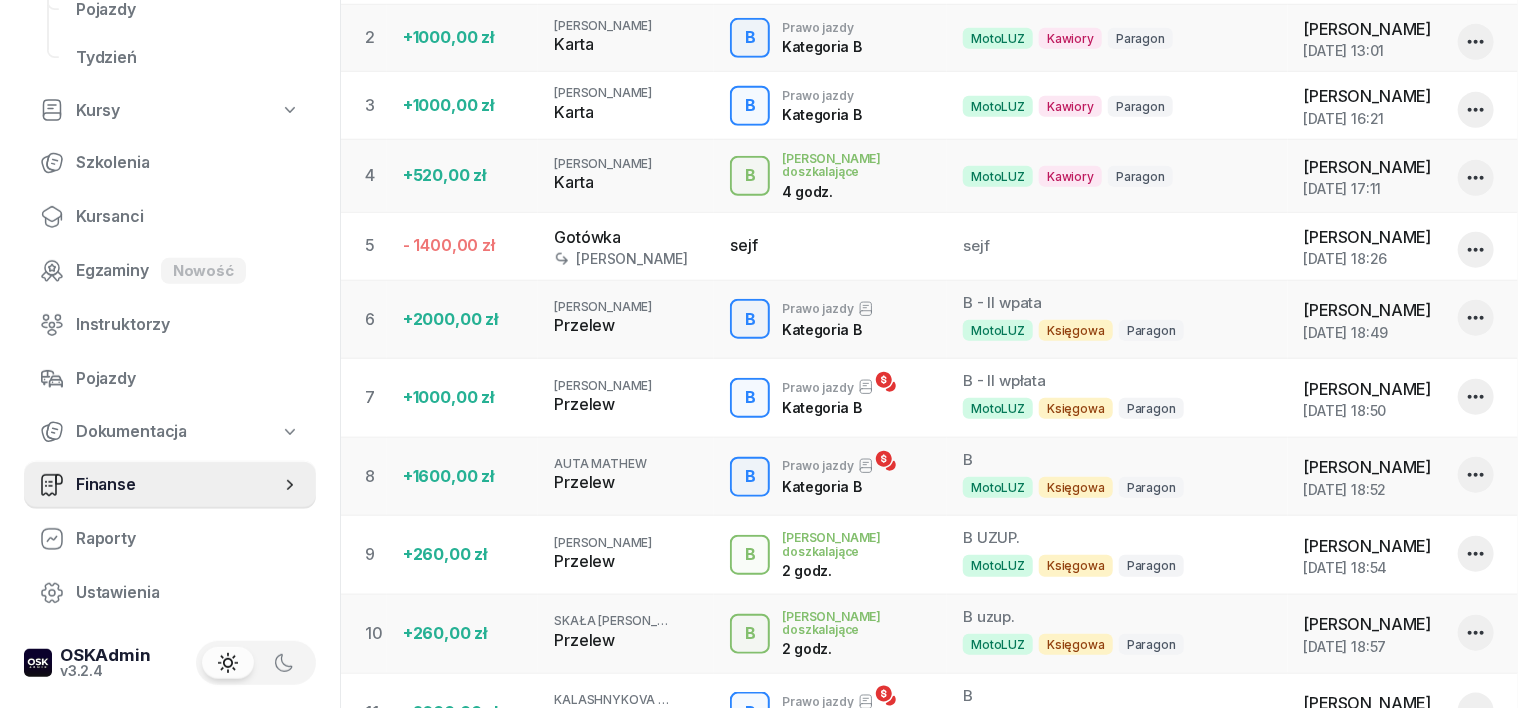 scroll, scrollTop: 750, scrollLeft: 0, axis: vertical 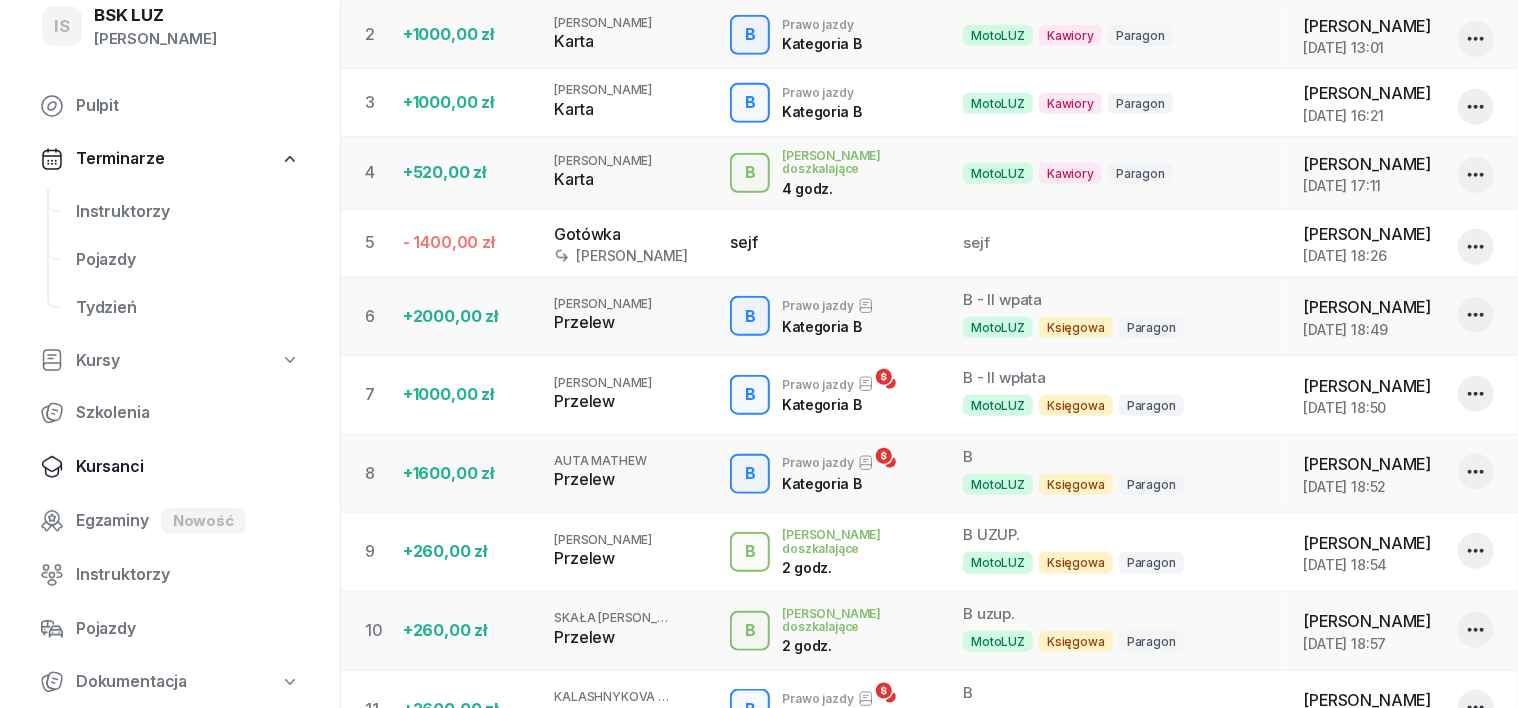 click on "Kursanci" at bounding box center [188, 467] 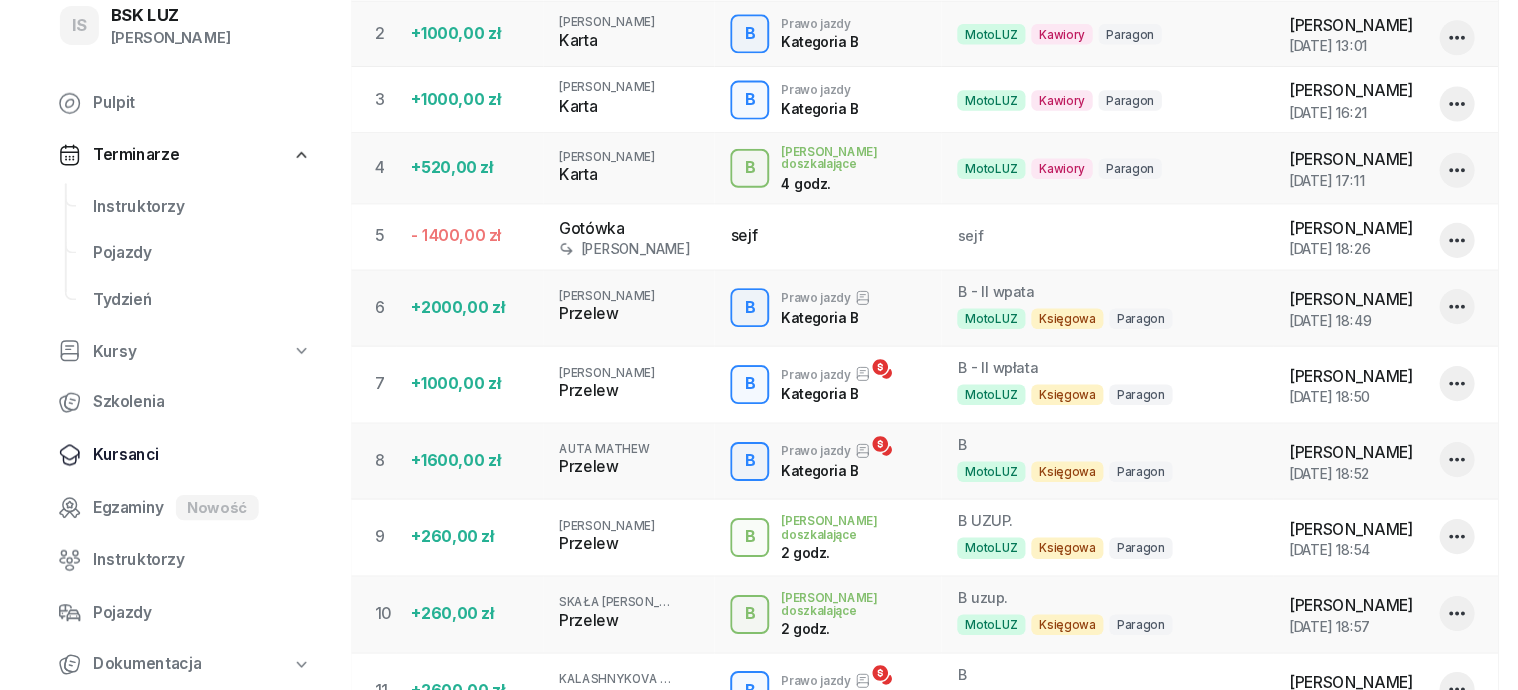 scroll, scrollTop: 0, scrollLeft: 0, axis: both 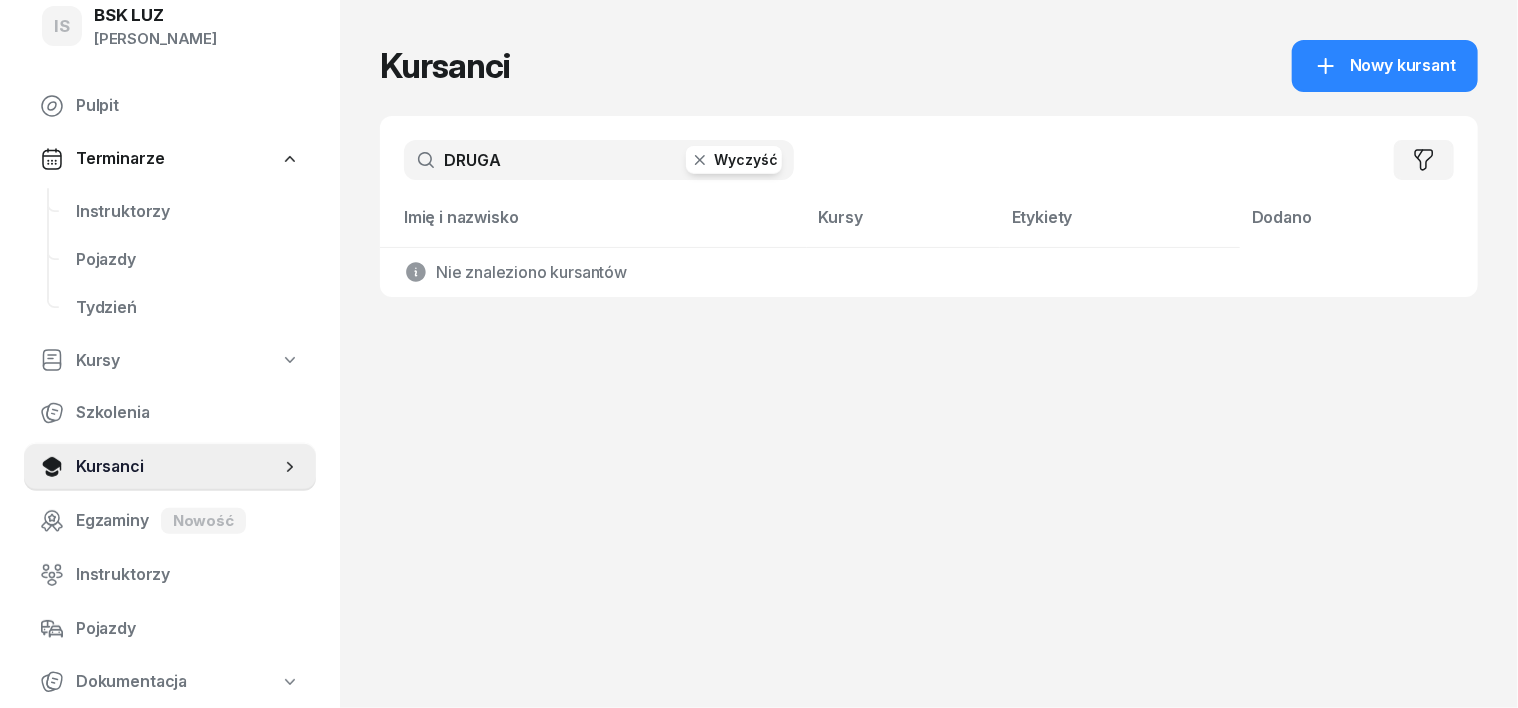 click on "DRUGA" at bounding box center [599, 160] 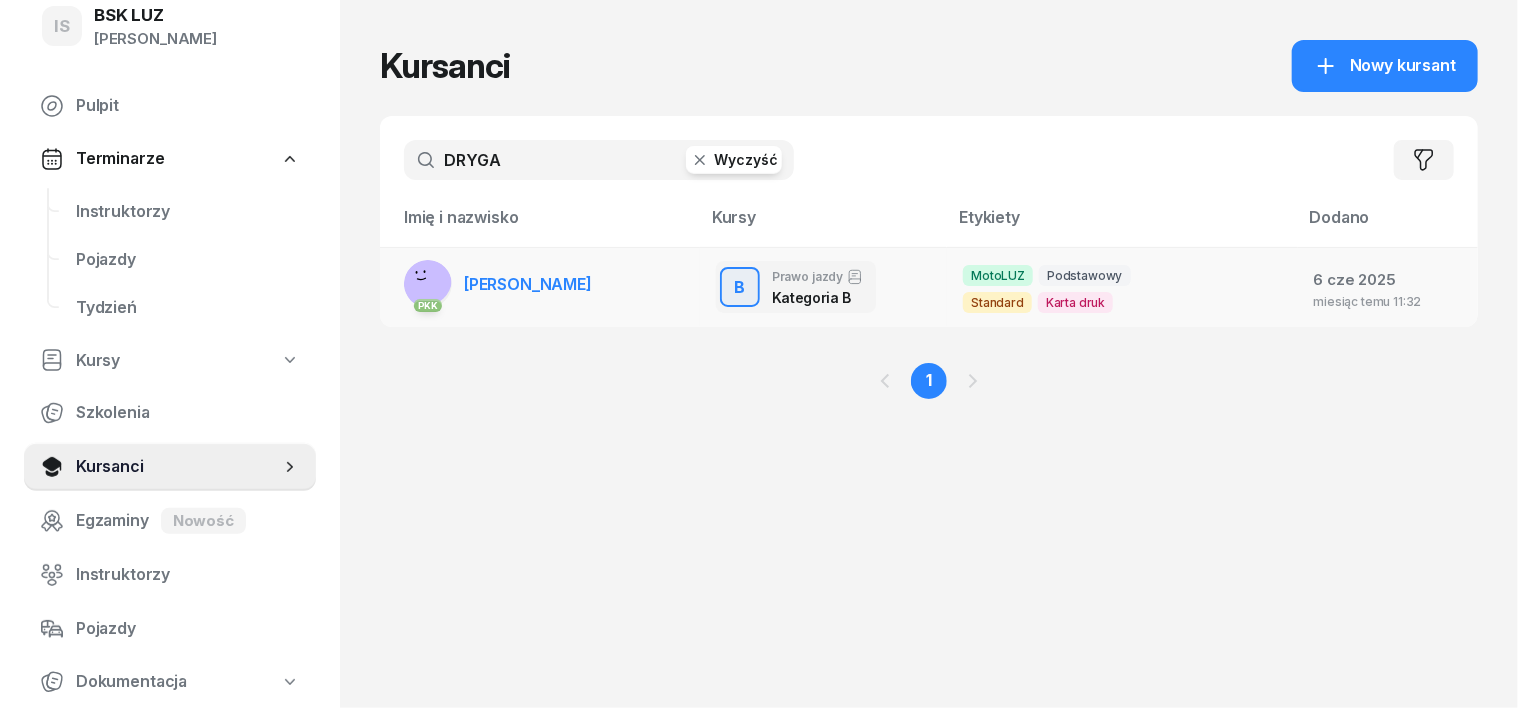 type on "DRYGA" 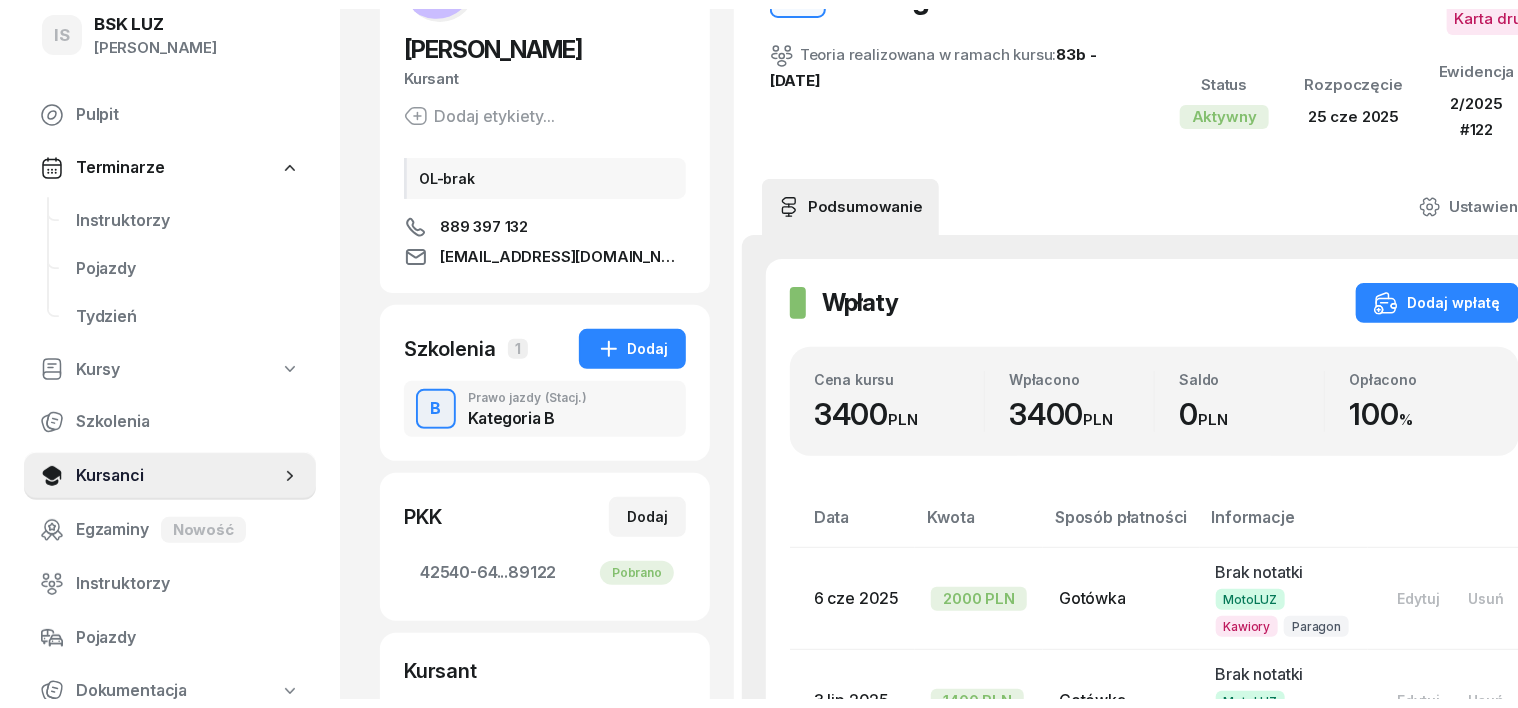 scroll, scrollTop: 0, scrollLeft: 0, axis: both 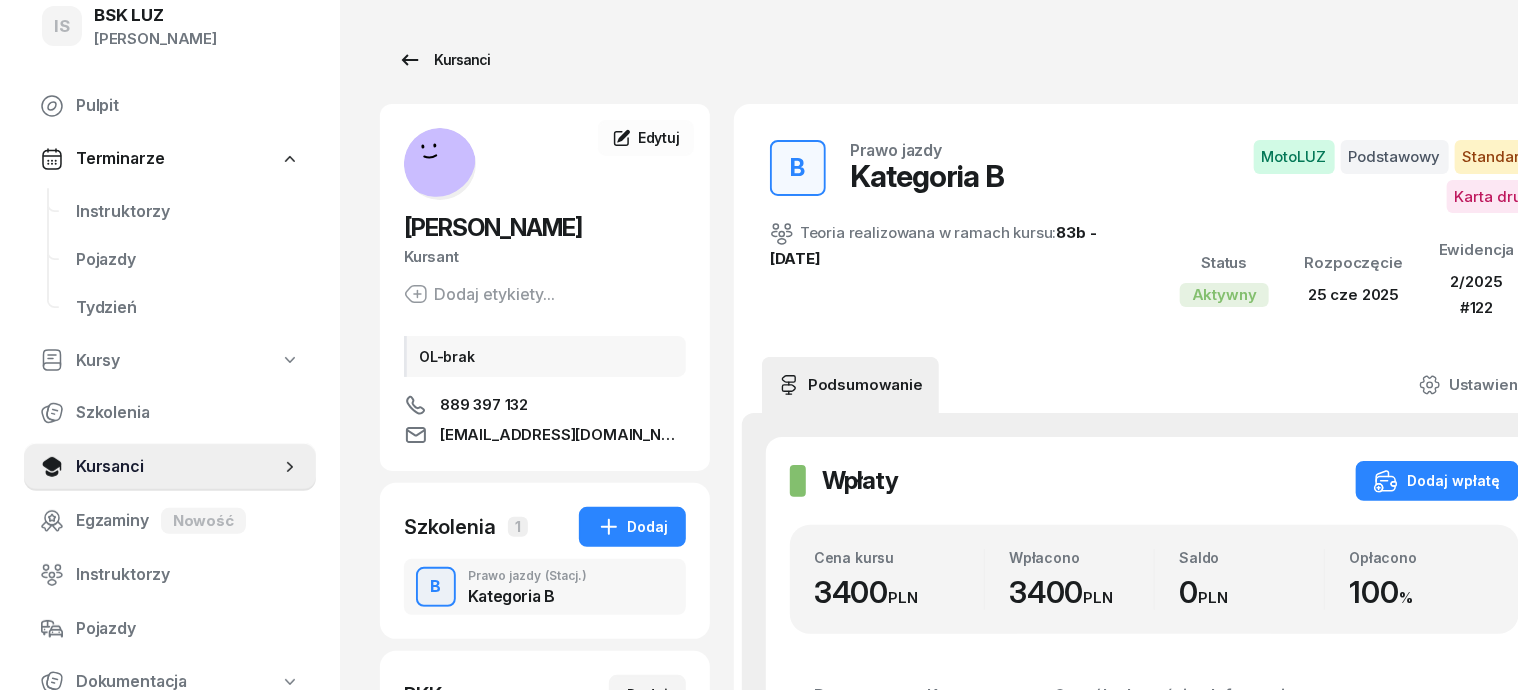 click on "Kursanci" at bounding box center (444, 60) 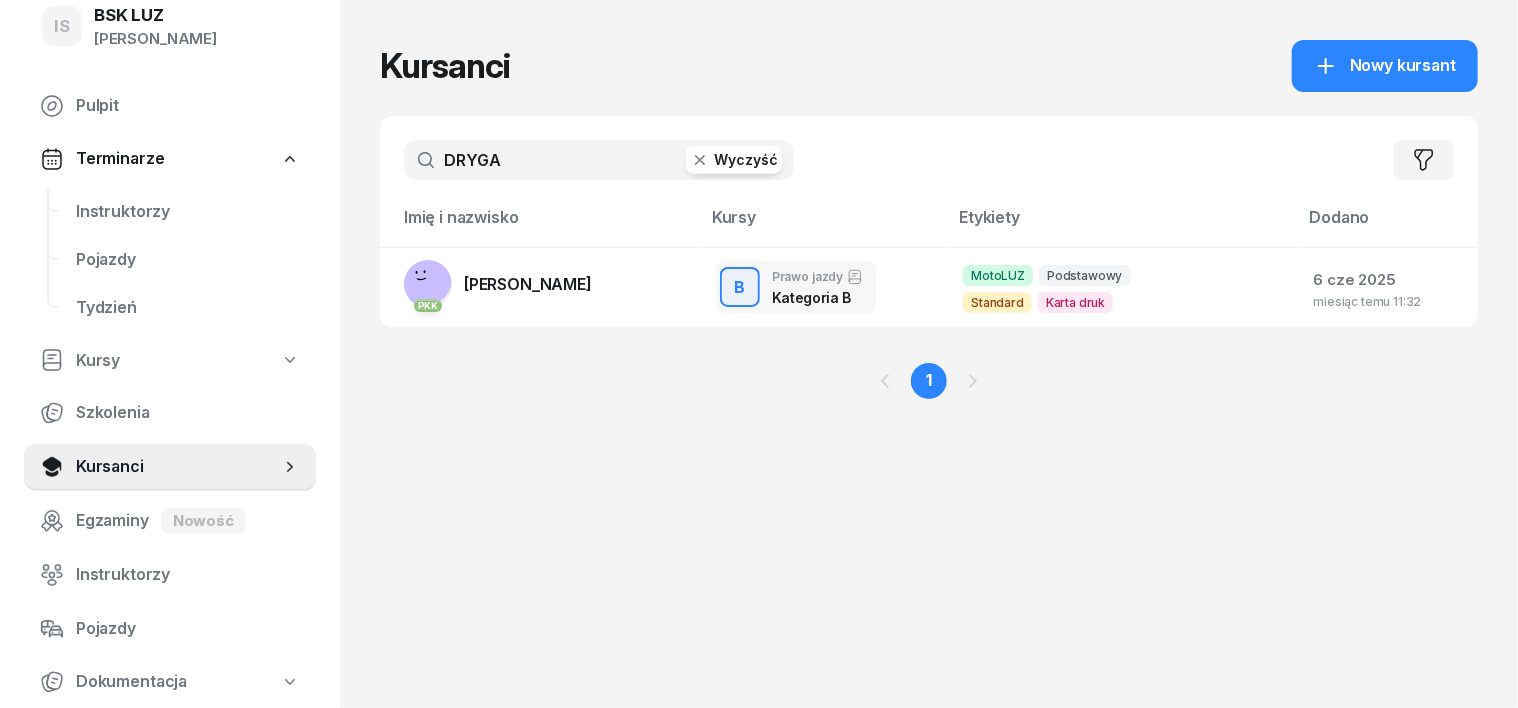 click 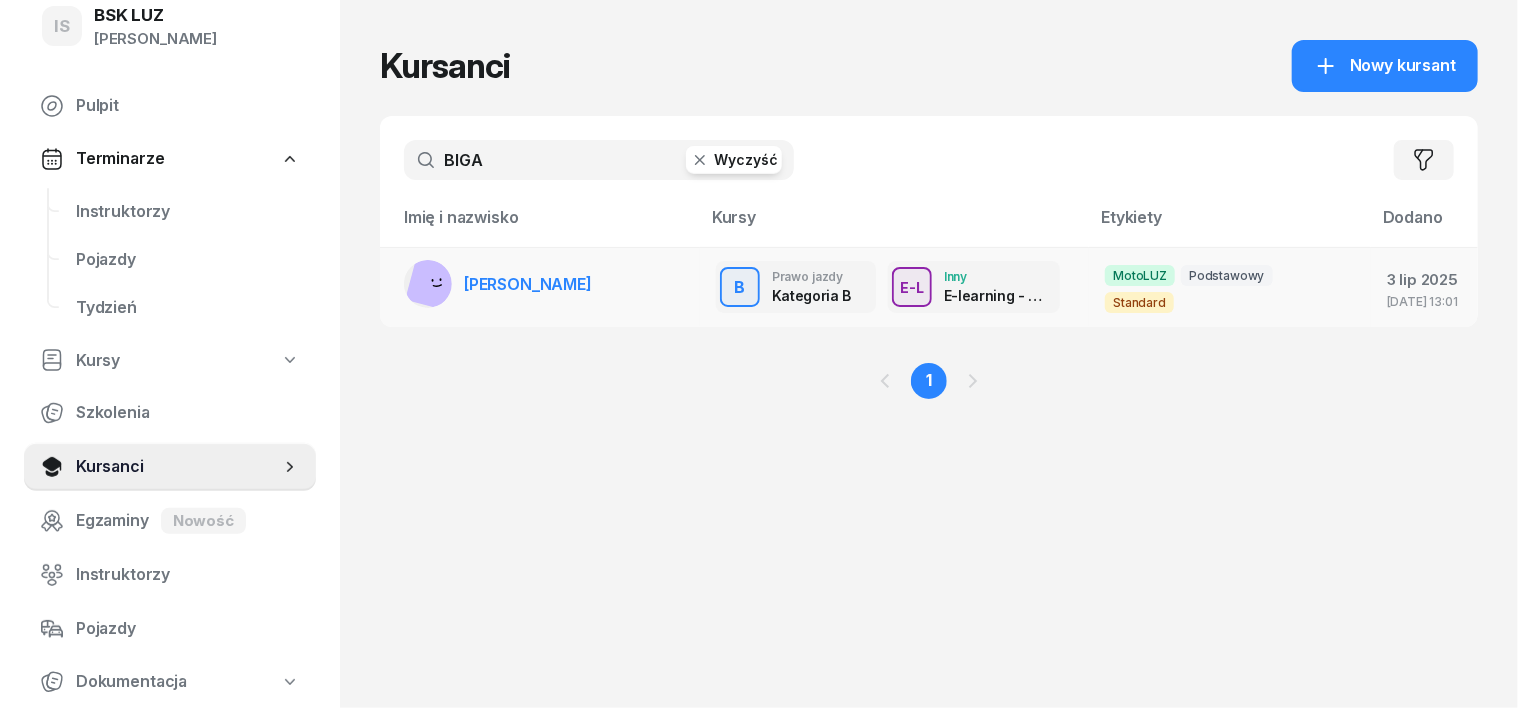 type on "BIGA" 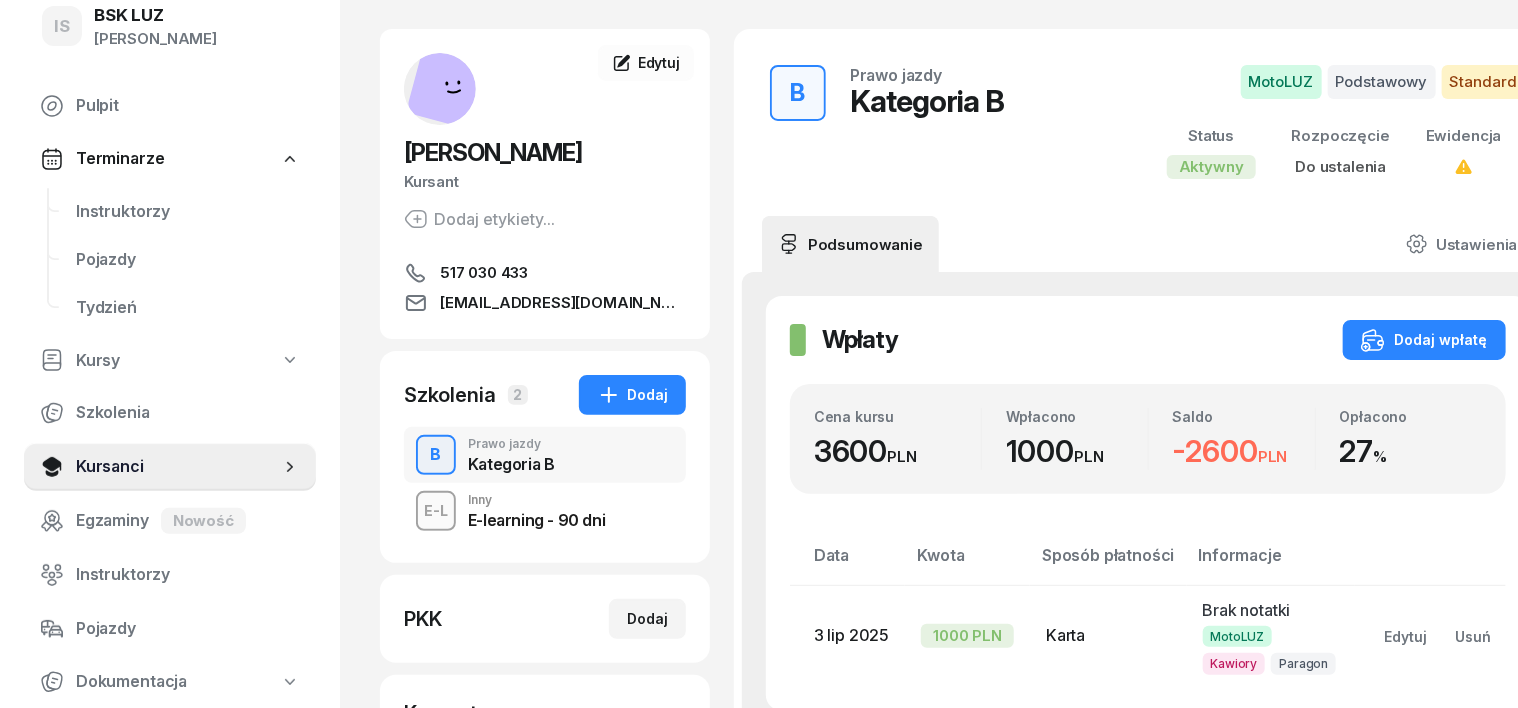 scroll, scrollTop: 124, scrollLeft: 0, axis: vertical 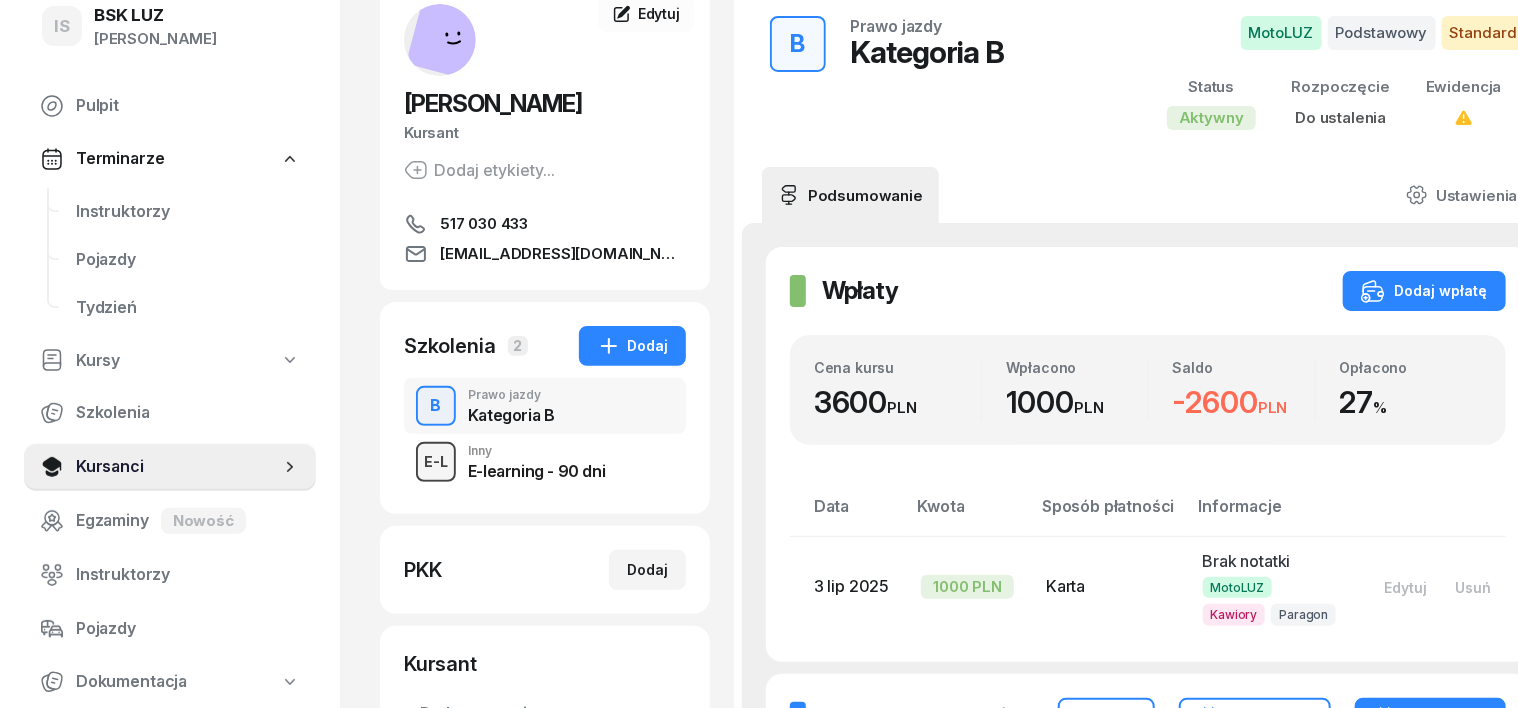 click on "E-L" at bounding box center [436, 461] 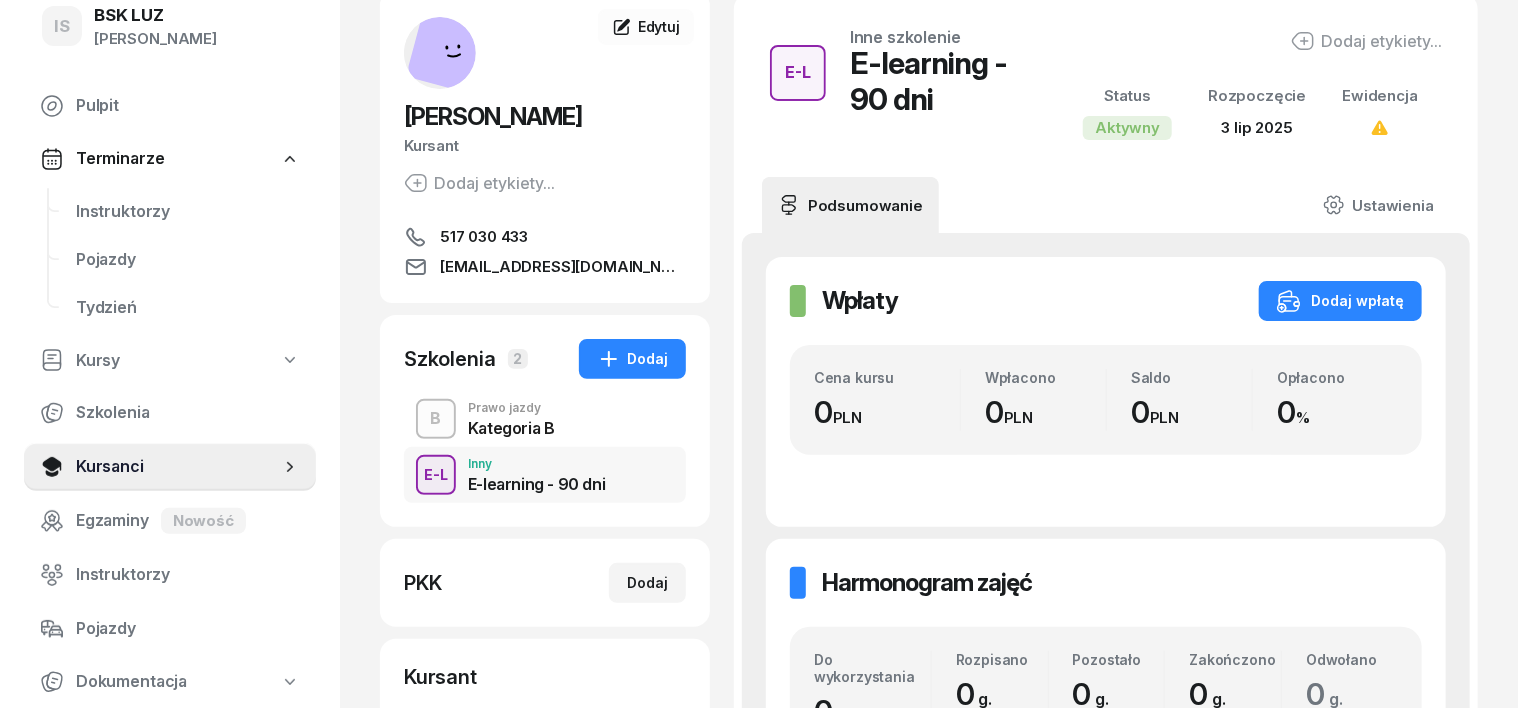 scroll, scrollTop: 0, scrollLeft: 0, axis: both 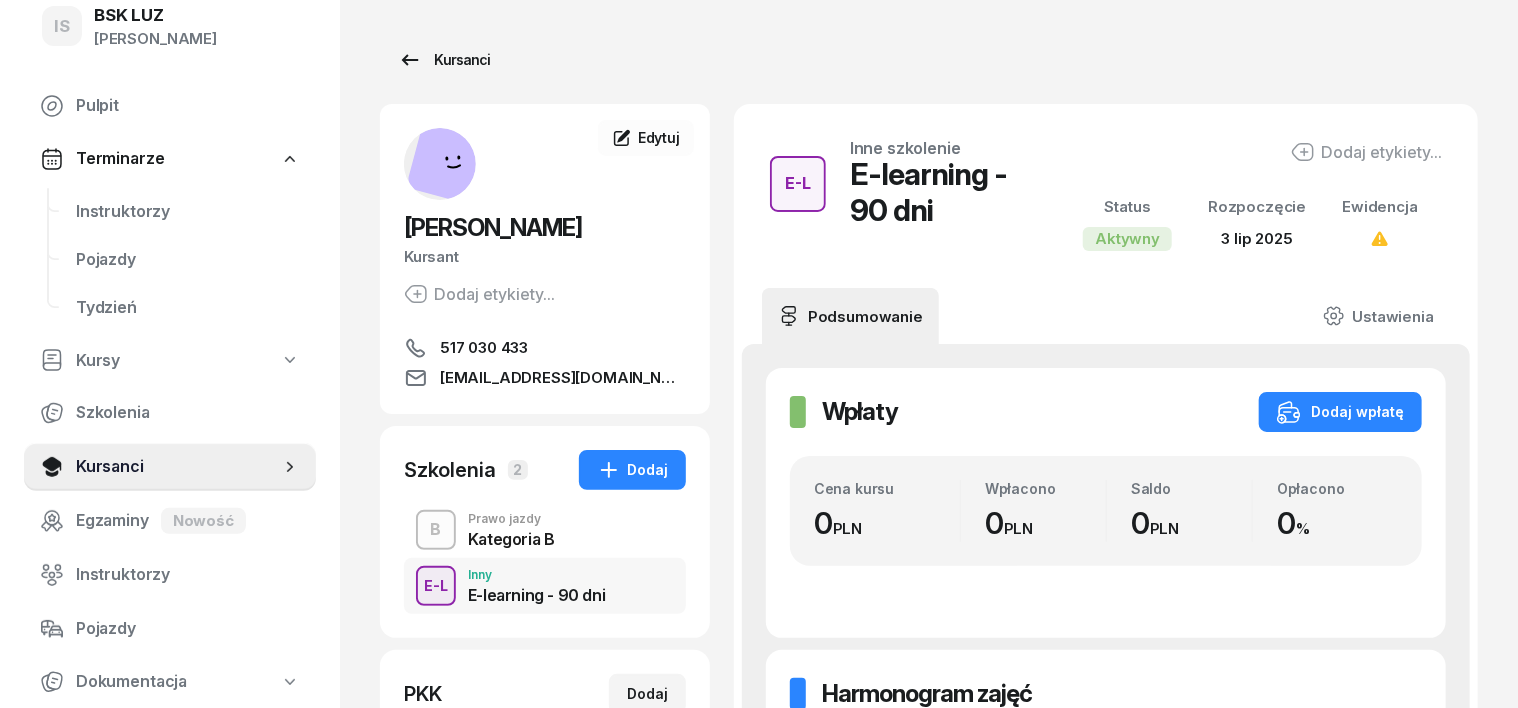 click on "Kursanci" at bounding box center [444, 60] 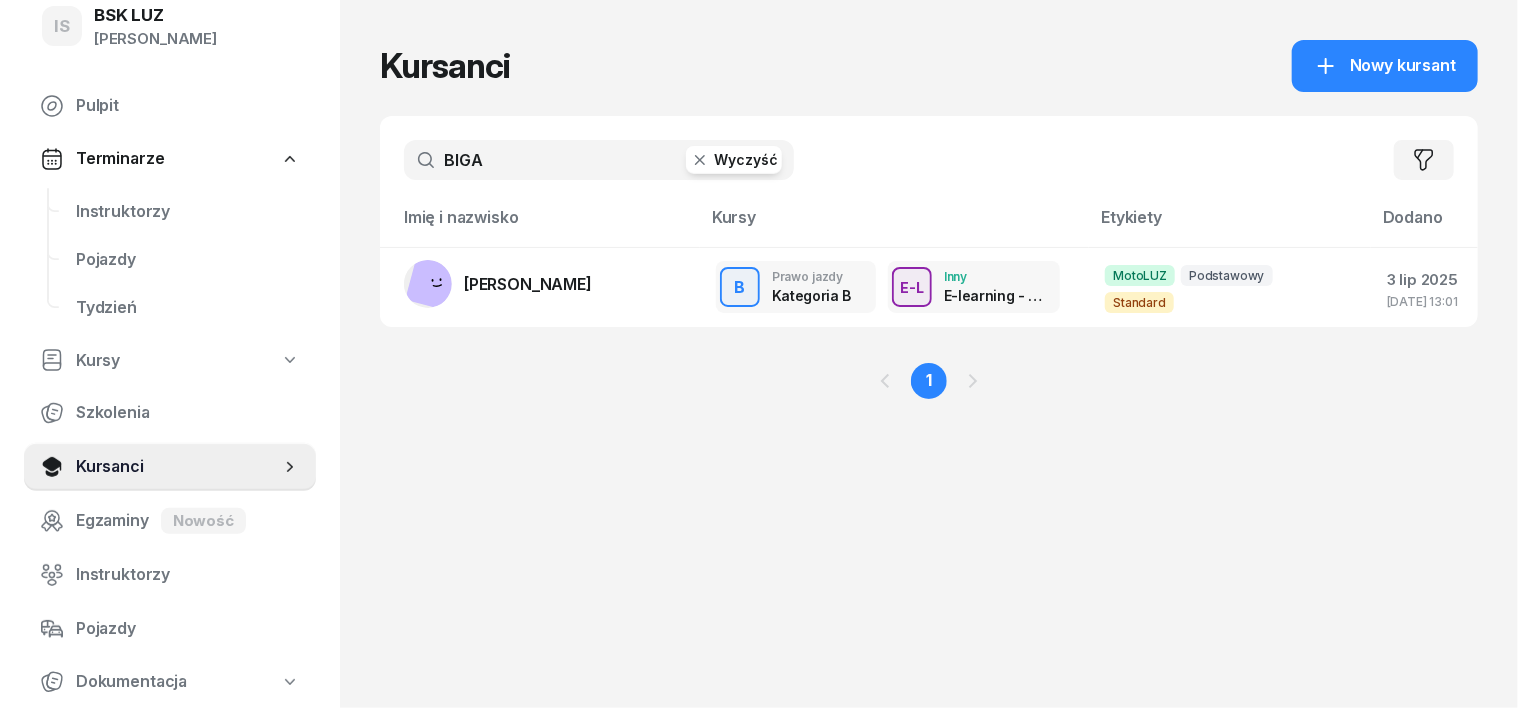 click 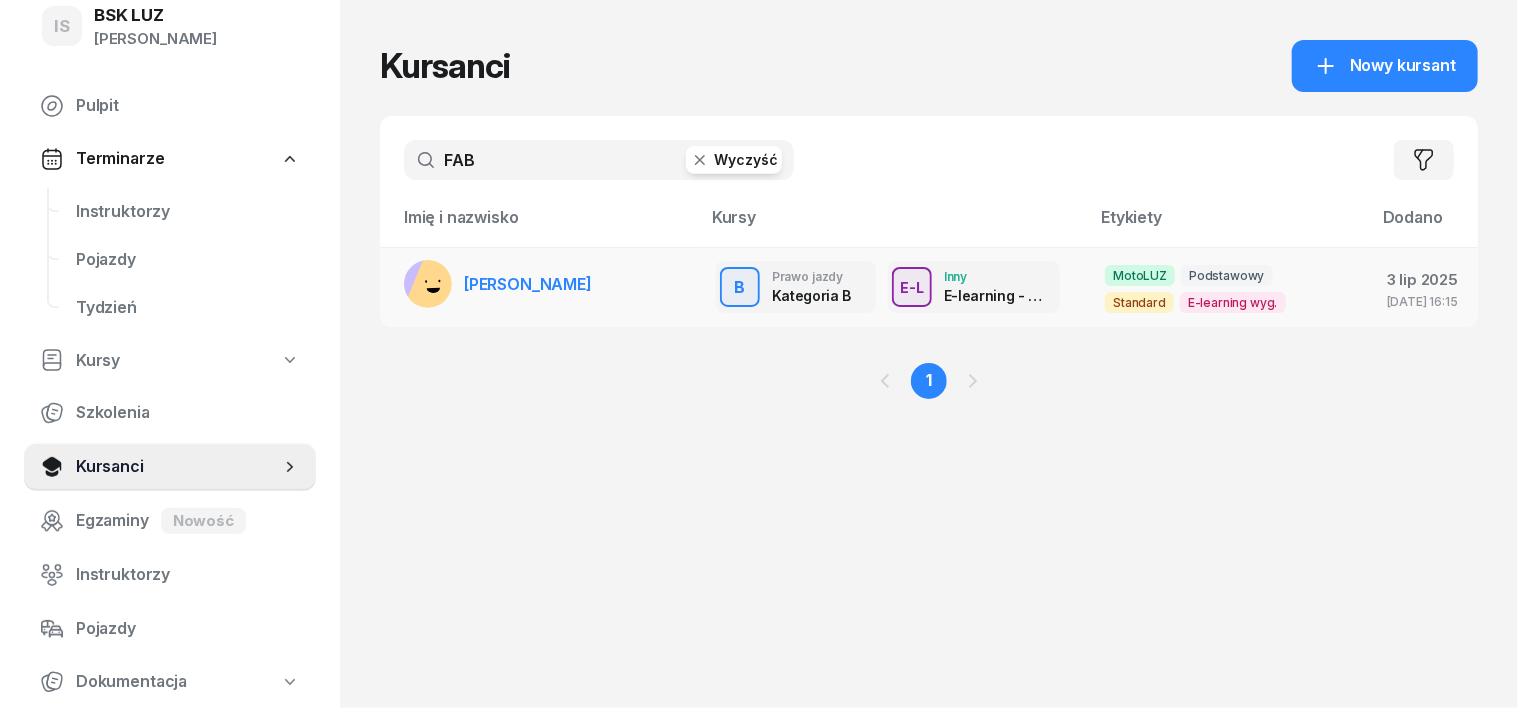 type on "FAB" 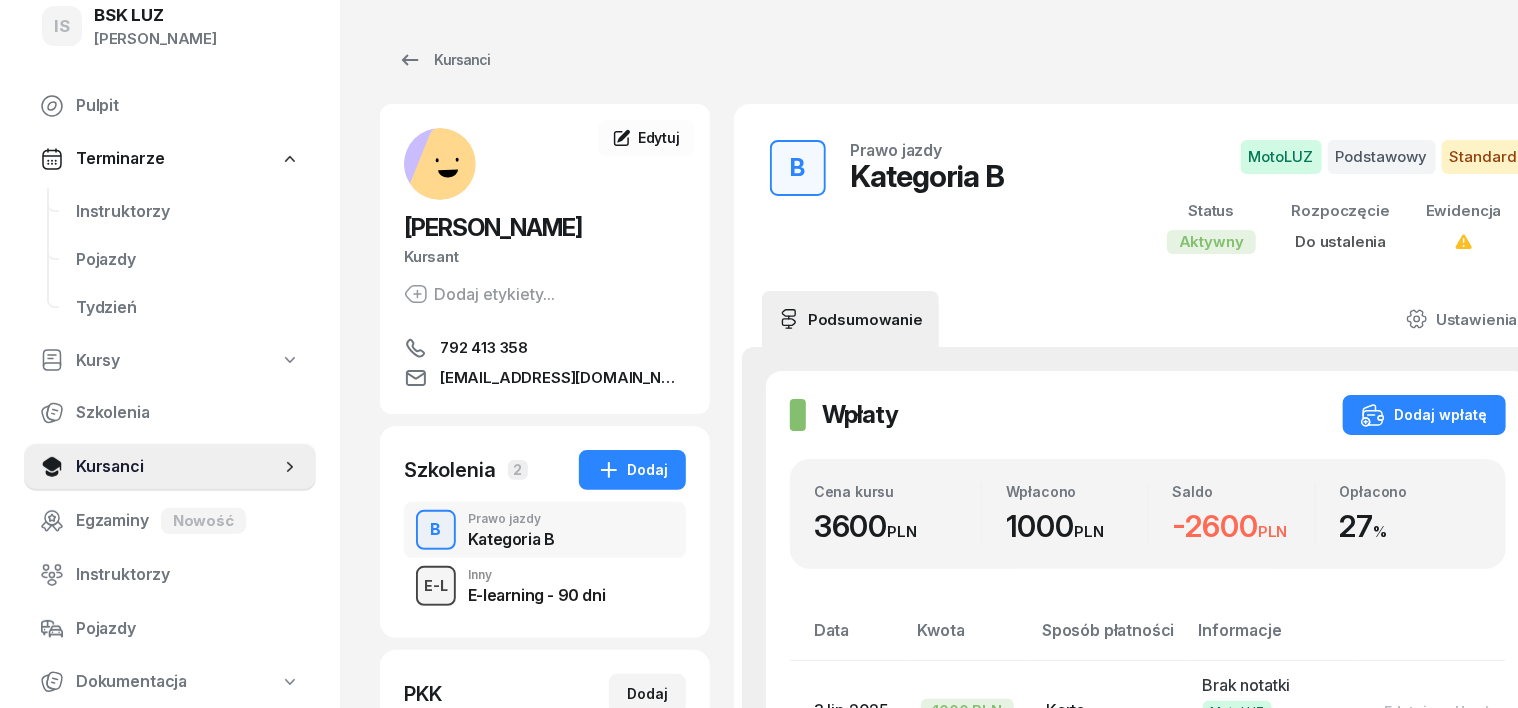 click on "E-L" at bounding box center (436, 585) 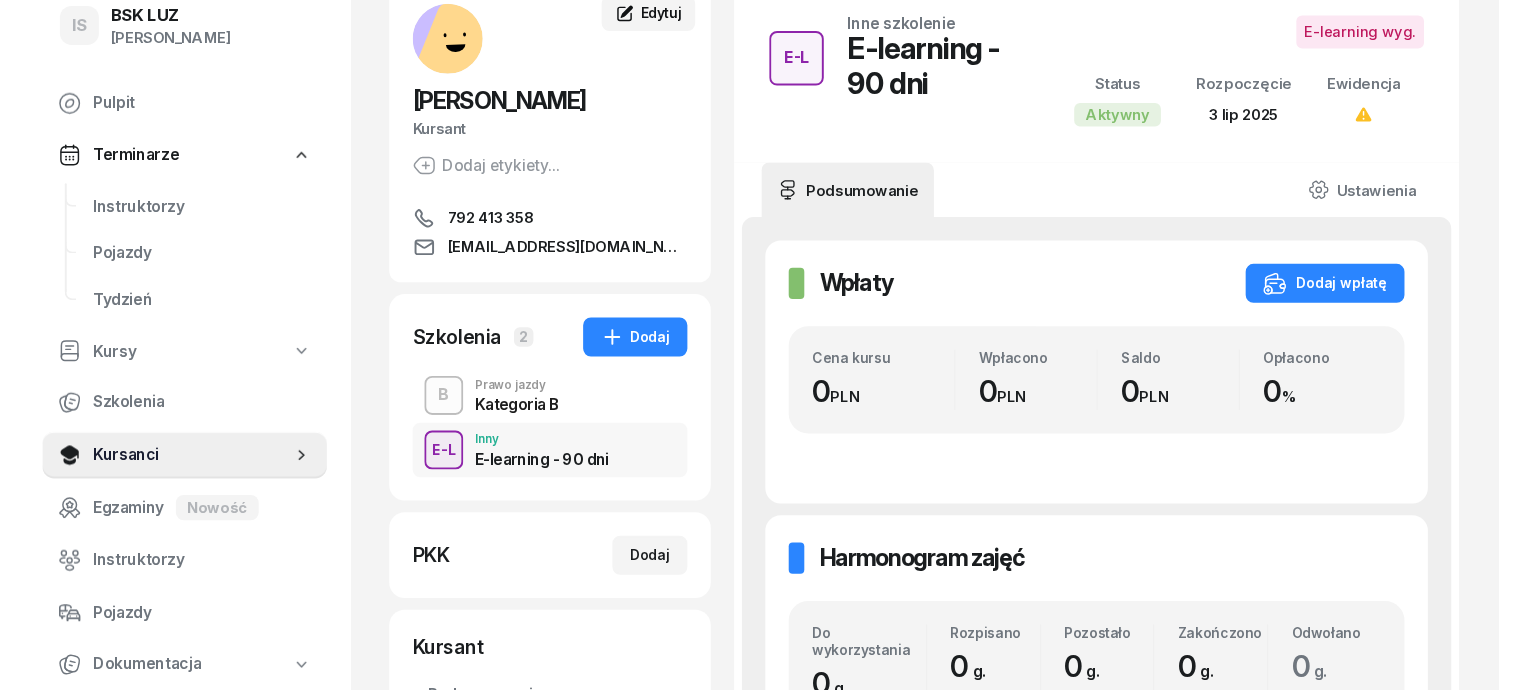 scroll, scrollTop: 0, scrollLeft: 0, axis: both 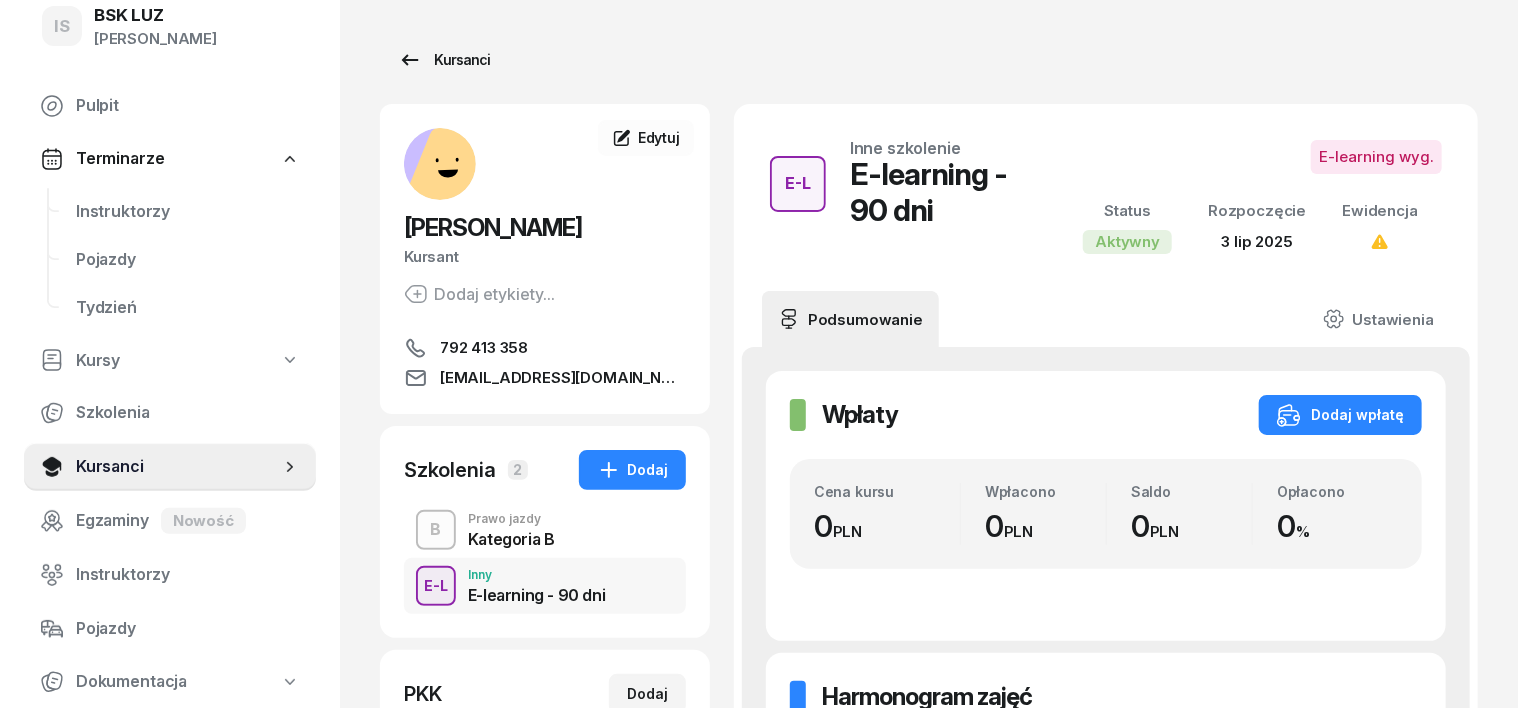 click on "Kursanci" at bounding box center (444, 60) 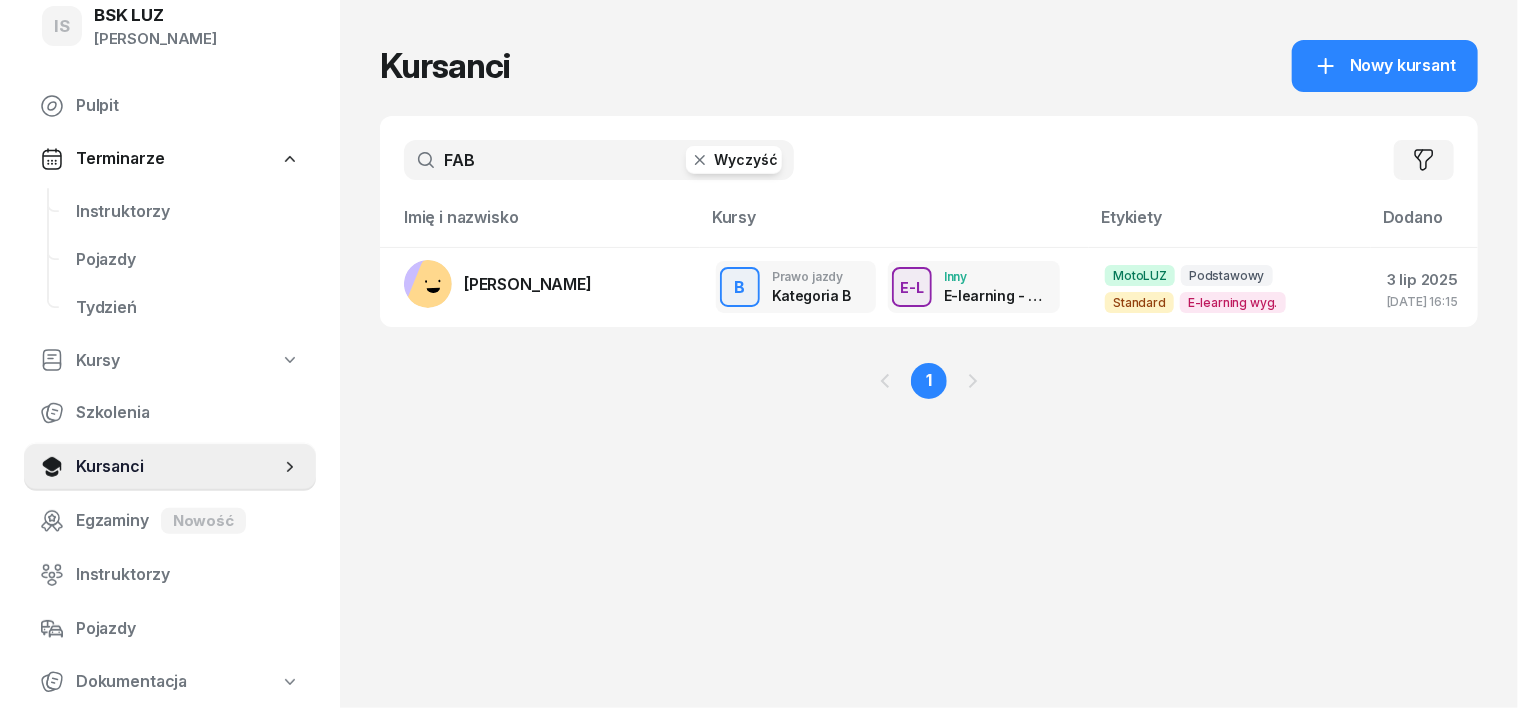 click 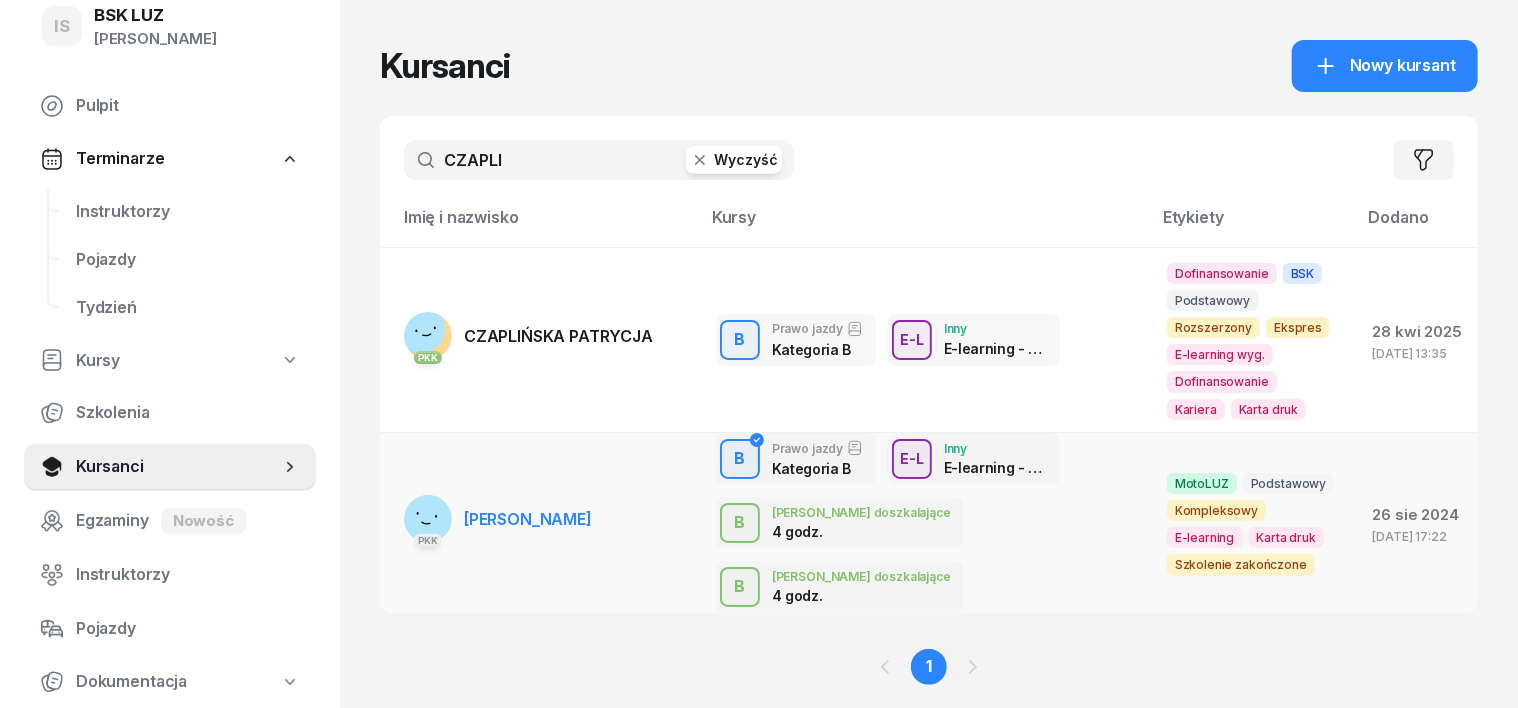 type on "CZAPLI" 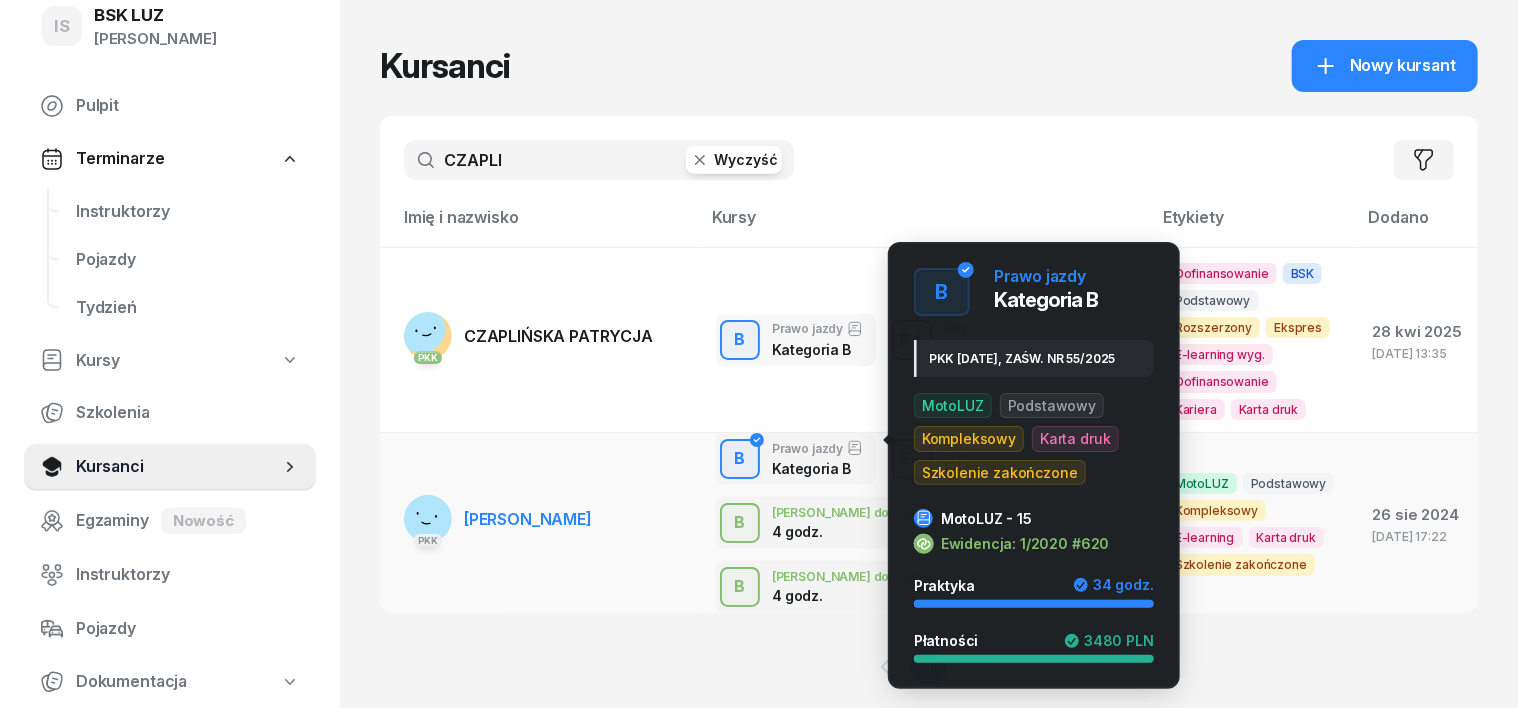 click on "B" at bounding box center [740, 459] 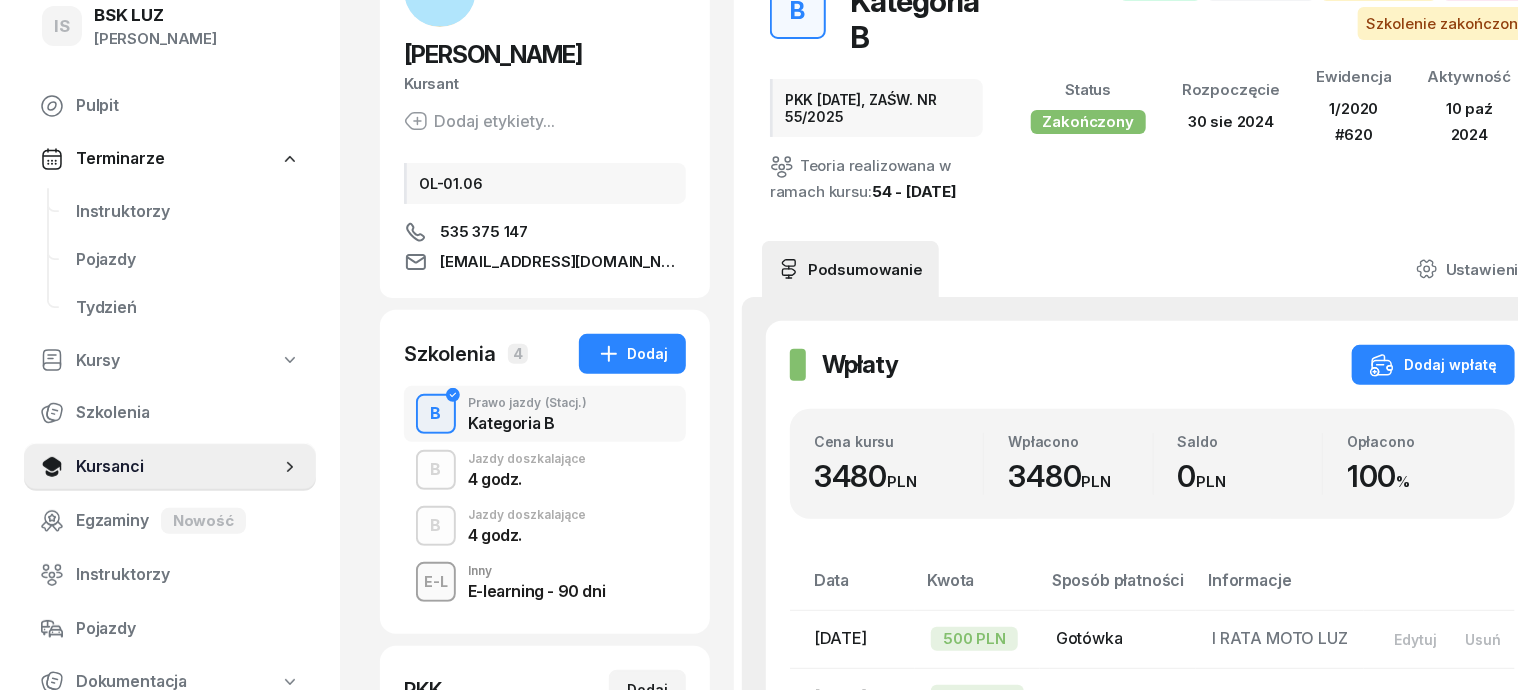 scroll, scrollTop: 250, scrollLeft: 0, axis: vertical 